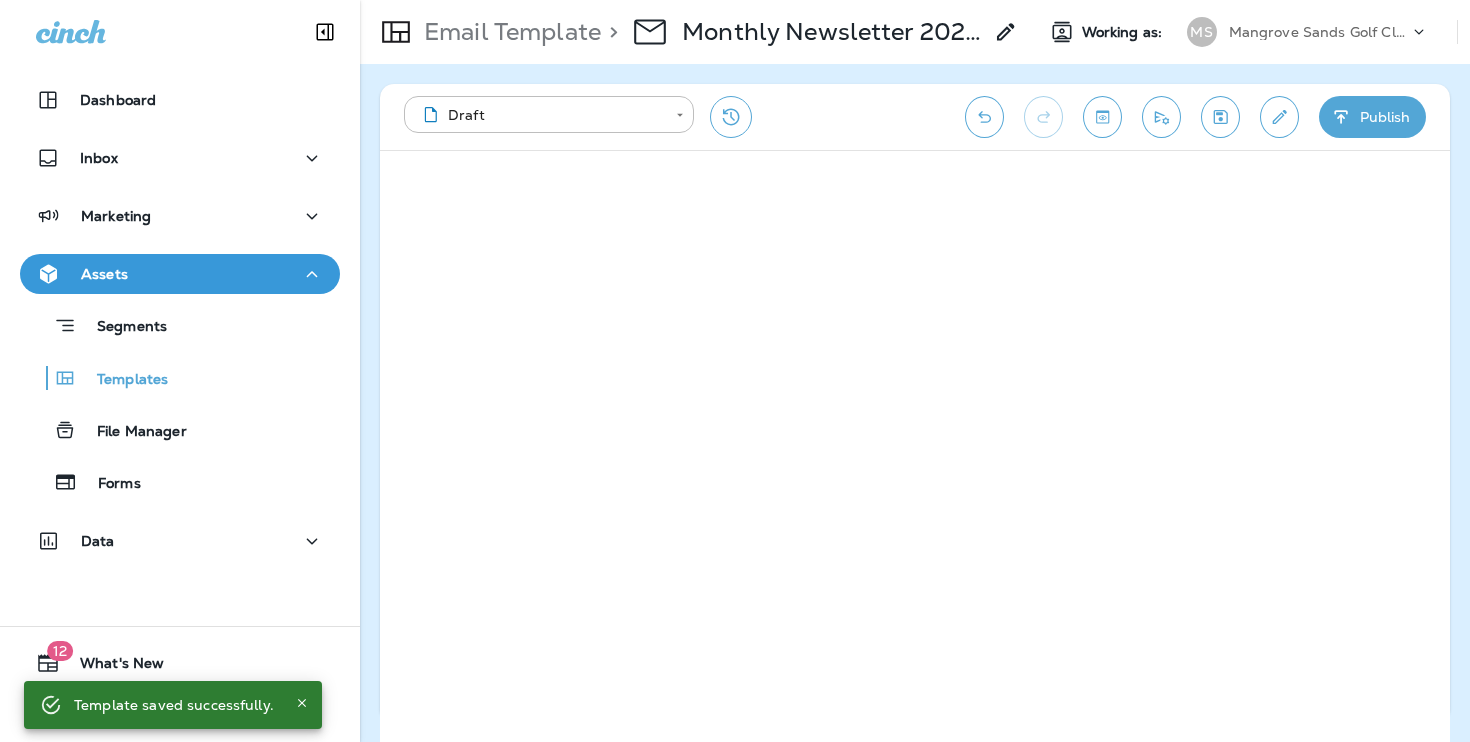 scroll, scrollTop: 0, scrollLeft: 0, axis: both 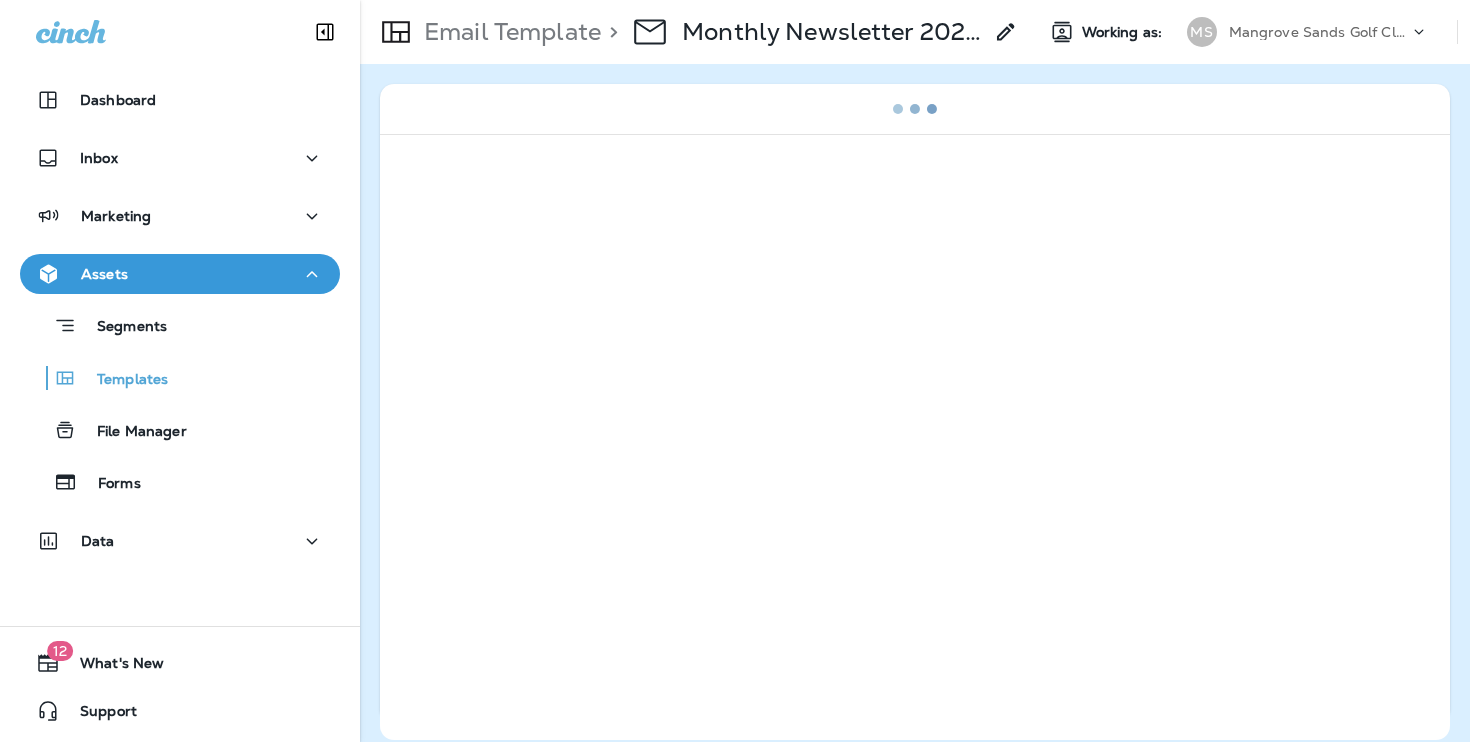 click on "MS Mangrove Sands Golf Club" at bounding box center (1308, 32) 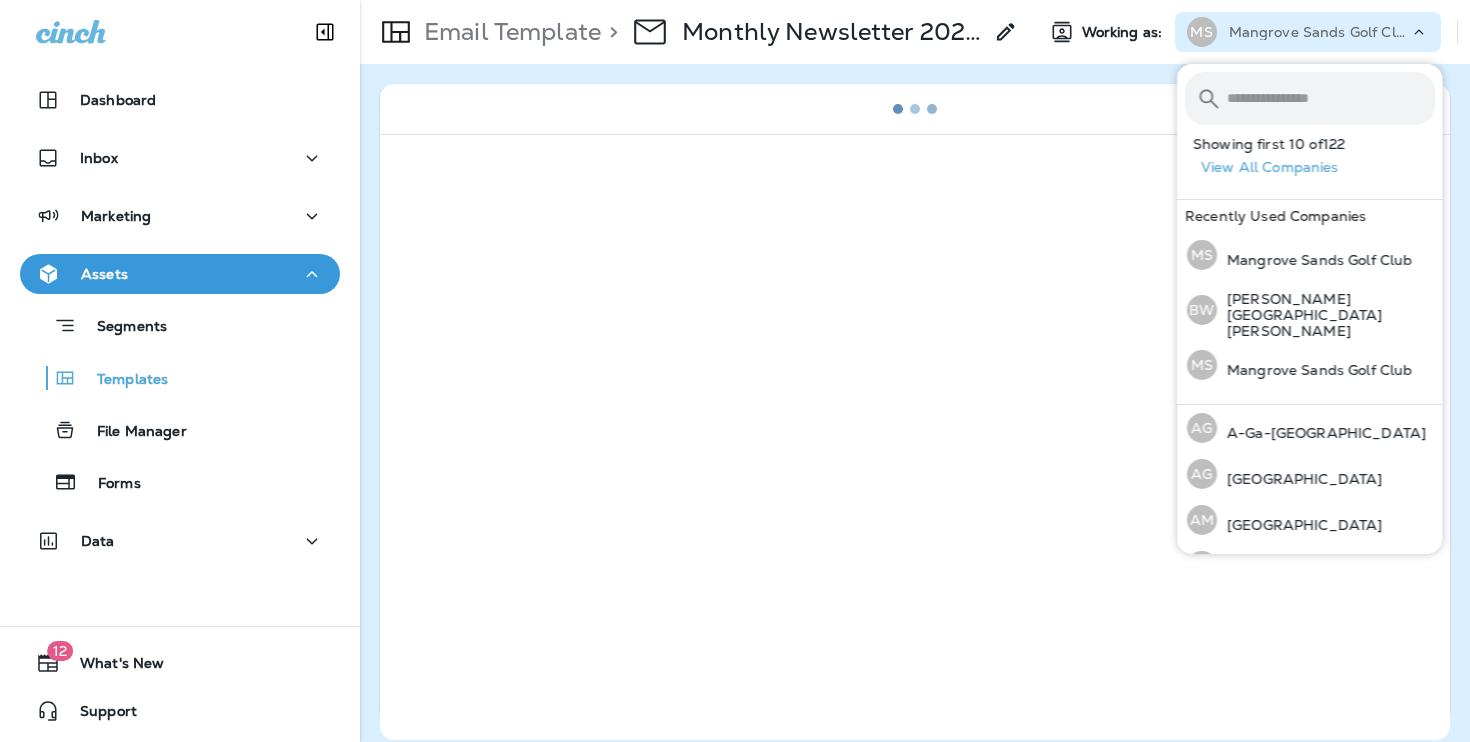 click at bounding box center [1331, 98] 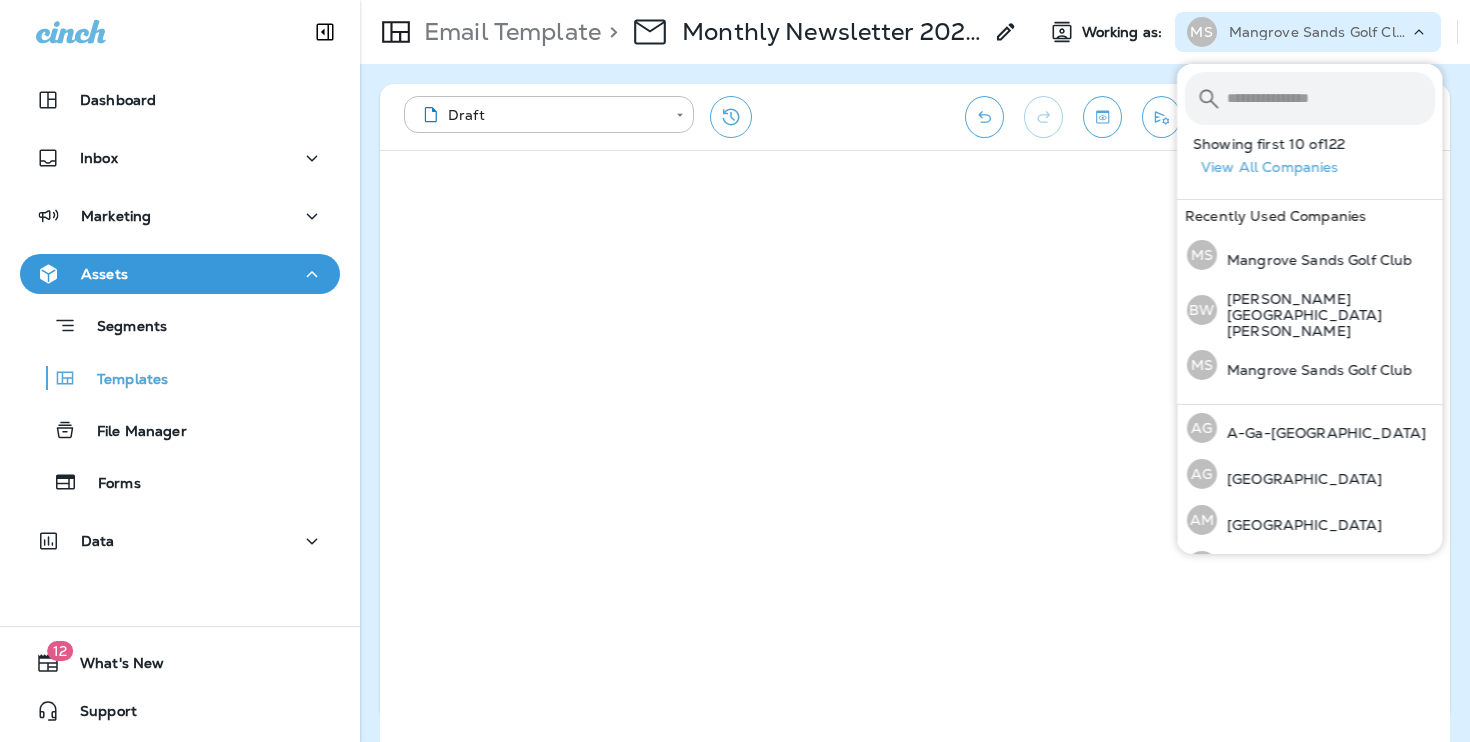 click at bounding box center (1331, 98) 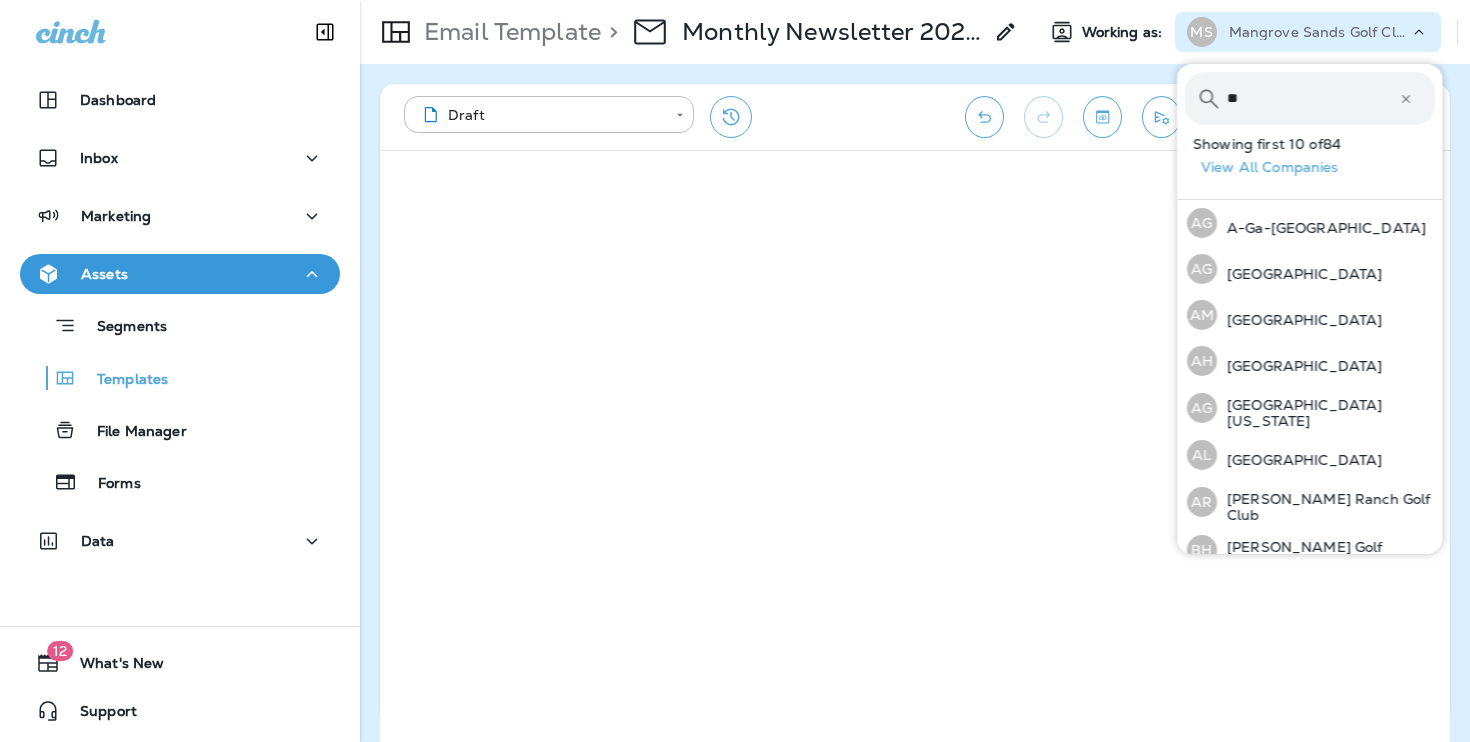 type on "*" 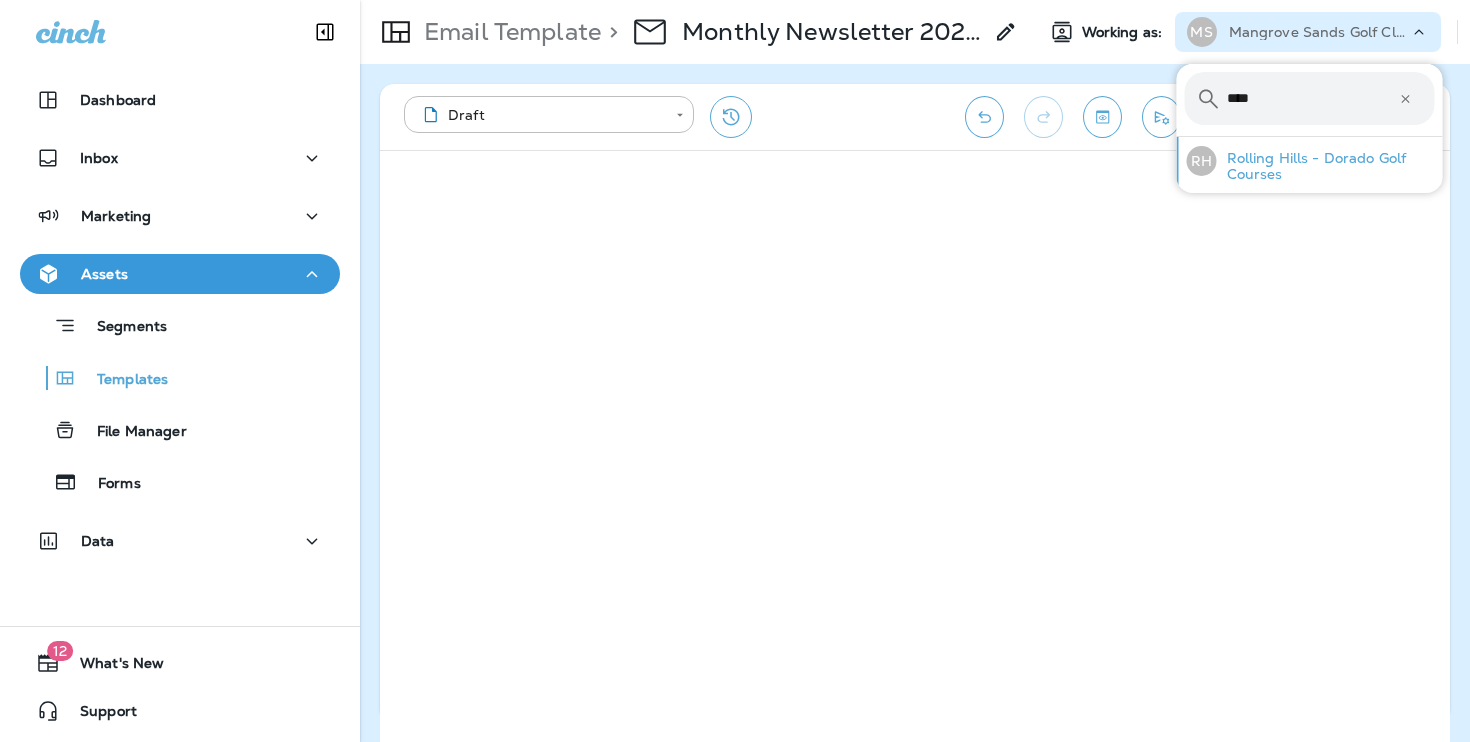 type on "****" 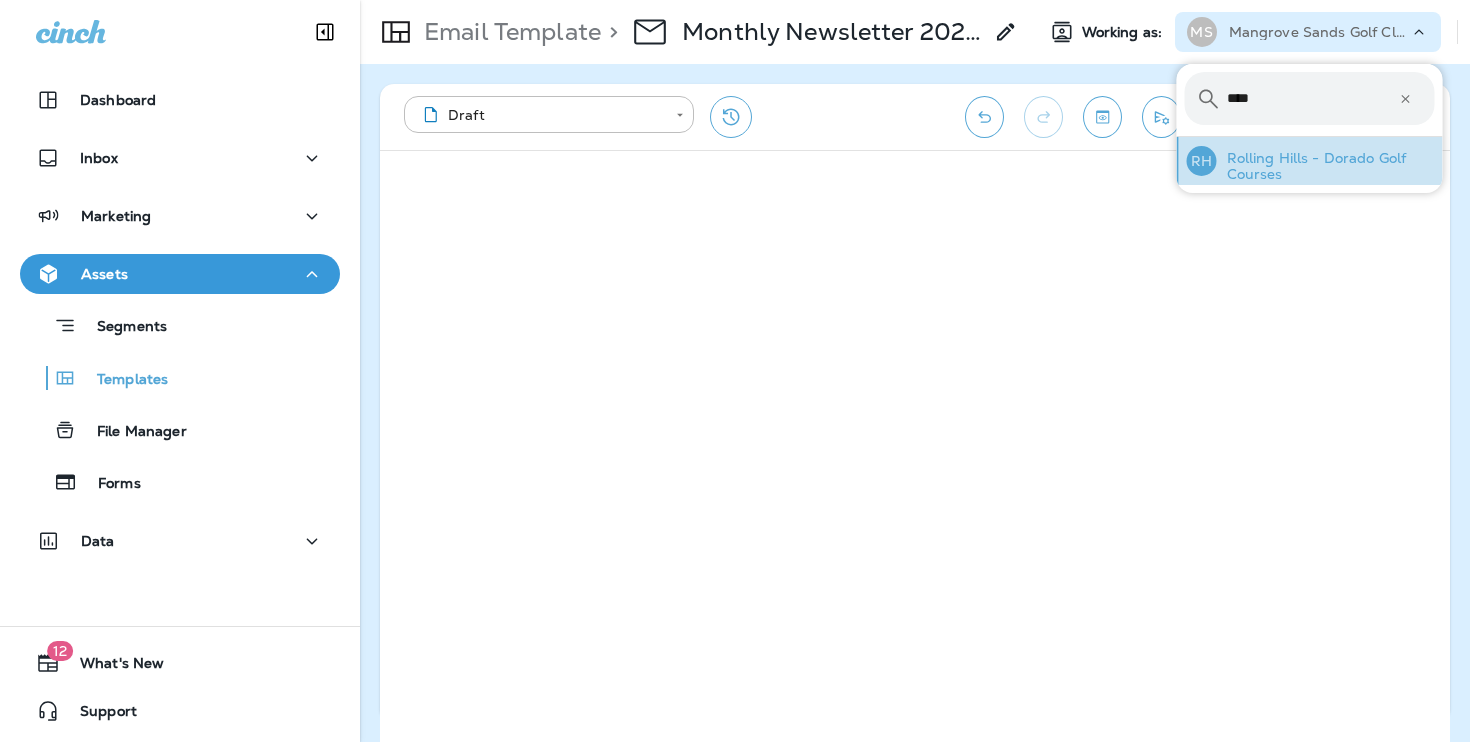 click on "Rolling Hills - Dorado Golf Courses" at bounding box center (1326, 166) 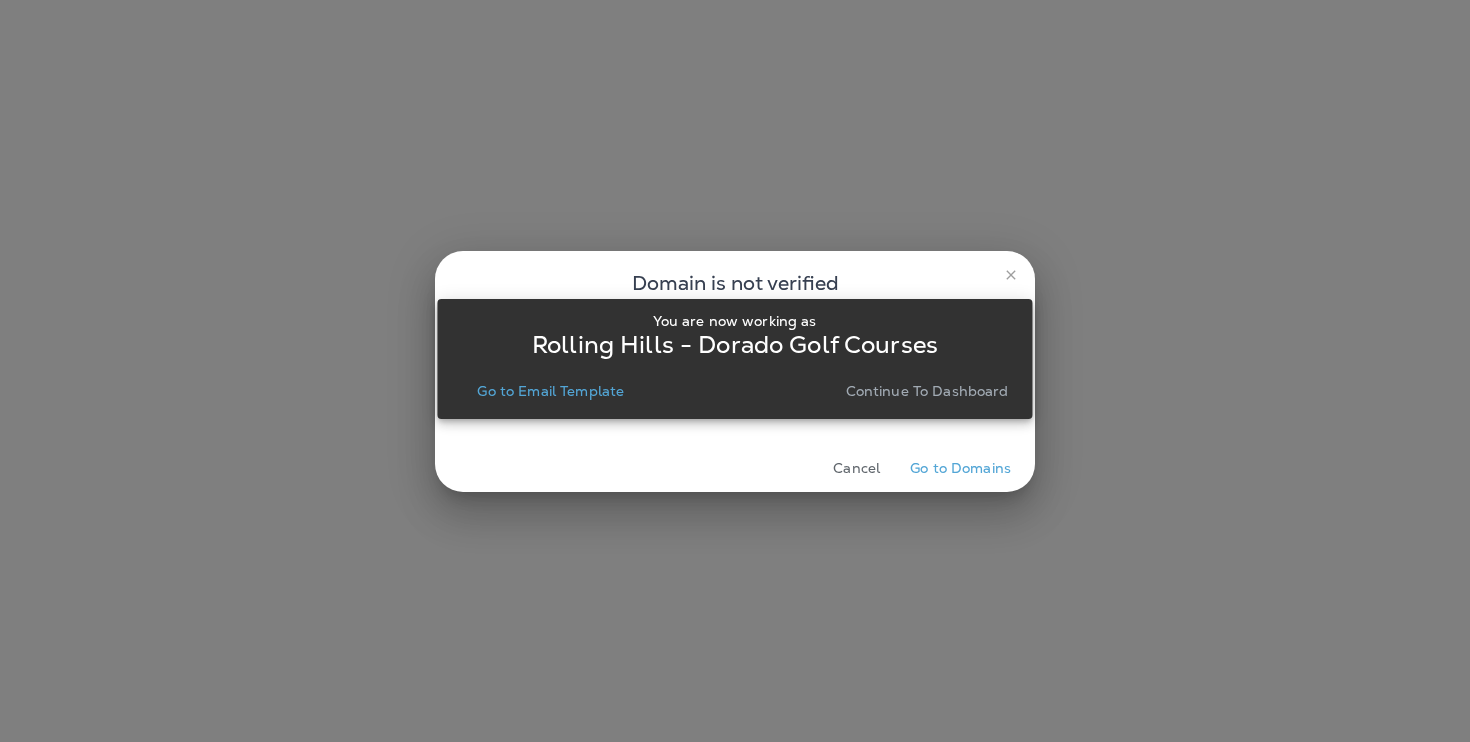 click on "Continue to Dashboard" at bounding box center (927, 391) 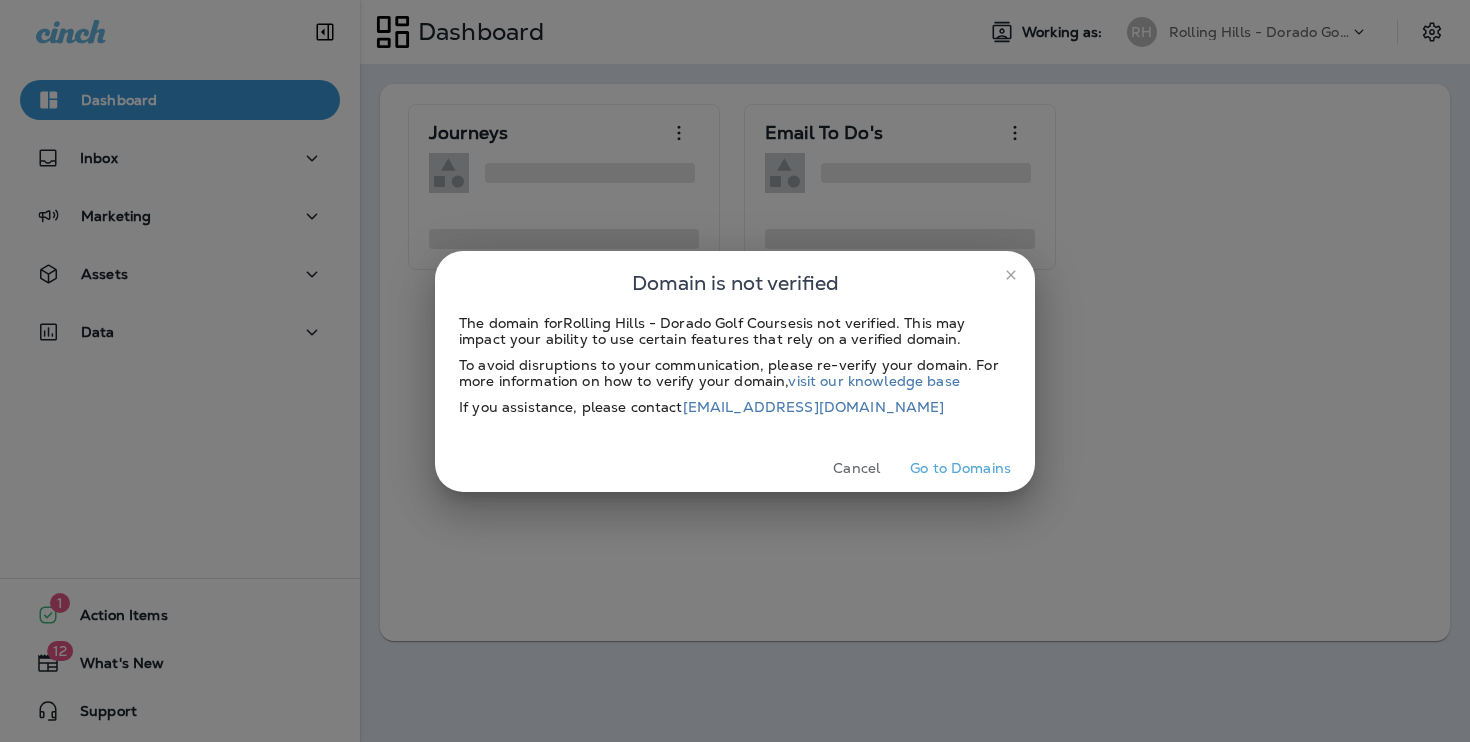 click on "Go to Domains" at bounding box center [960, 468] 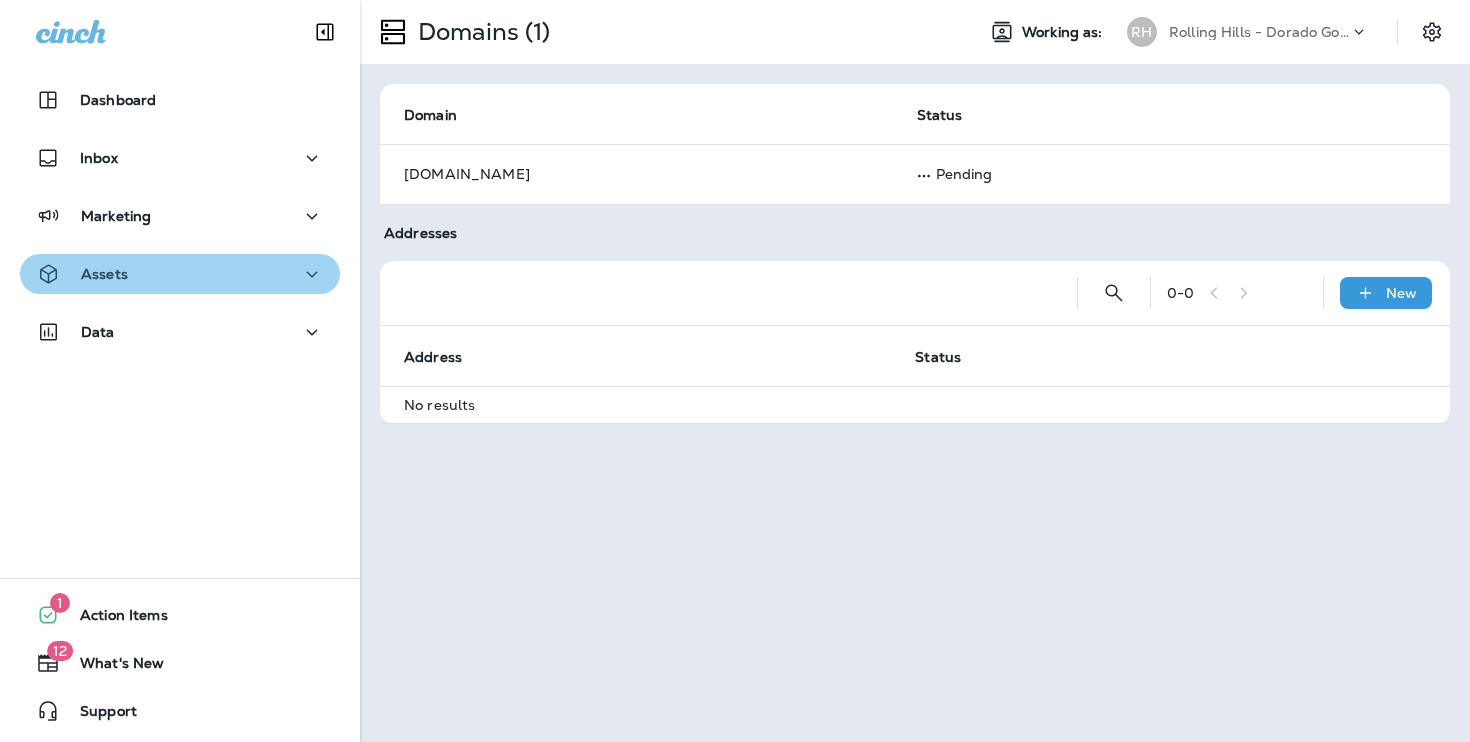 click on "Assets" at bounding box center [180, 274] 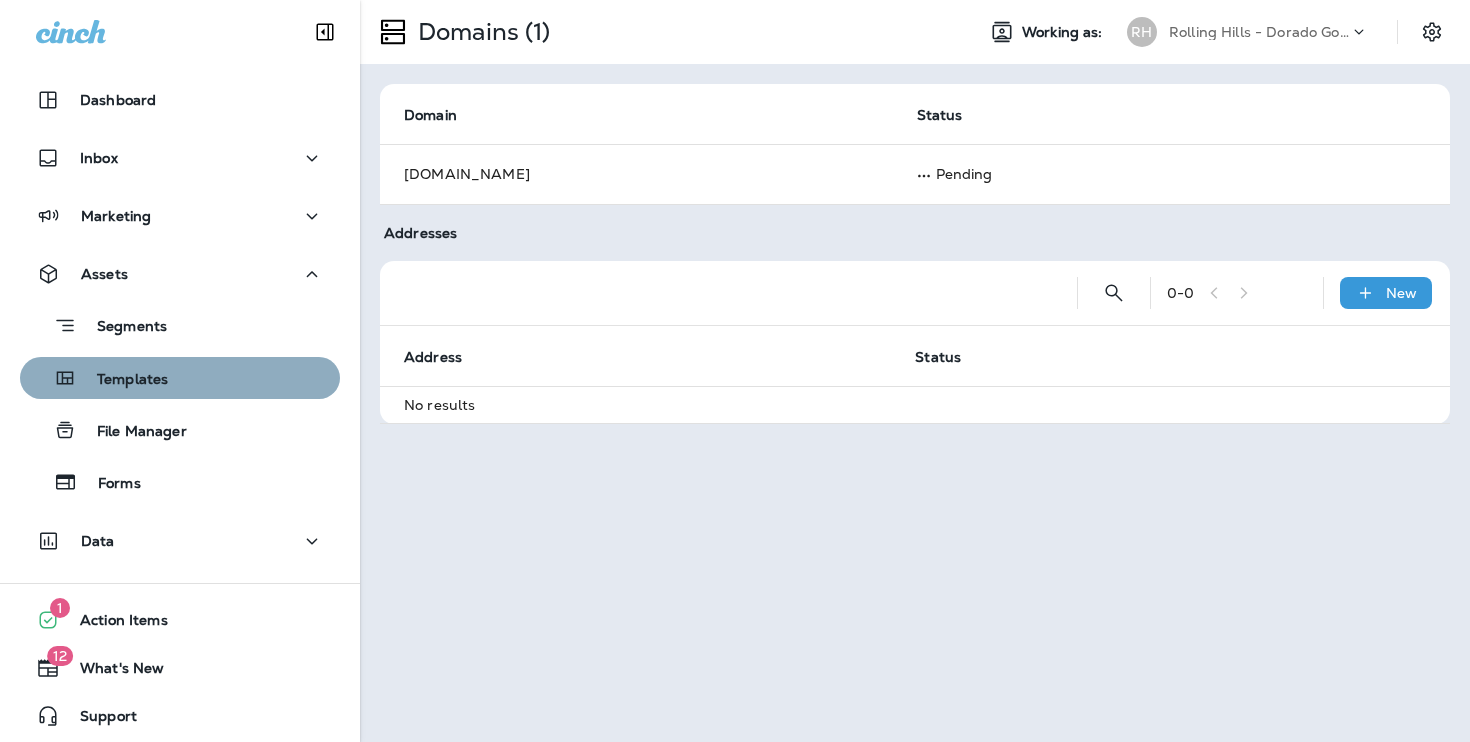 click on "Templates" at bounding box center (180, 378) 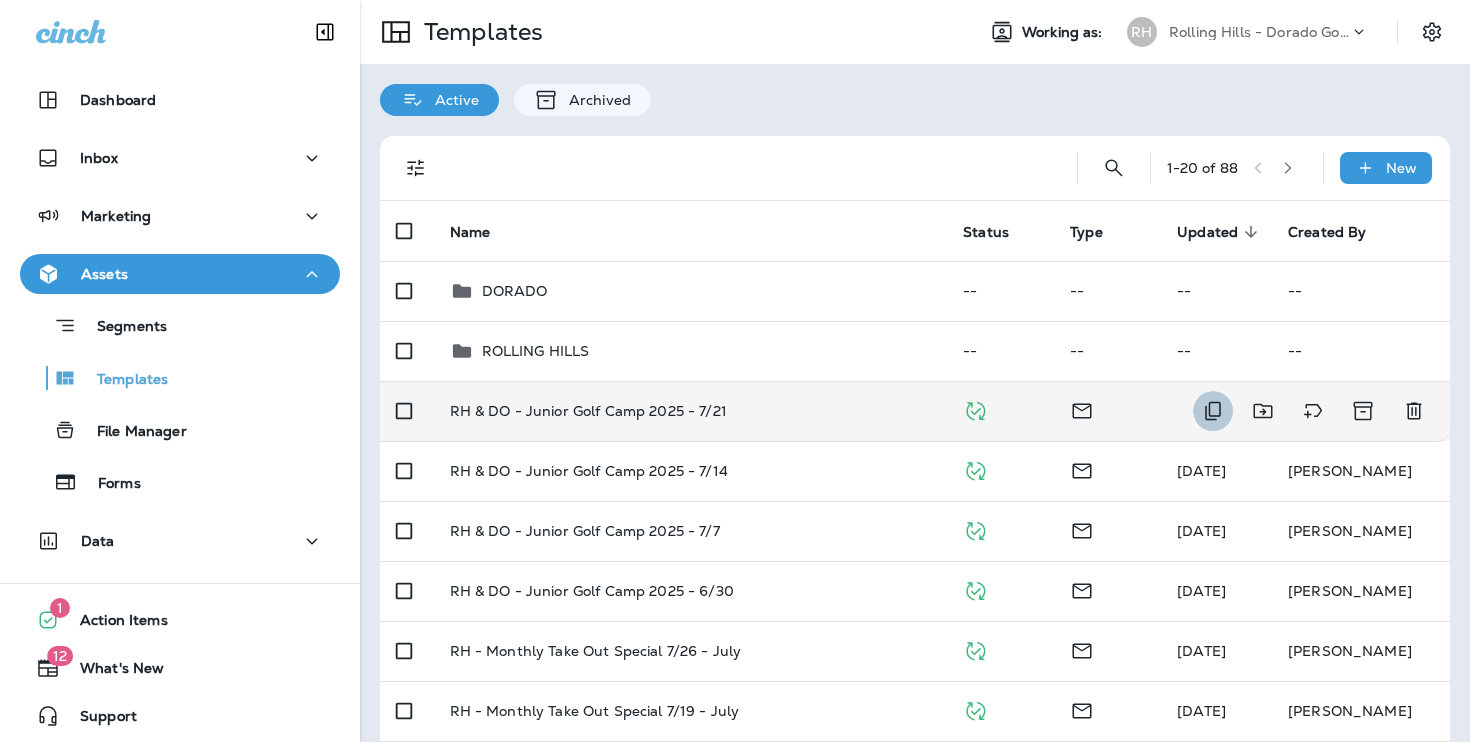 click 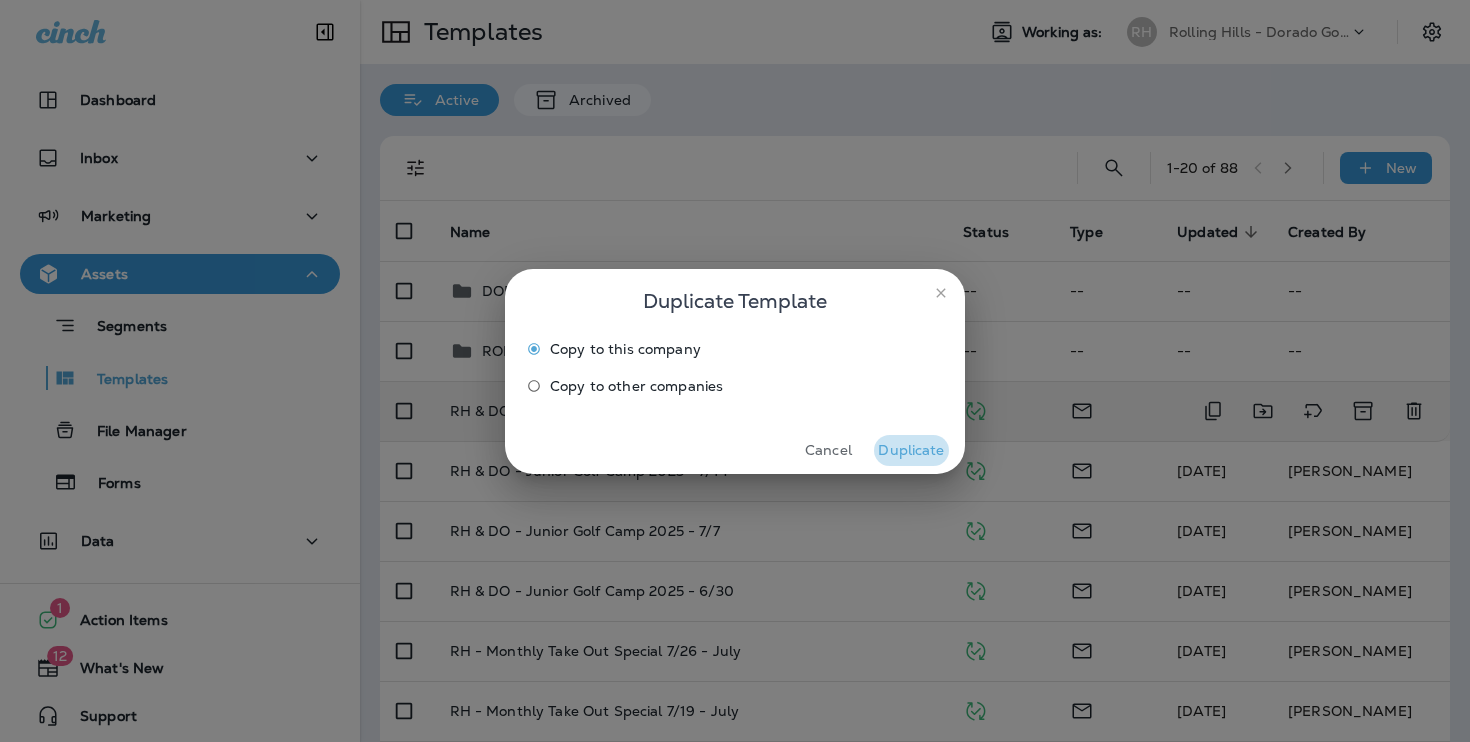 click on "Duplicate" at bounding box center (911, 450) 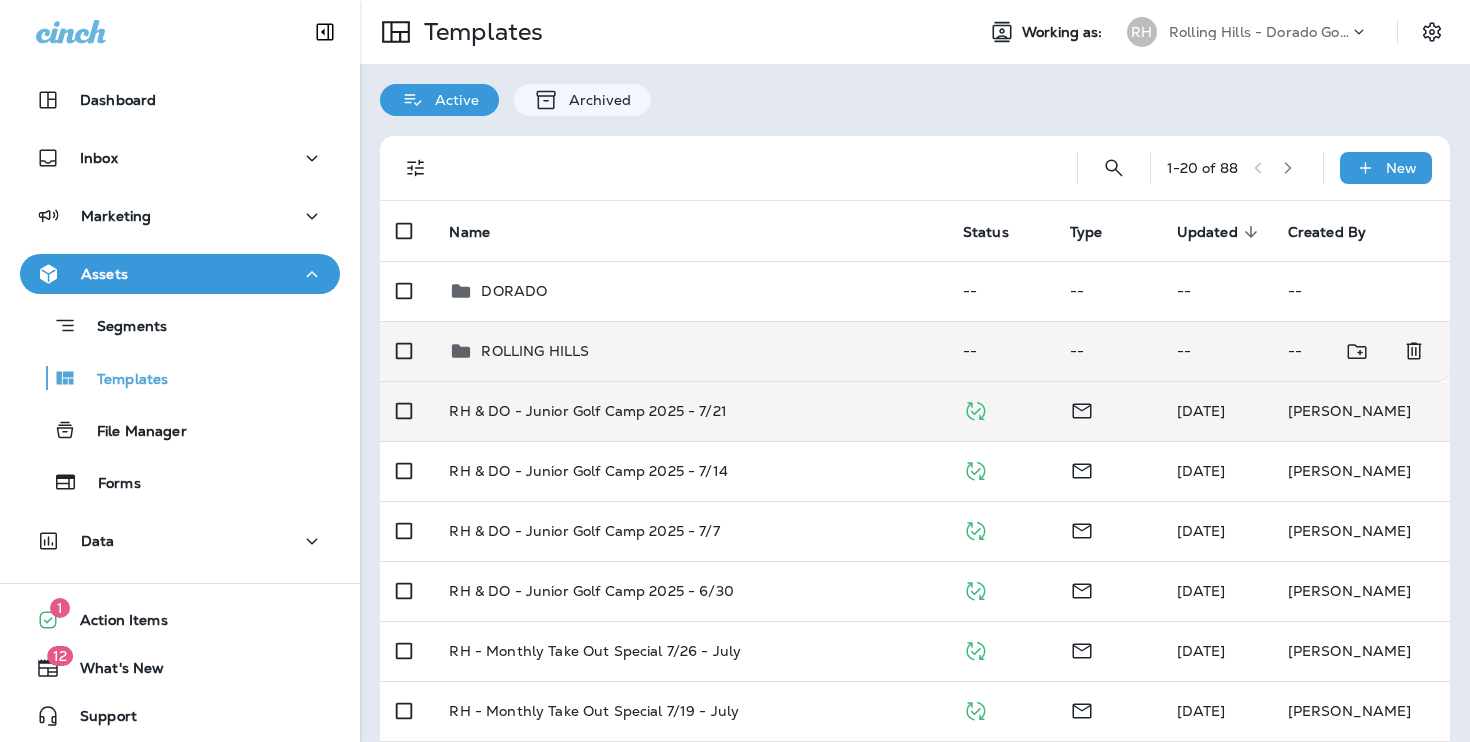 scroll, scrollTop: 0, scrollLeft: 0, axis: both 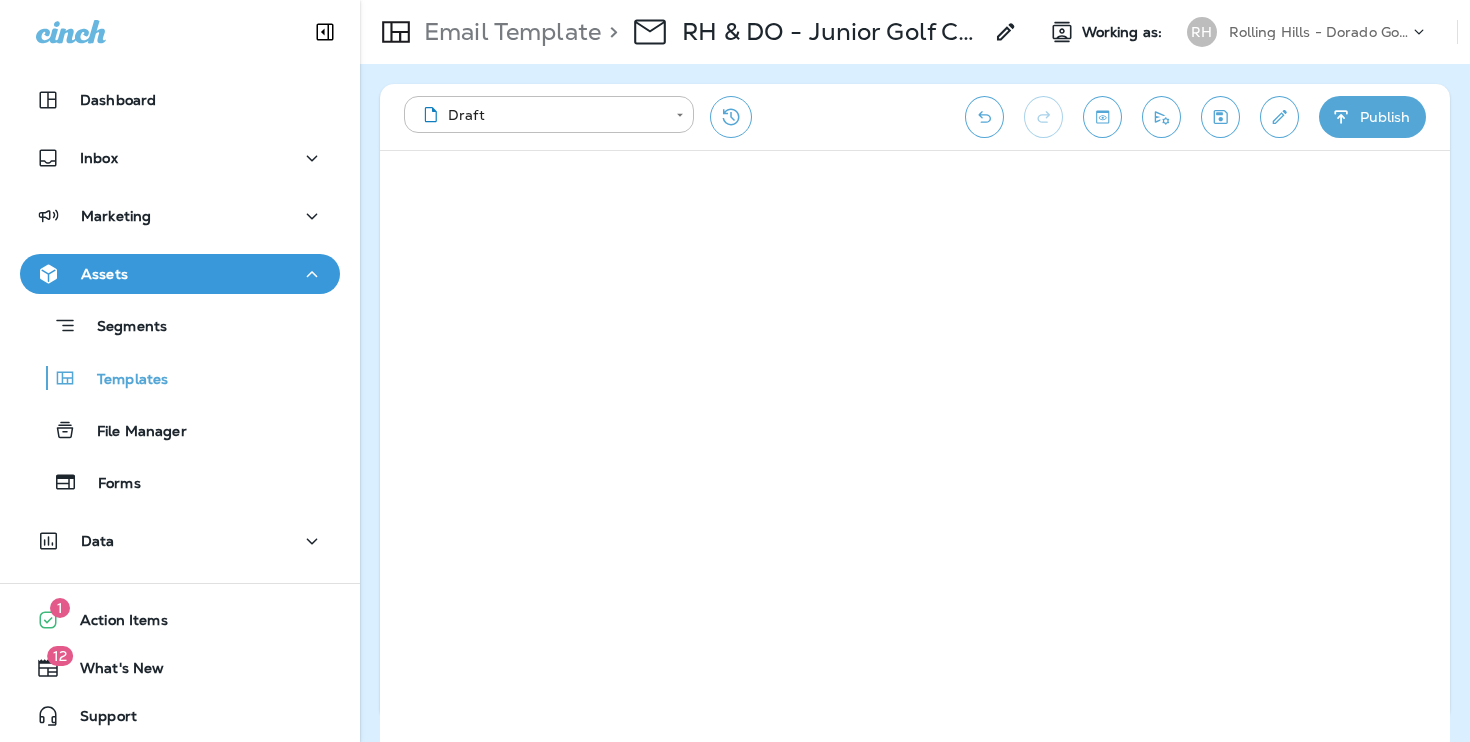 click at bounding box center (8, 54) 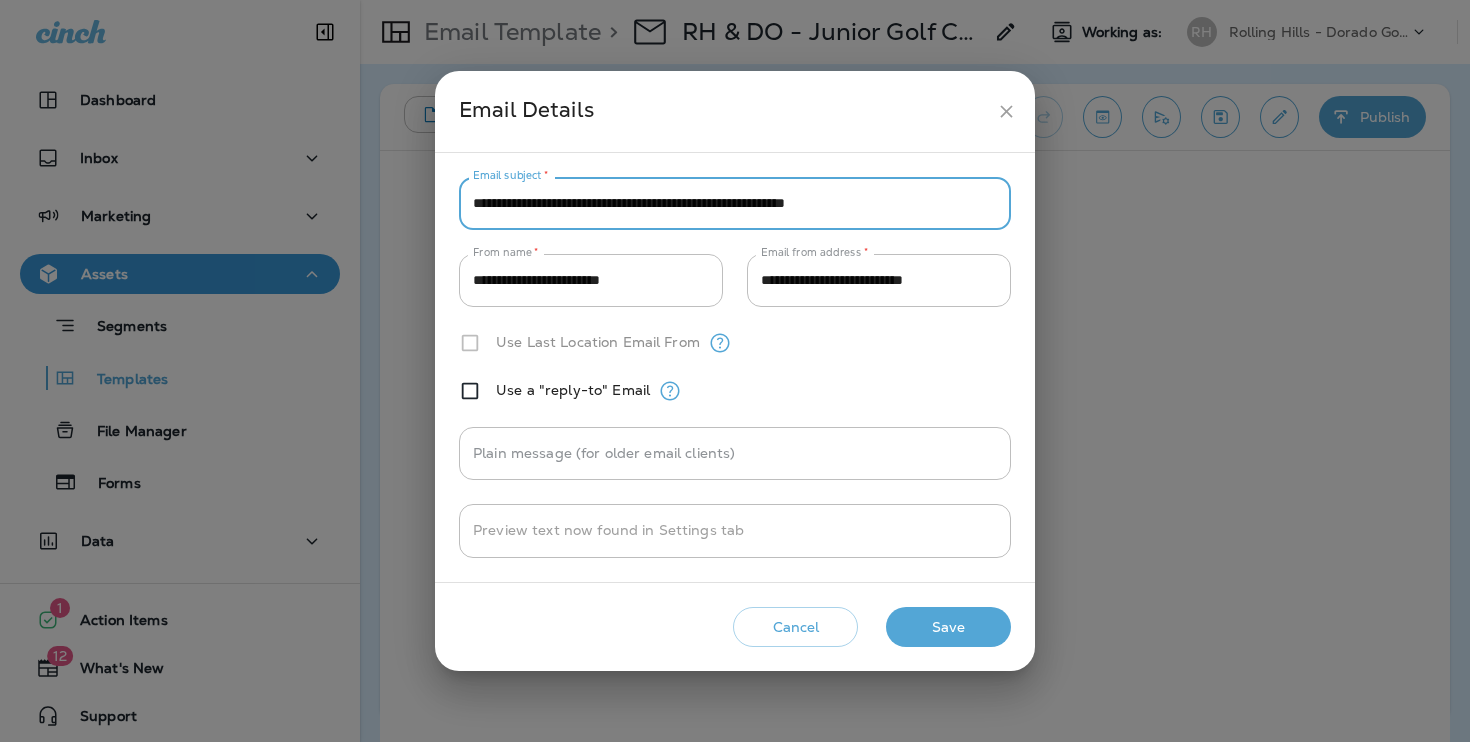 click on "**********" at bounding box center [735, 203] 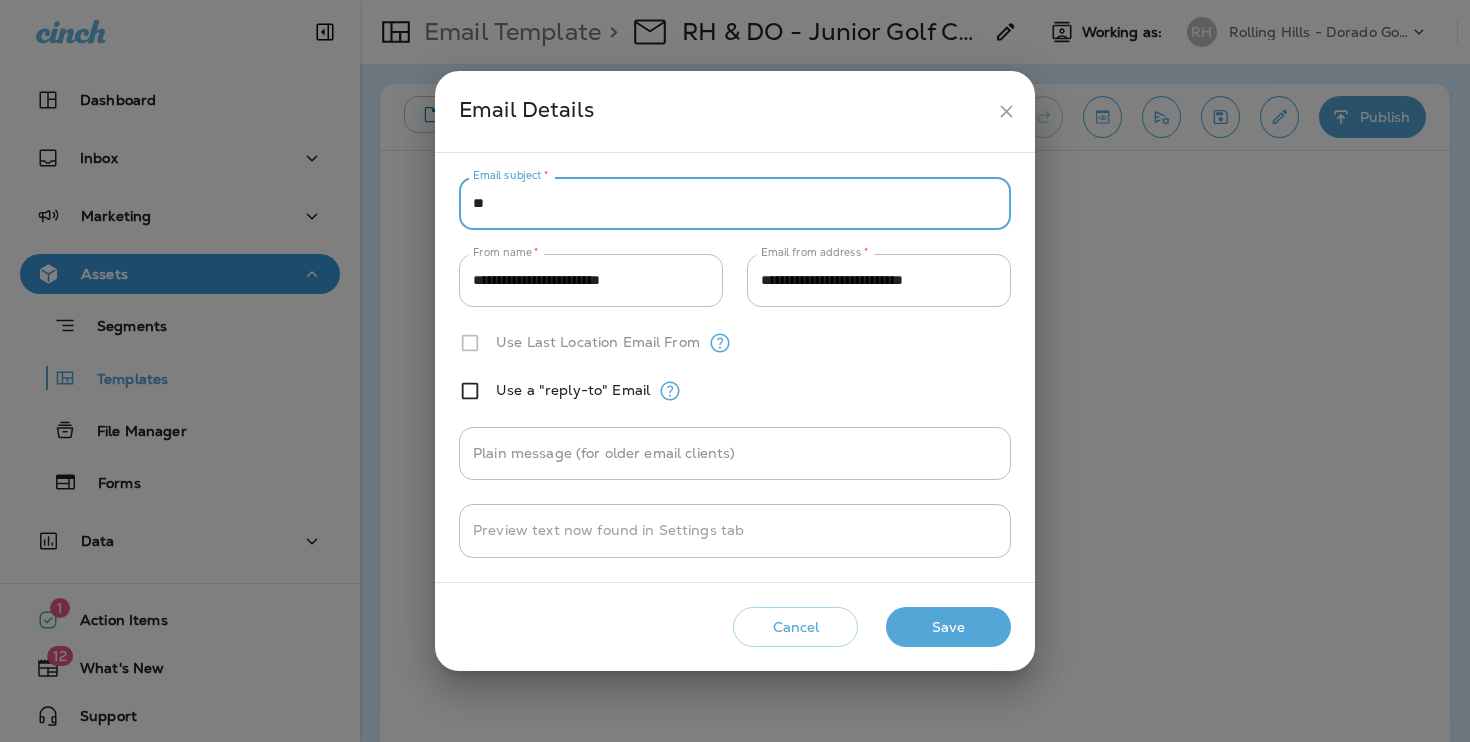 type on "*" 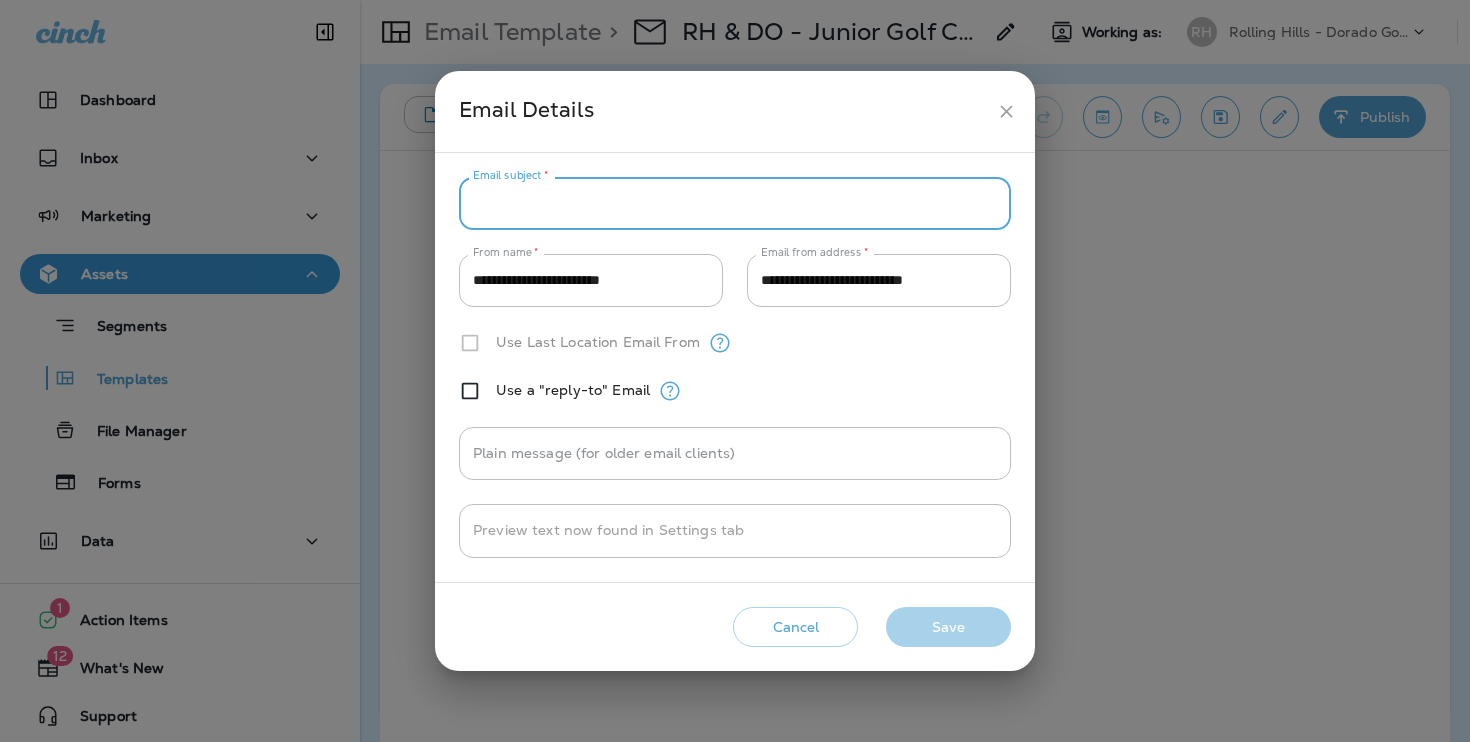 paste on "**********" 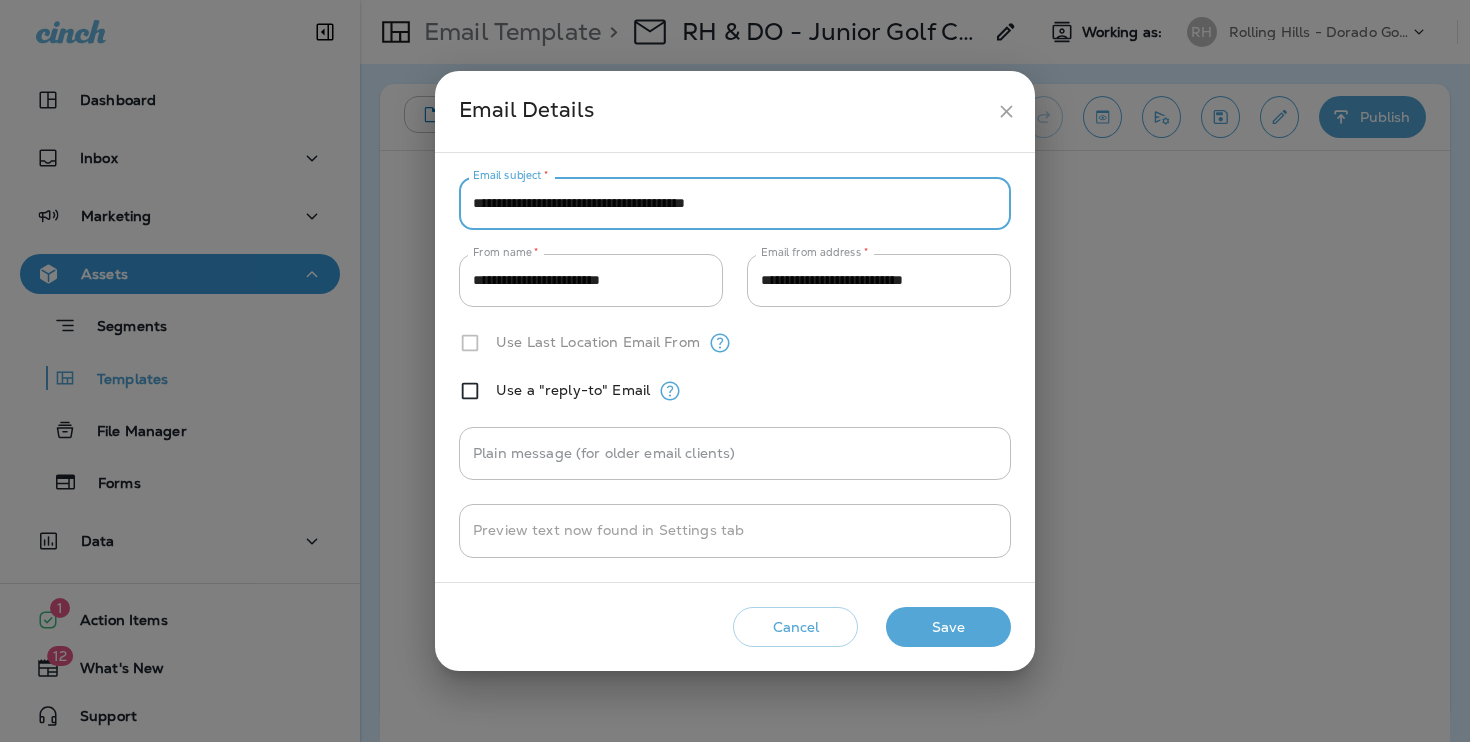 type on "**********" 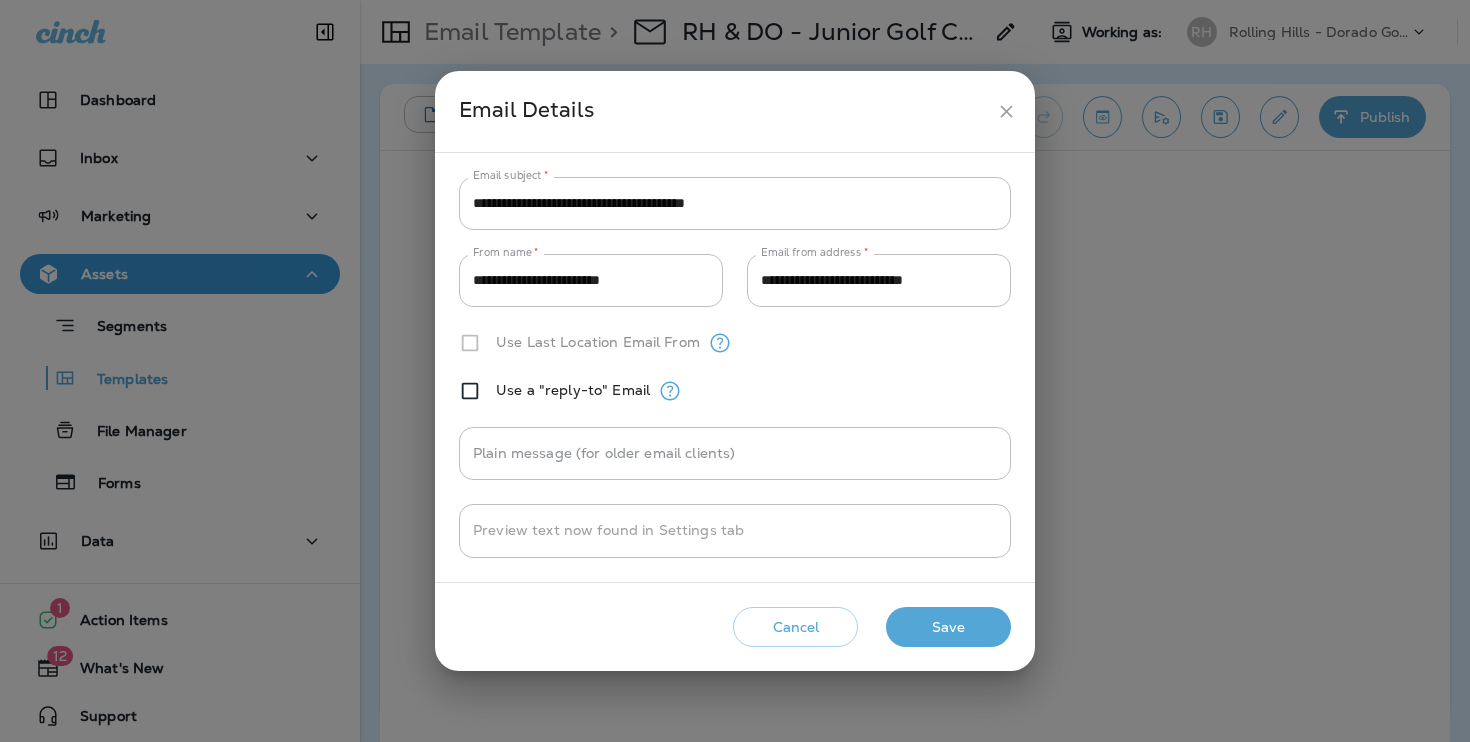 click on "Cancel Save" at bounding box center [735, 627] 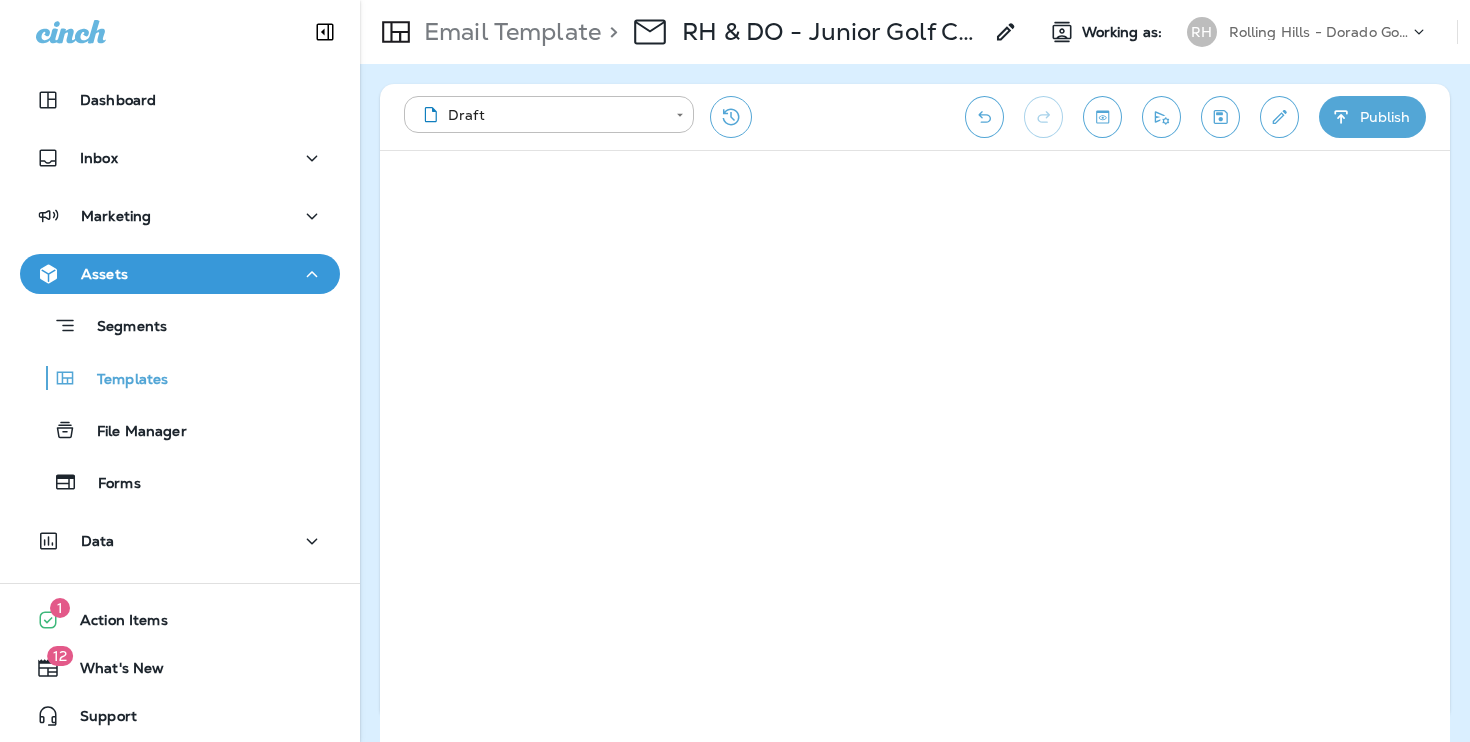 click 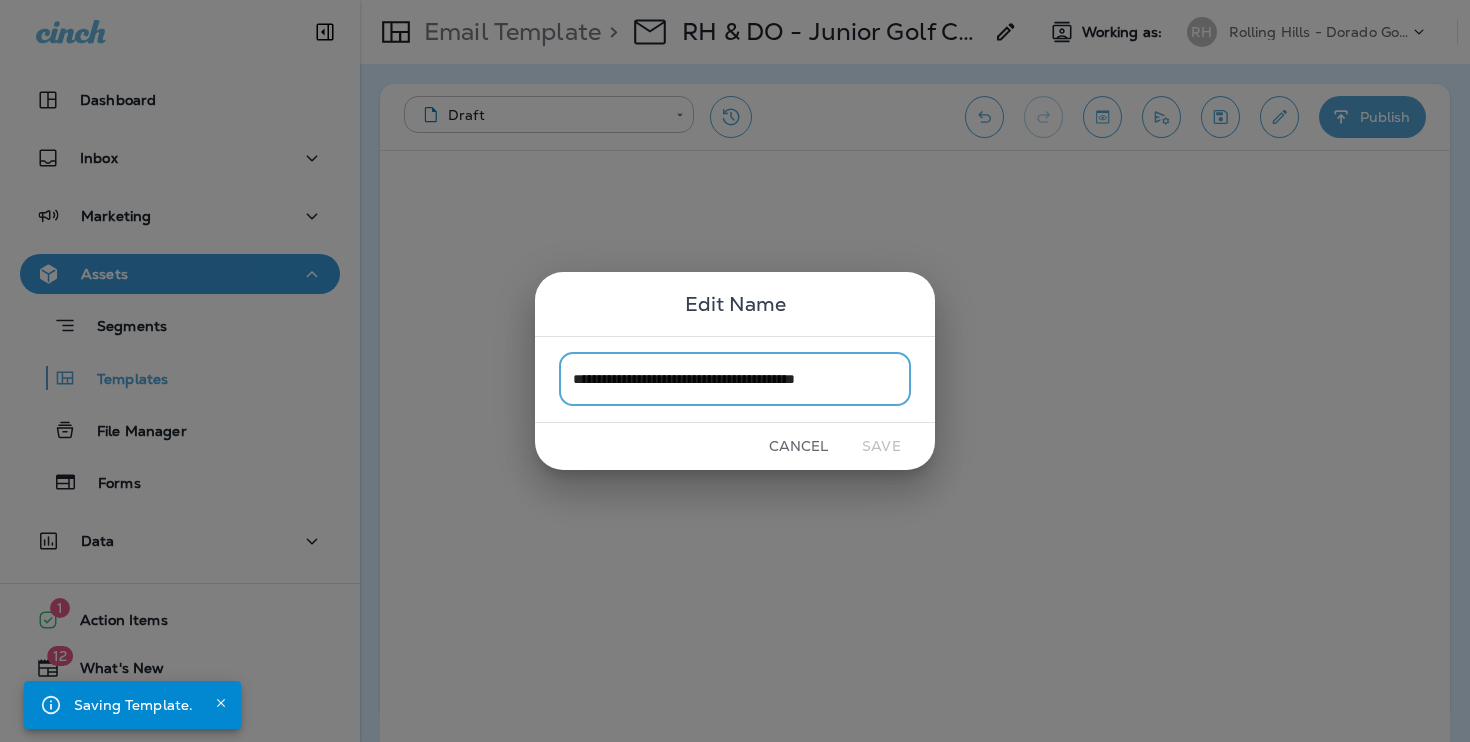 click on "**********" at bounding box center (735, 379) 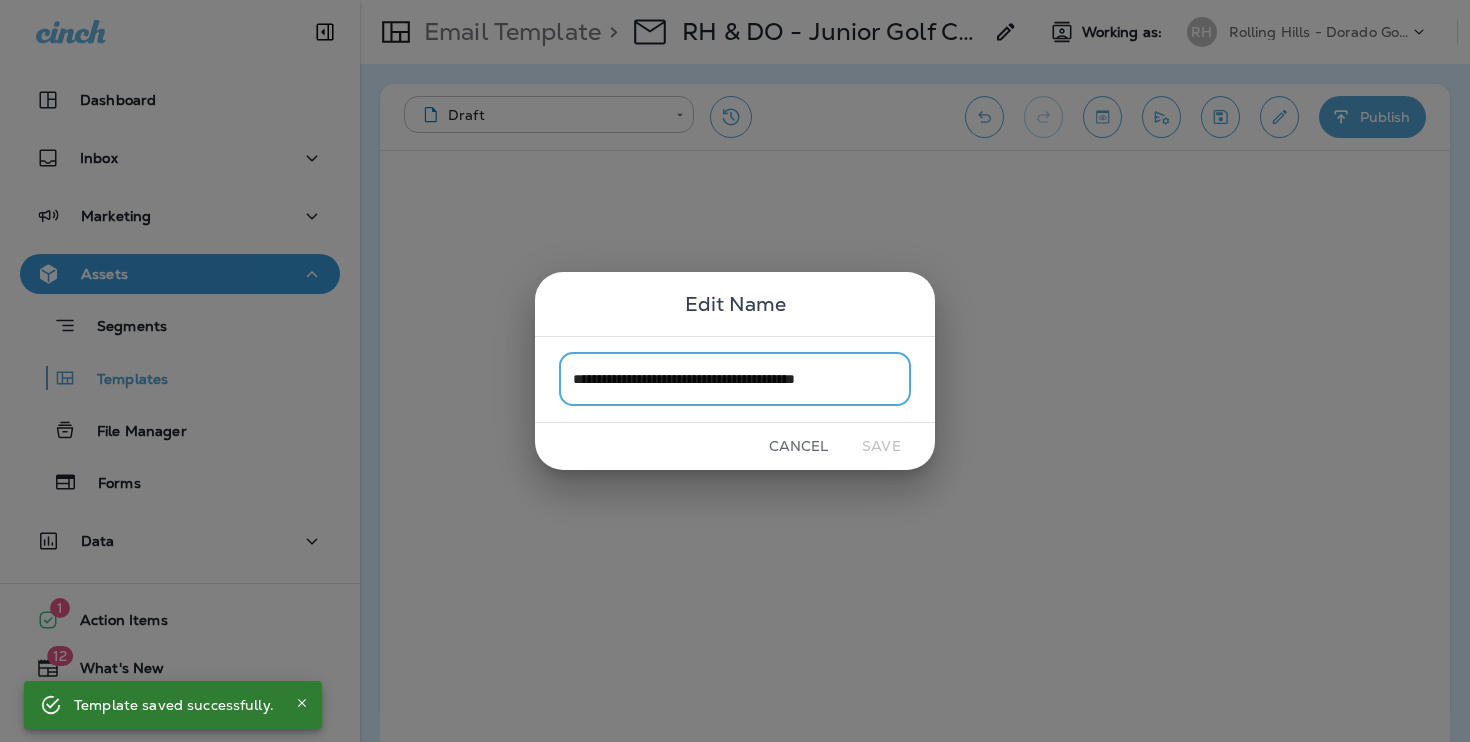 drag, startPoint x: 768, startPoint y: 378, endPoint x: 637, endPoint y: 378, distance: 131 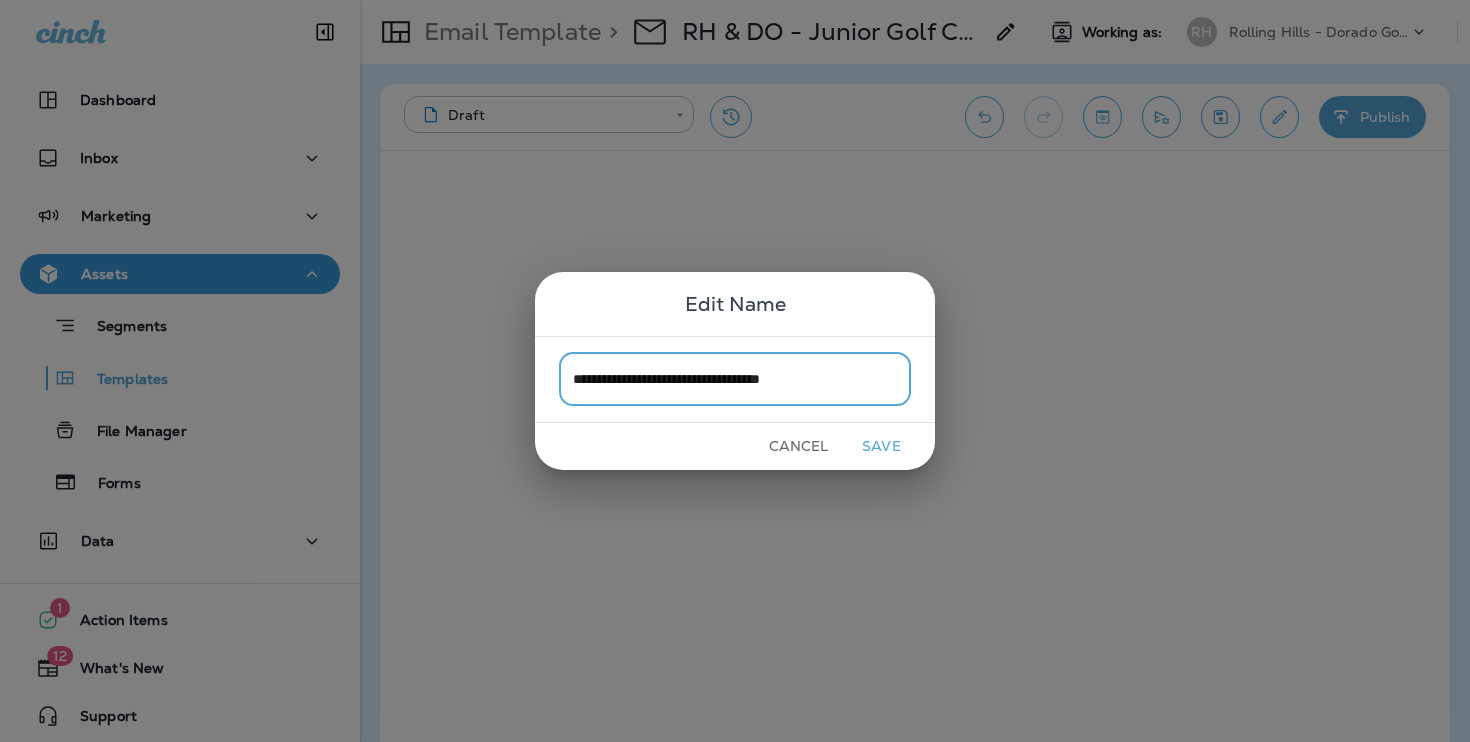 drag, startPoint x: 784, startPoint y: 375, endPoint x: 862, endPoint y: 382, distance: 78.31347 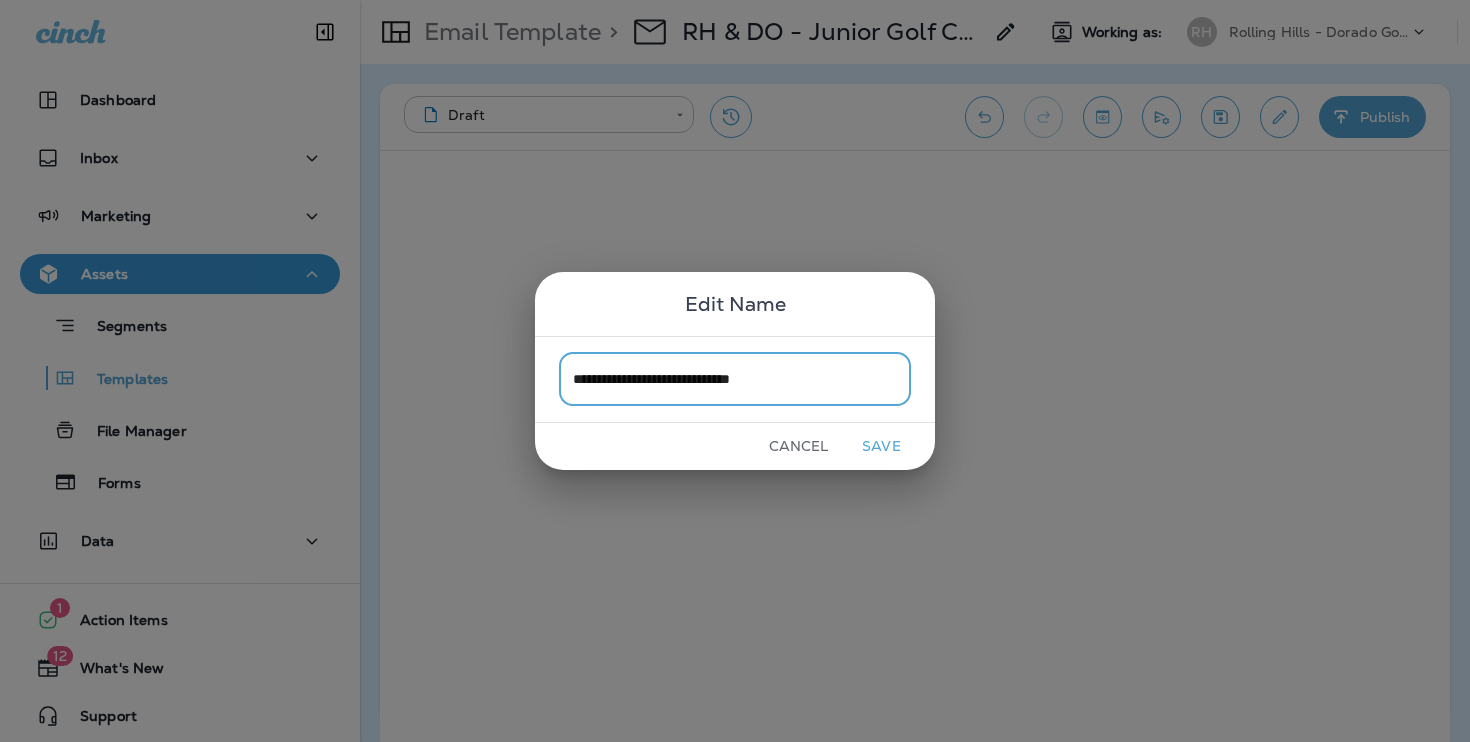 click on "**********" at bounding box center (735, 379) 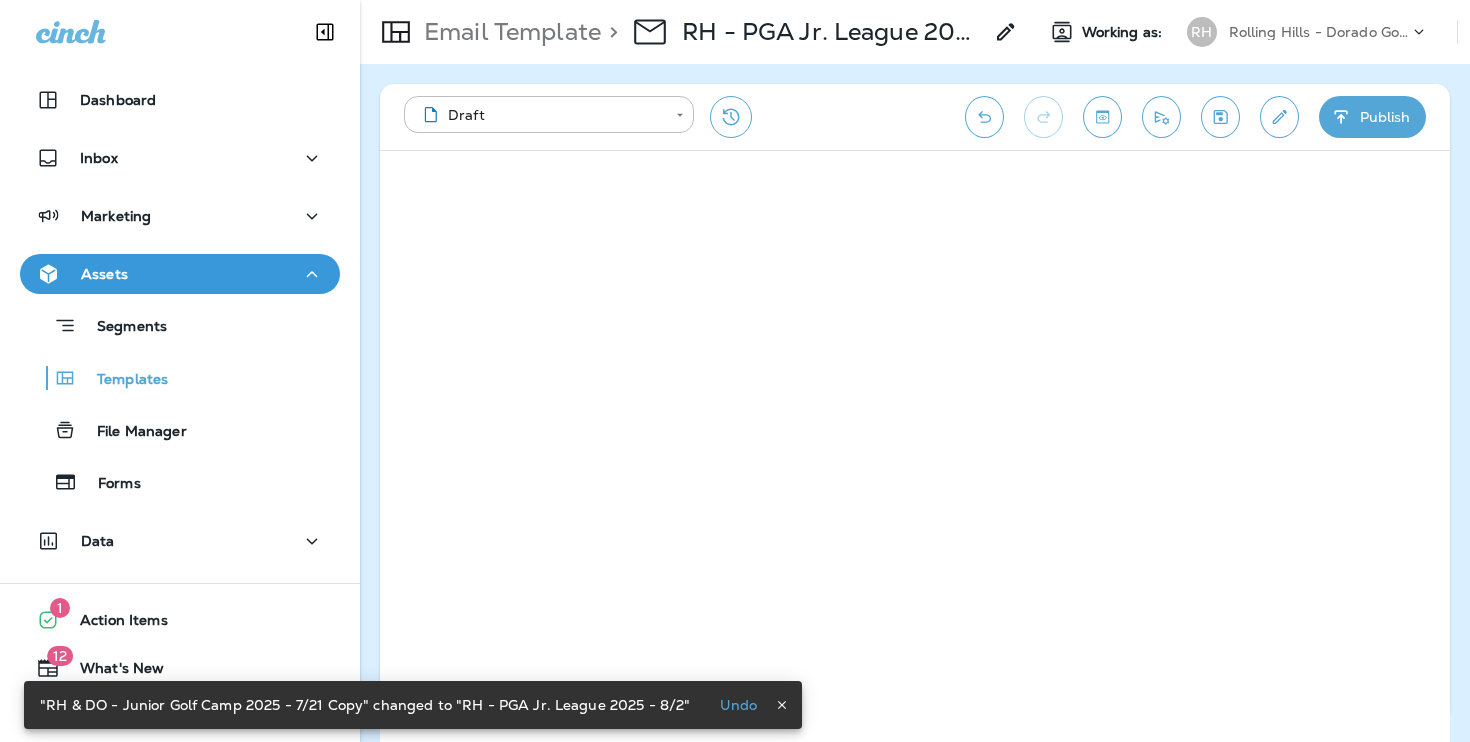 click at bounding box center (1220, 117) 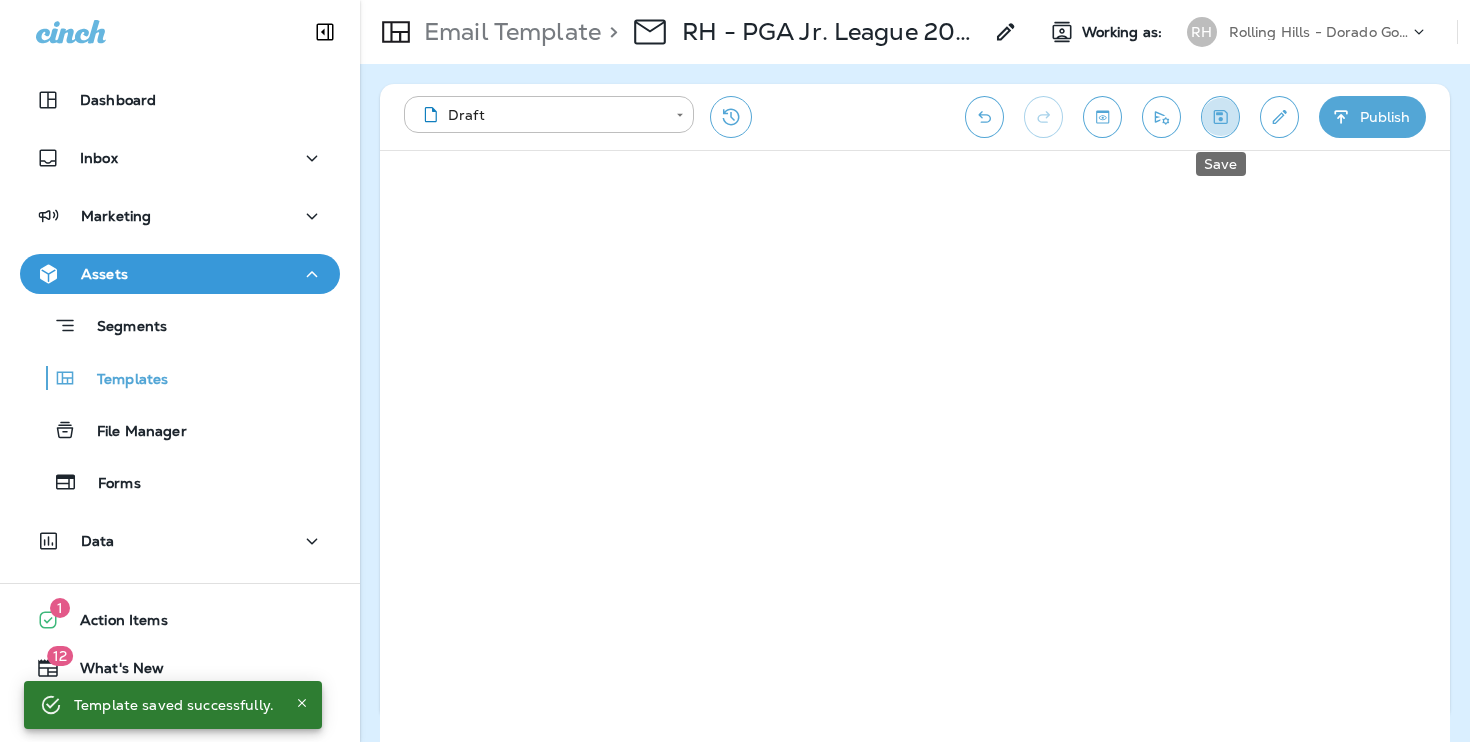 click 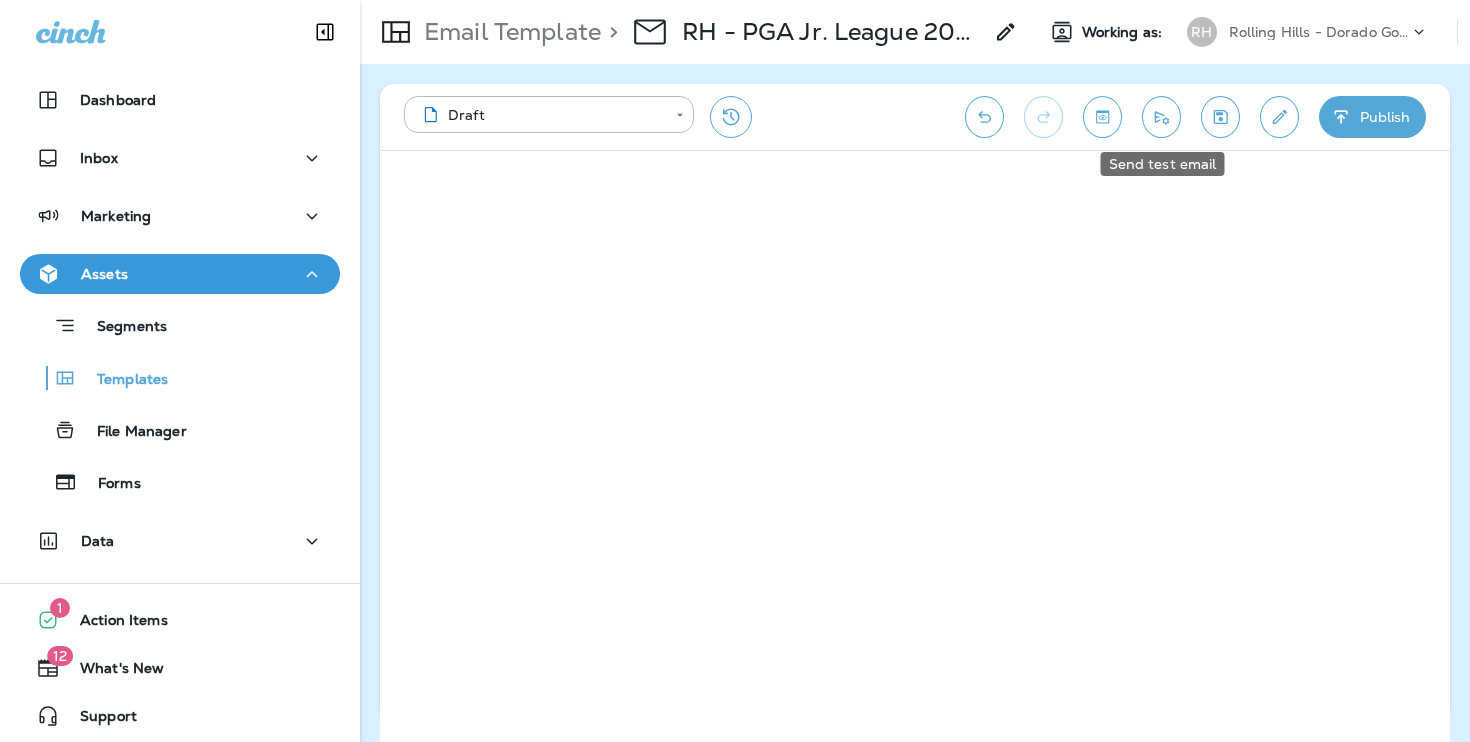 click at bounding box center [1161, 117] 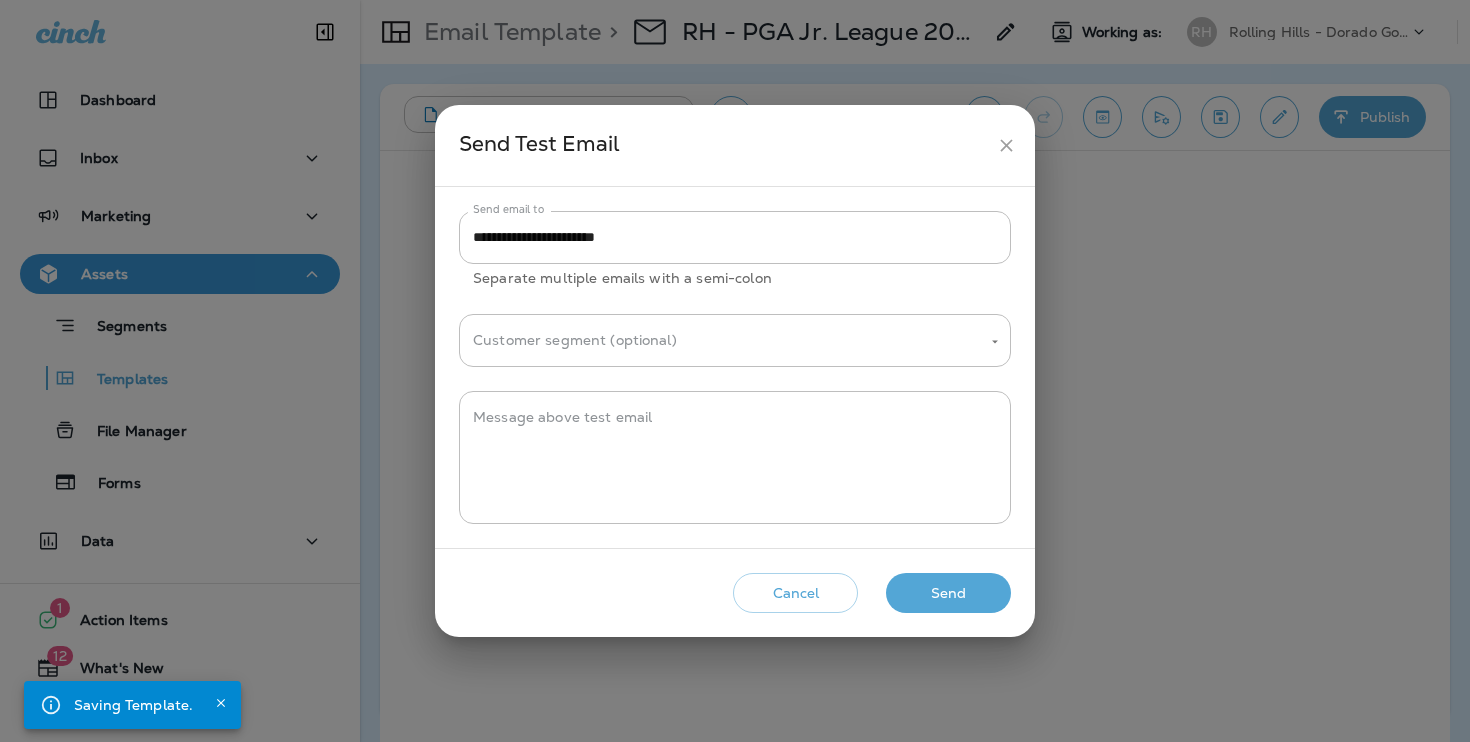 click on "Send" at bounding box center [948, 593] 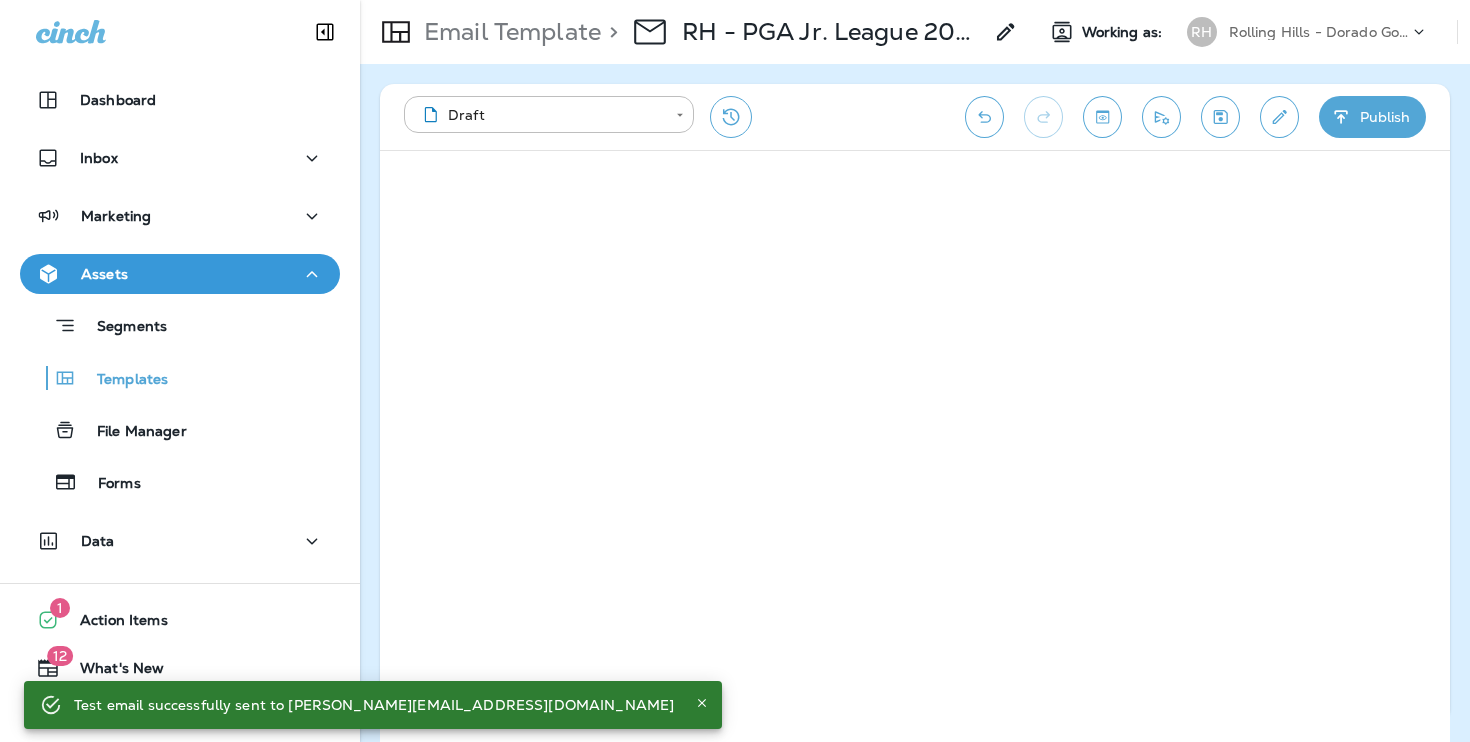 click at bounding box center (1161, 117) 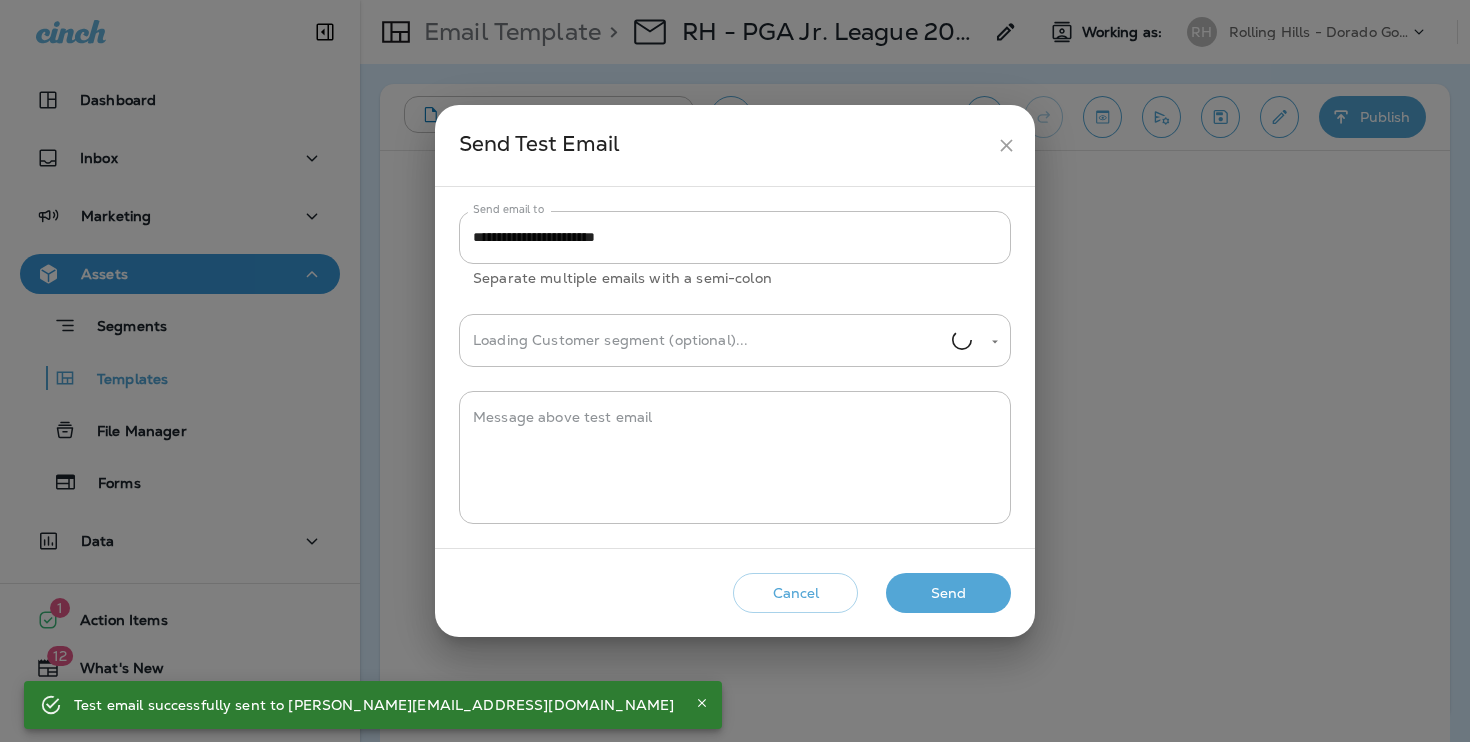 click on "Send" at bounding box center [948, 593] 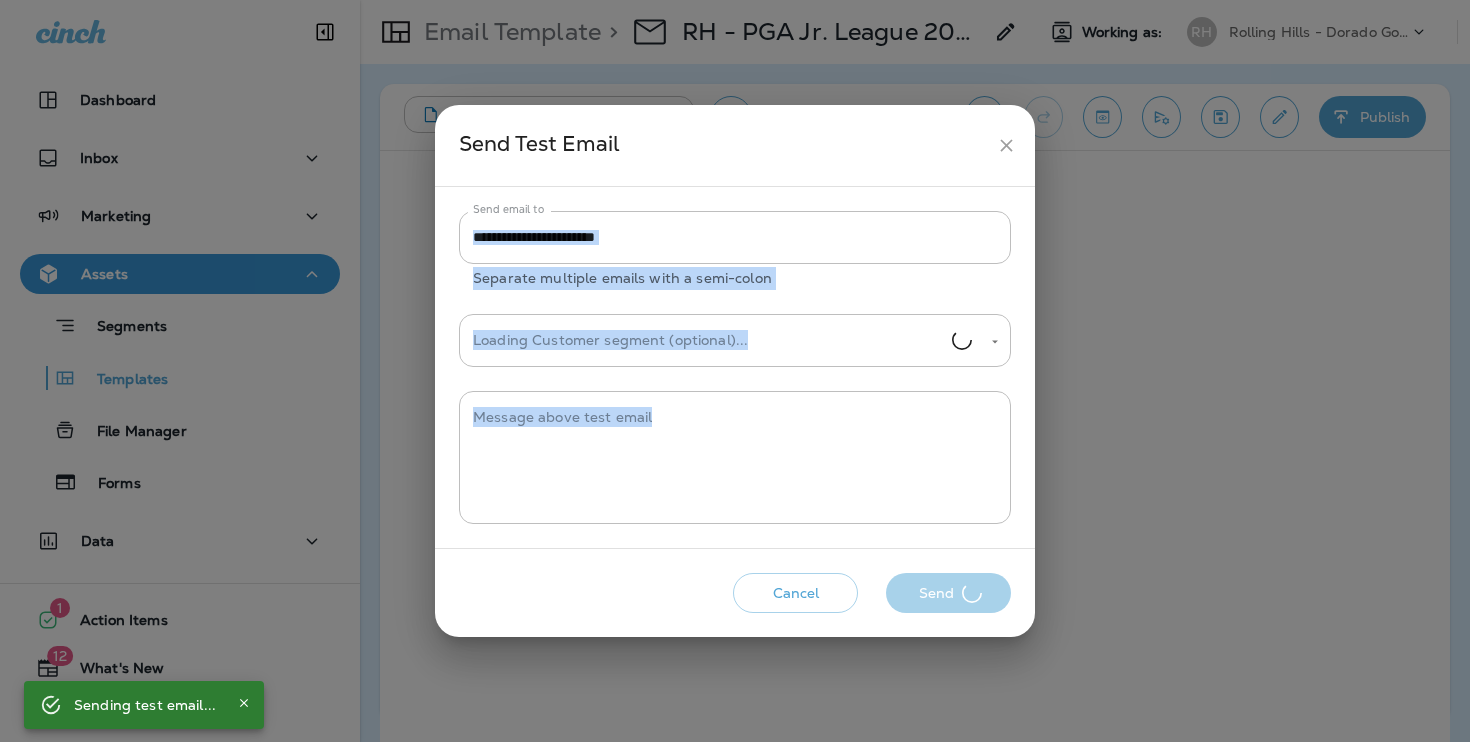 click on "Cancel Send" at bounding box center [735, 593] 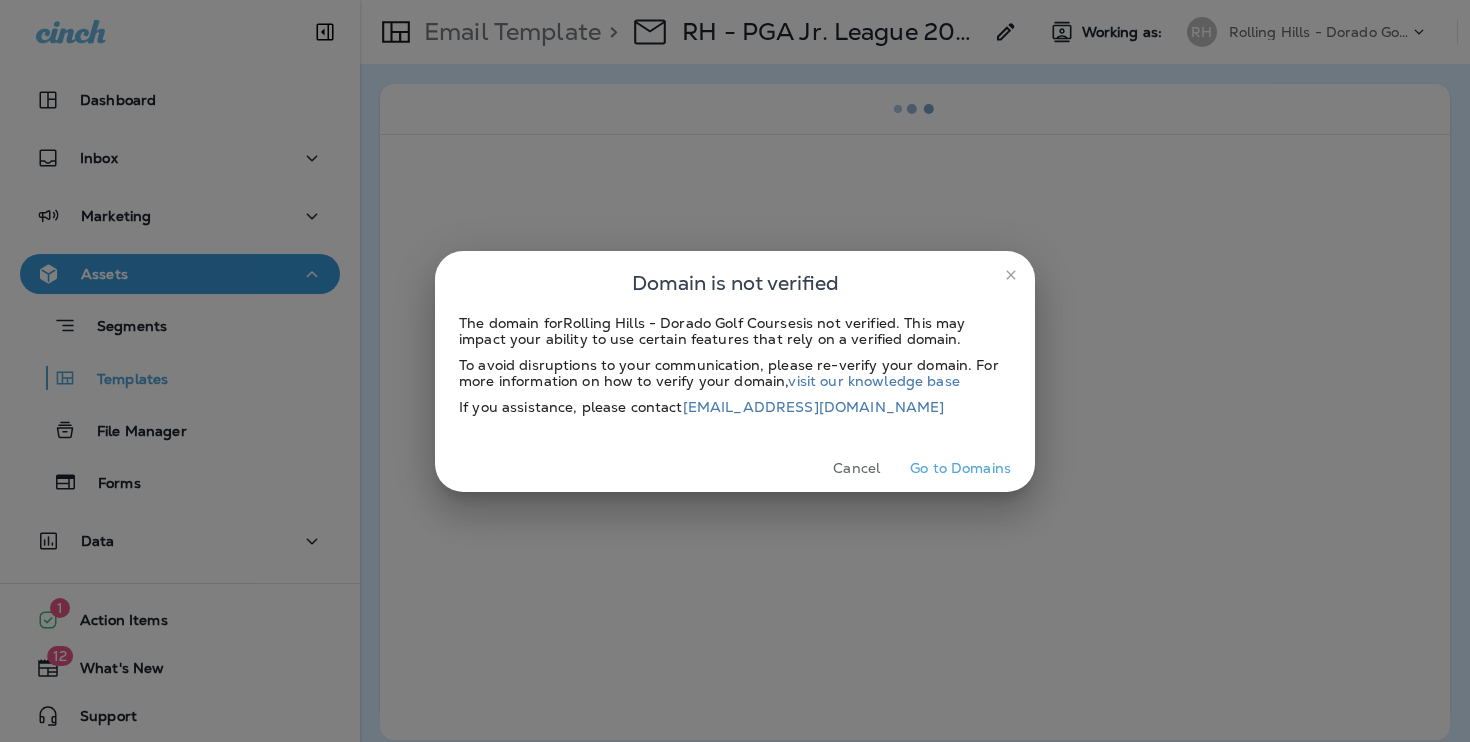scroll, scrollTop: 0, scrollLeft: 0, axis: both 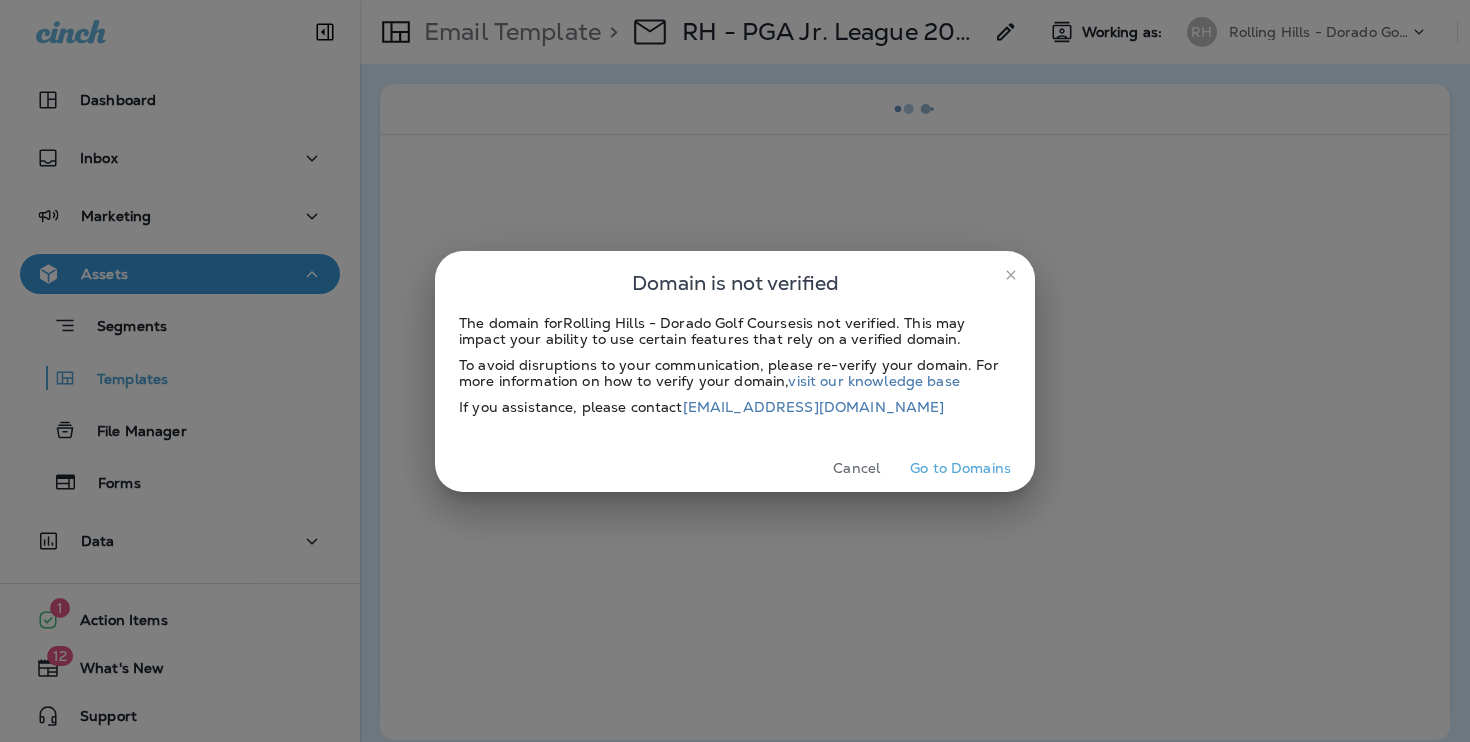 click on "Cancel" at bounding box center (856, 468) 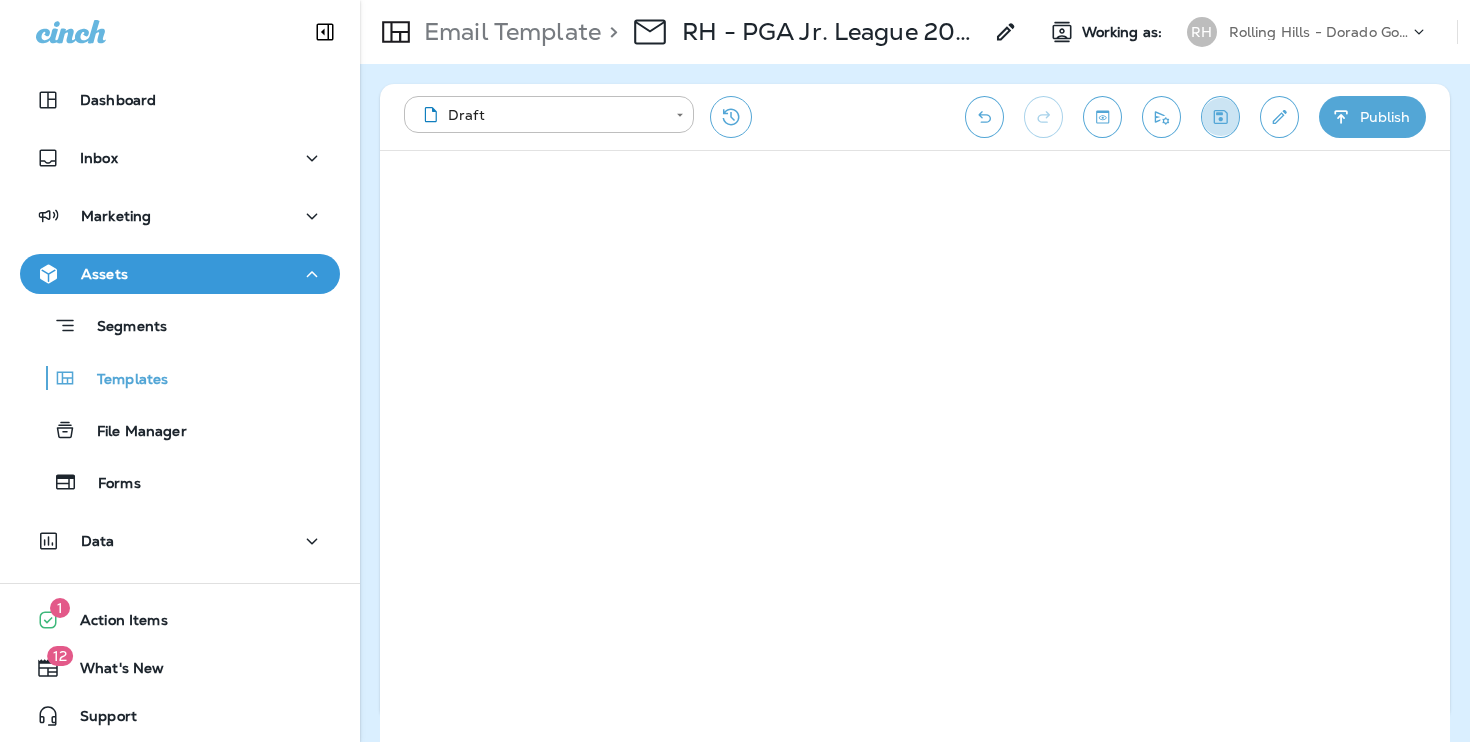 click at bounding box center (1220, 117) 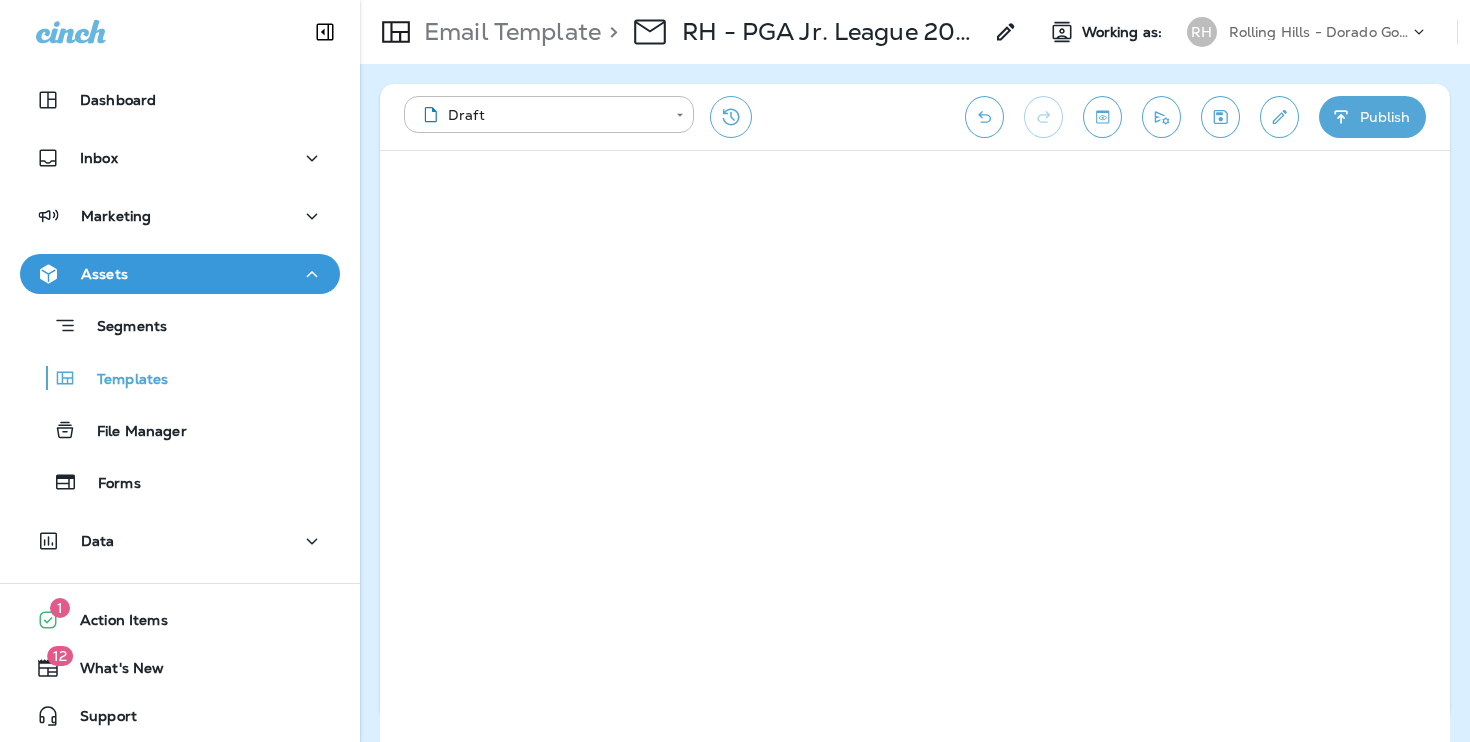 click on "RH Rolling Hills - Dorado Golf Courses" at bounding box center (1308, 32) 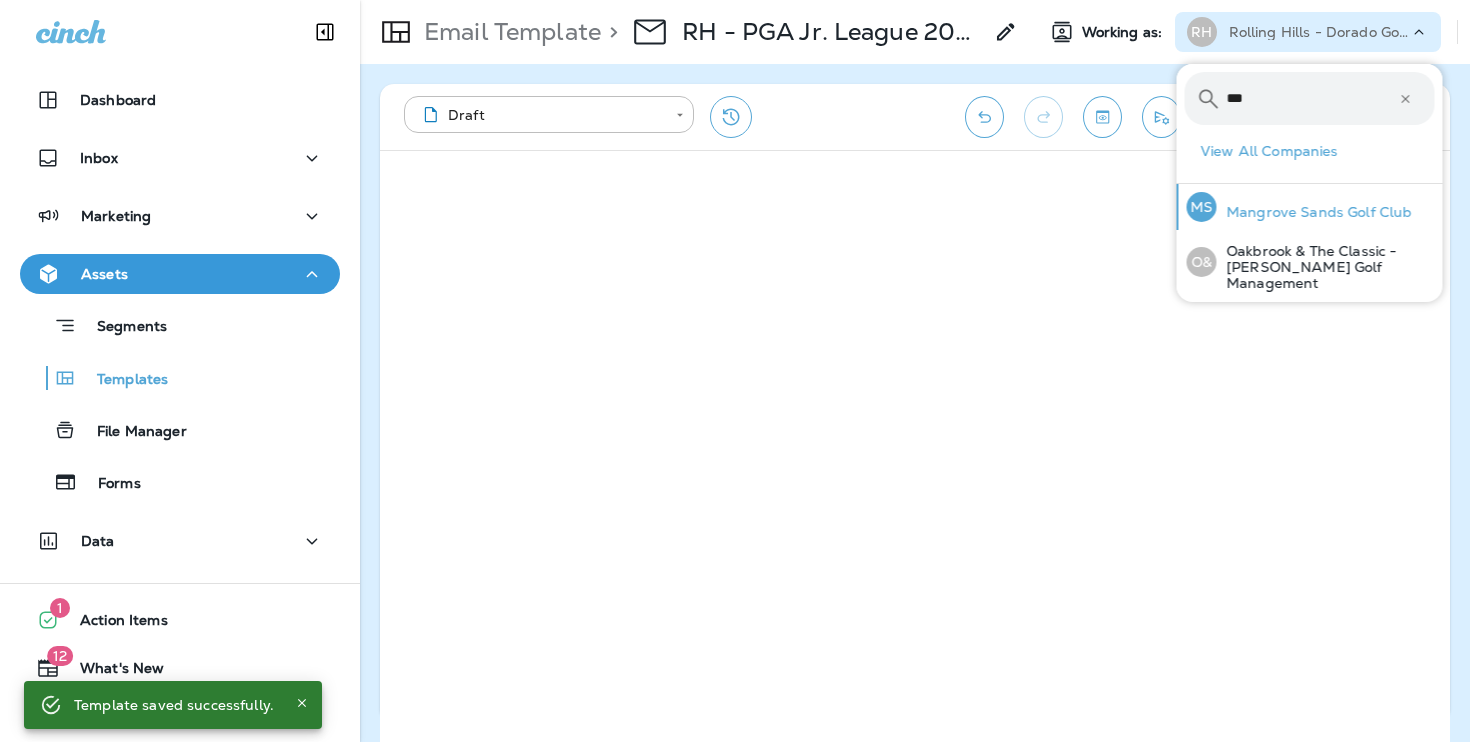 type on "***" 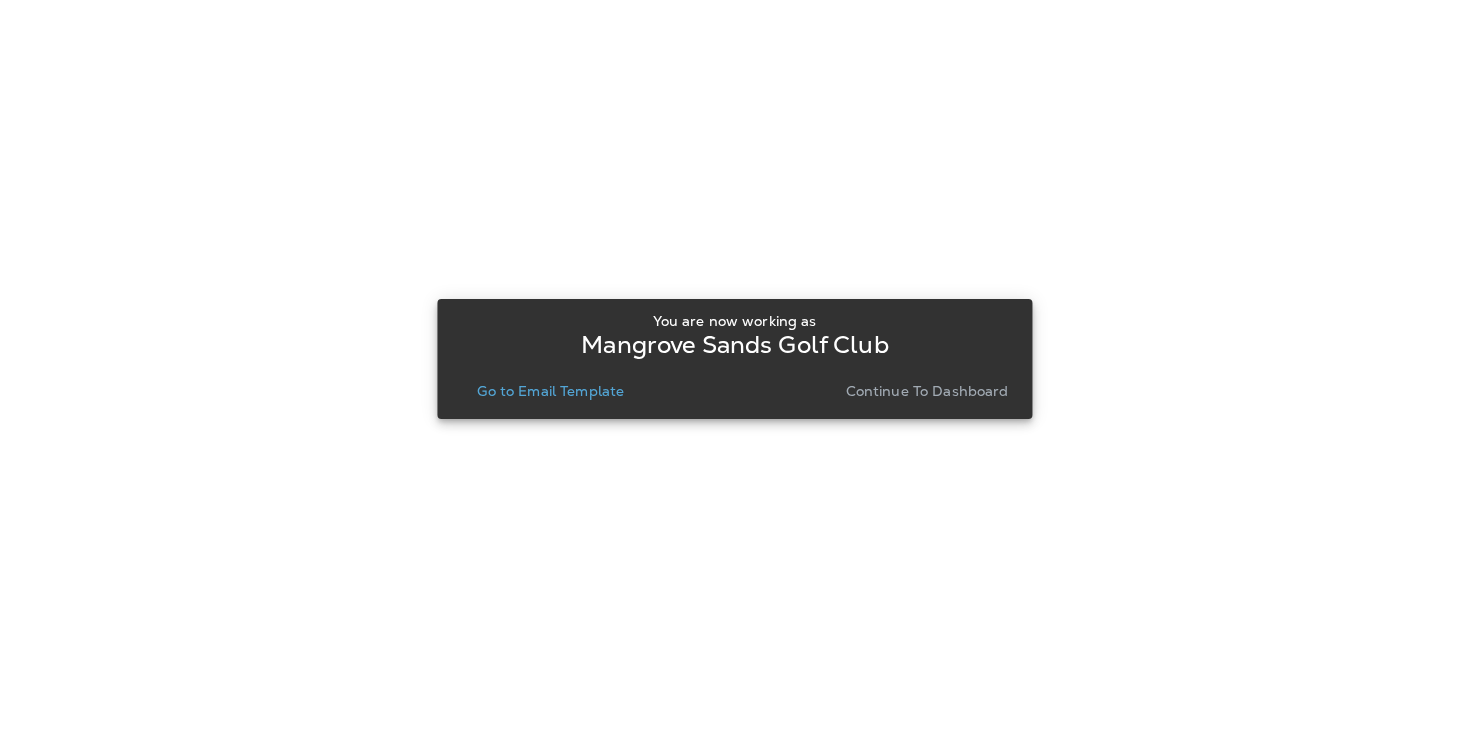 click on "Continue to Dashboard" at bounding box center [927, 391] 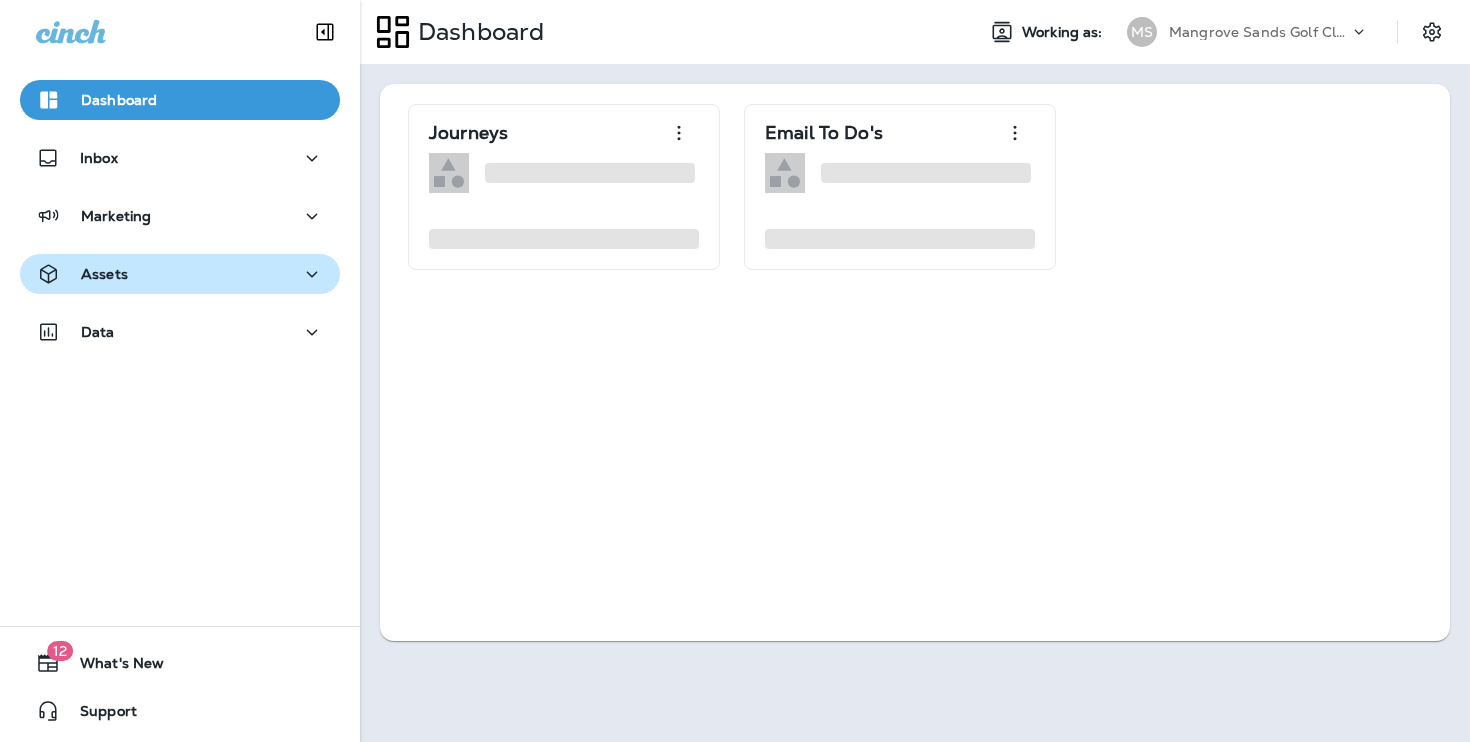 click on "Assets" at bounding box center (180, 274) 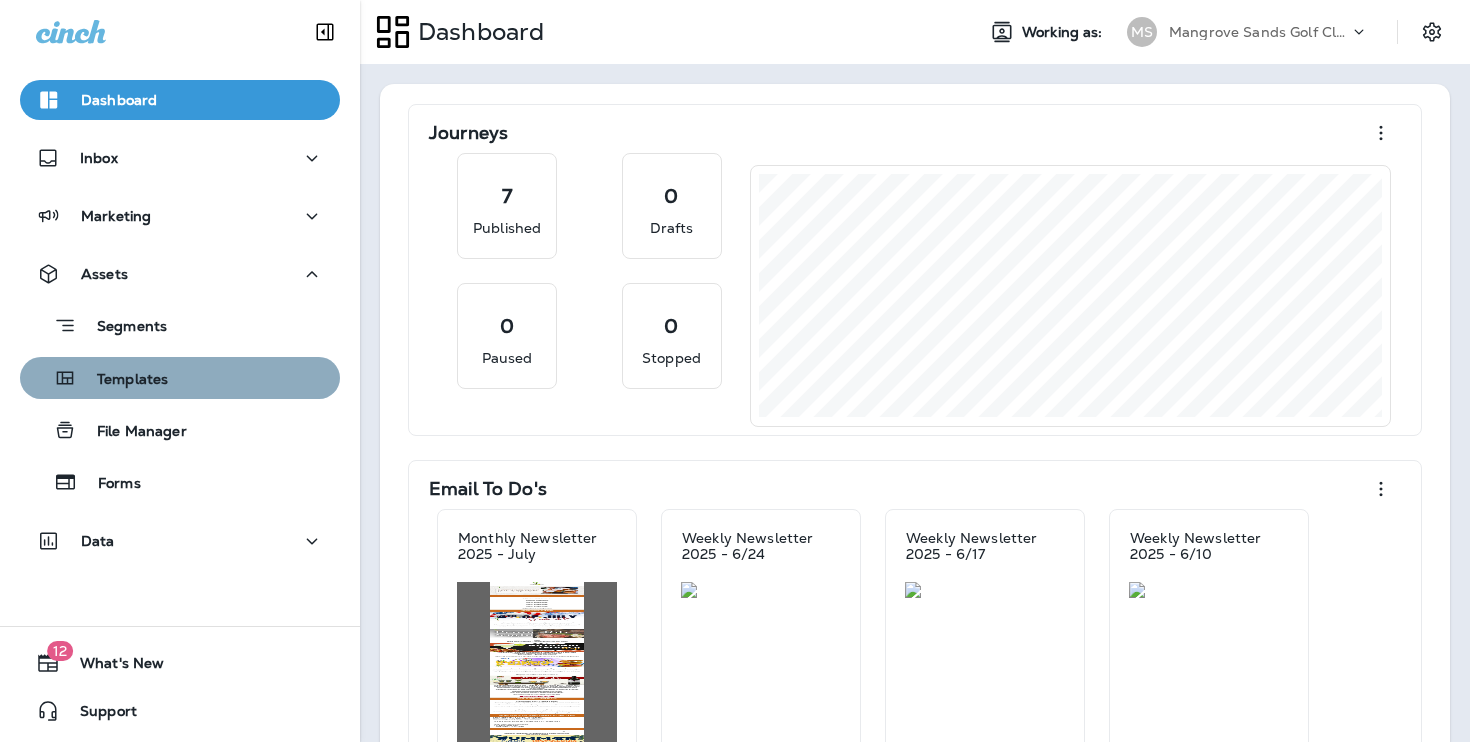 click on "Templates" at bounding box center [180, 378] 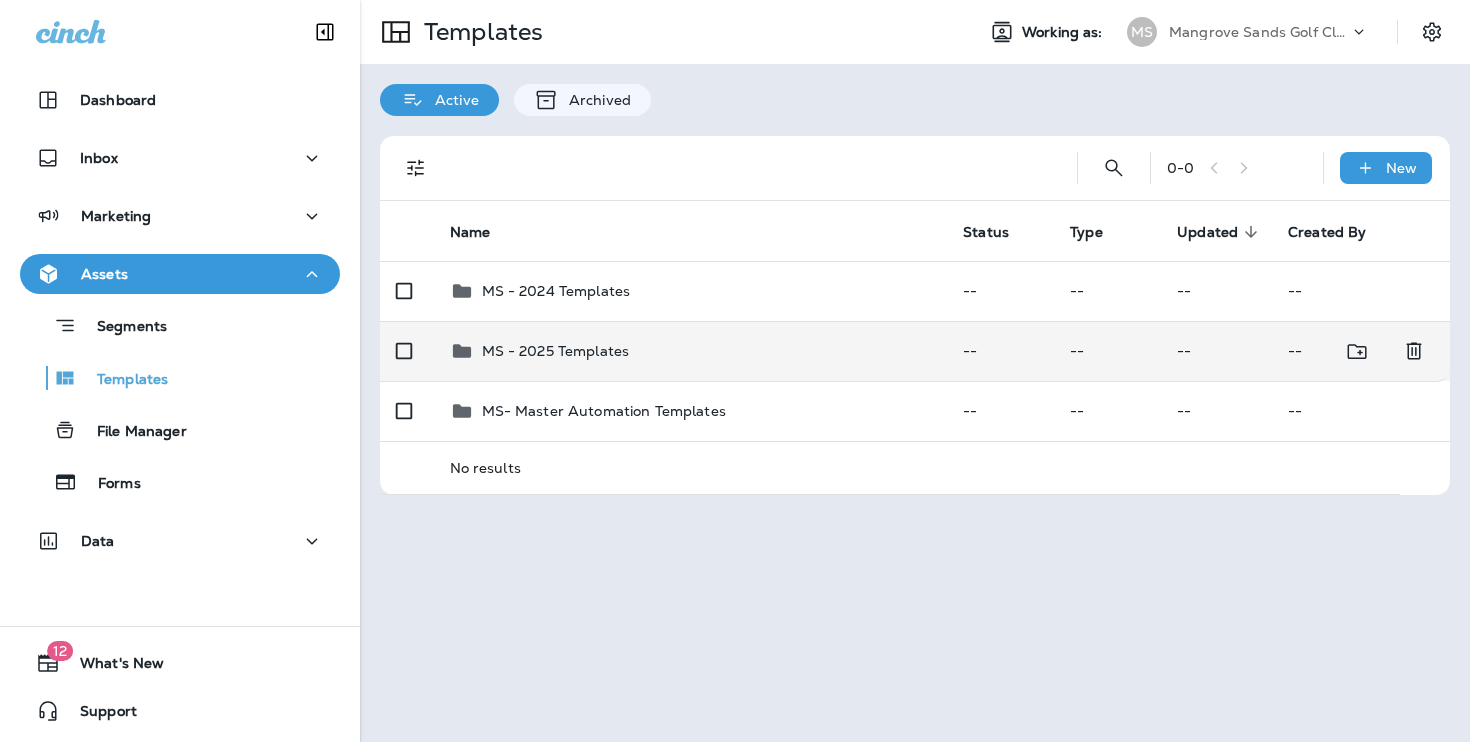 click on "MS - 2025 Templates" at bounding box center [691, 351] 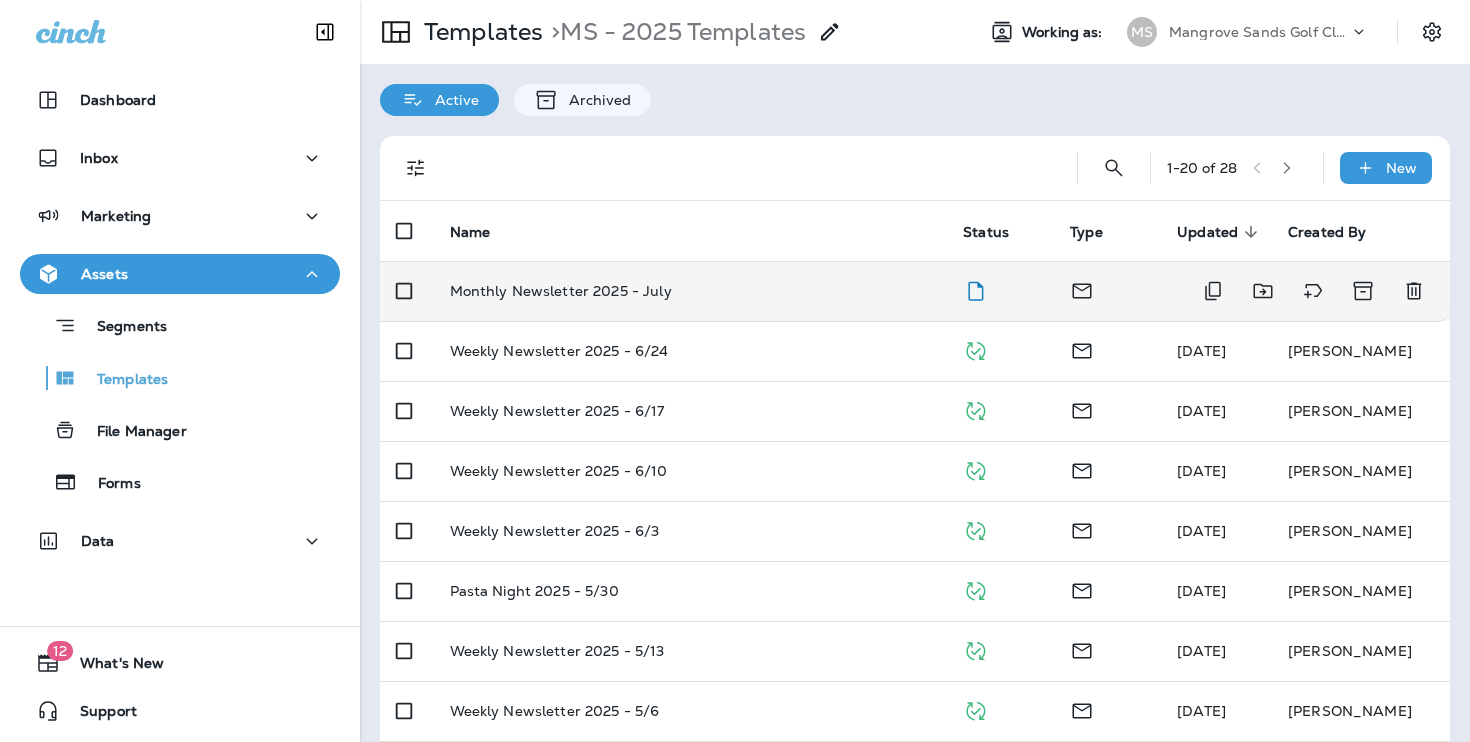 click at bounding box center (1000, 291) 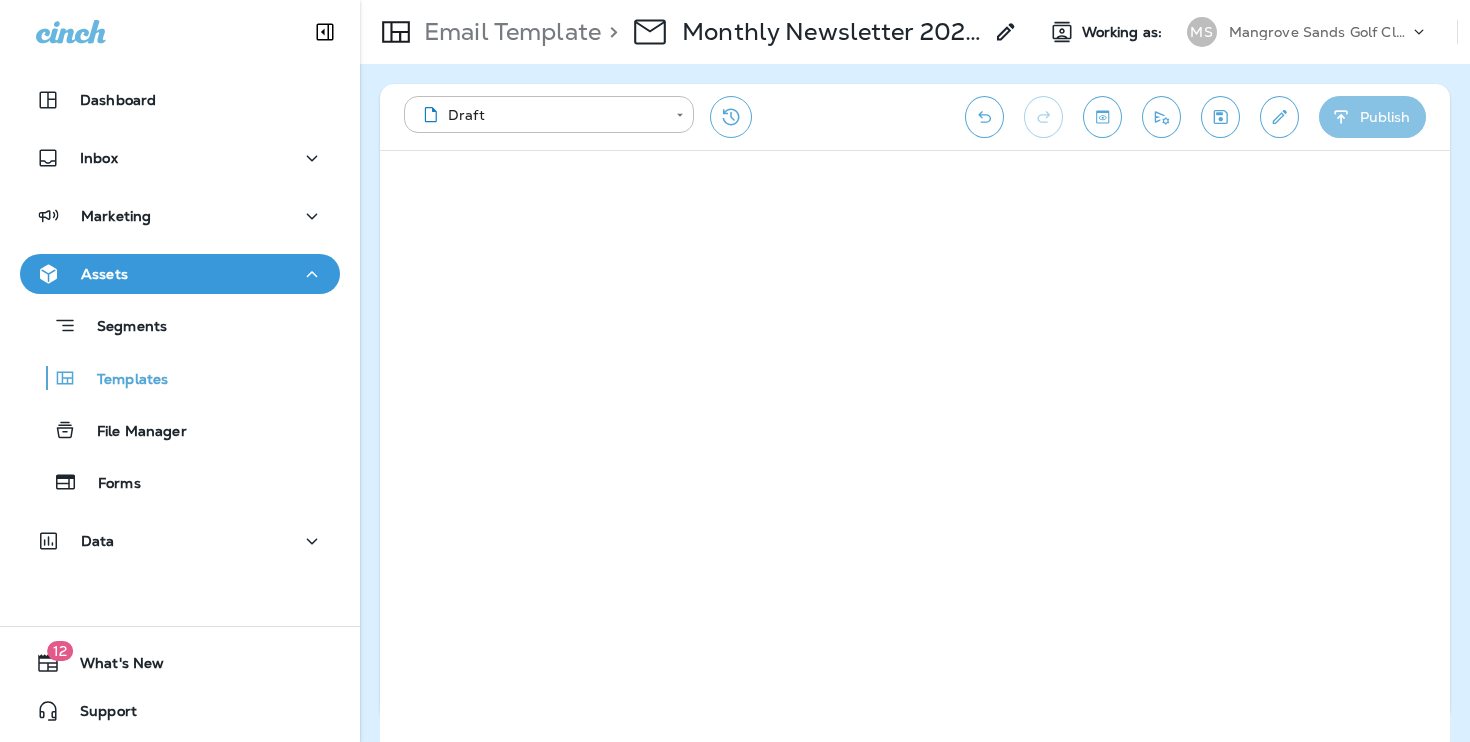 click on "Publish" at bounding box center [1372, 117] 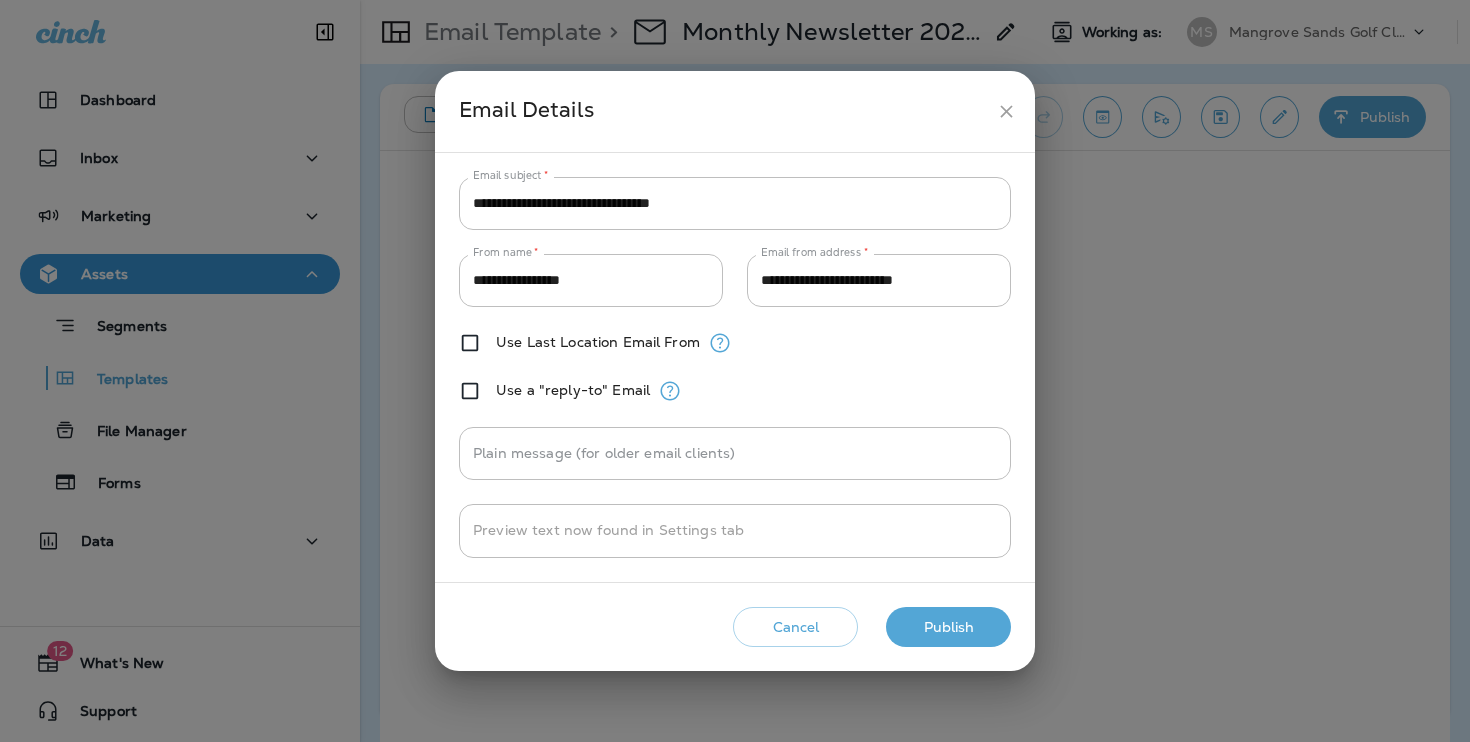 click on "Cancel Publish" at bounding box center [735, 627] 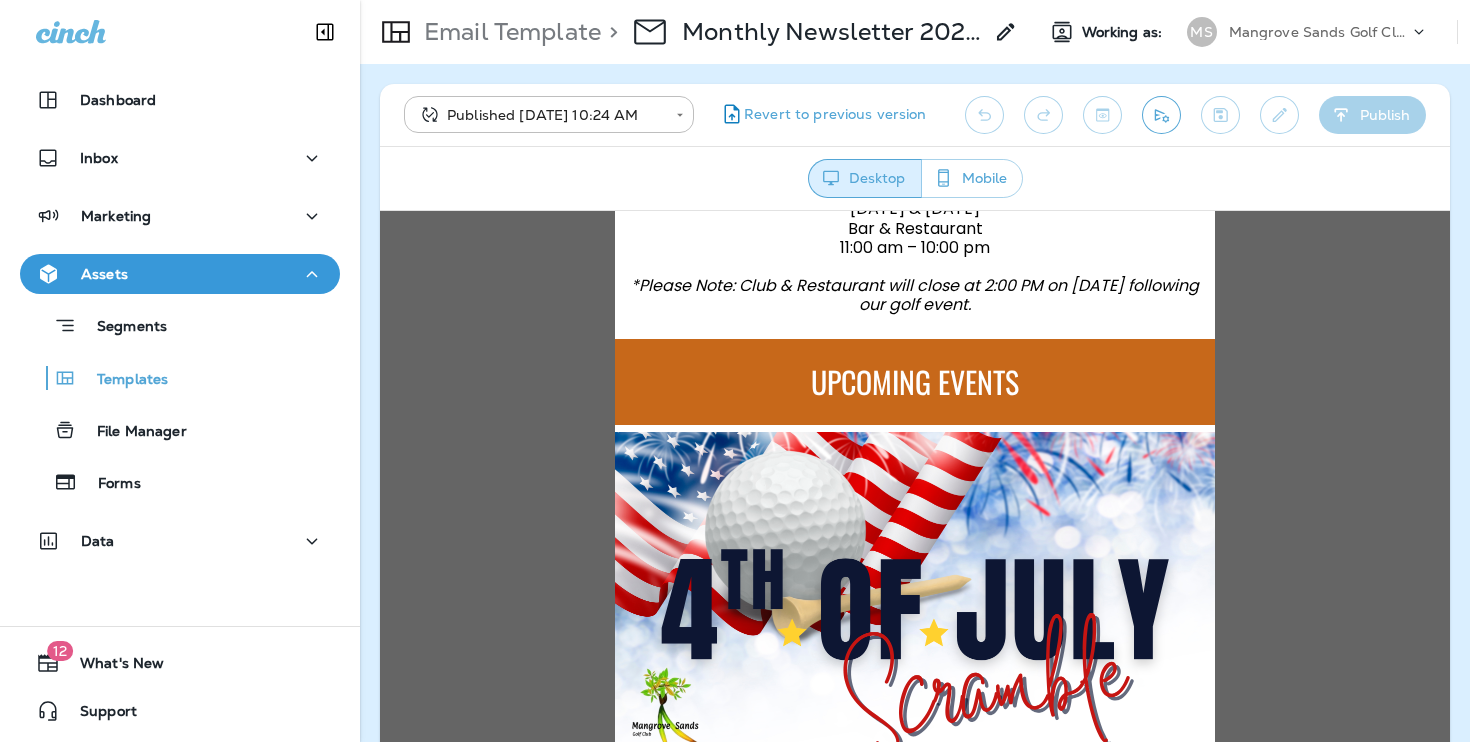 scroll, scrollTop: 809, scrollLeft: 0, axis: vertical 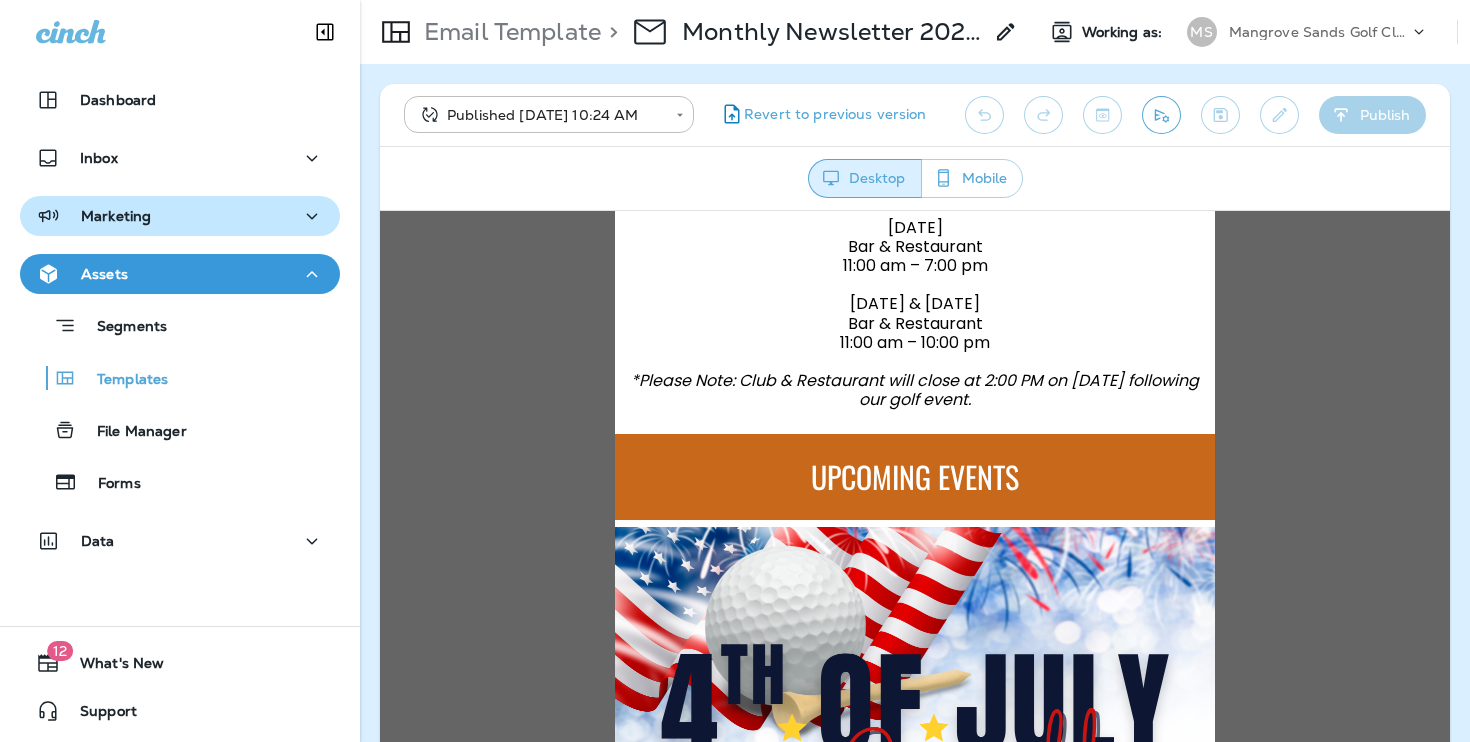 click on "Marketing" at bounding box center (180, 216) 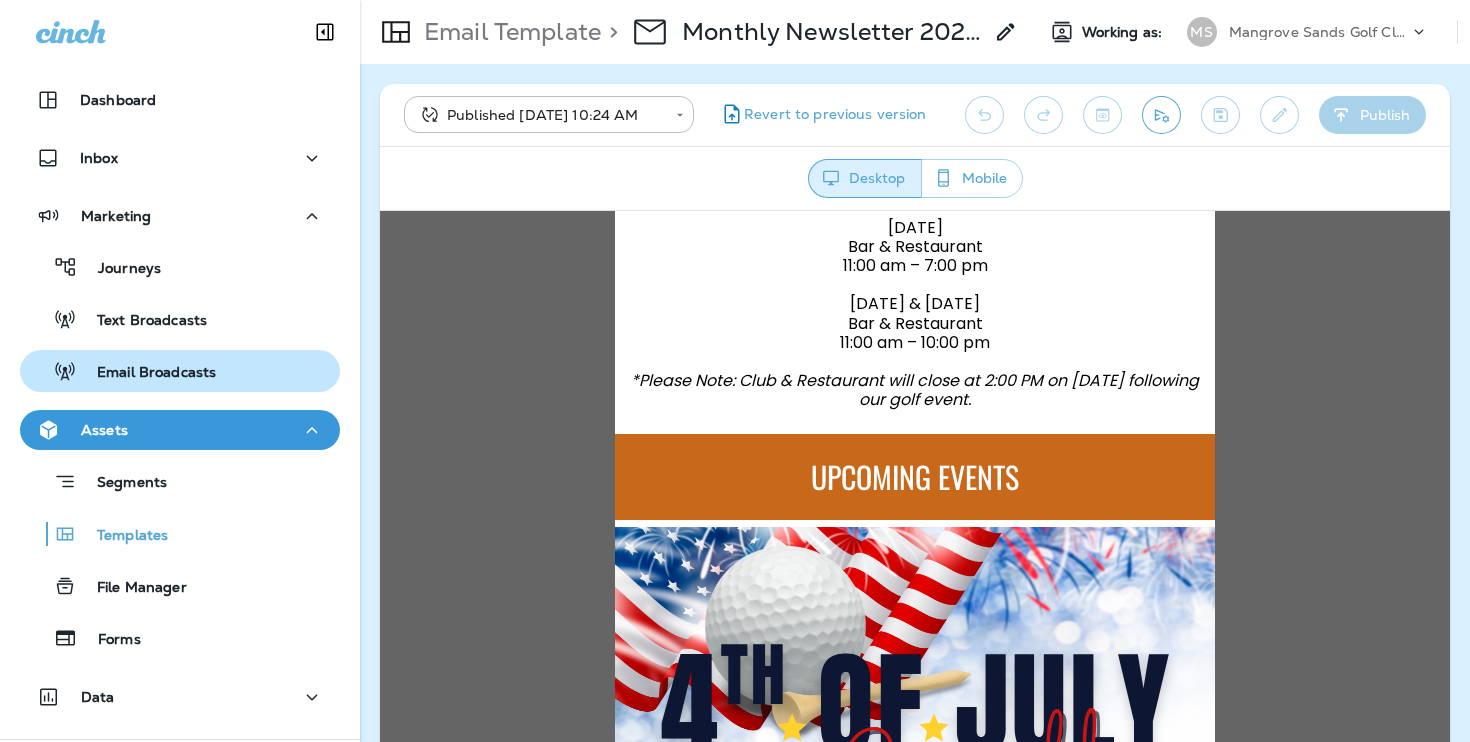 click on "Email Broadcasts" at bounding box center [146, 373] 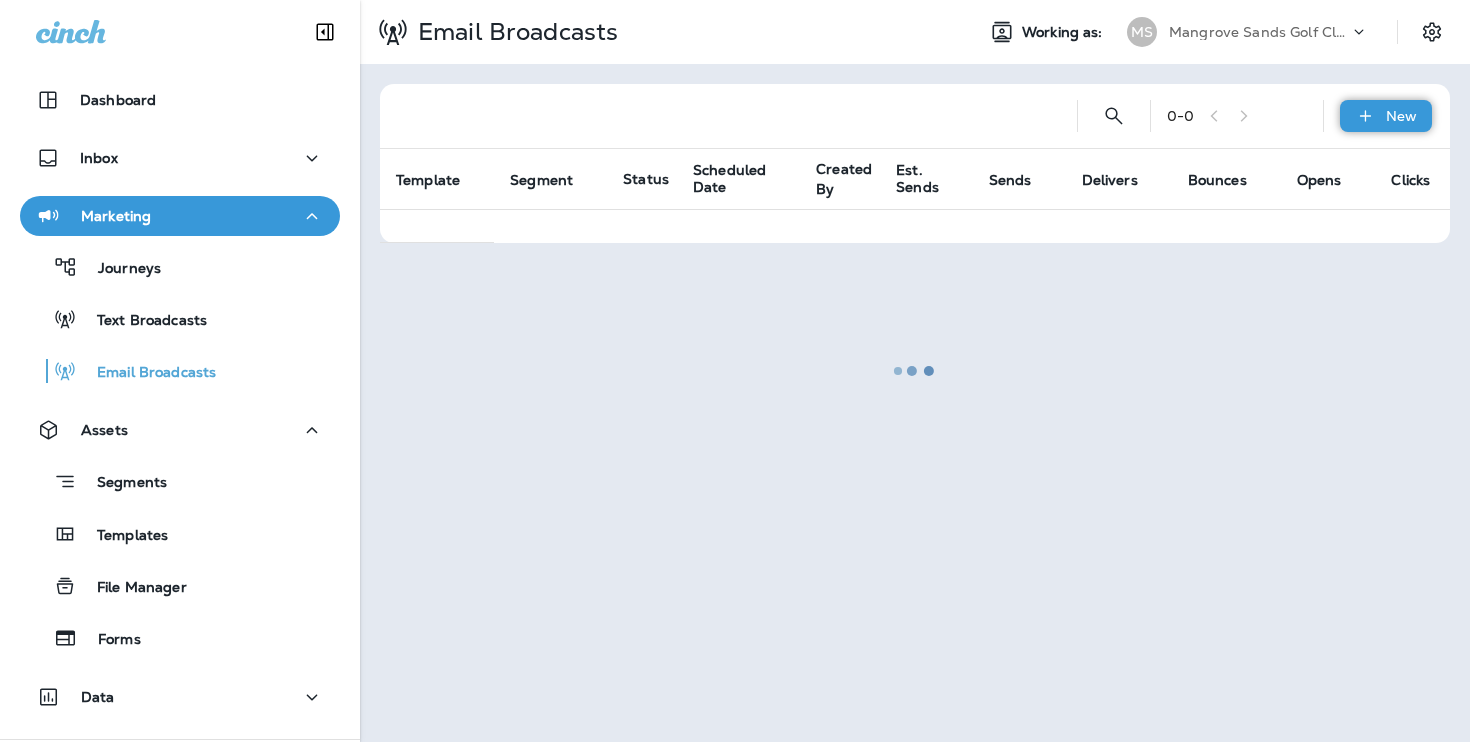 click on "New" at bounding box center (1386, 116) 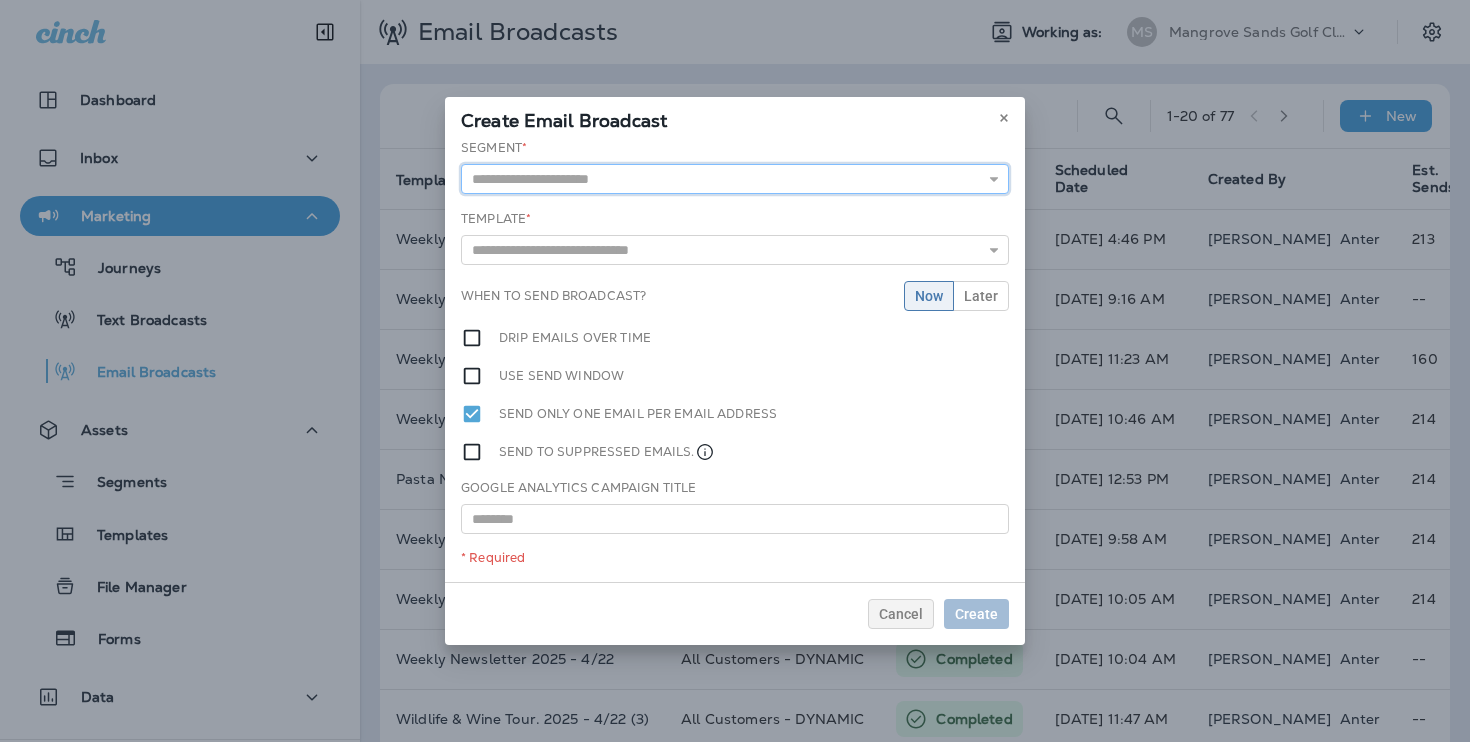 click on "45 Miles to Club 60 Day Defector All Customers - DYNAMIC All Customers - Static **Last Paid Tee Time > 30 days ago **Past Tee Times (Filters out Cancelled) Suppressed - Support **Thanked Players (Last 30 Days) Unsubscribed - Support **Upcoming Tee Times (Filters out Canceled)" at bounding box center (735, 179) 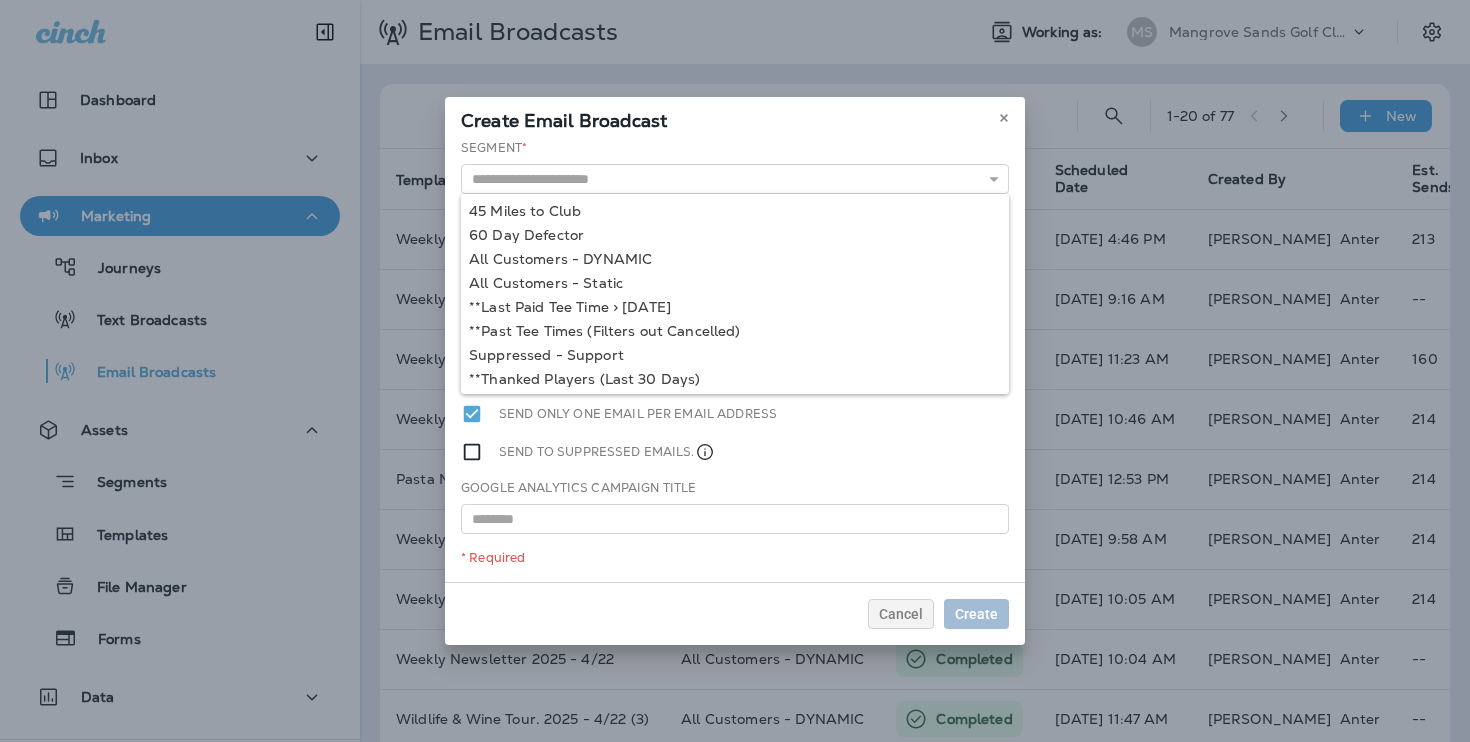 type on "**********" 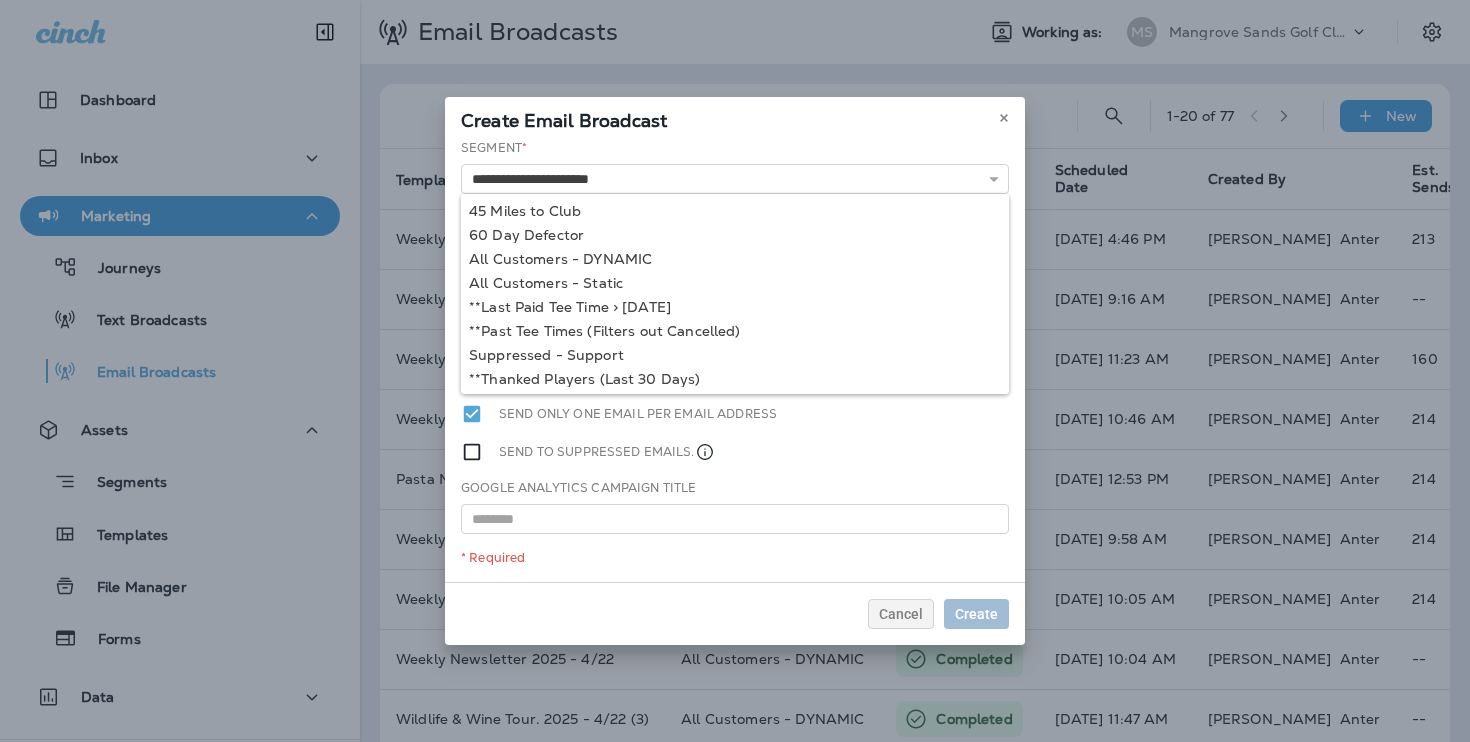 click on "**********" at bounding box center (735, 360) 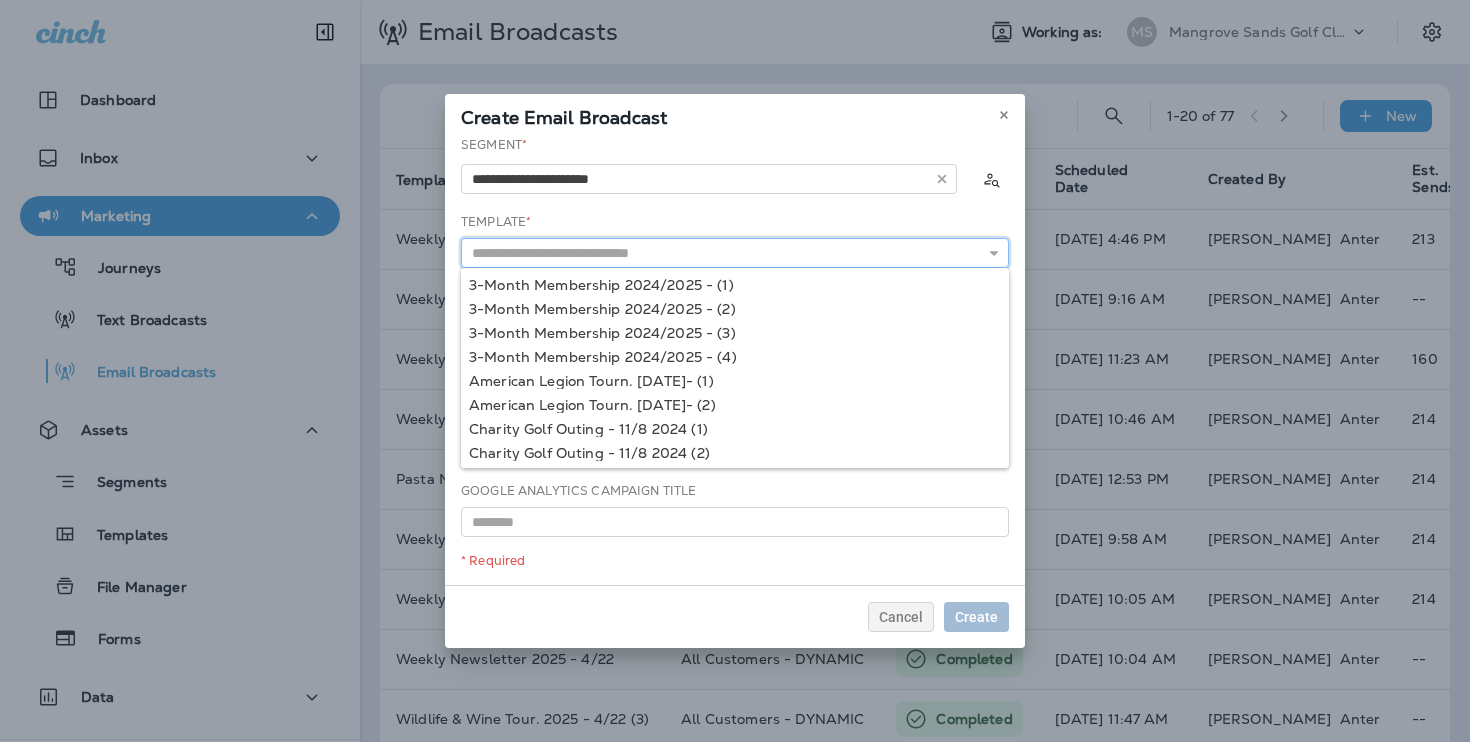 click at bounding box center [735, 253] 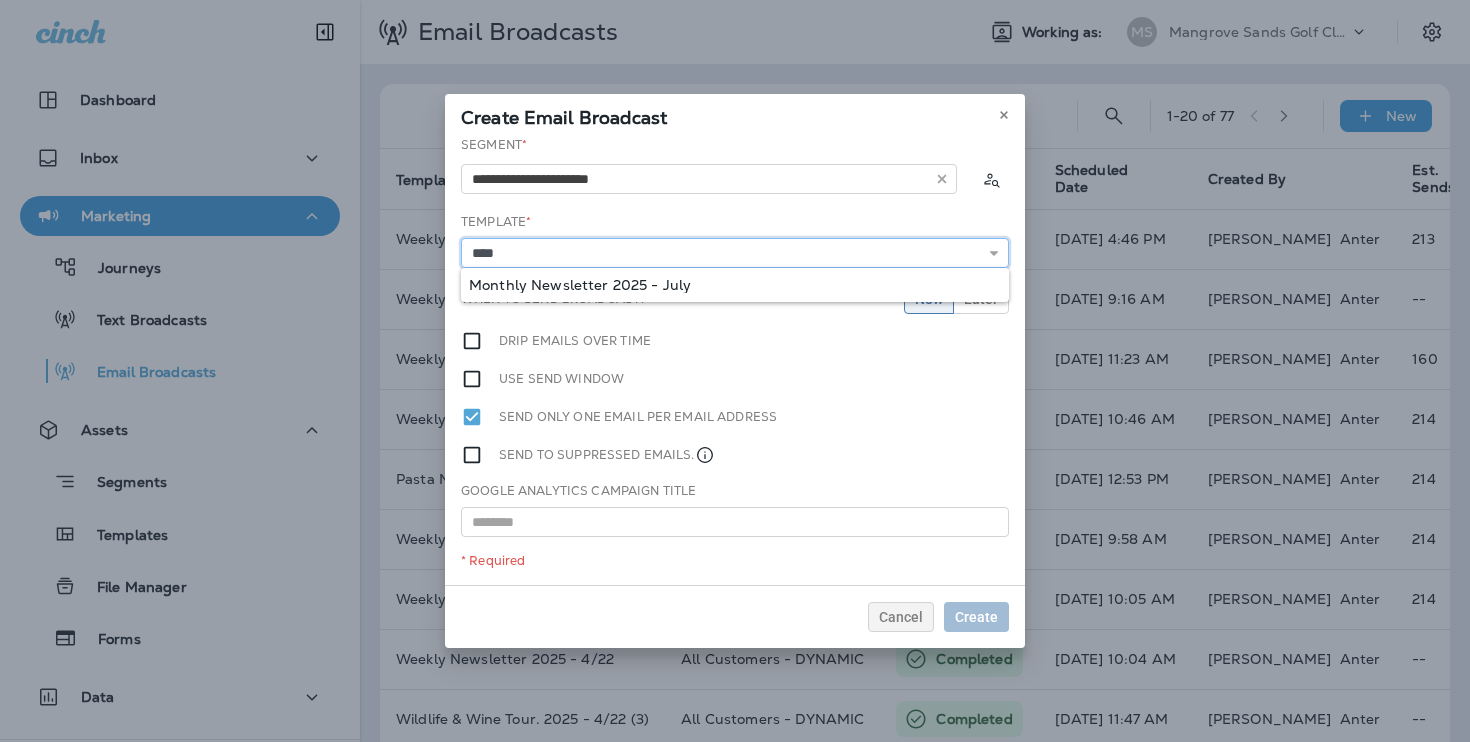 type on "**********" 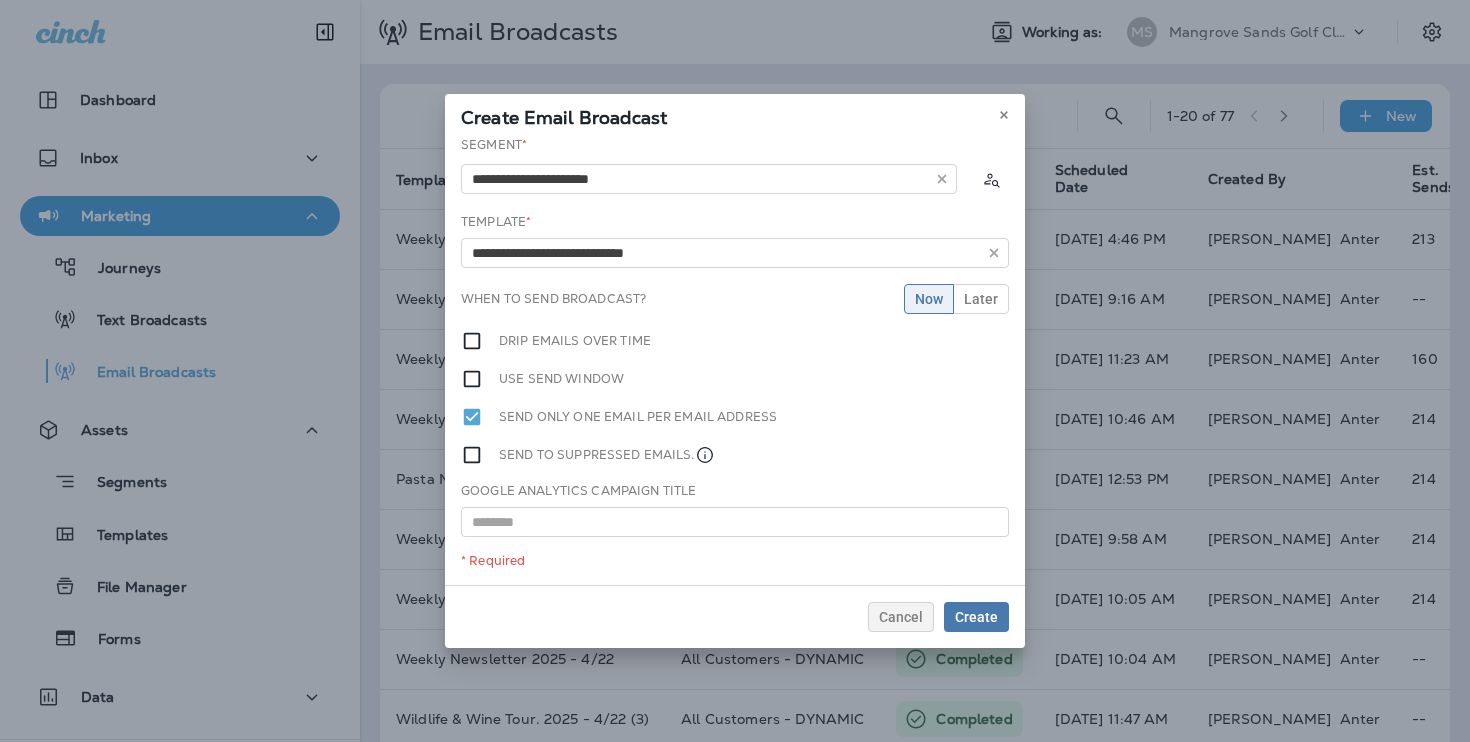 click on "**********" at bounding box center [735, 360] 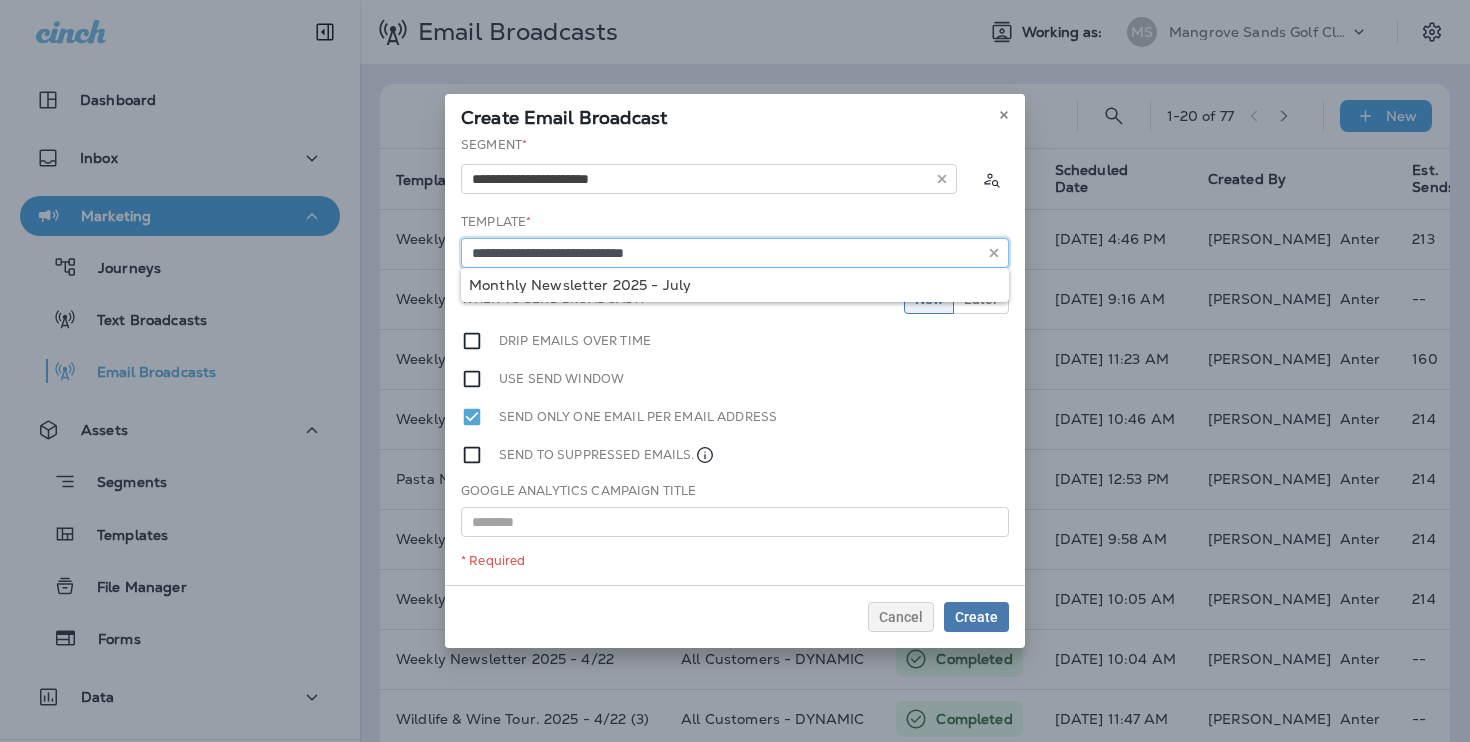 click on "**********" at bounding box center [735, 253] 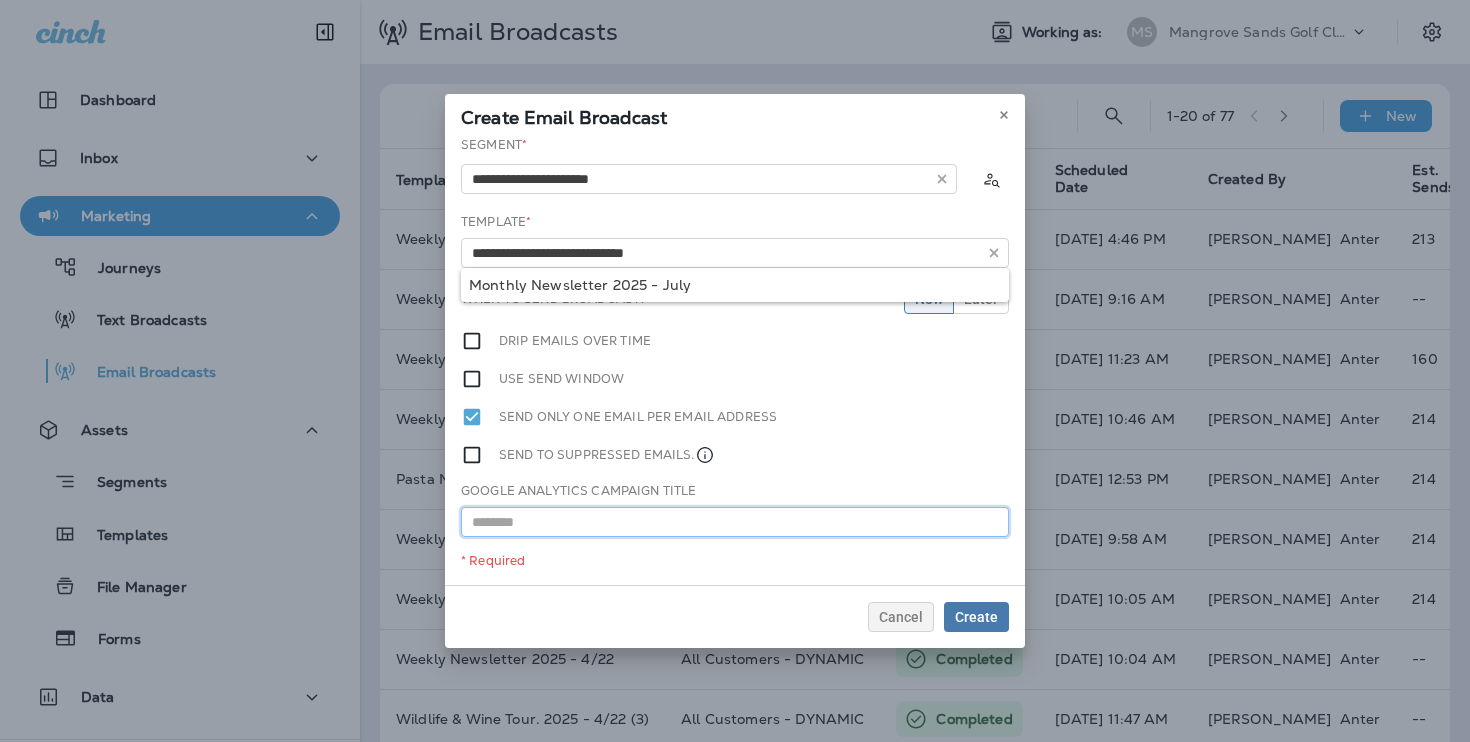 click at bounding box center [735, 522] 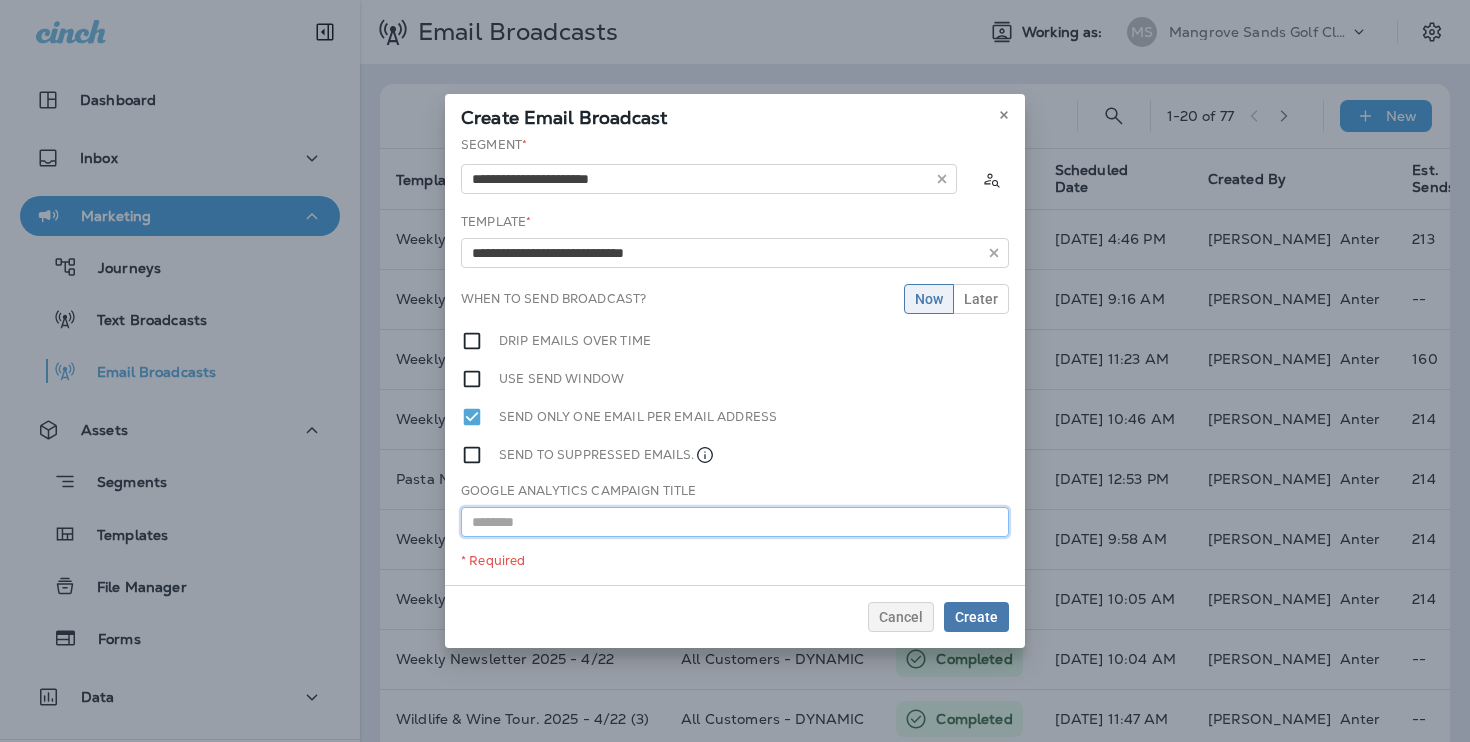 paste on "**********" 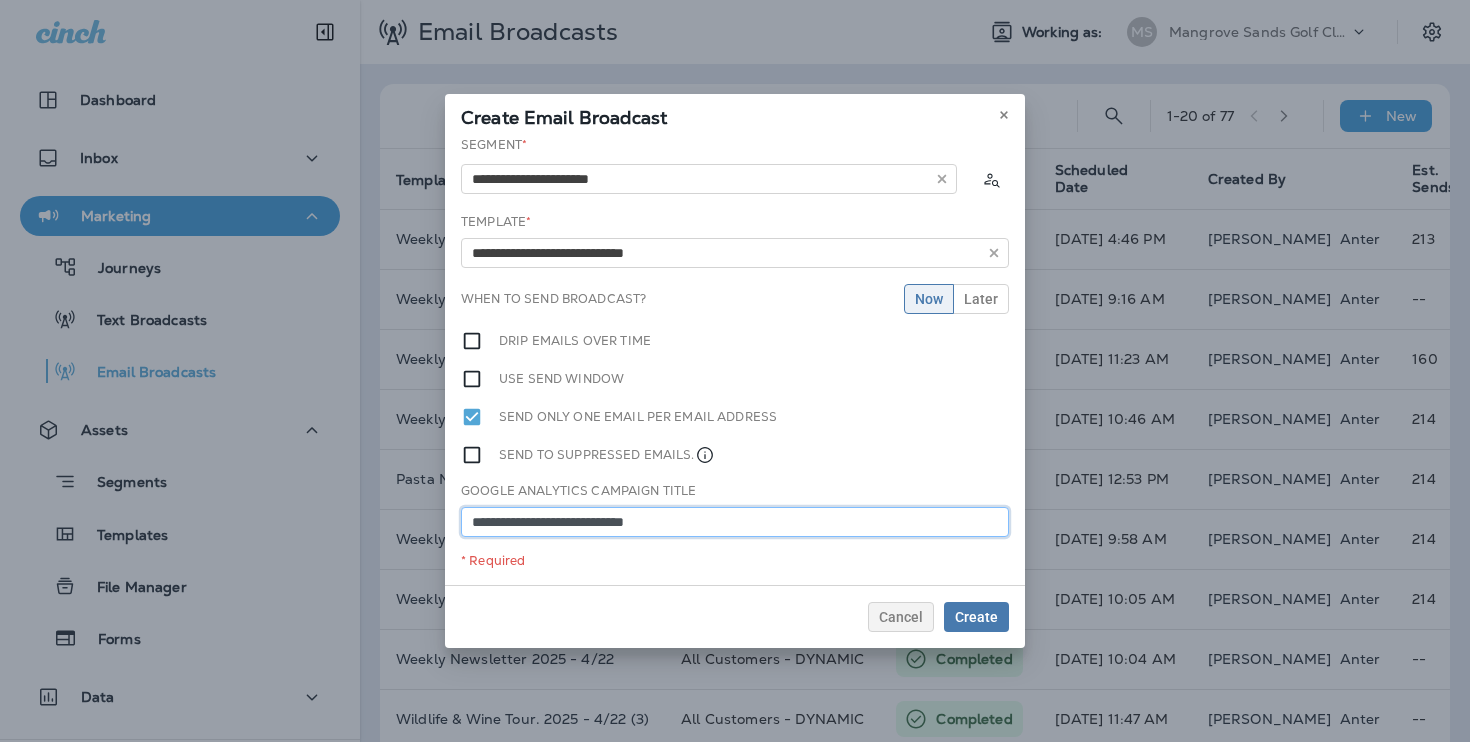 type on "**********" 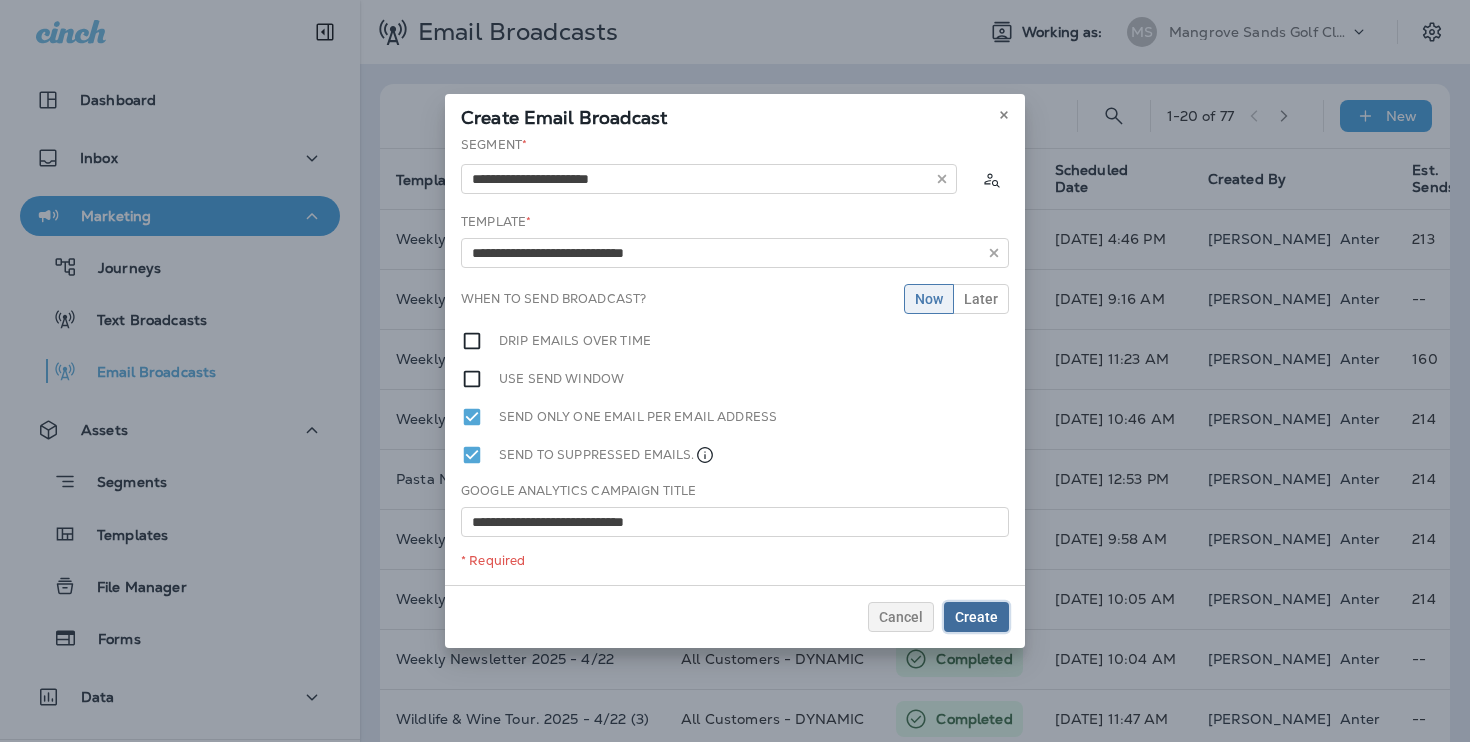 click on "Create" at bounding box center (976, 617) 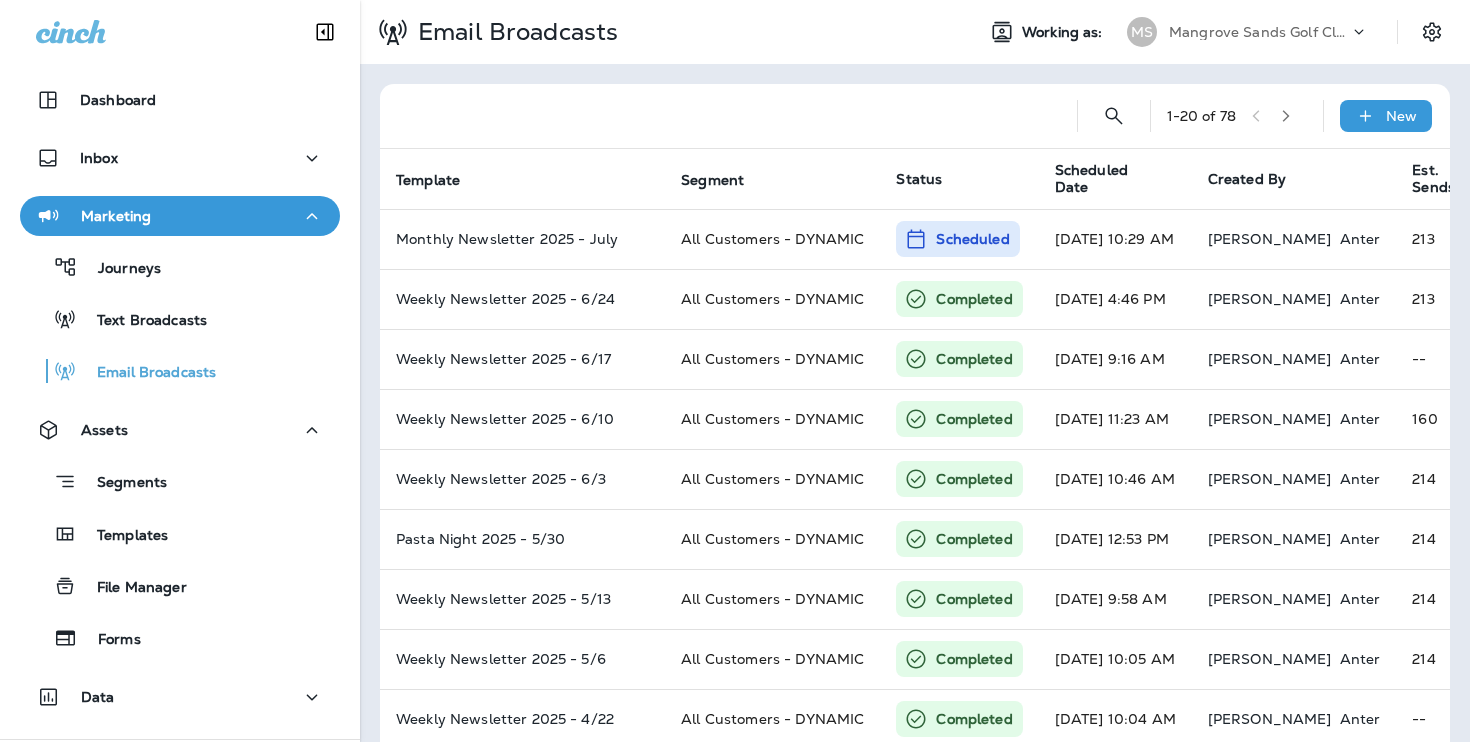 click on "MS Mangrove Sands Golf Club" at bounding box center (1248, 32) 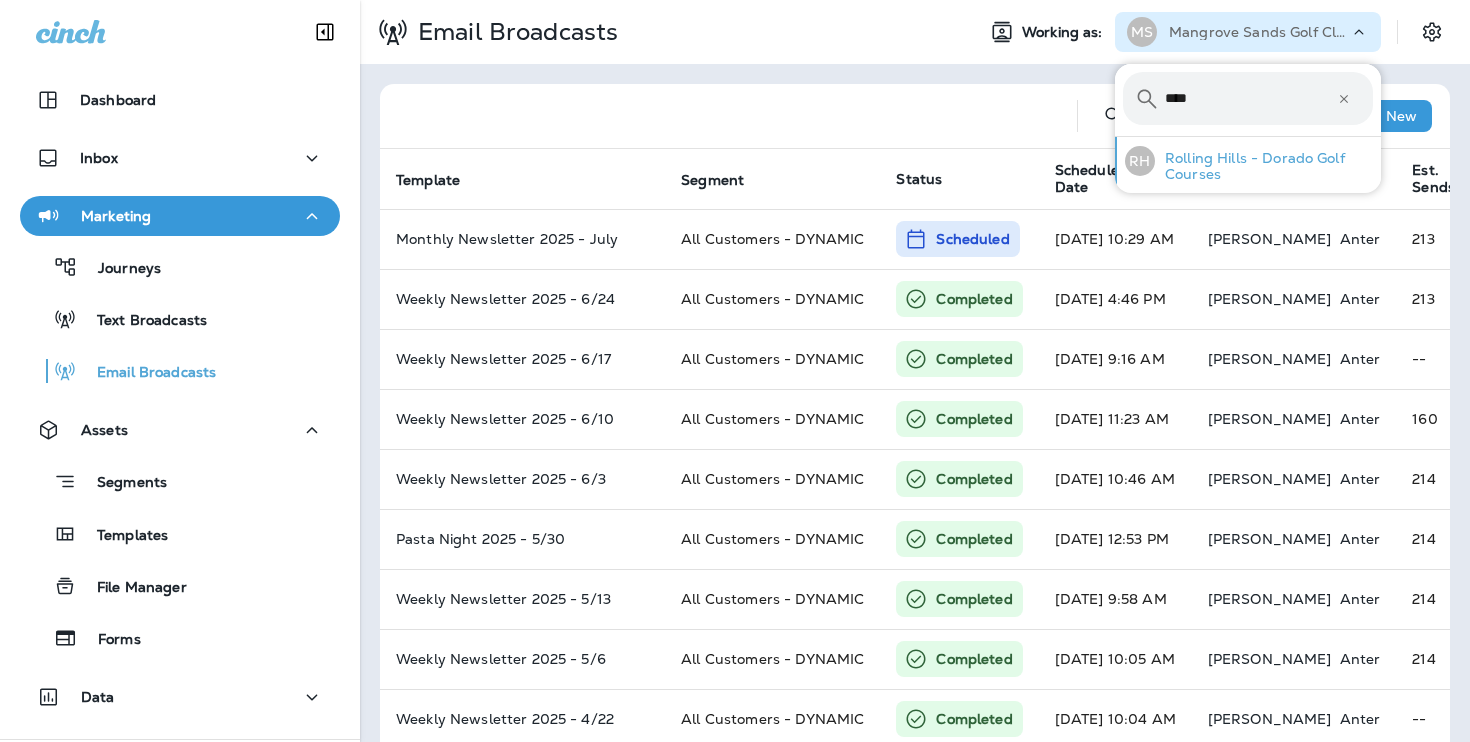 type on "****" 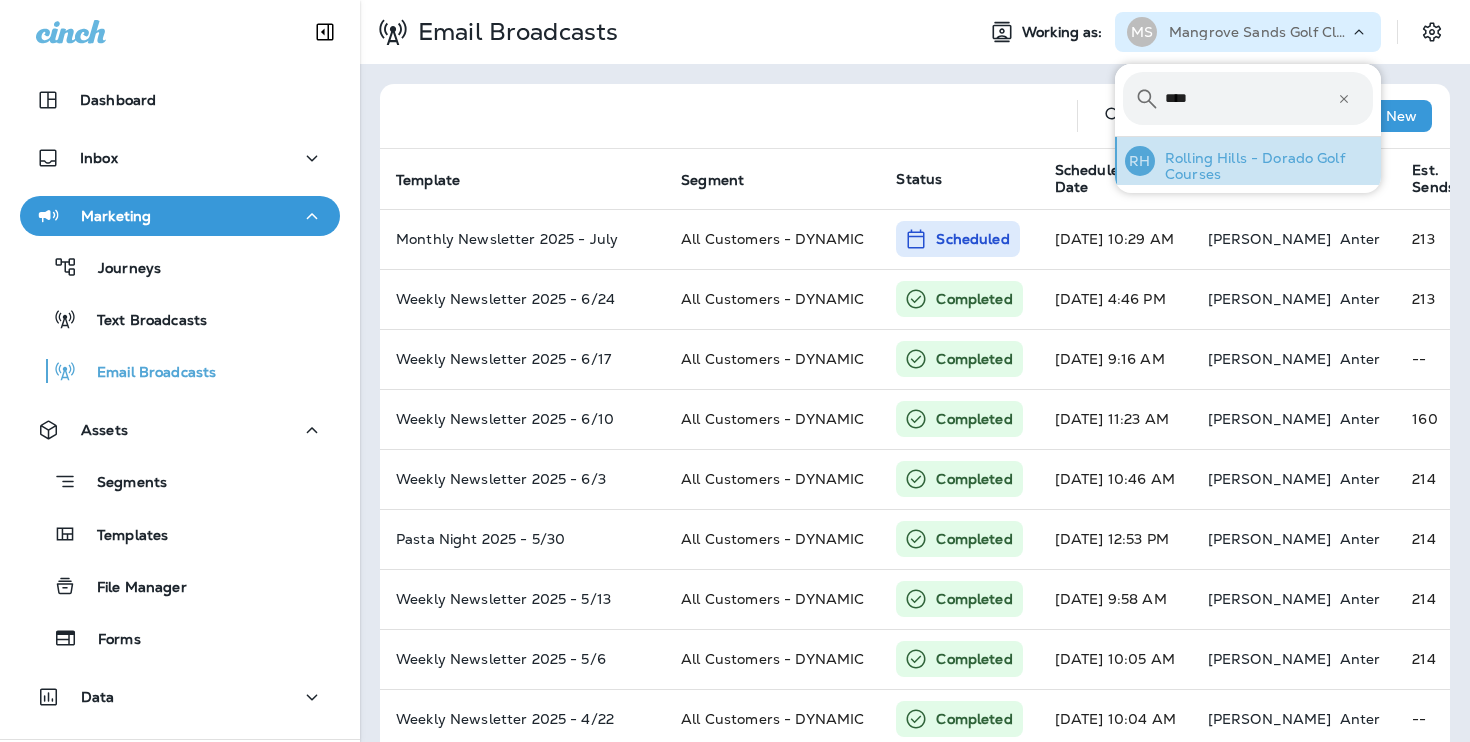 click on "Rolling Hills - Dorado Golf Courses" at bounding box center (1264, 166) 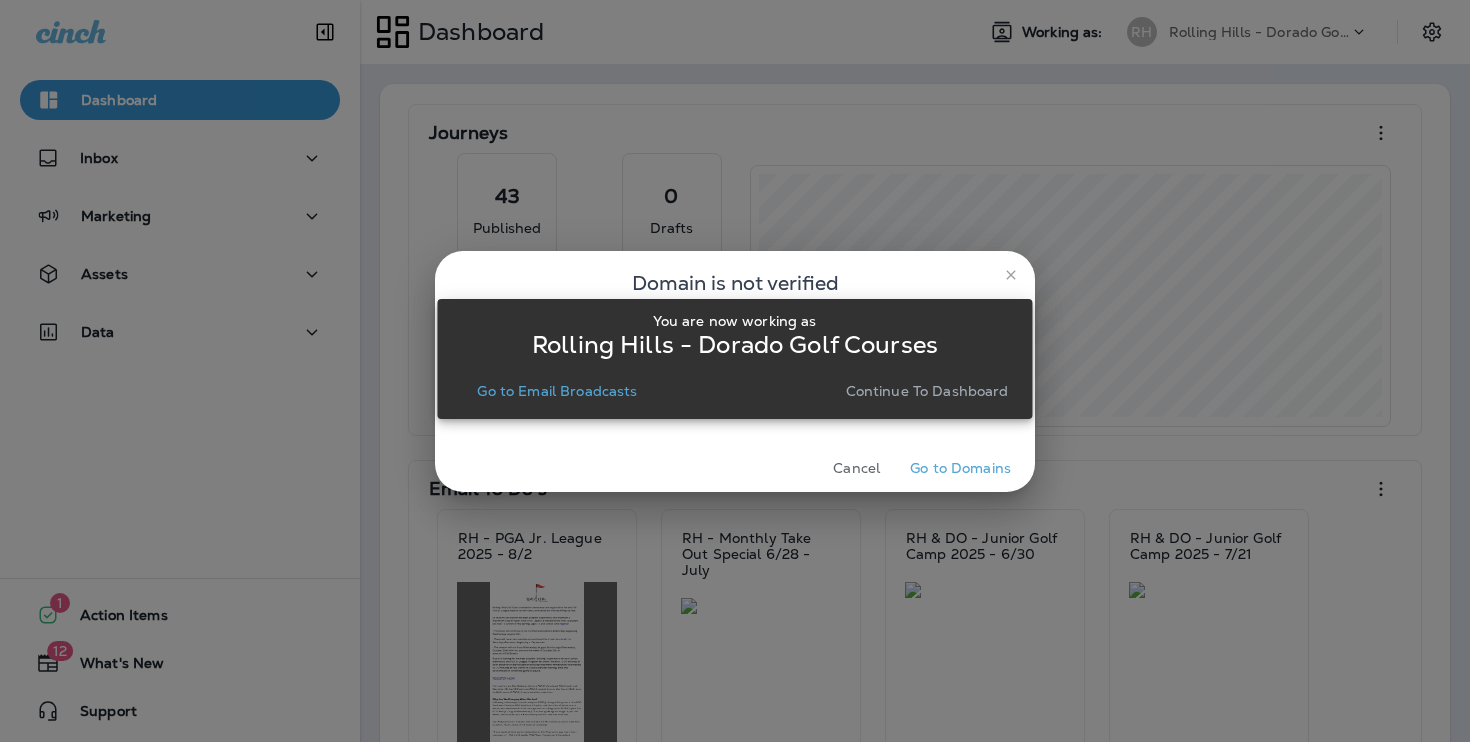 click on "Continue to Dashboard" at bounding box center (927, 391) 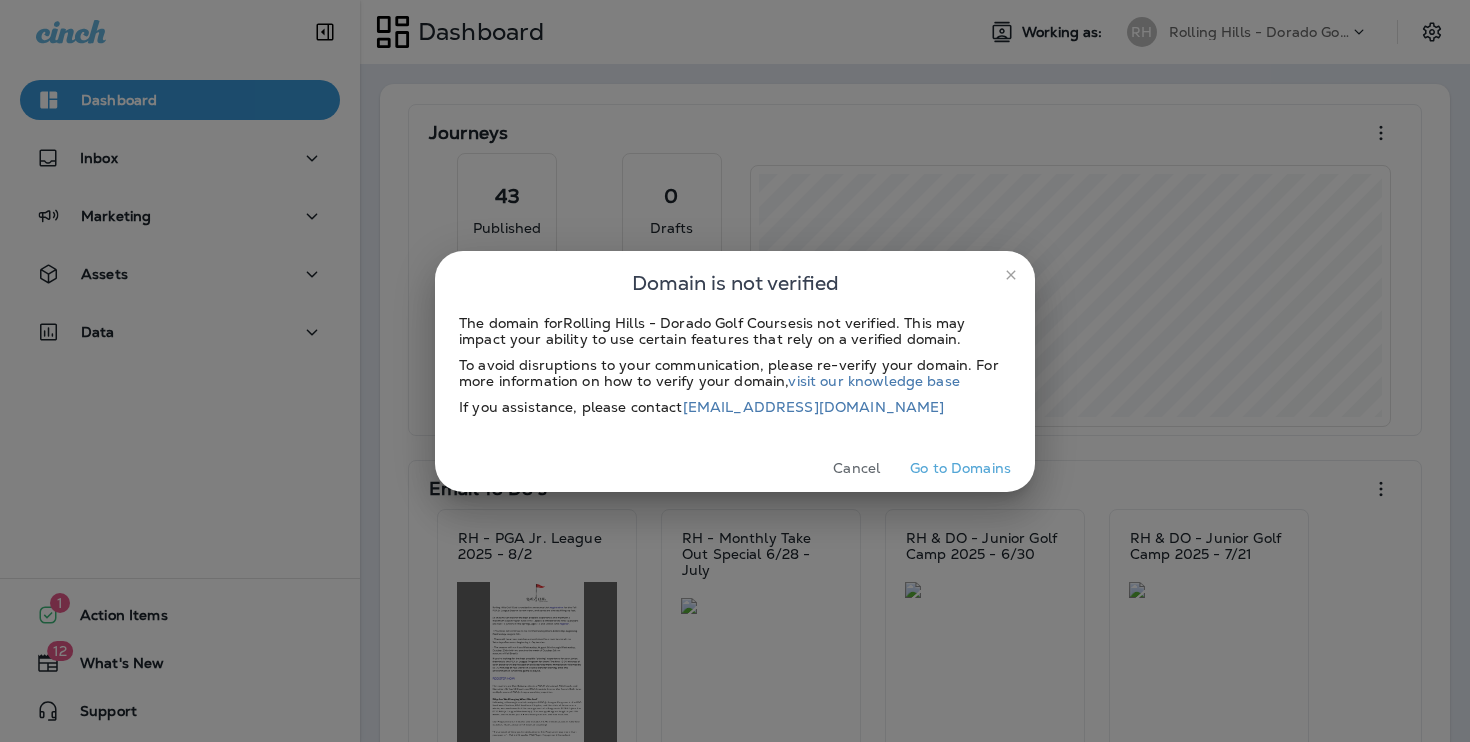 click on "Cancel" at bounding box center (856, 468) 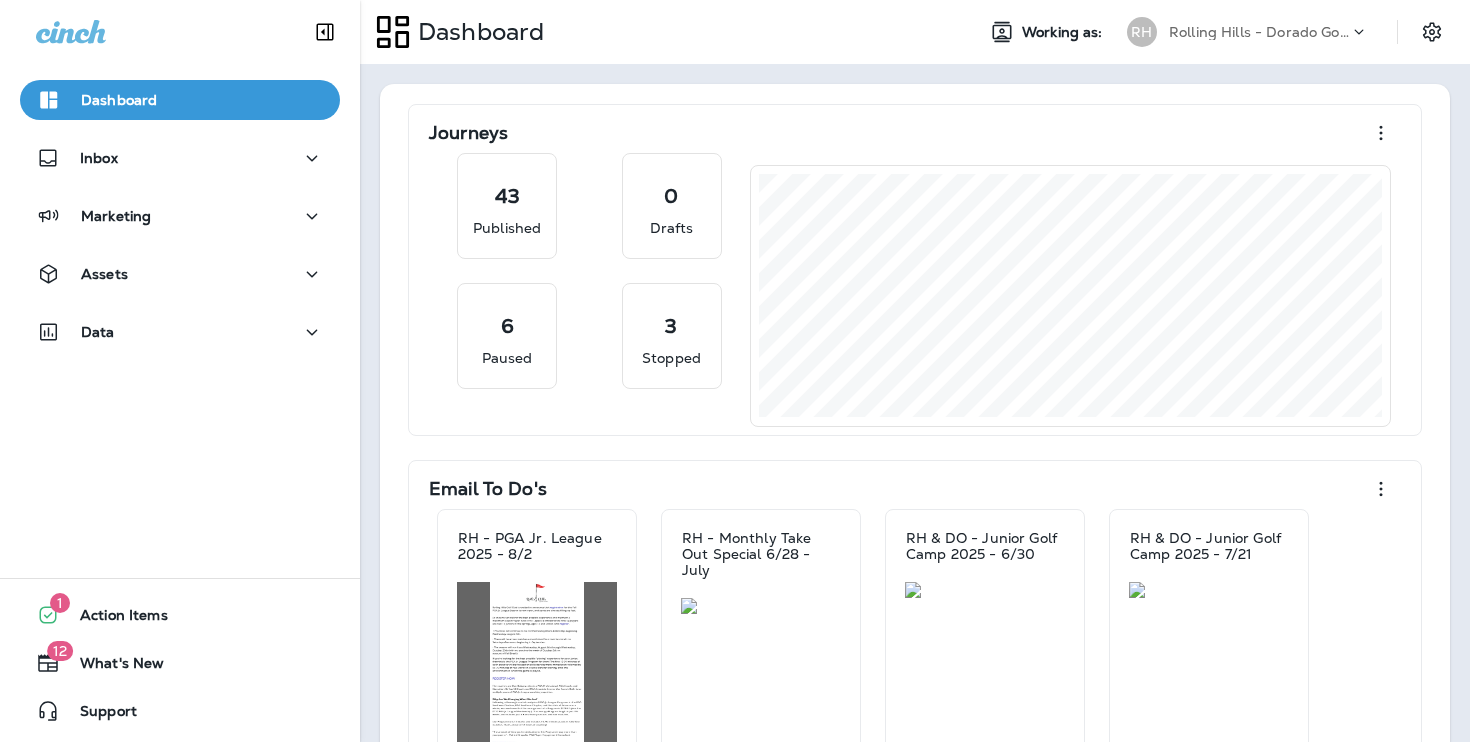 click on "Dashboard Inbox Marketing Assets Data" at bounding box center [180, 220] 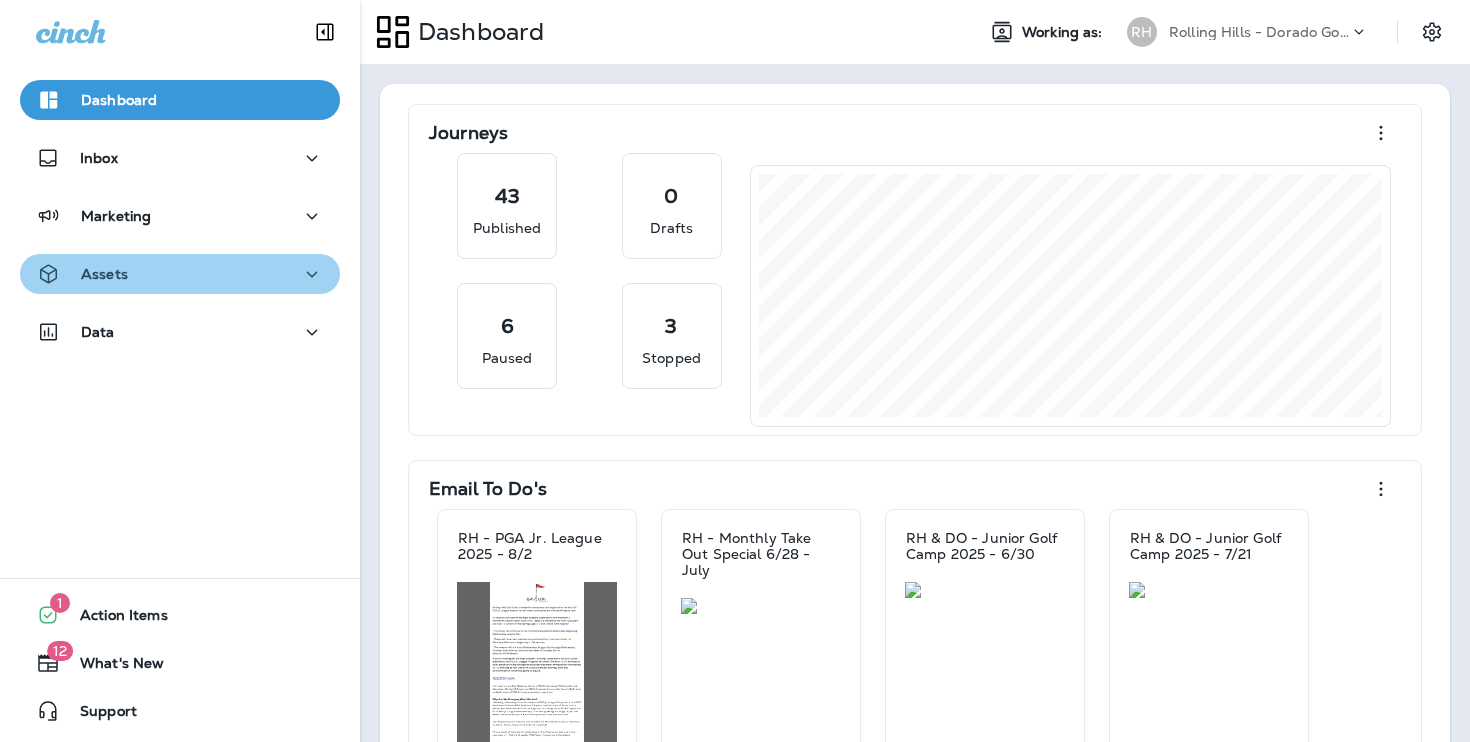 click on "Assets" at bounding box center (180, 274) 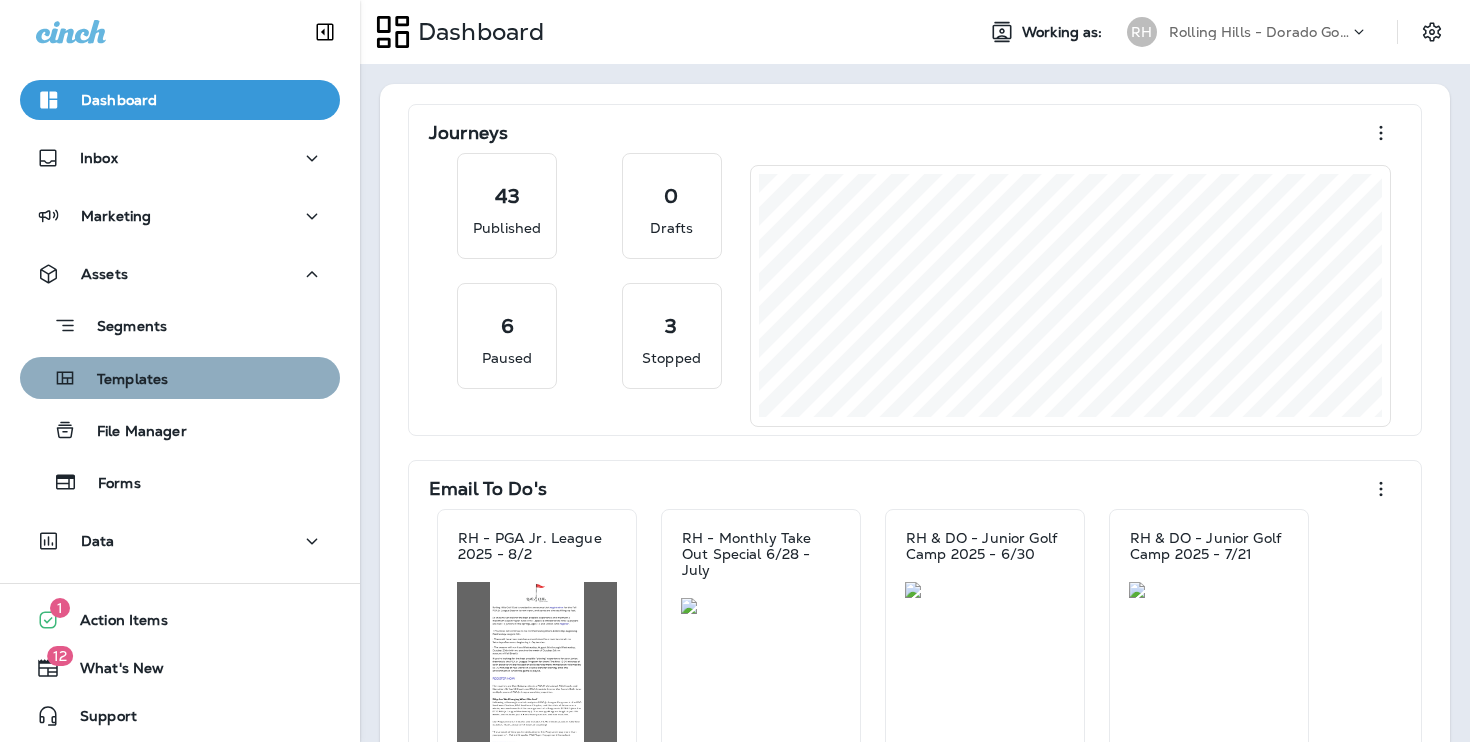 click on "Templates" at bounding box center (180, 378) 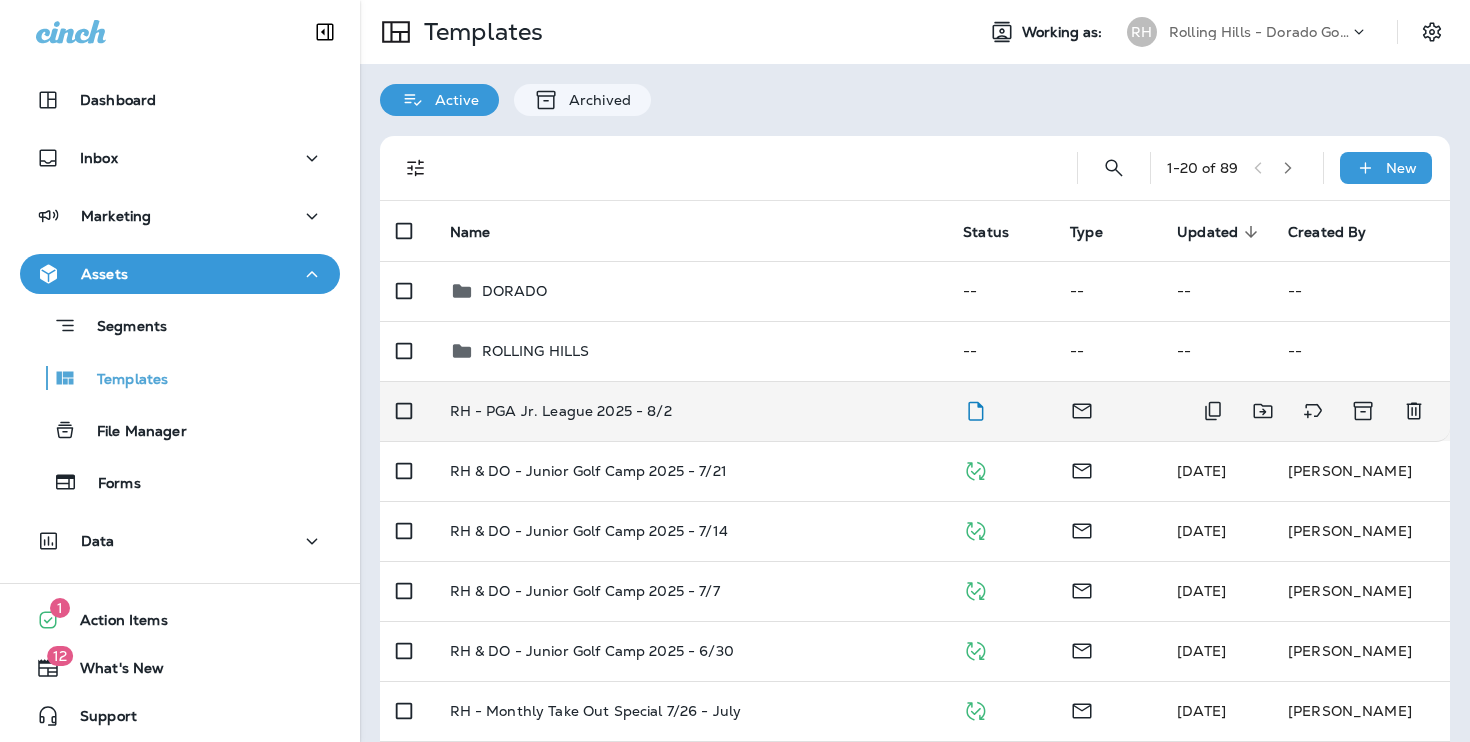click on "RH - PGA Jr. League 2025  - 8/2" at bounding box center [691, 411] 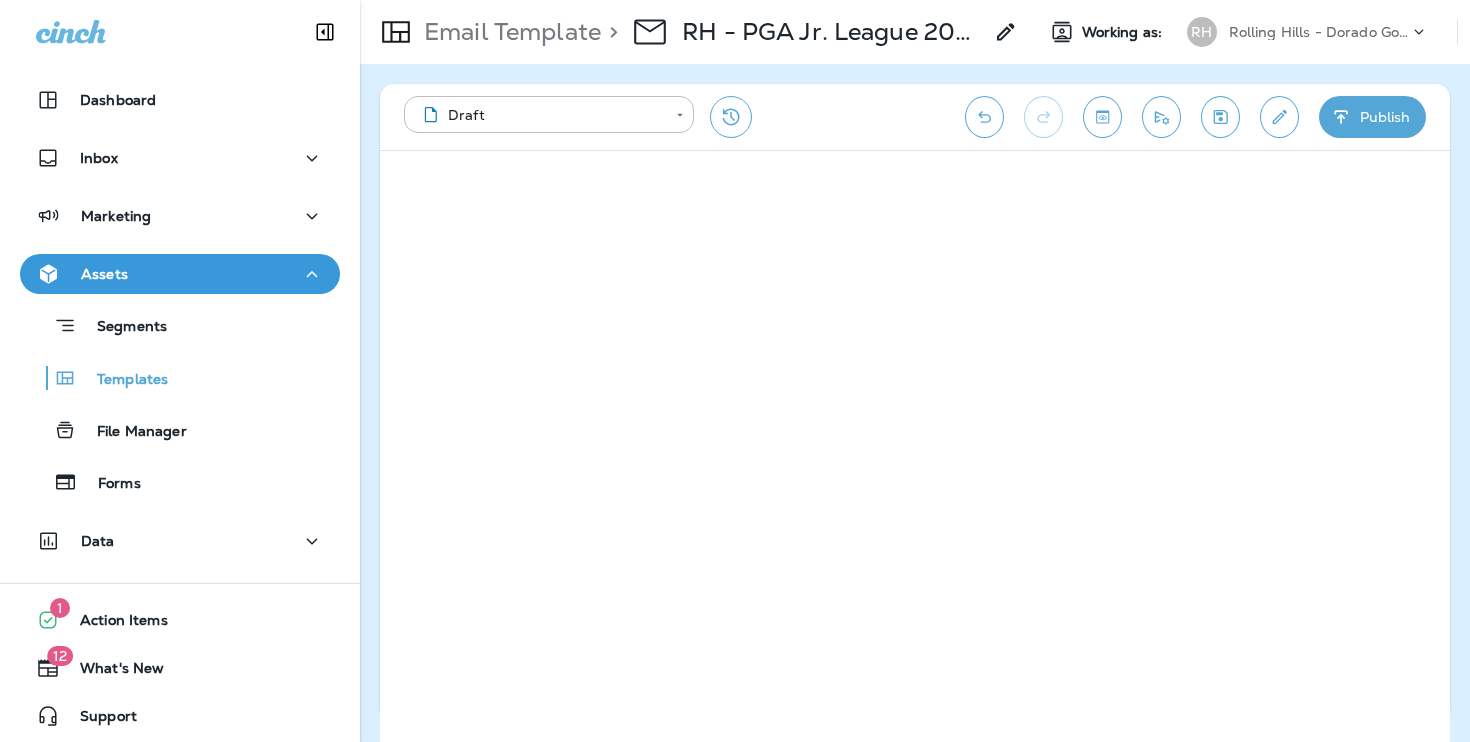 click at bounding box center [984, 117] 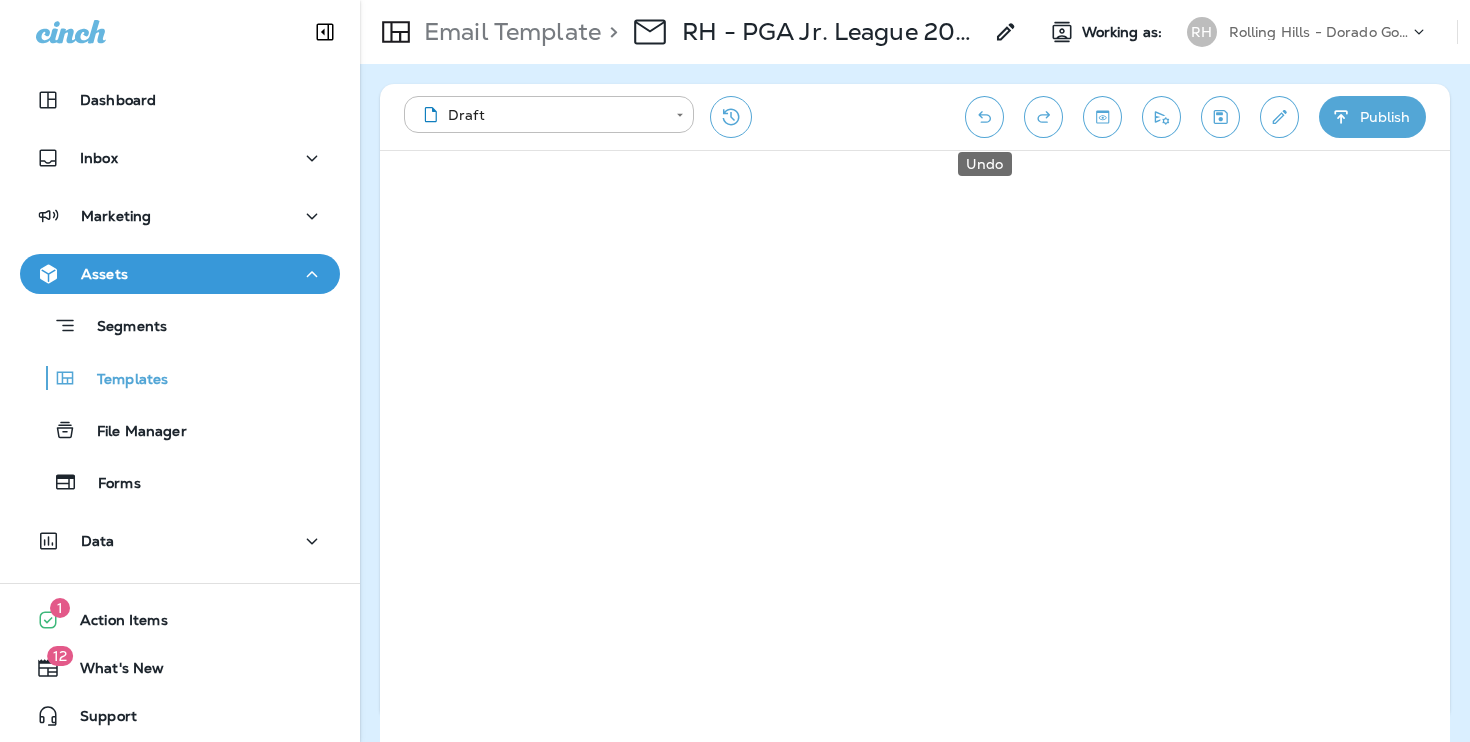 click at bounding box center [984, 117] 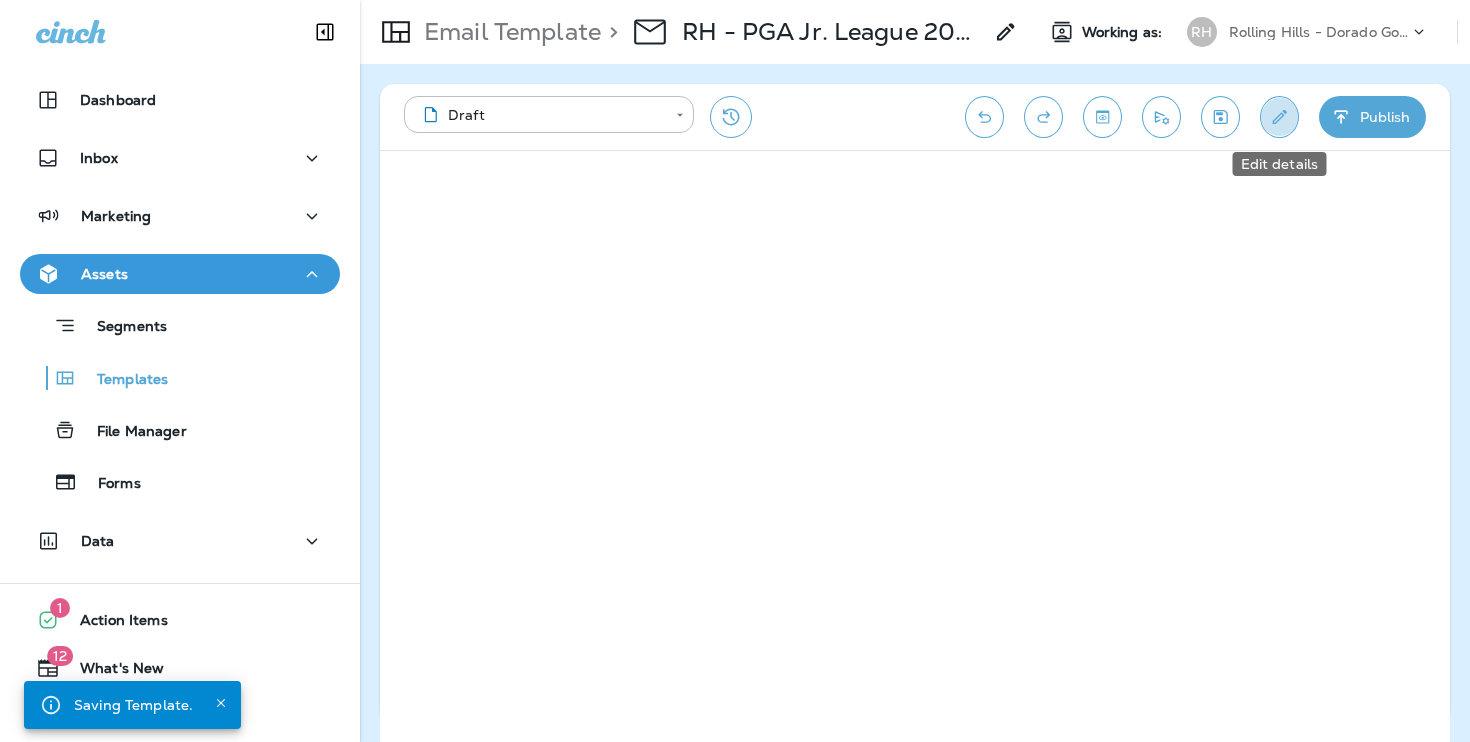 click at bounding box center (1279, 117) 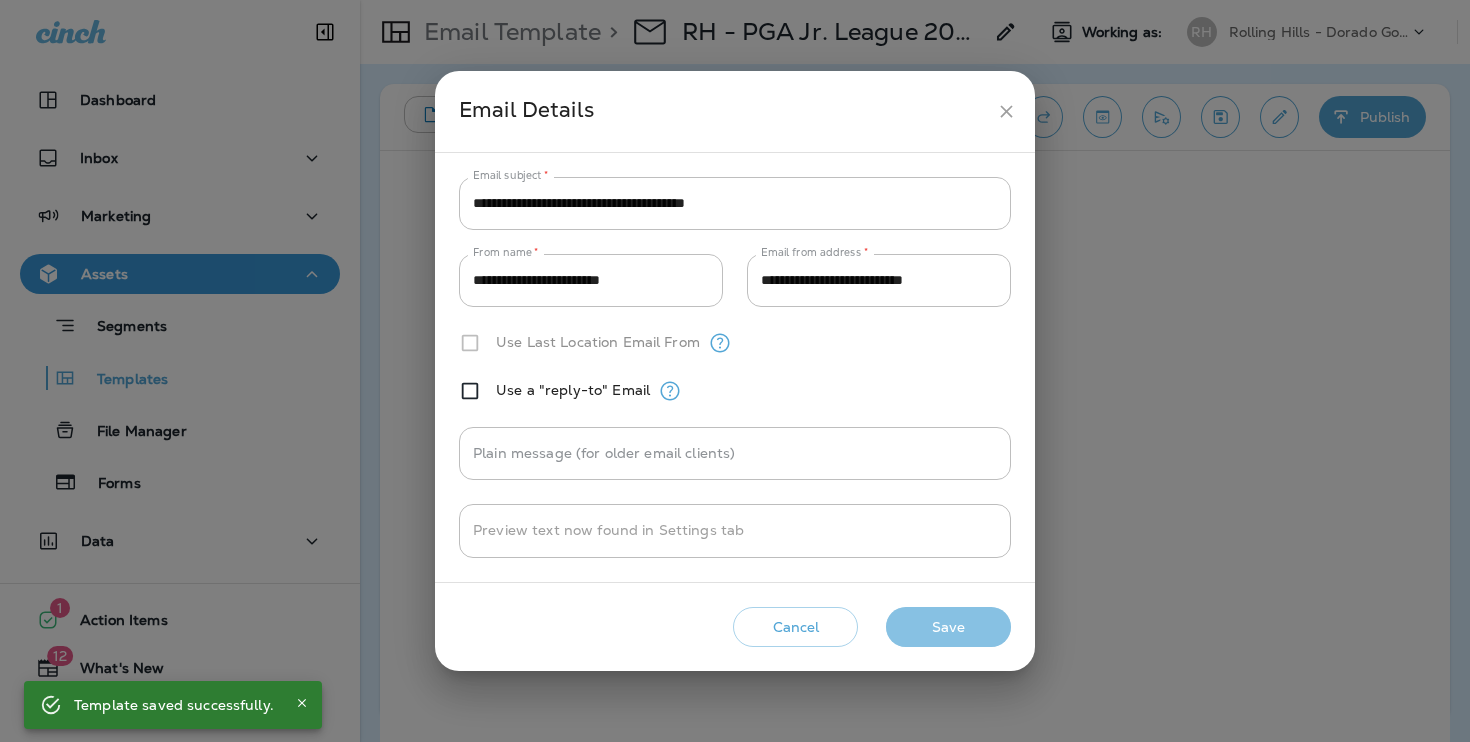 click on "Save" at bounding box center (948, 627) 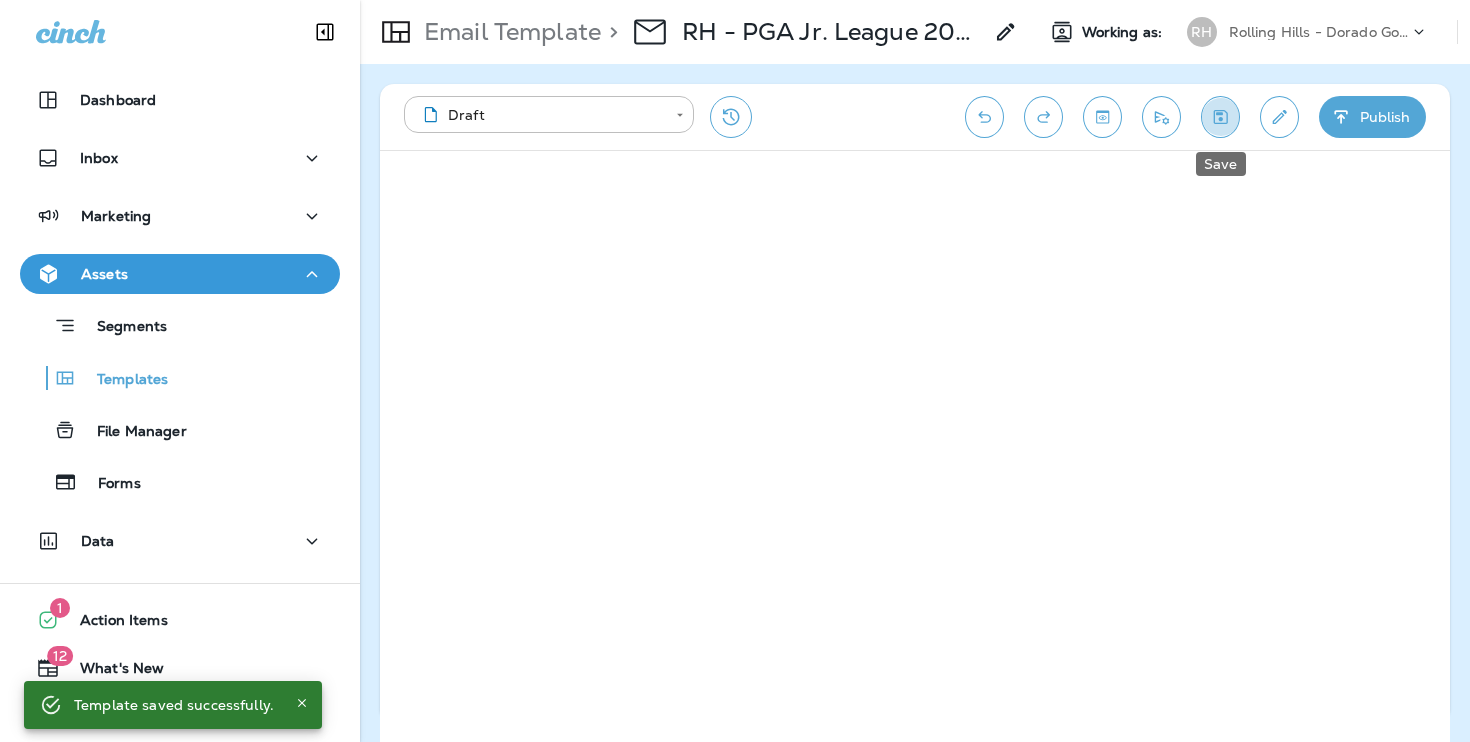 click at bounding box center (1220, 117) 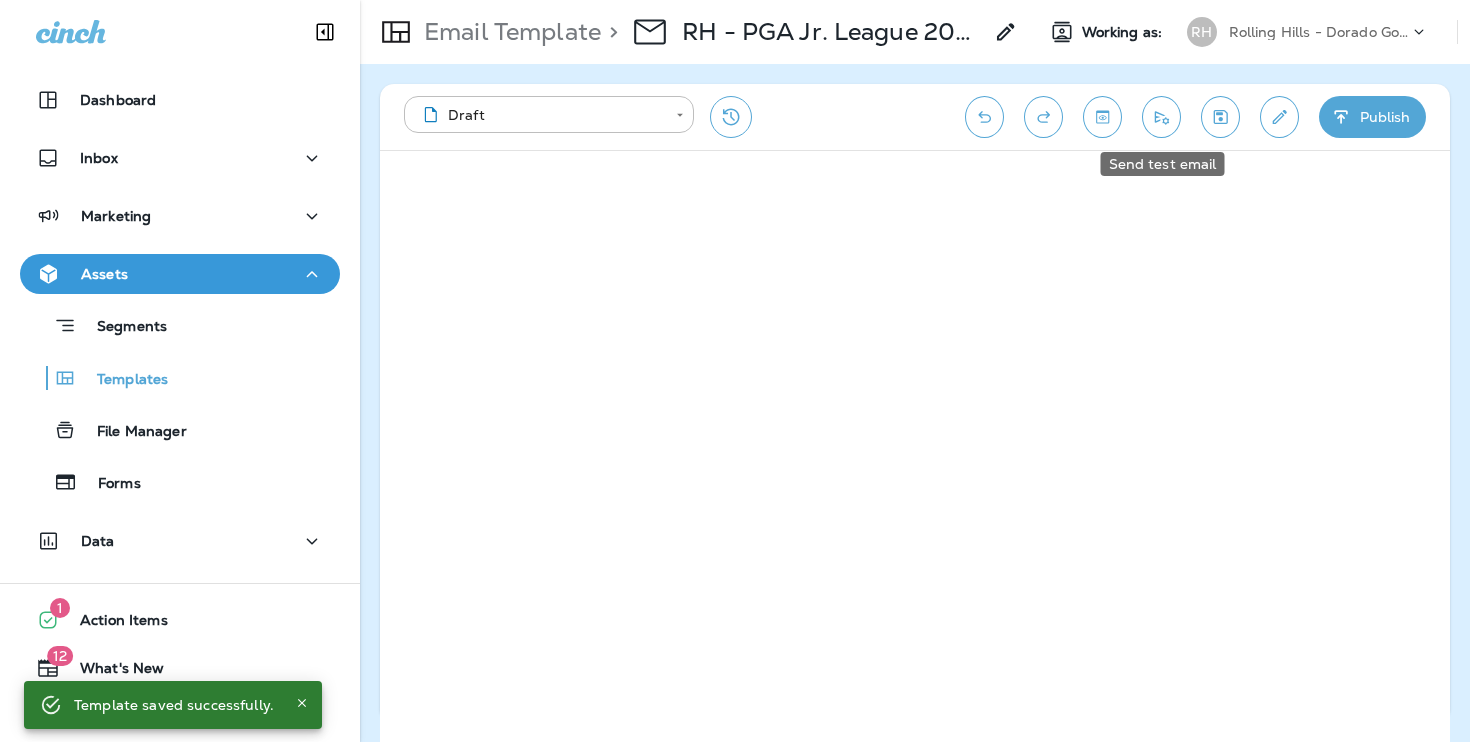 click at bounding box center [1161, 117] 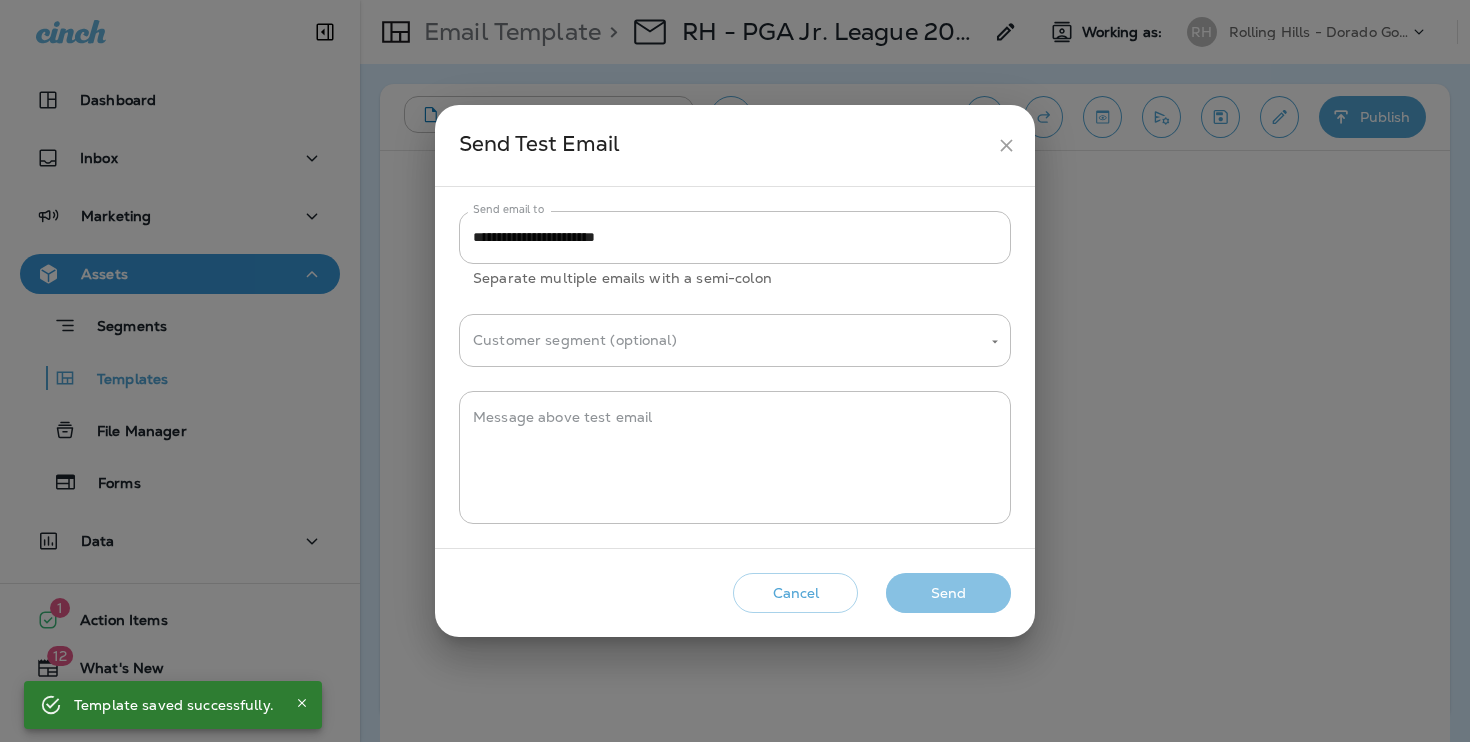 click on "Send" at bounding box center [948, 593] 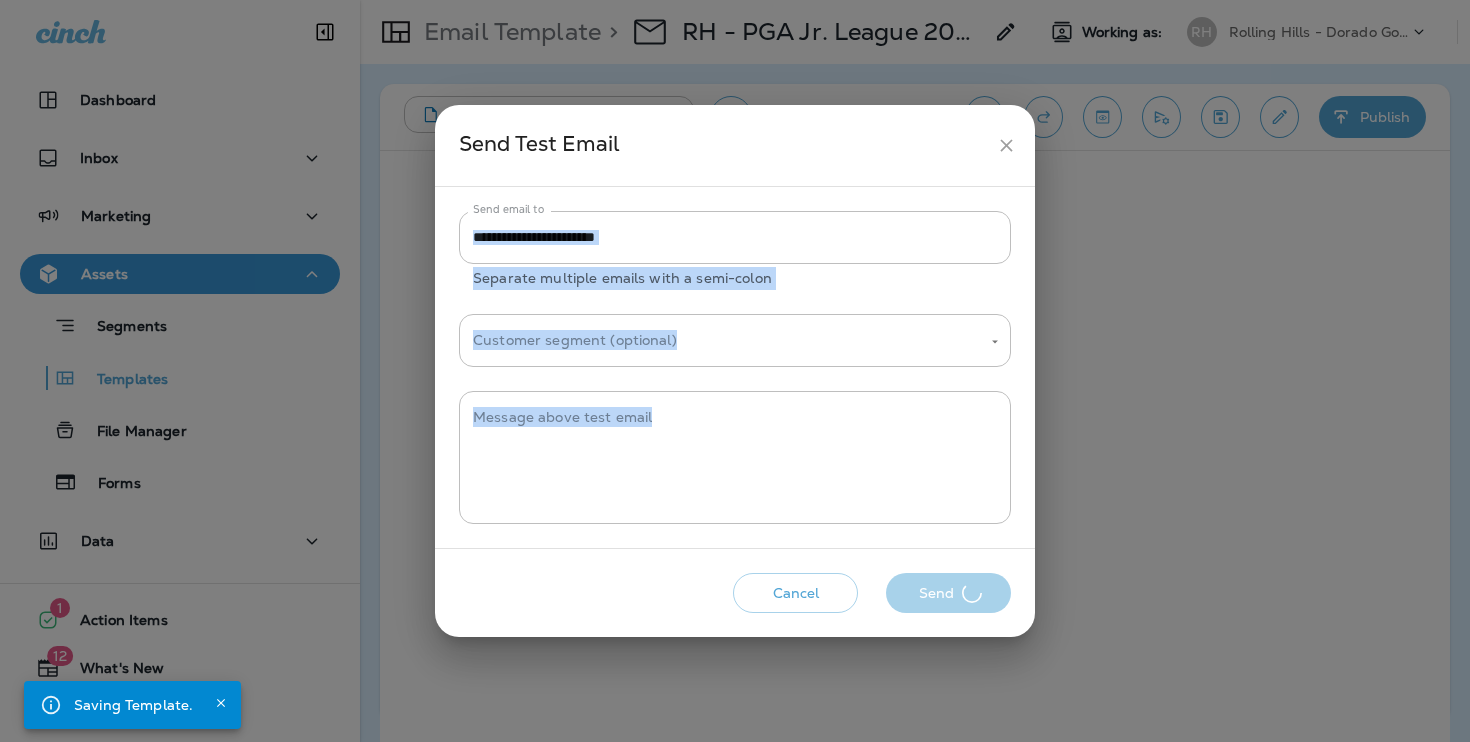 click on "Cancel Send" at bounding box center [735, 593] 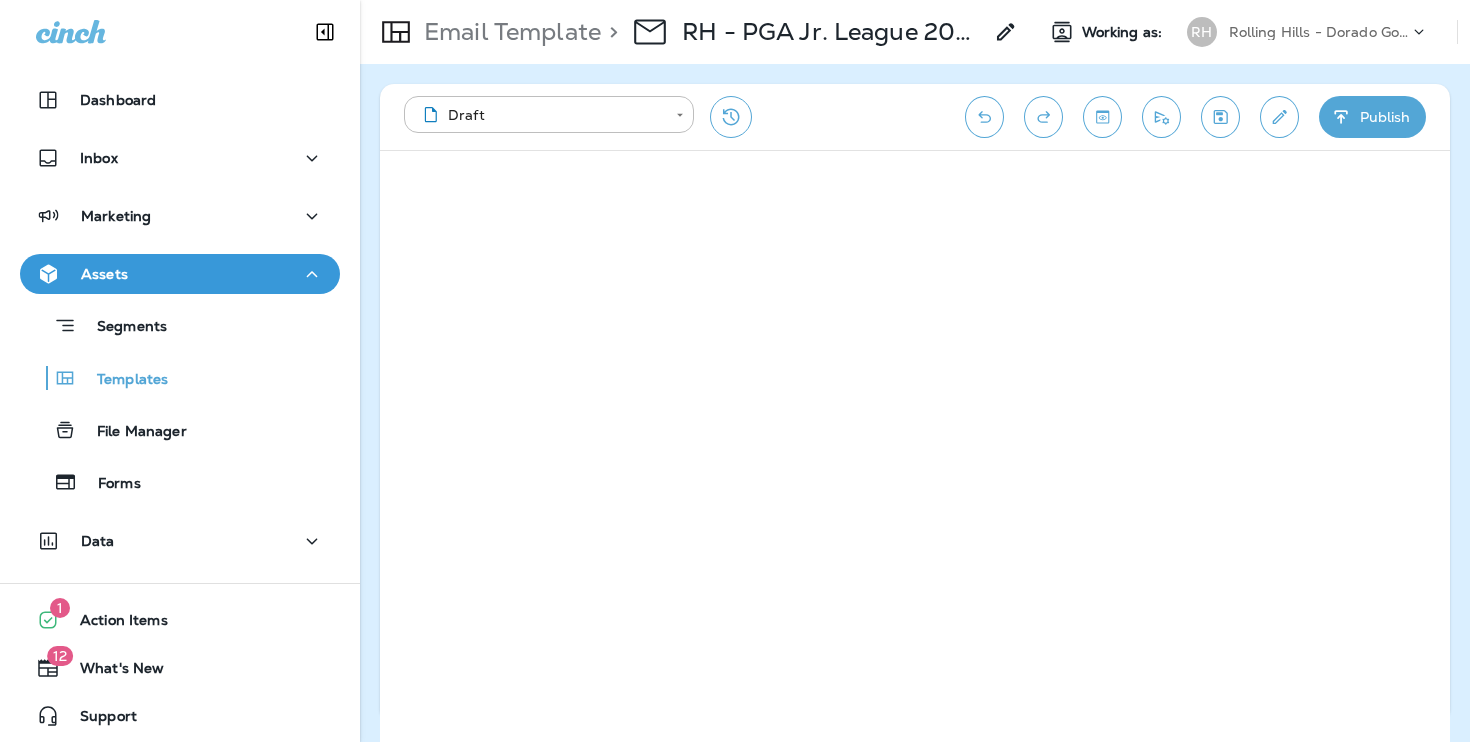 click on "**********" at bounding box center (915, 117) 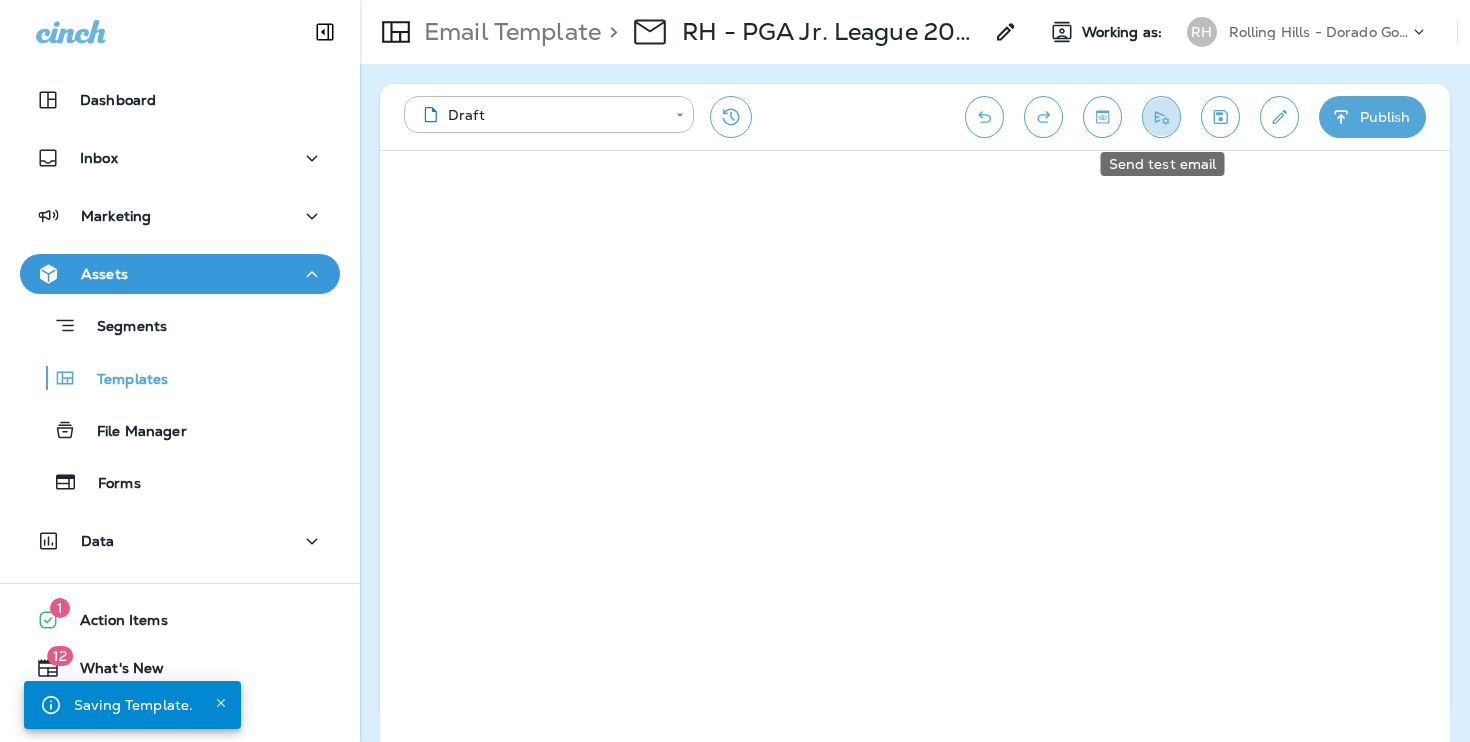 click at bounding box center (1161, 117) 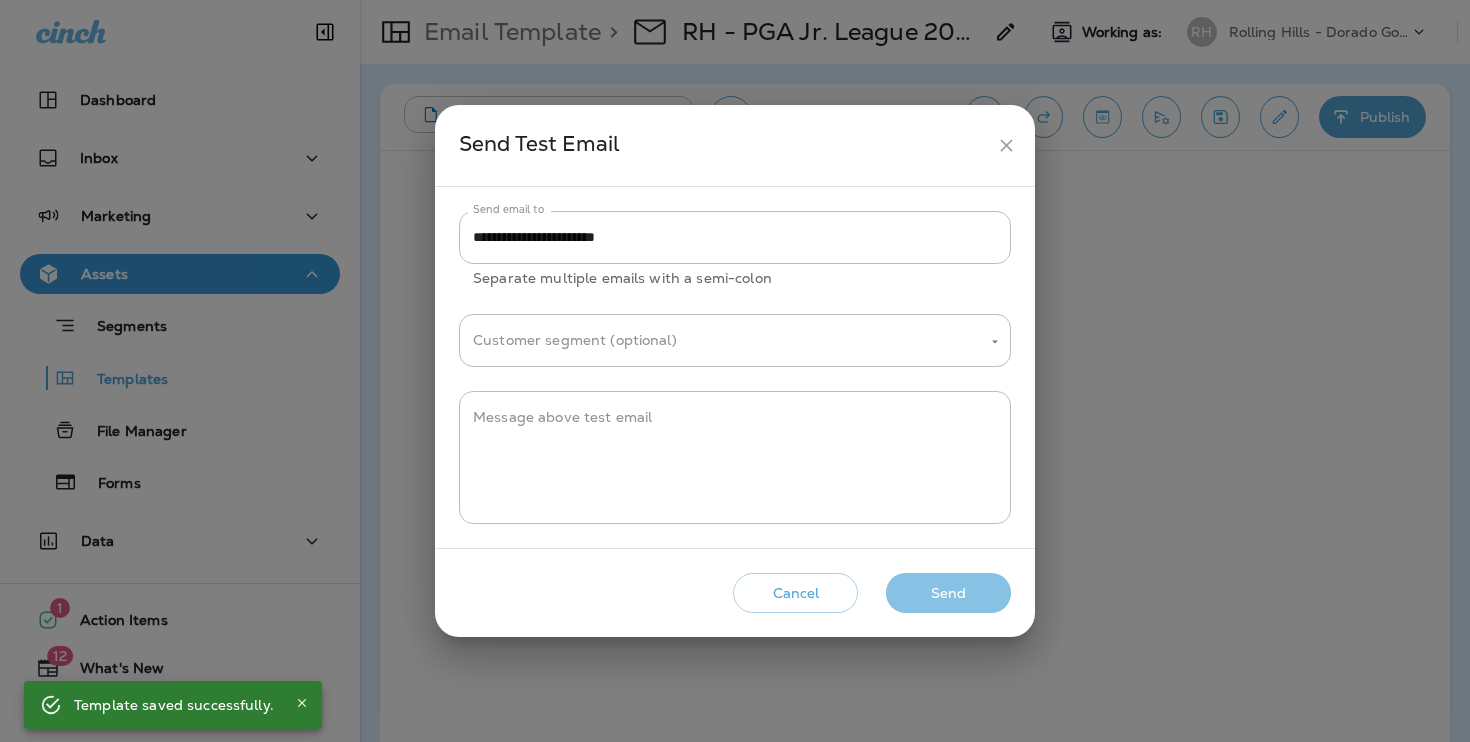 click on "Send" at bounding box center [948, 593] 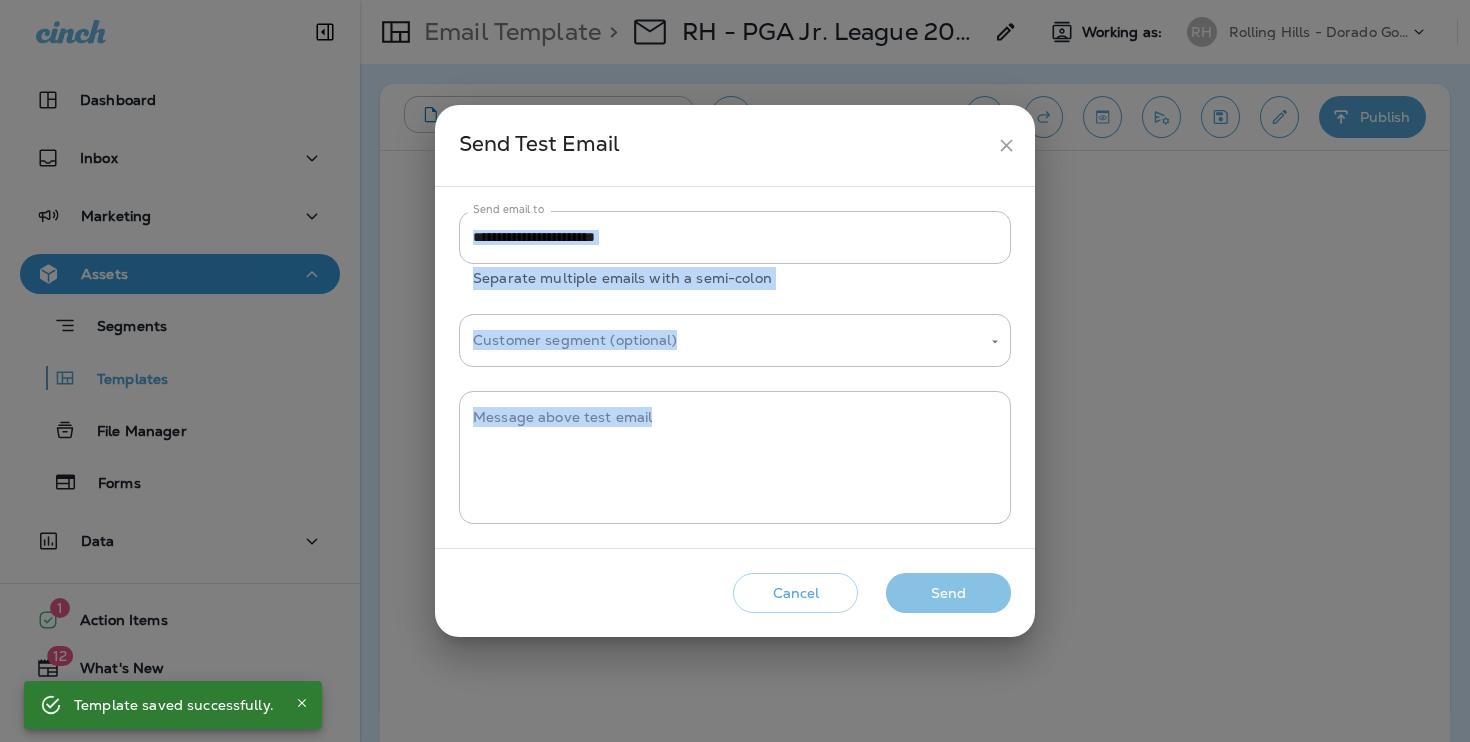 click on "Cancel Send" at bounding box center [735, 593] 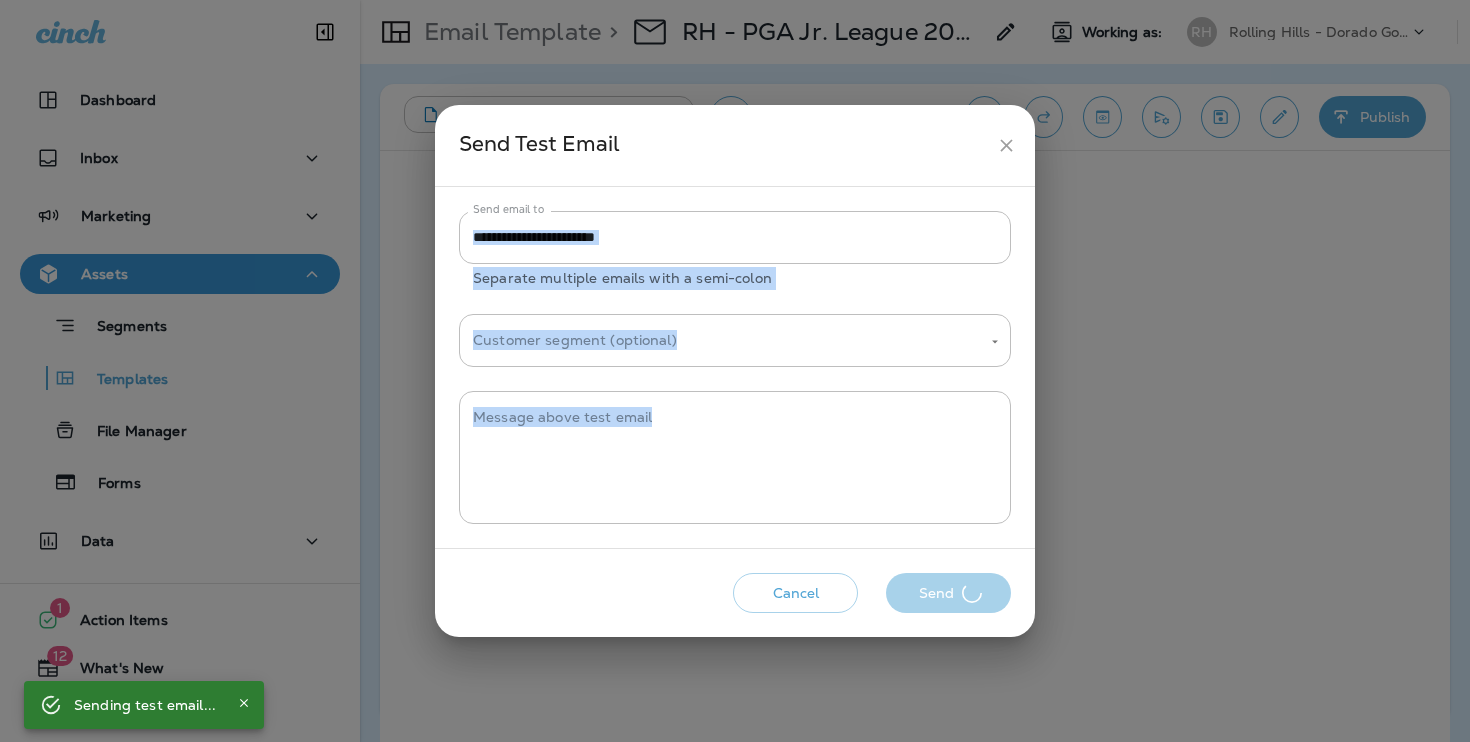 click on "Cancel Send" at bounding box center (735, 593) 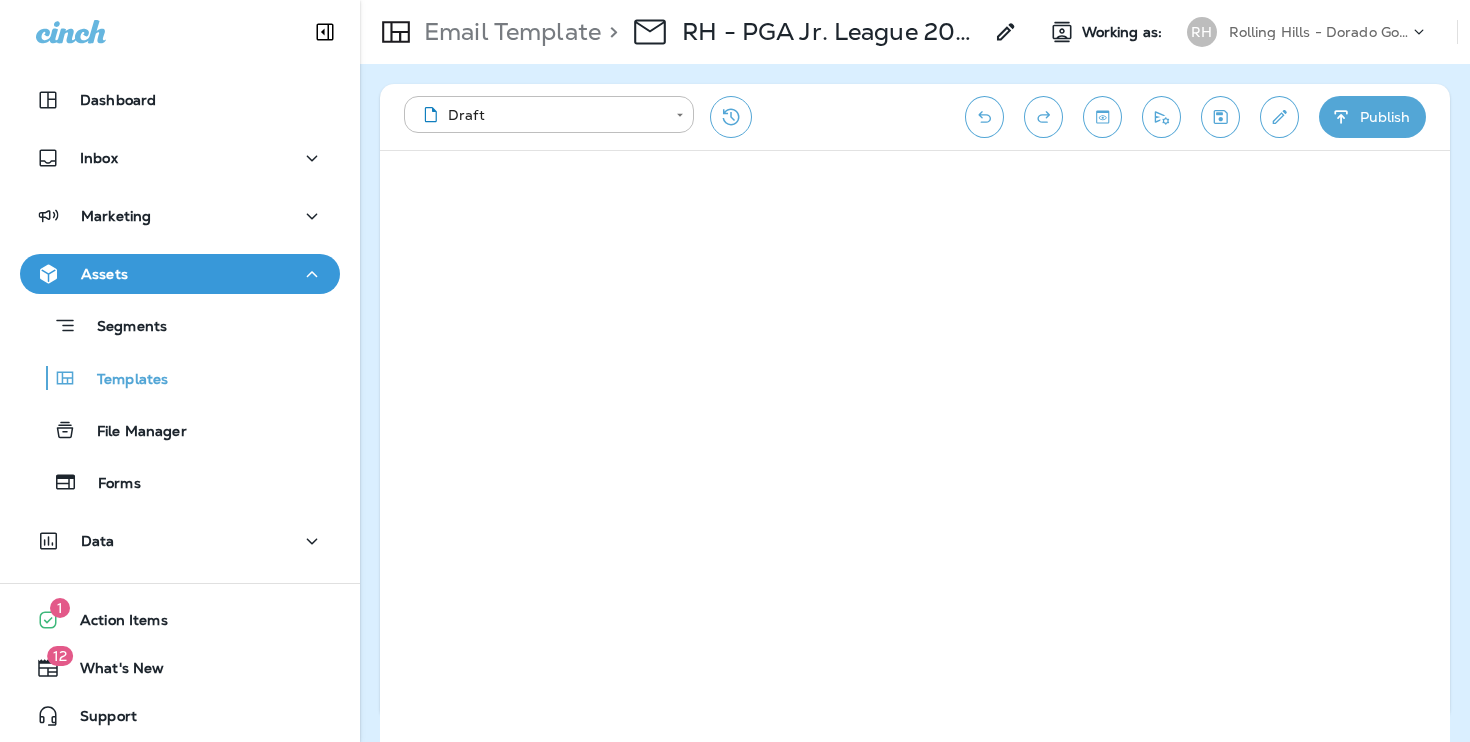 click at bounding box center [1220, 117] 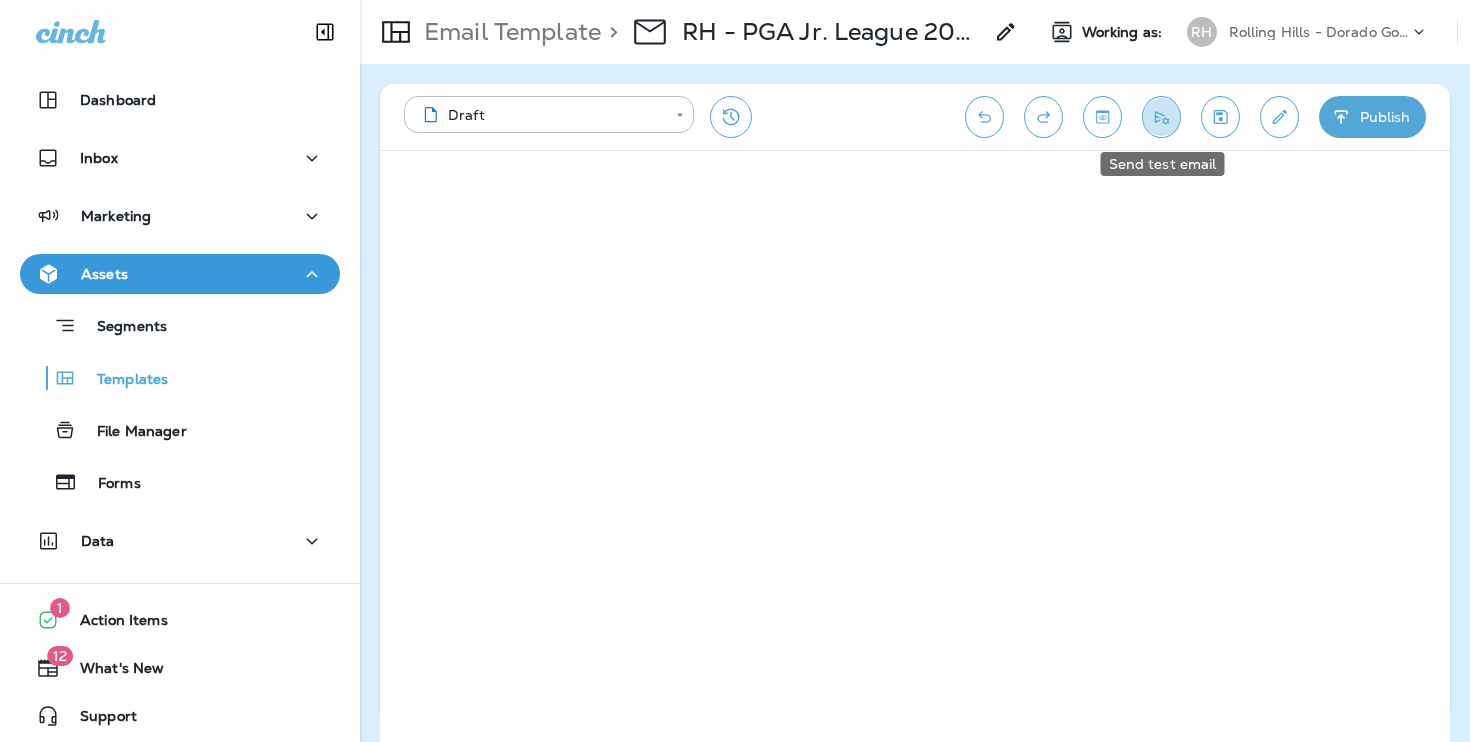 click 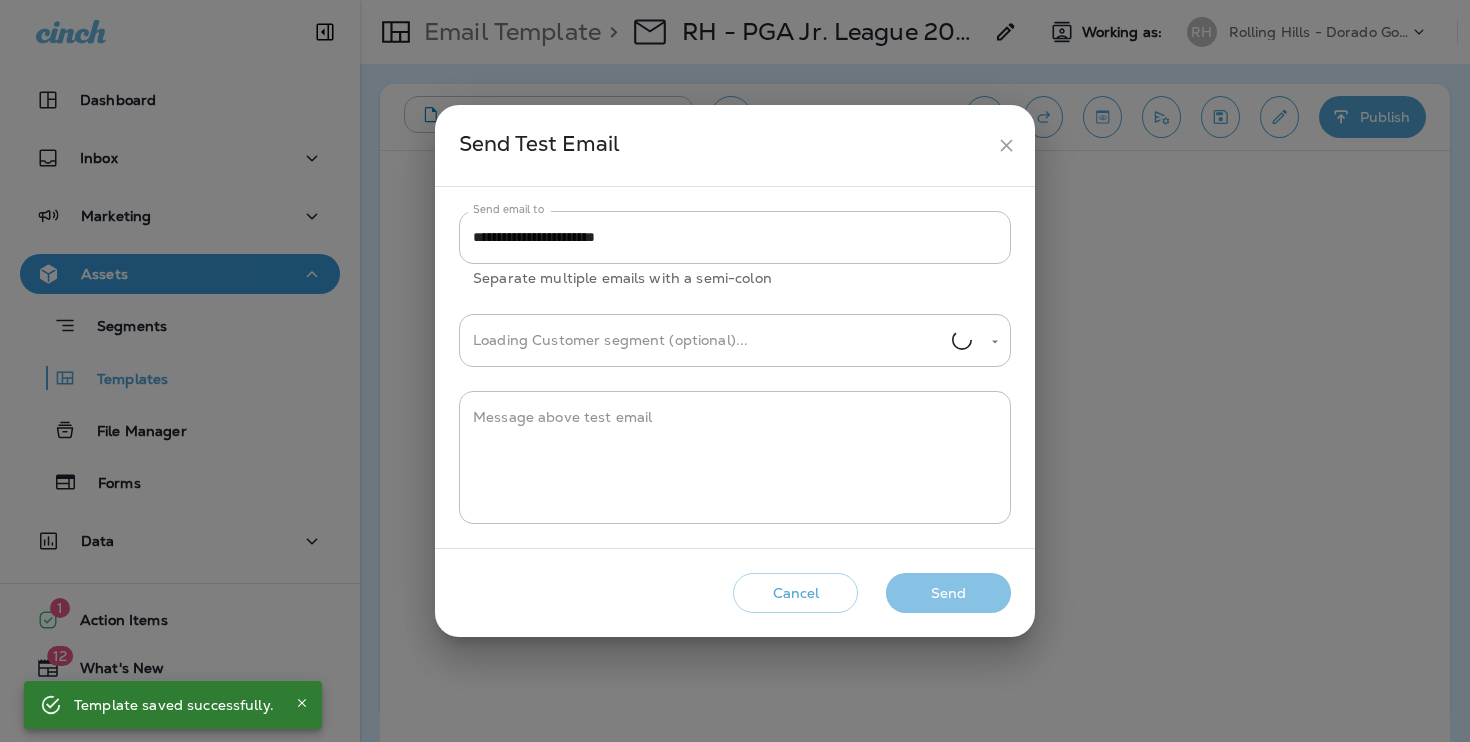click on "Send" at bounding box center (948, 593) 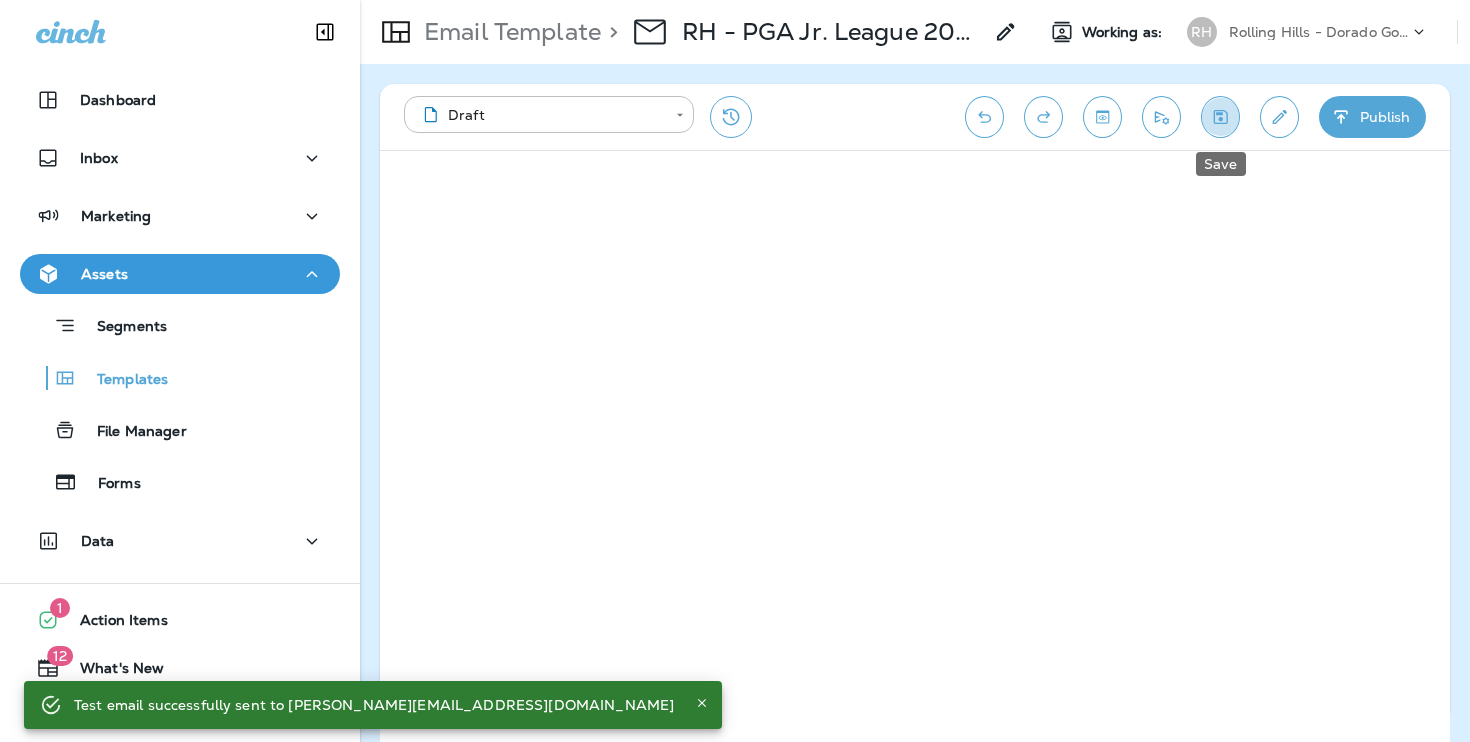 click 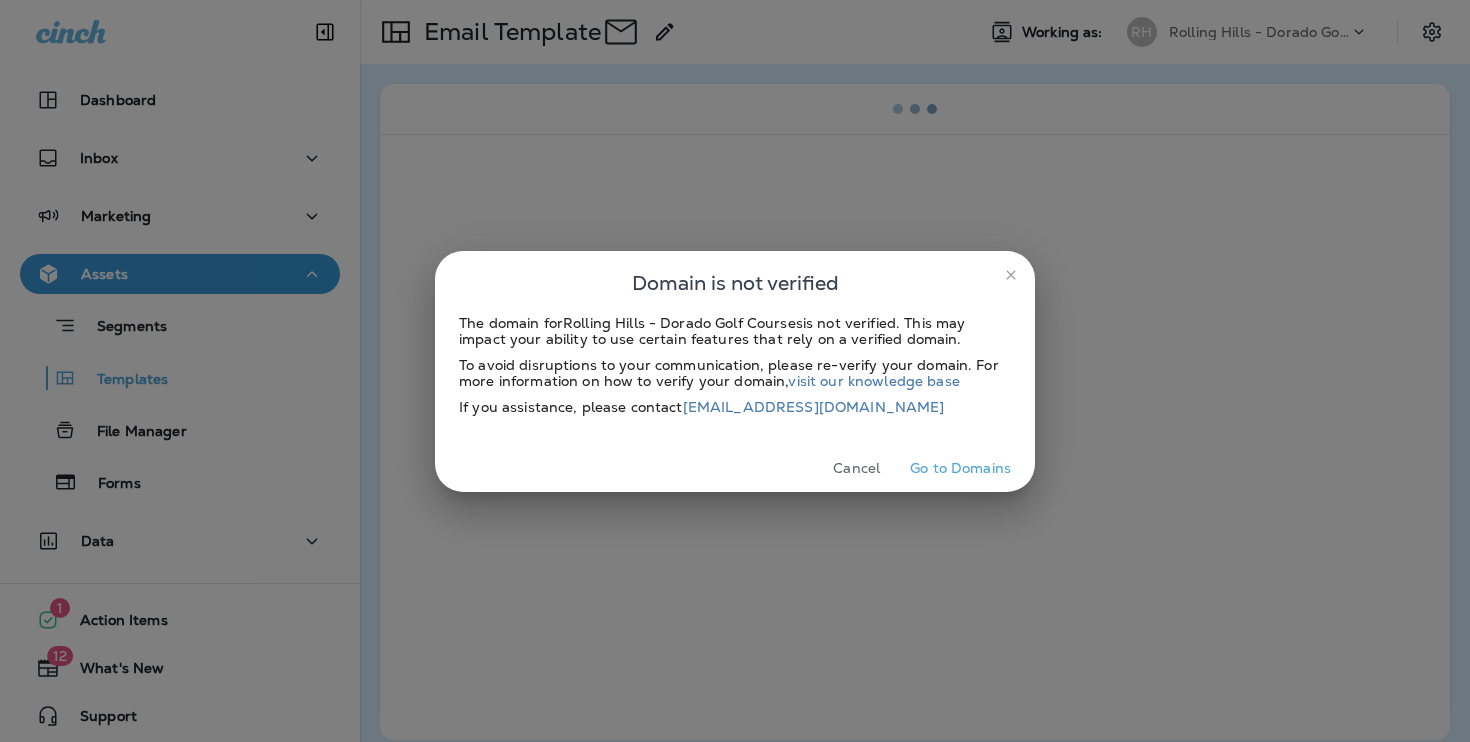 scroll, scrollTop: 0, scrollLeft: 0, axis: both 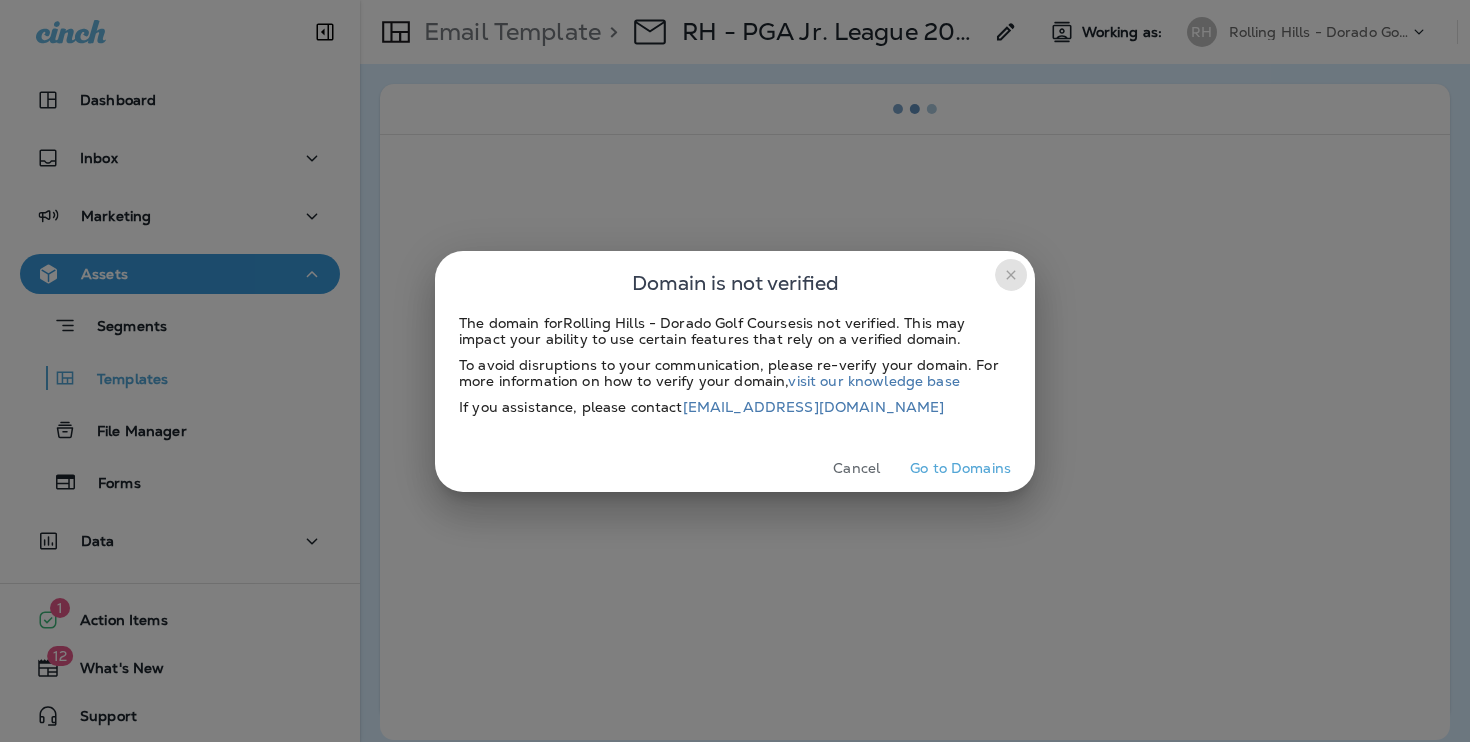 click at bounding box center [1011, 275] 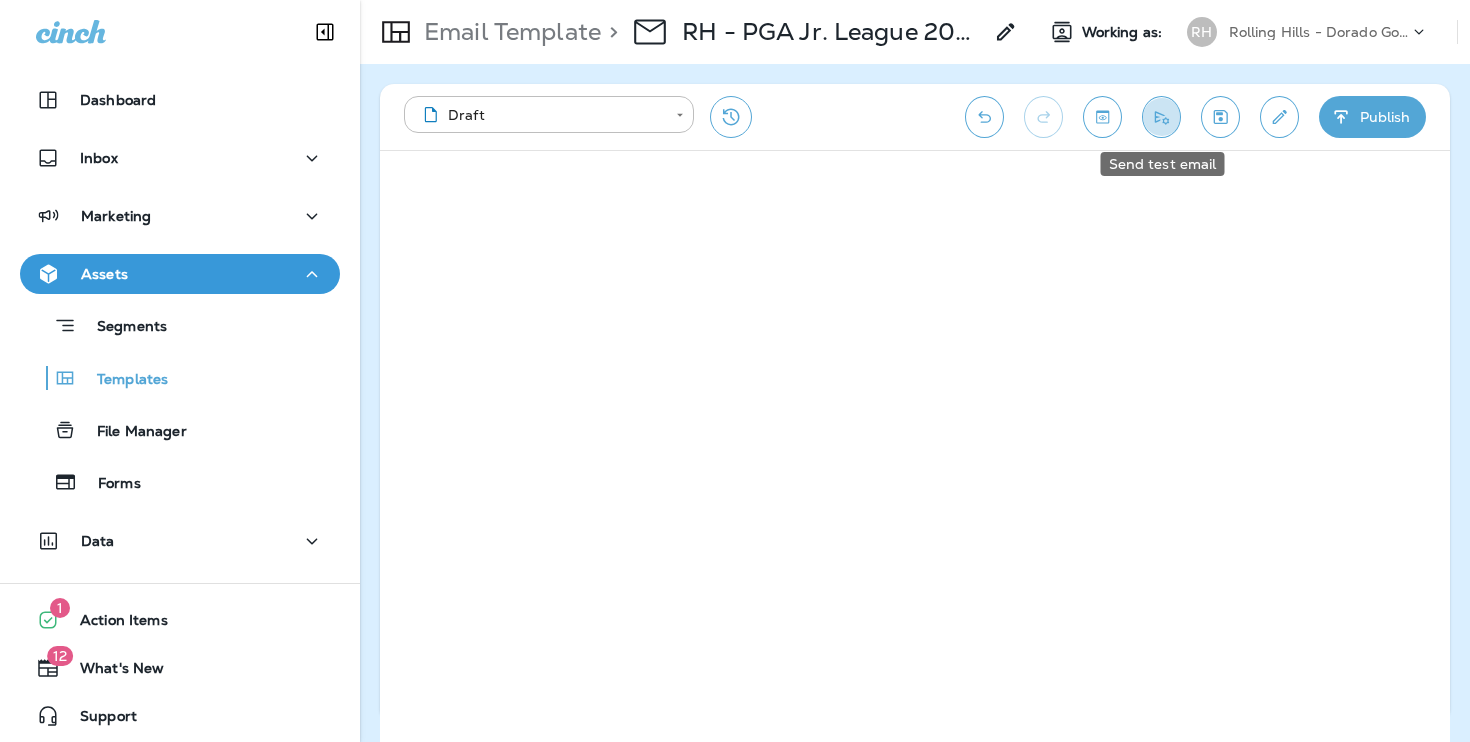 click at bounding box center (1161, 117) 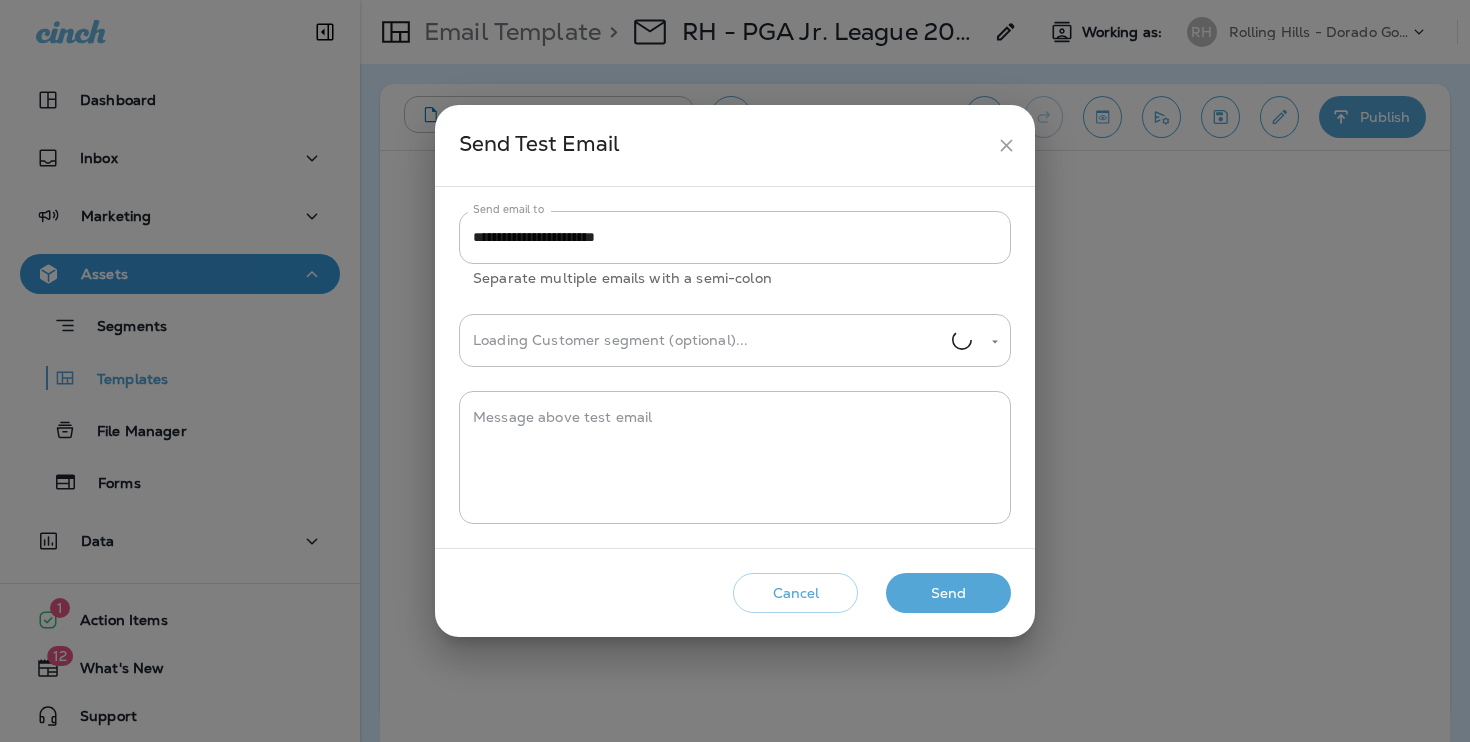 click on "**********" at bounding box center [735, 371] 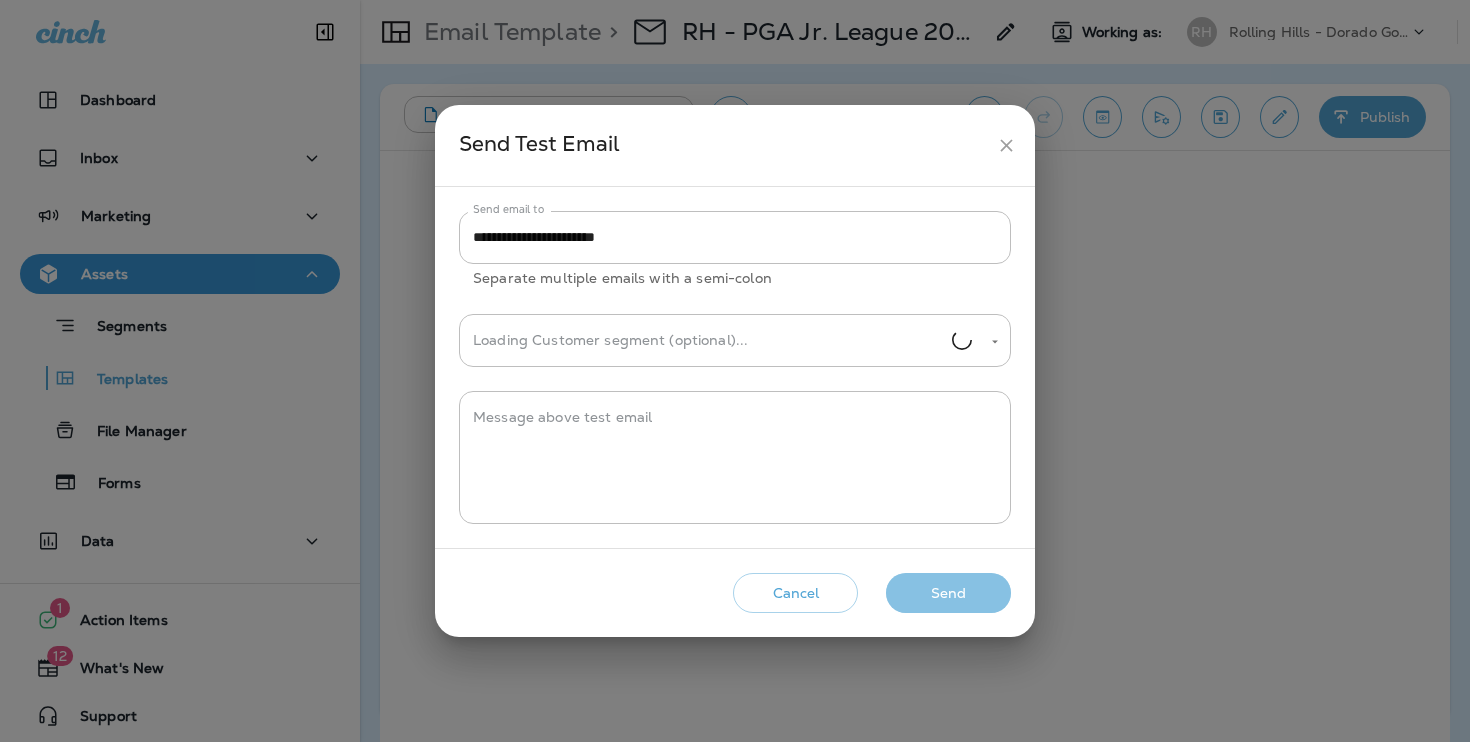 click on "Send" at bounding box center (948, 593) 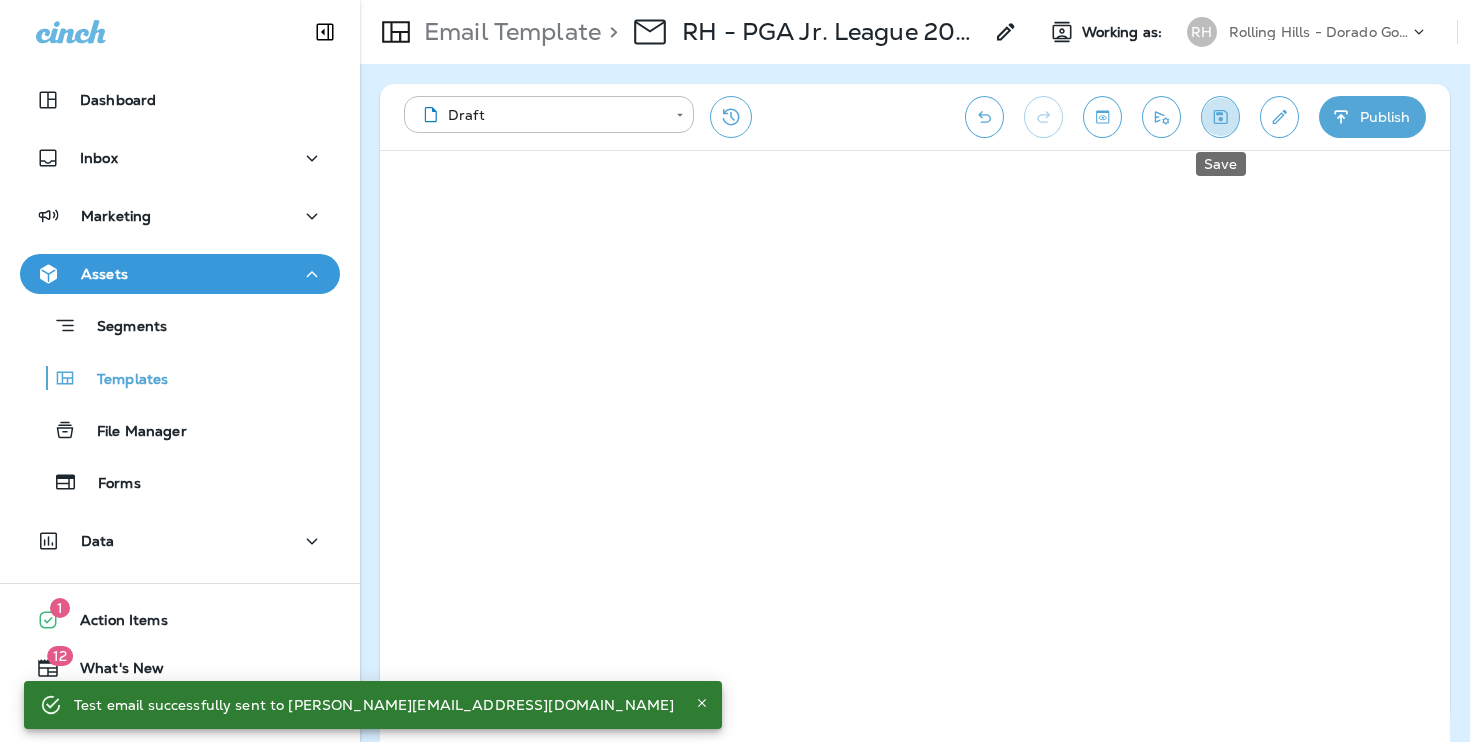 click at bounding box center (1220, 117) 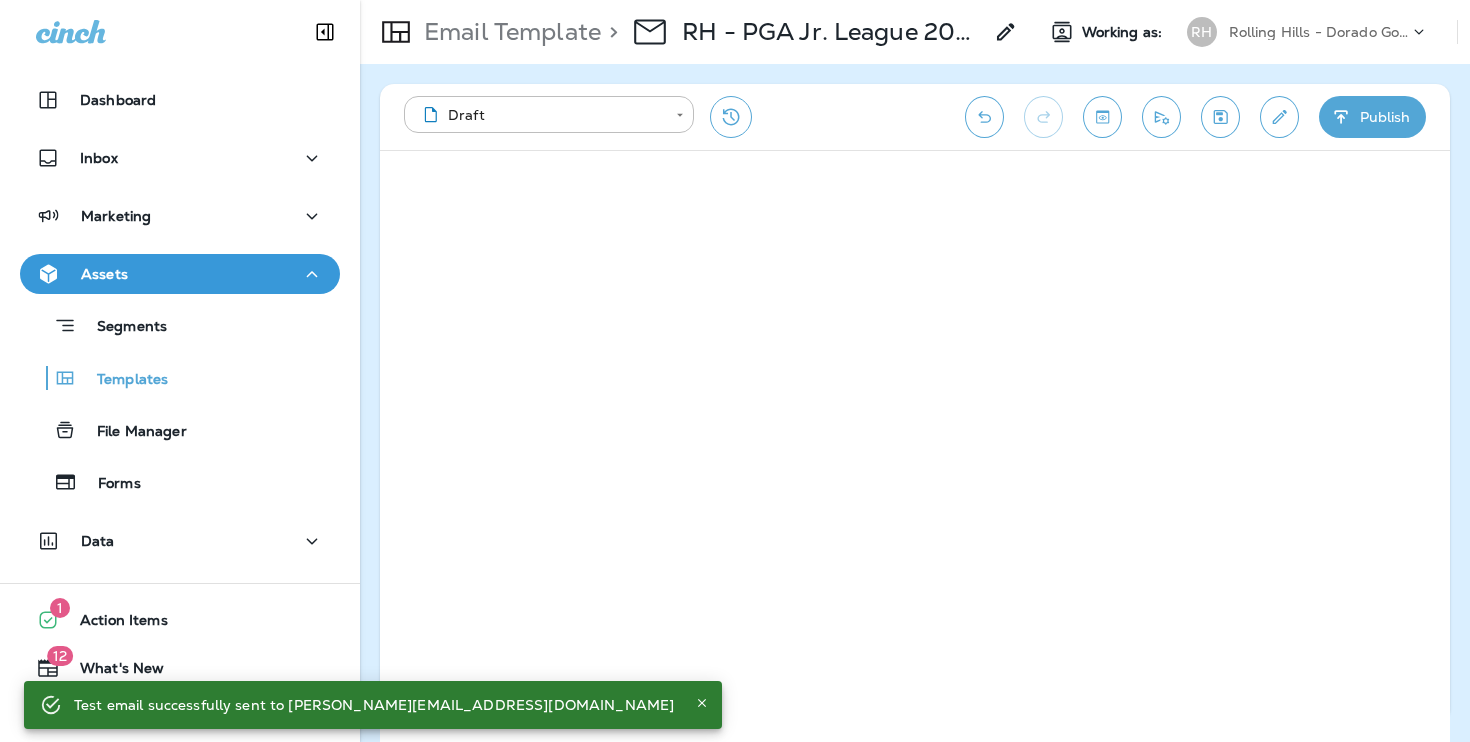 click on "Rolling Hills - Dorado Golf Courses" at bounding box center [1319, 32] 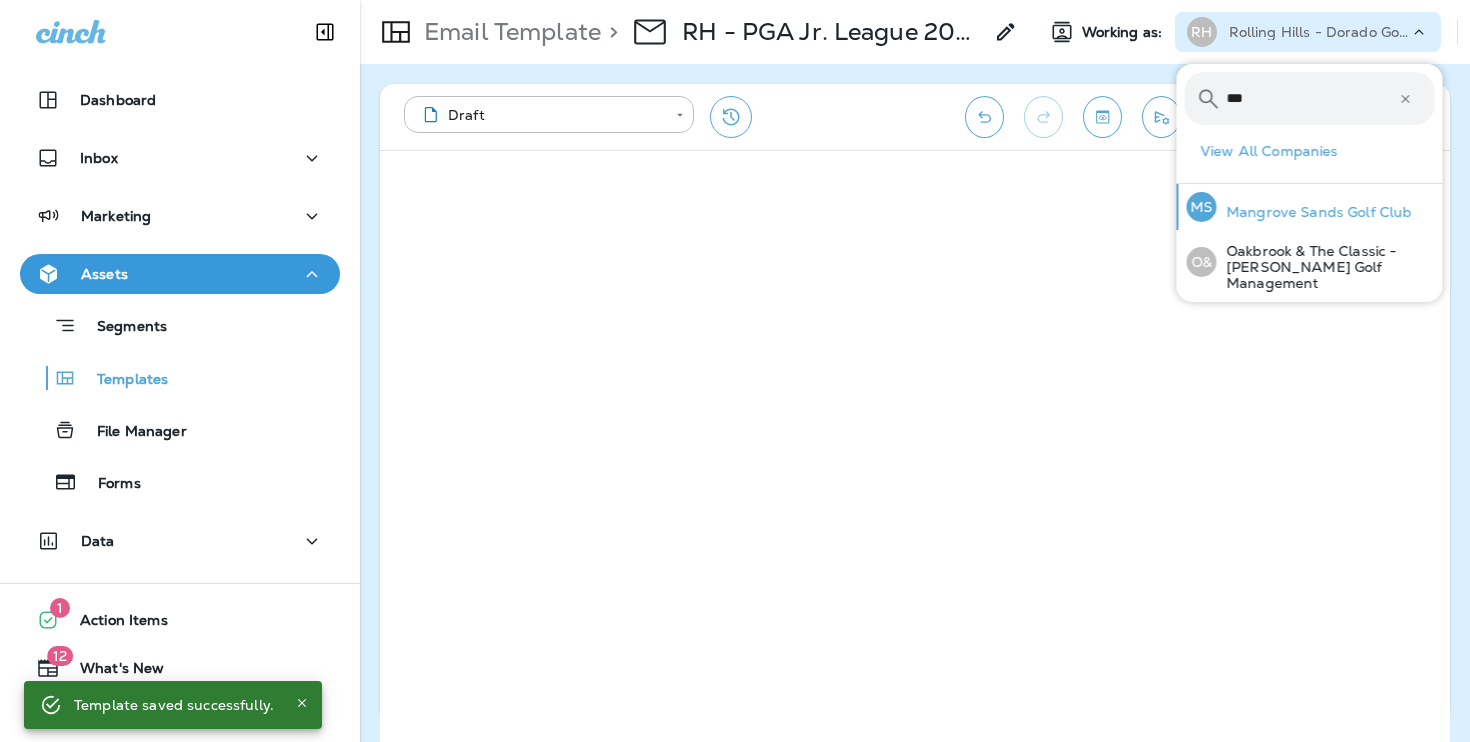 type on "***" 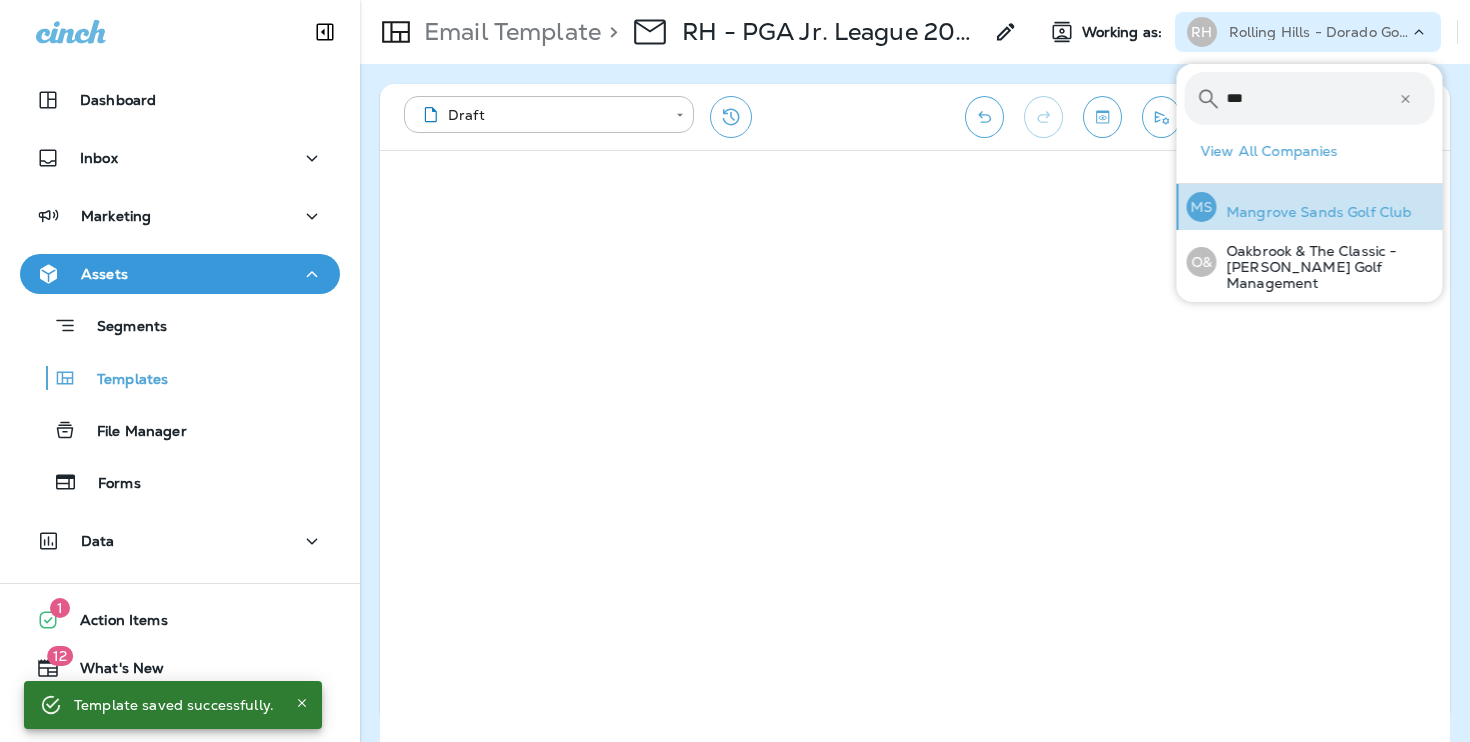 click on "Mangrove Sands Golf Club" at bounding box center [1314, 212] 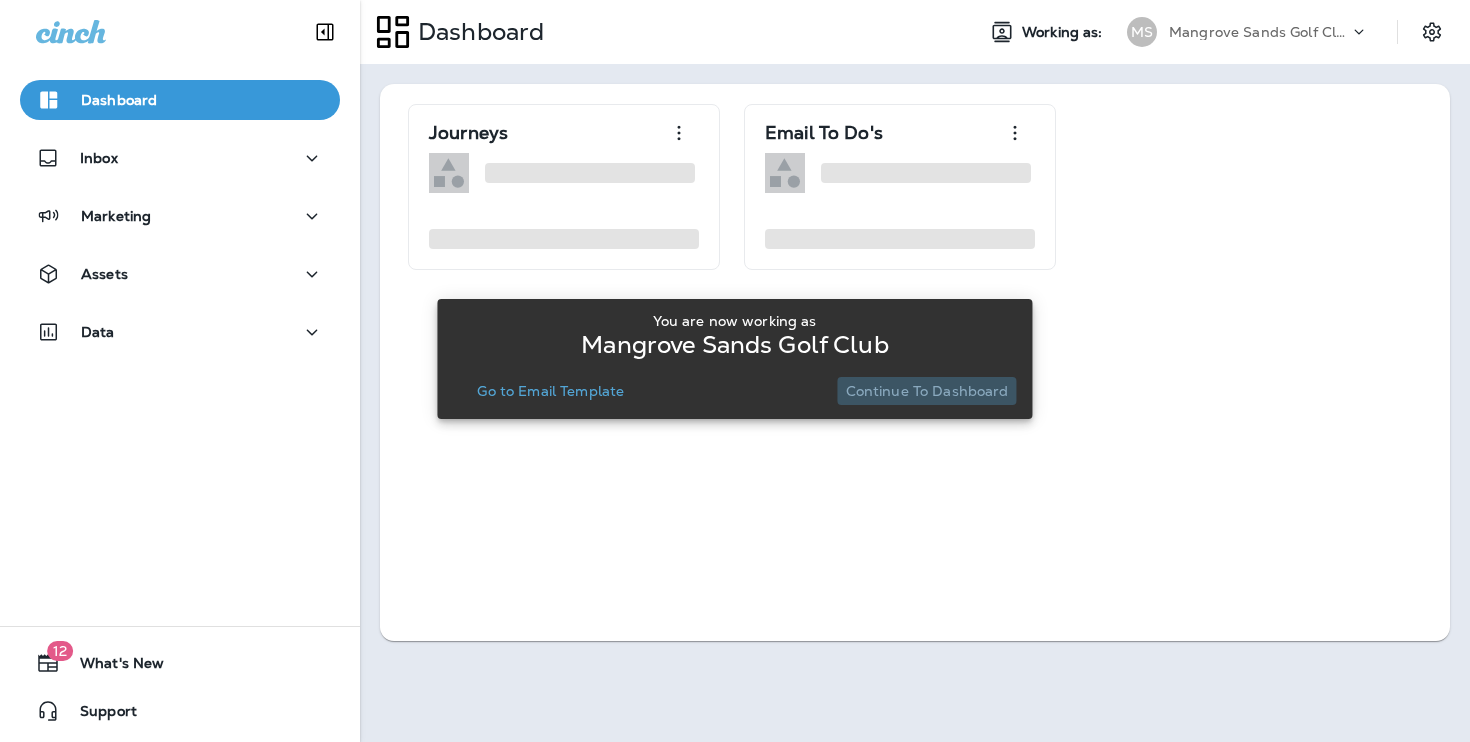 click on "Continue to Dashboard" at bounding box center (927, 391) 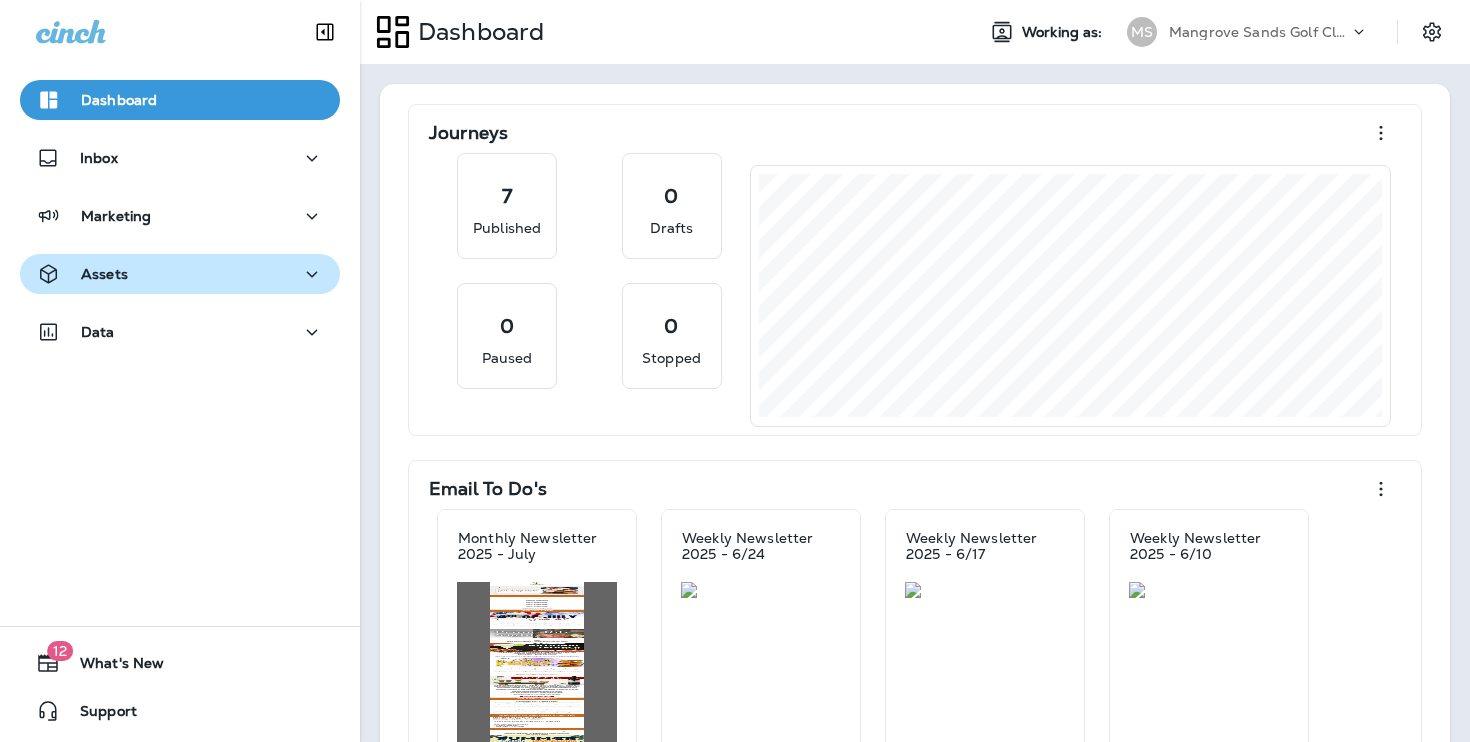 click on "Assets" at bounding box center (180, 274) 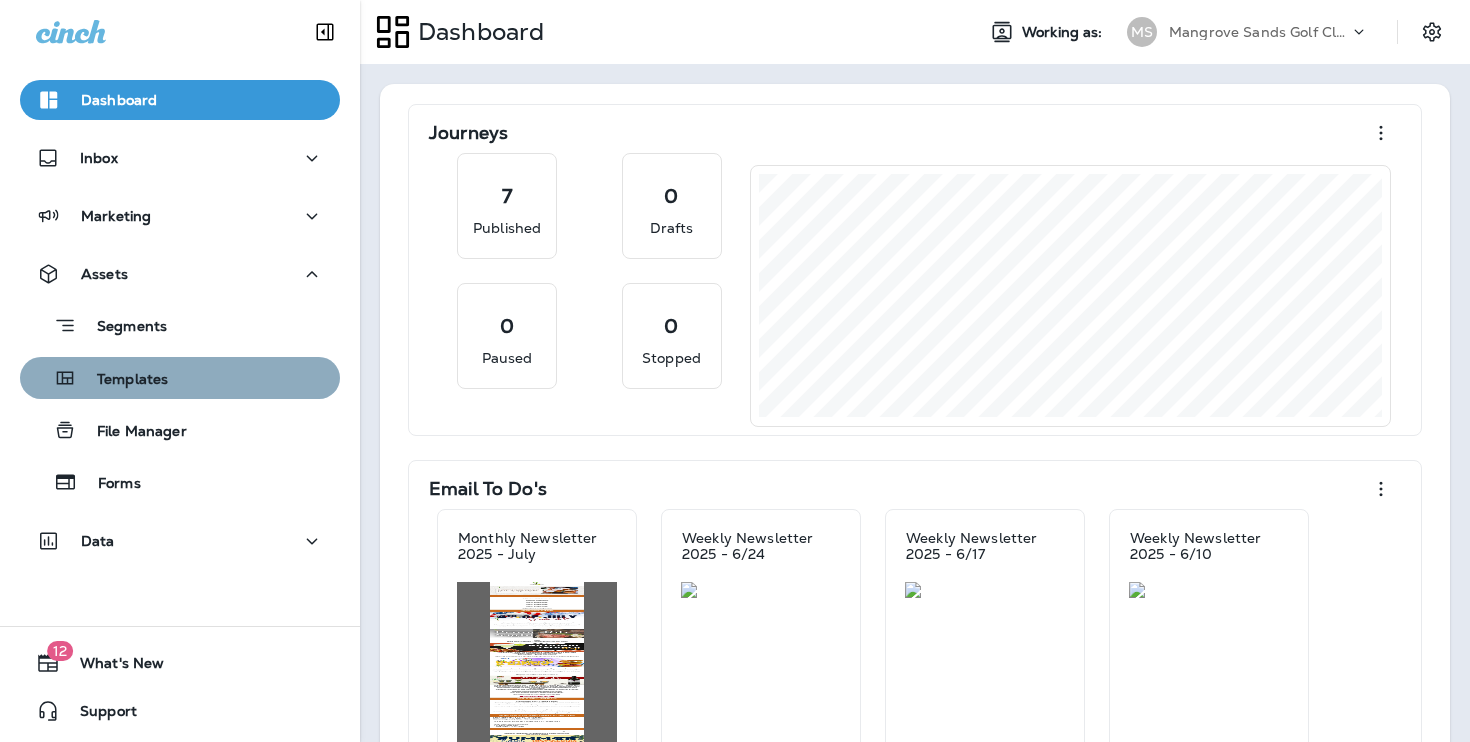 click on "Templates" at bounding box center [180, 378] 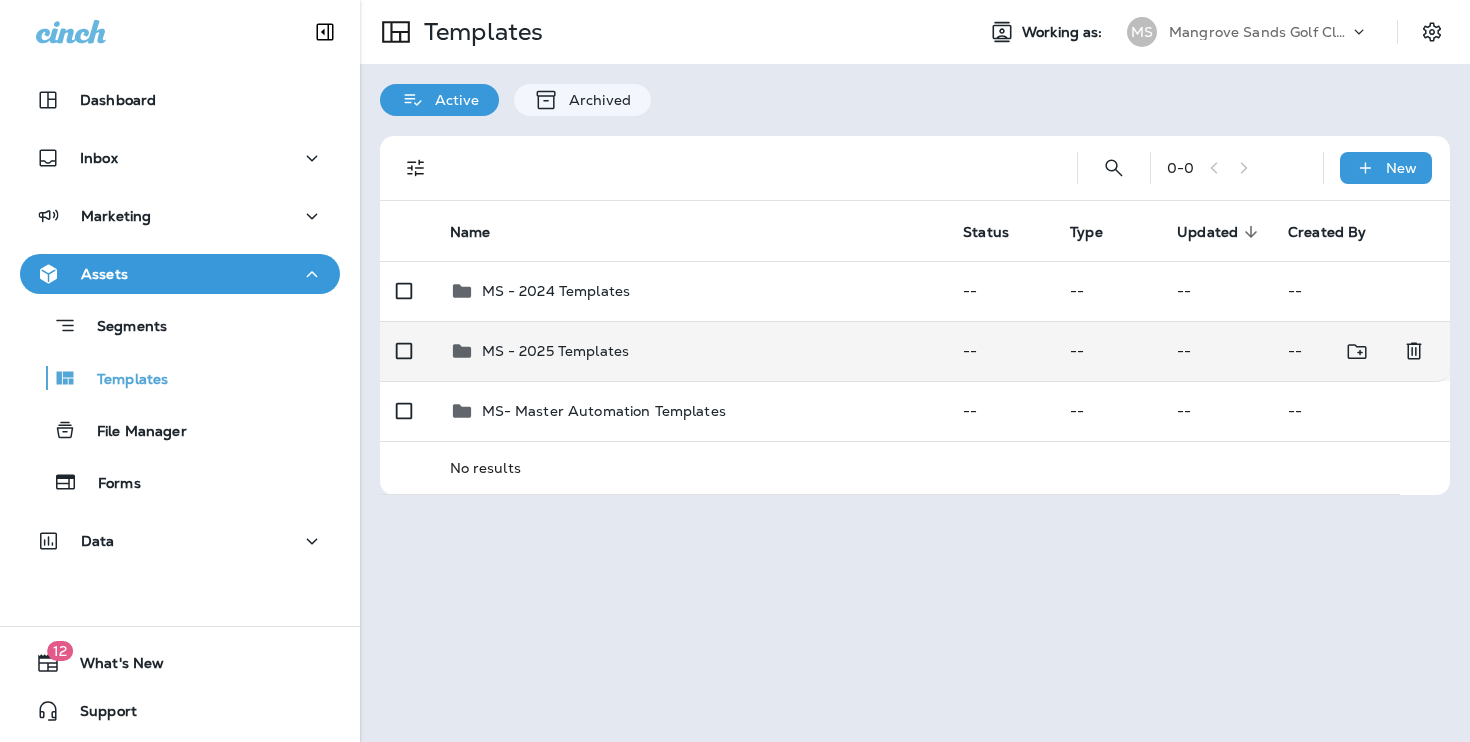 click on "MS - 2025 Templates" at bounding box center [556, 351] 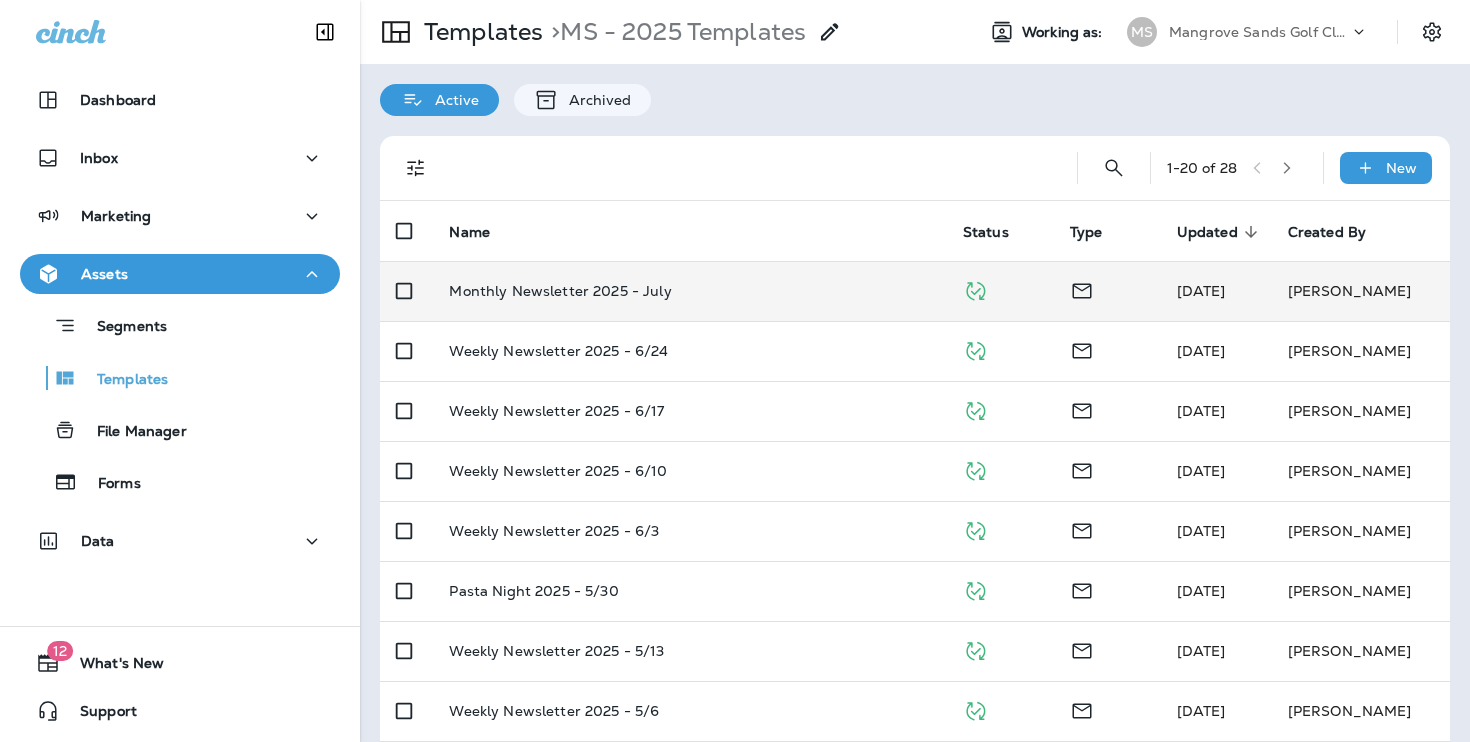 click on "Monthly Newsletter 2025 - July" at bounding box center (689, 291) 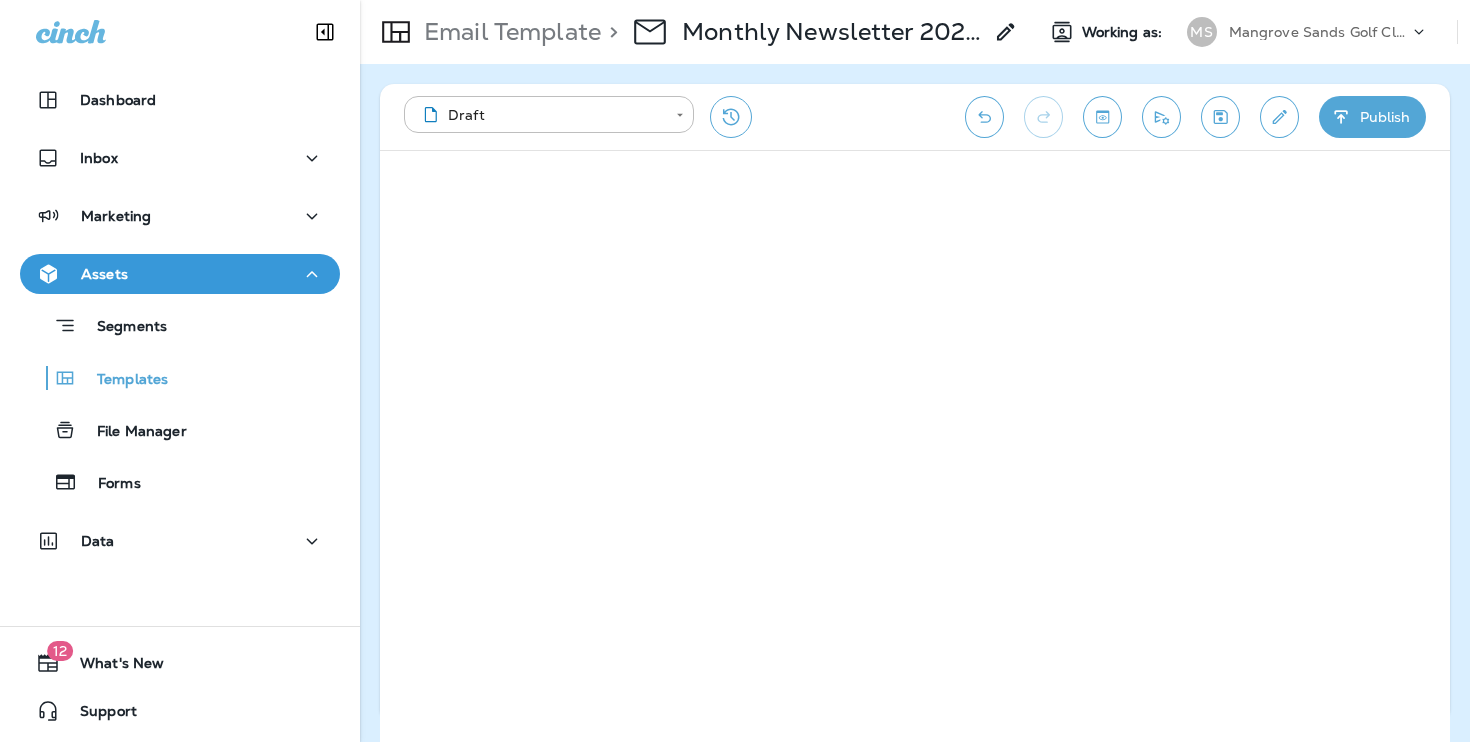 click at bounding box center [1220, 117] 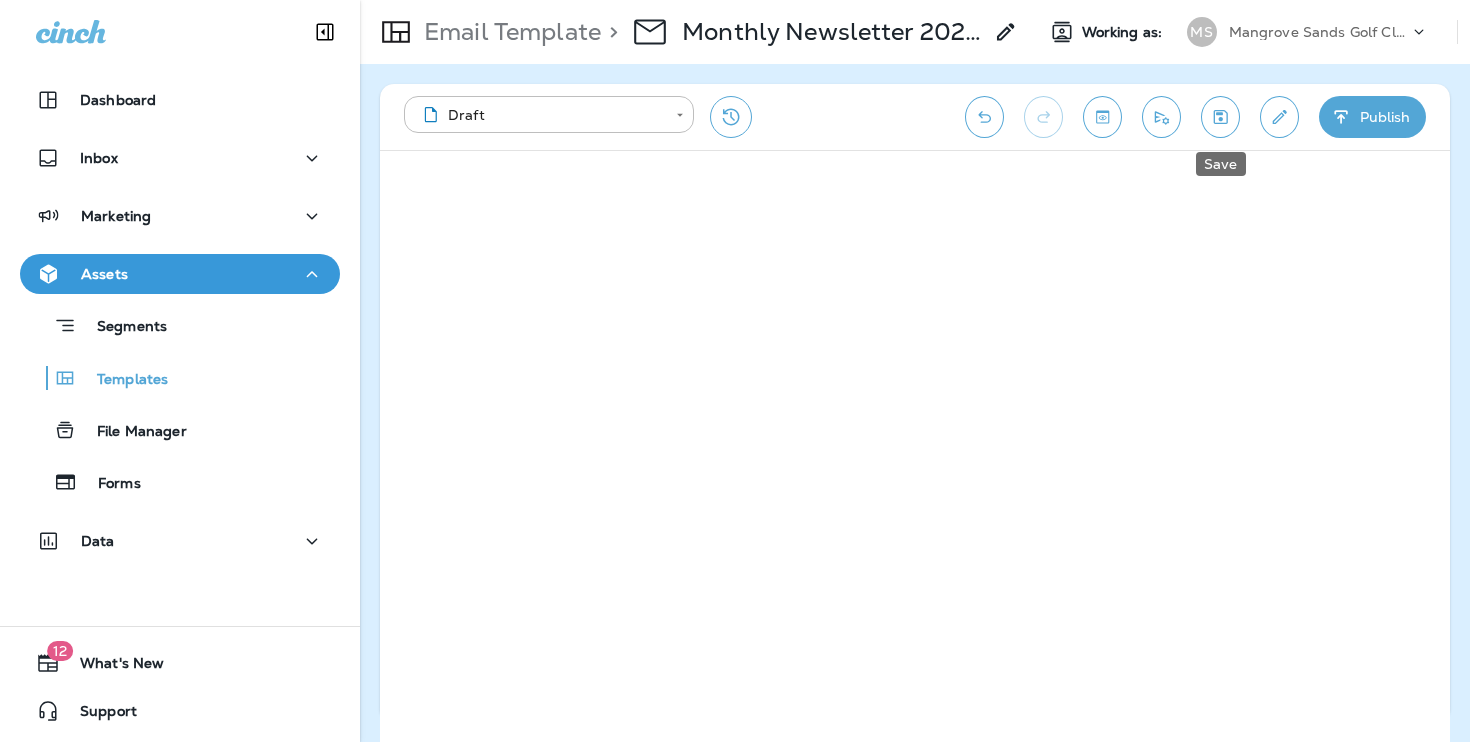 type 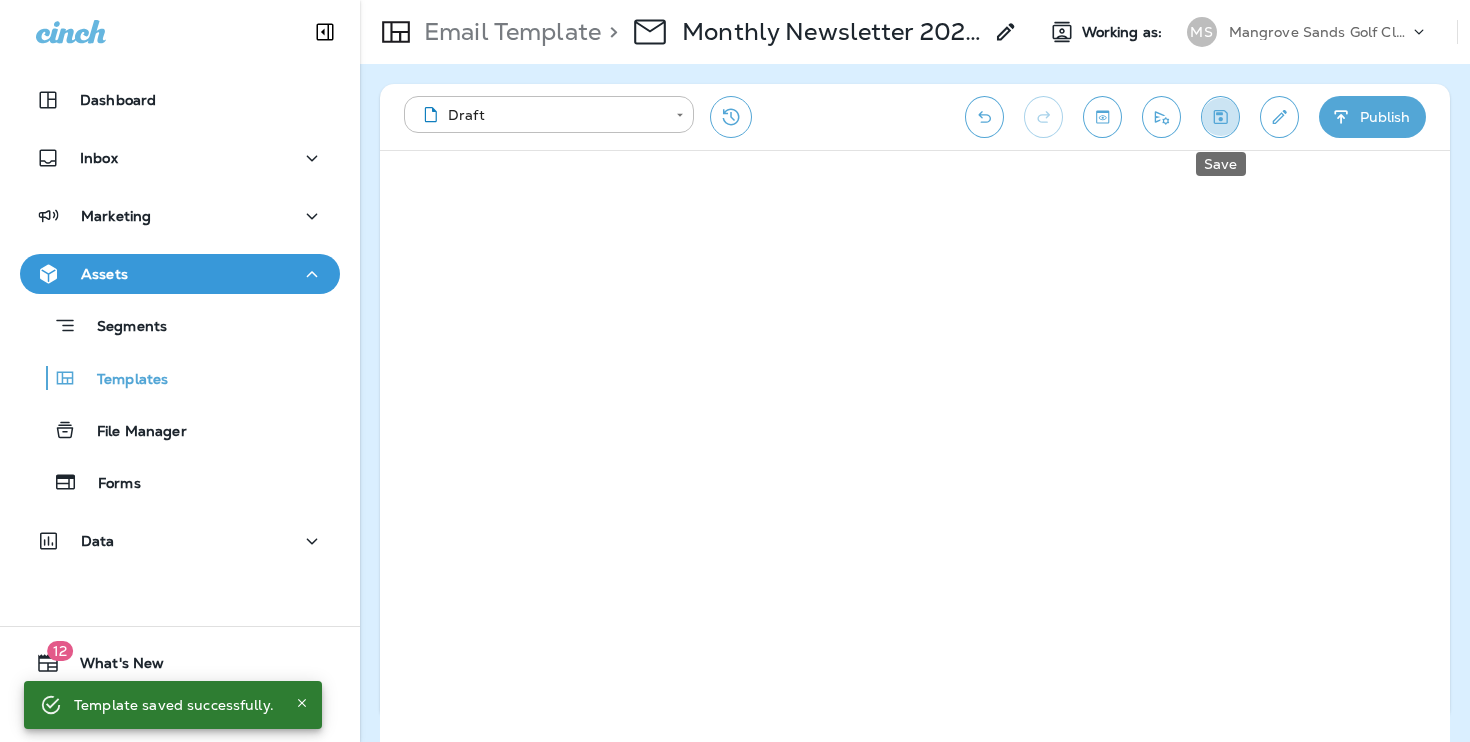 click 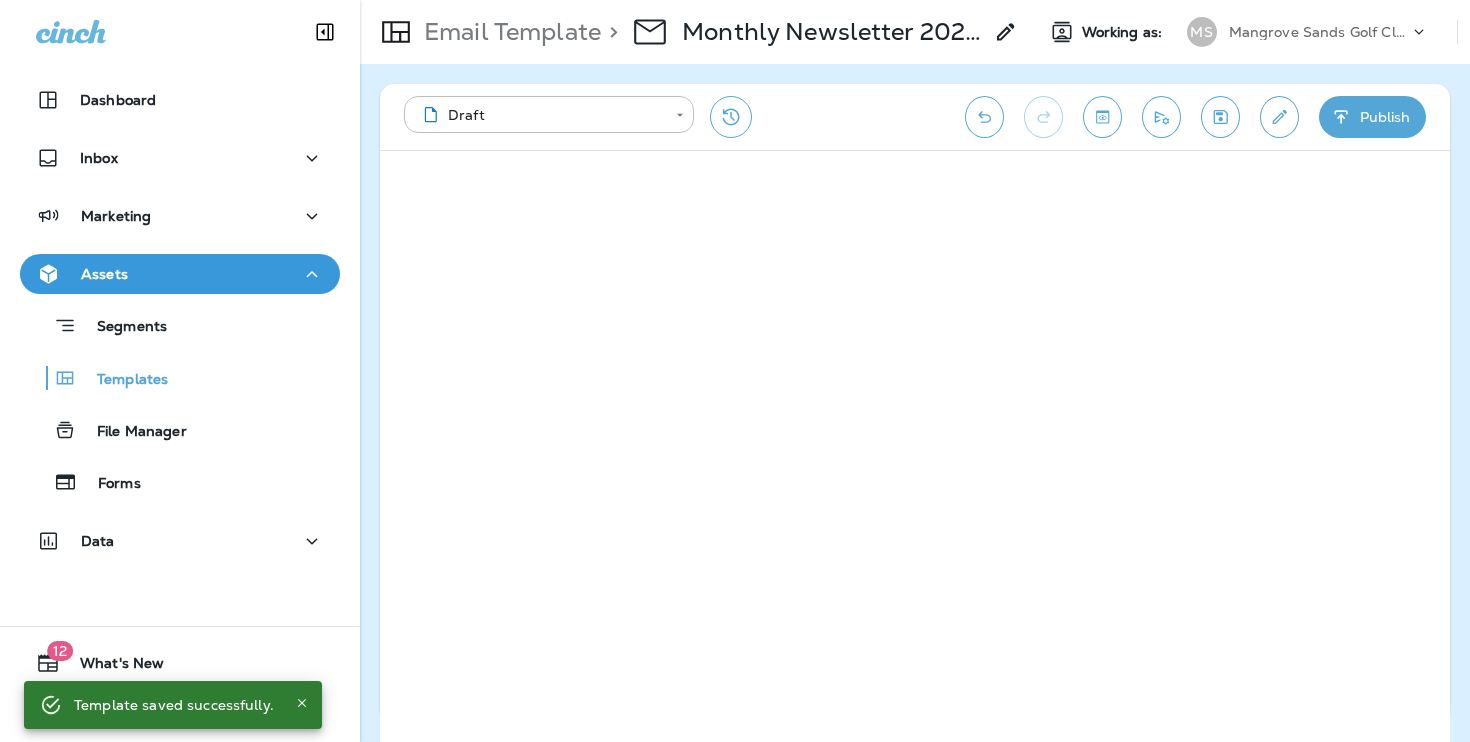 click on "Mangrove Sands Golf Club" at bounding box center (1319, 32) 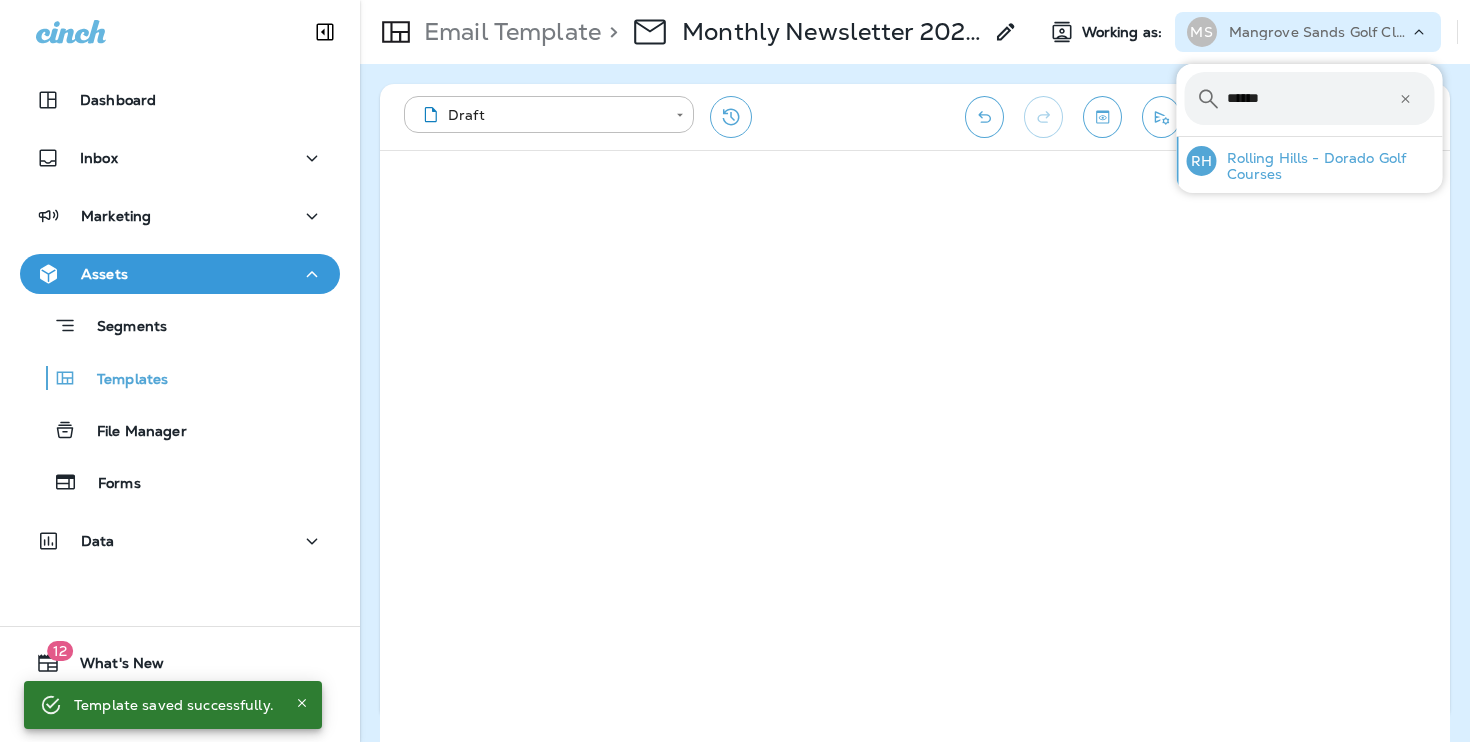 type on "******" 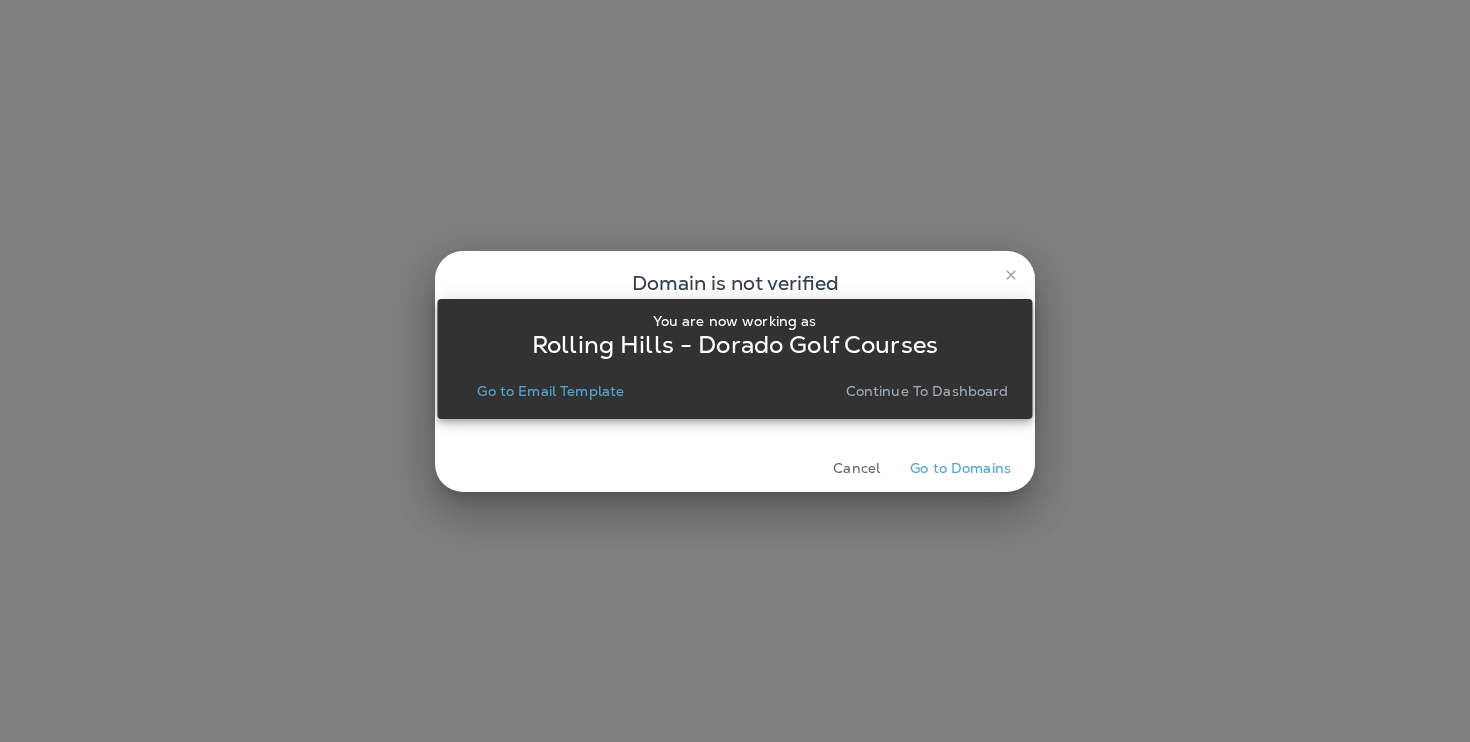 click on "Continue to Dashboard" at bounding box center (927, 391) 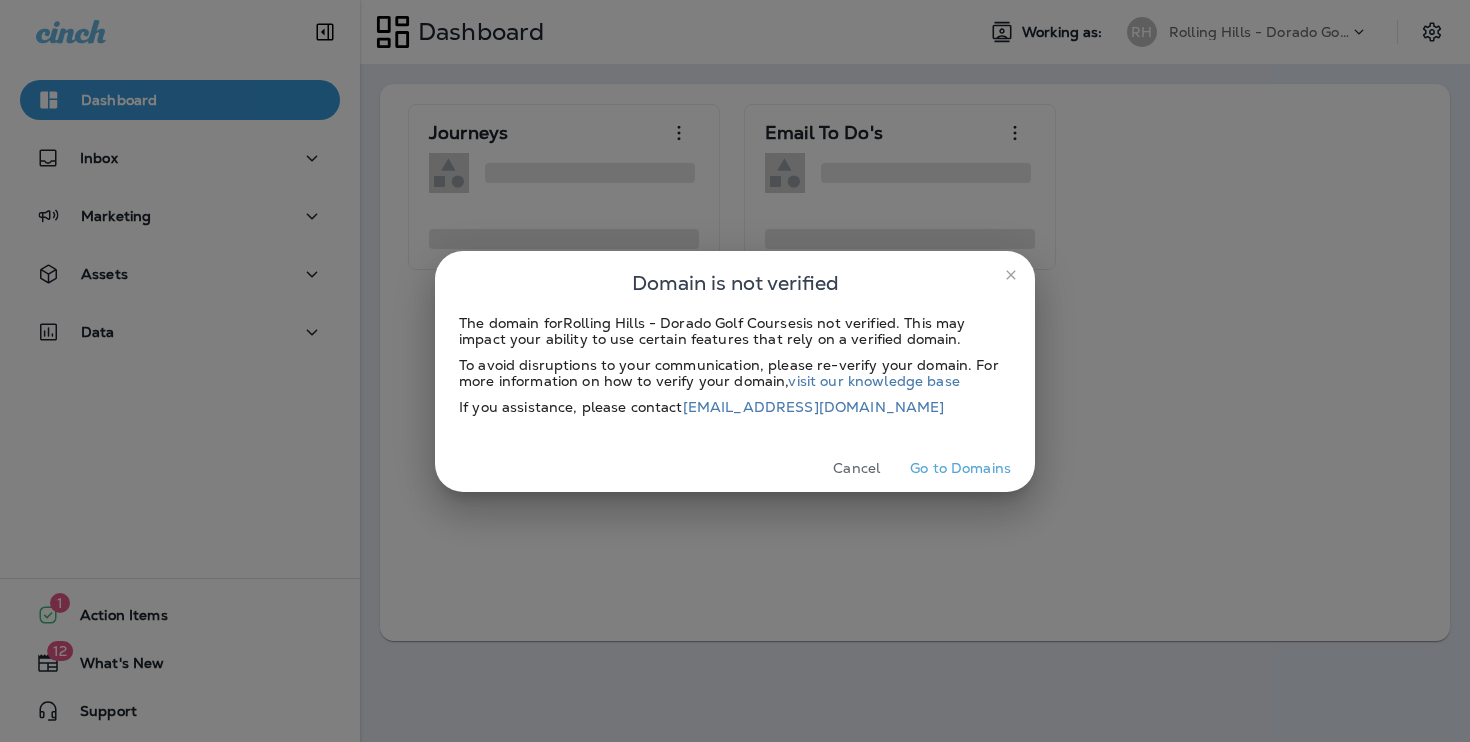 click on "Cancel" at bounding box center (856, 468) 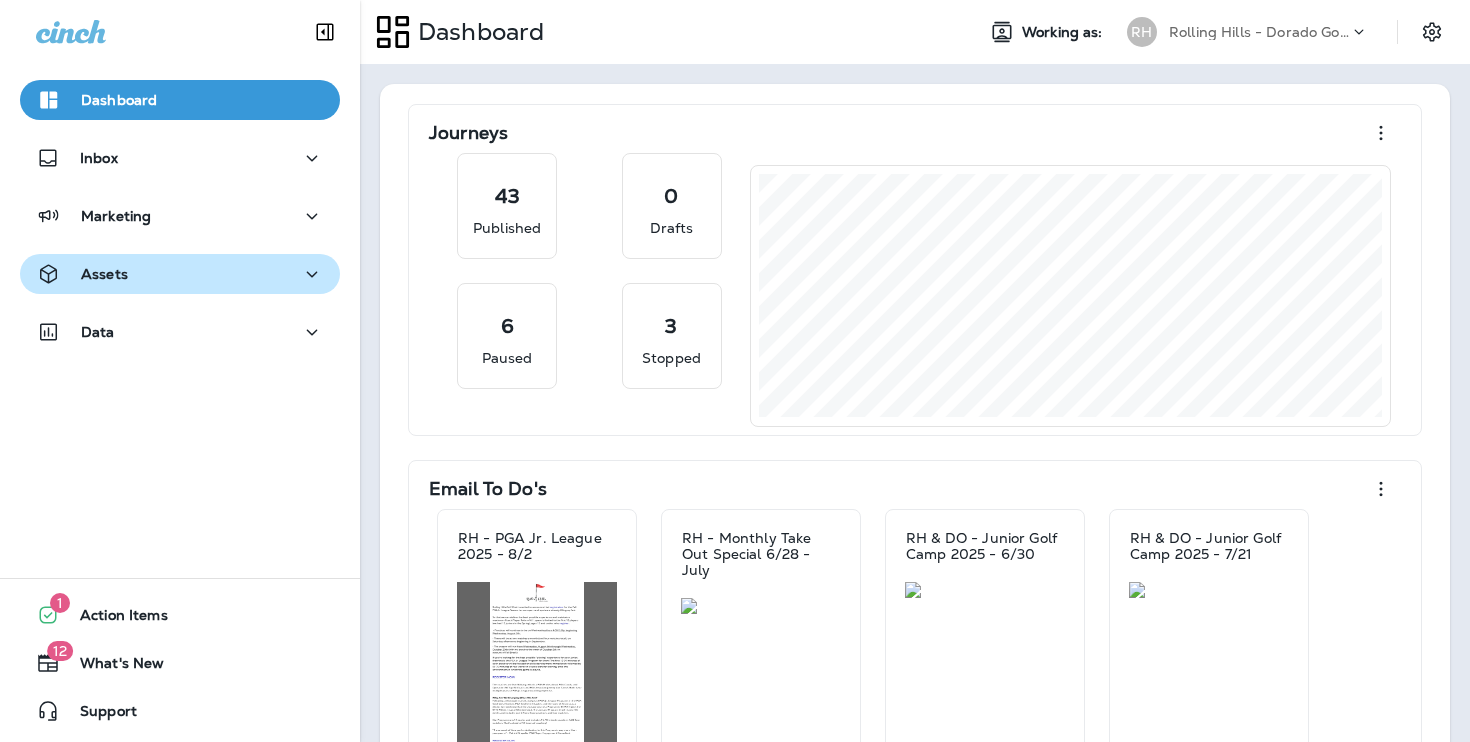 click on "Assets" at bounding box center (180, 274) 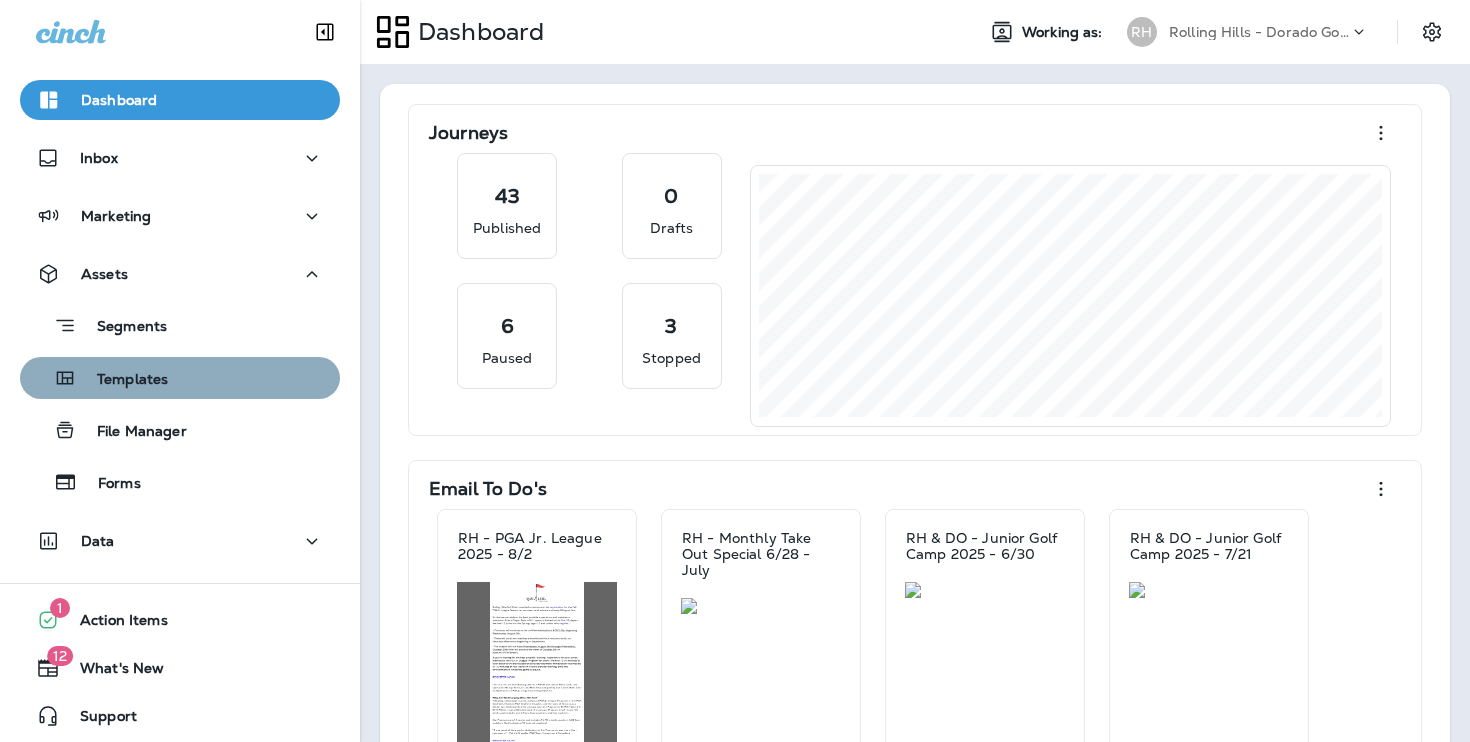 click on "Templates" at bounding box center [180, 378] 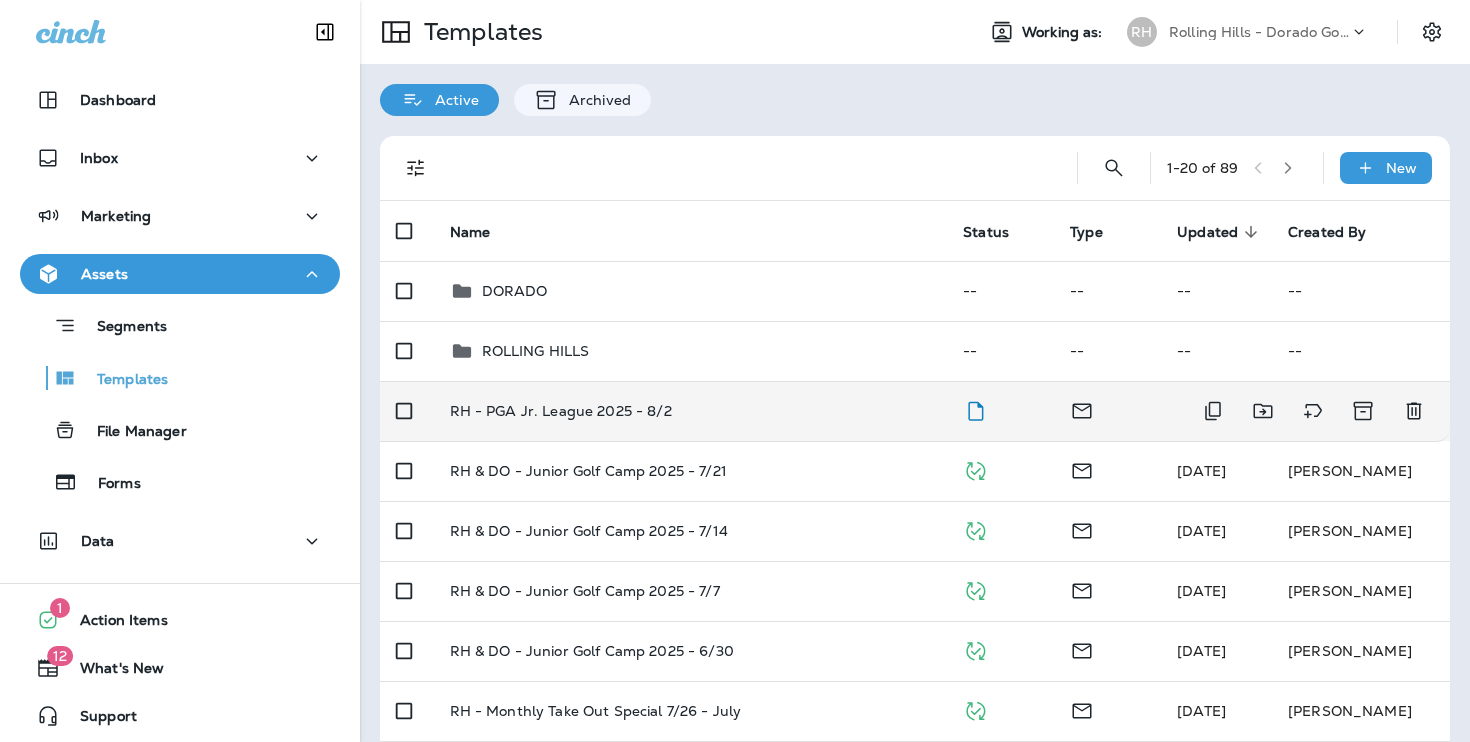 click on "RH - PGA Jr. League 2025  - 8/2" at bounding box center [691, 411] 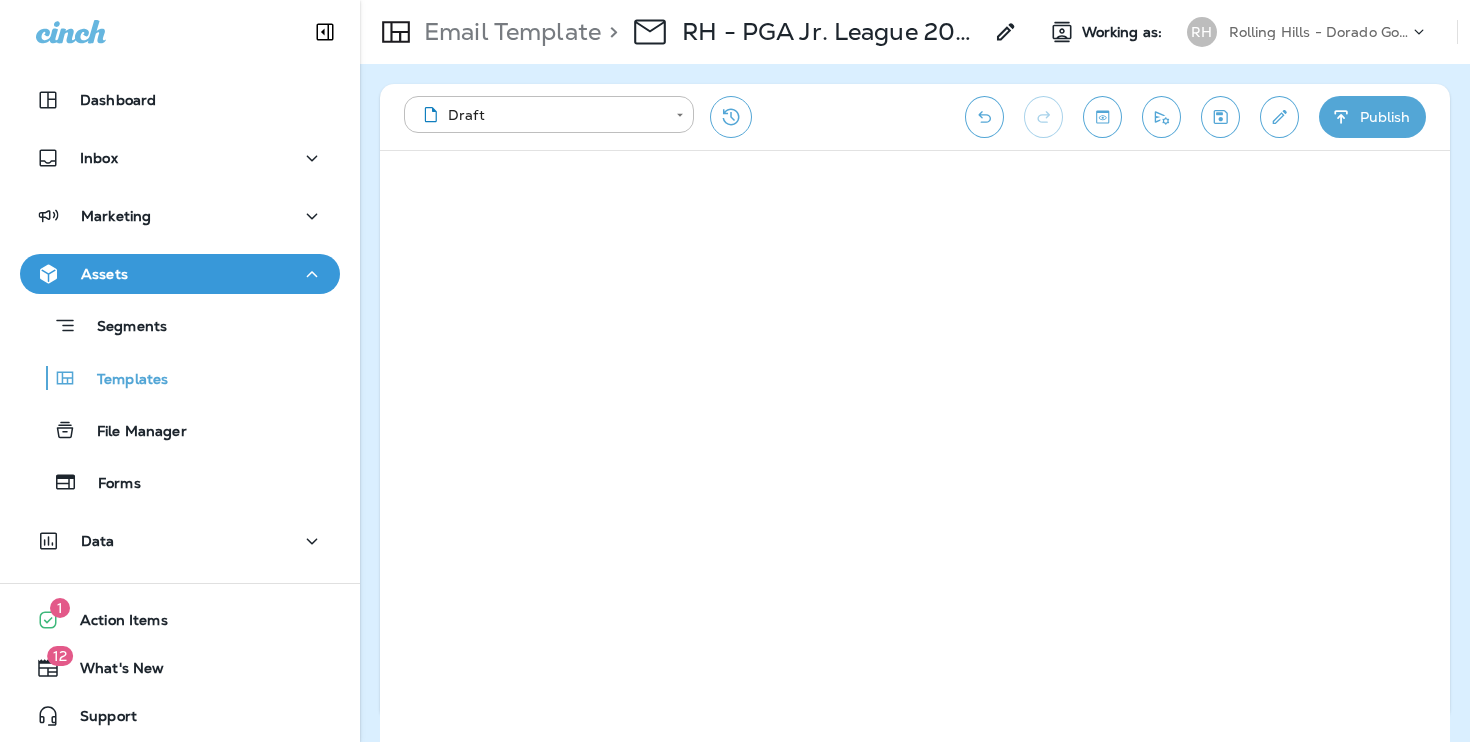 click 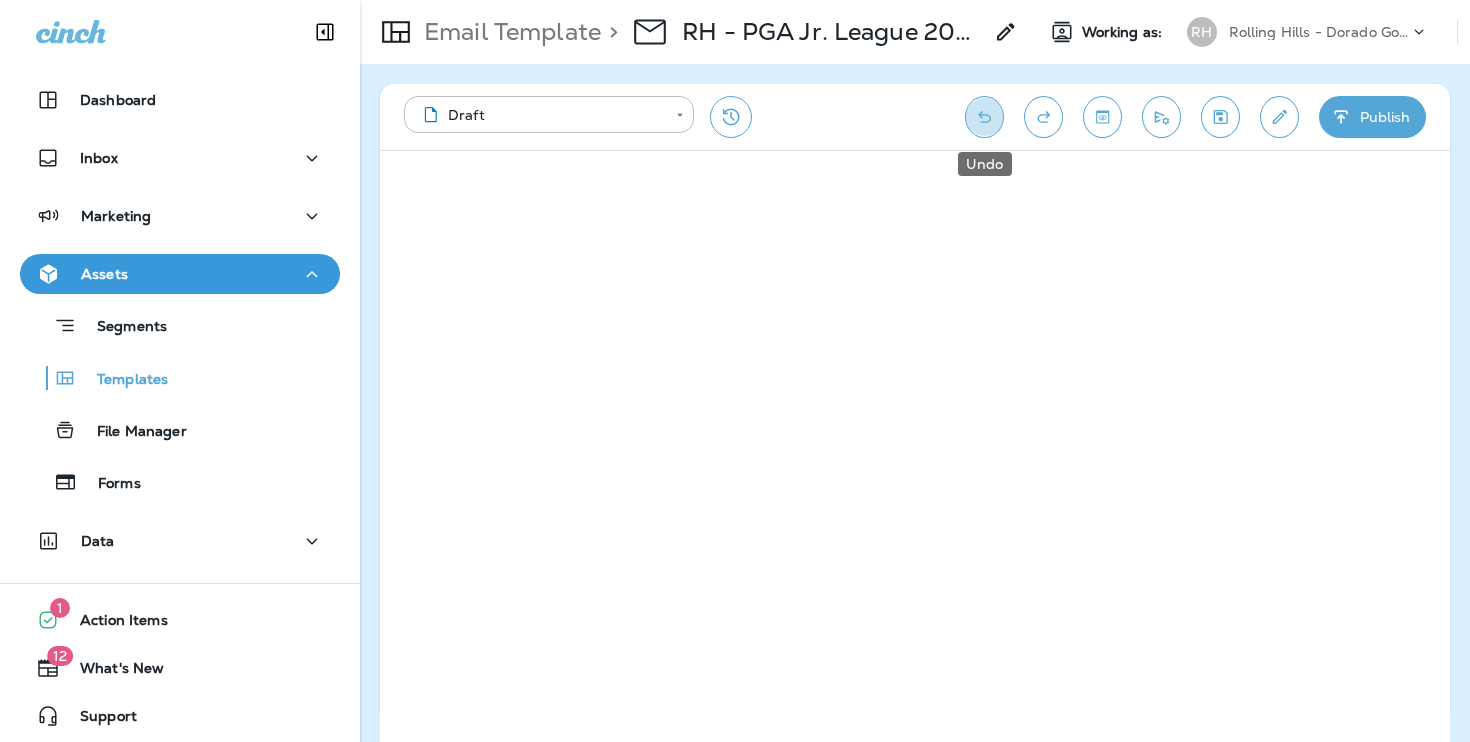 click 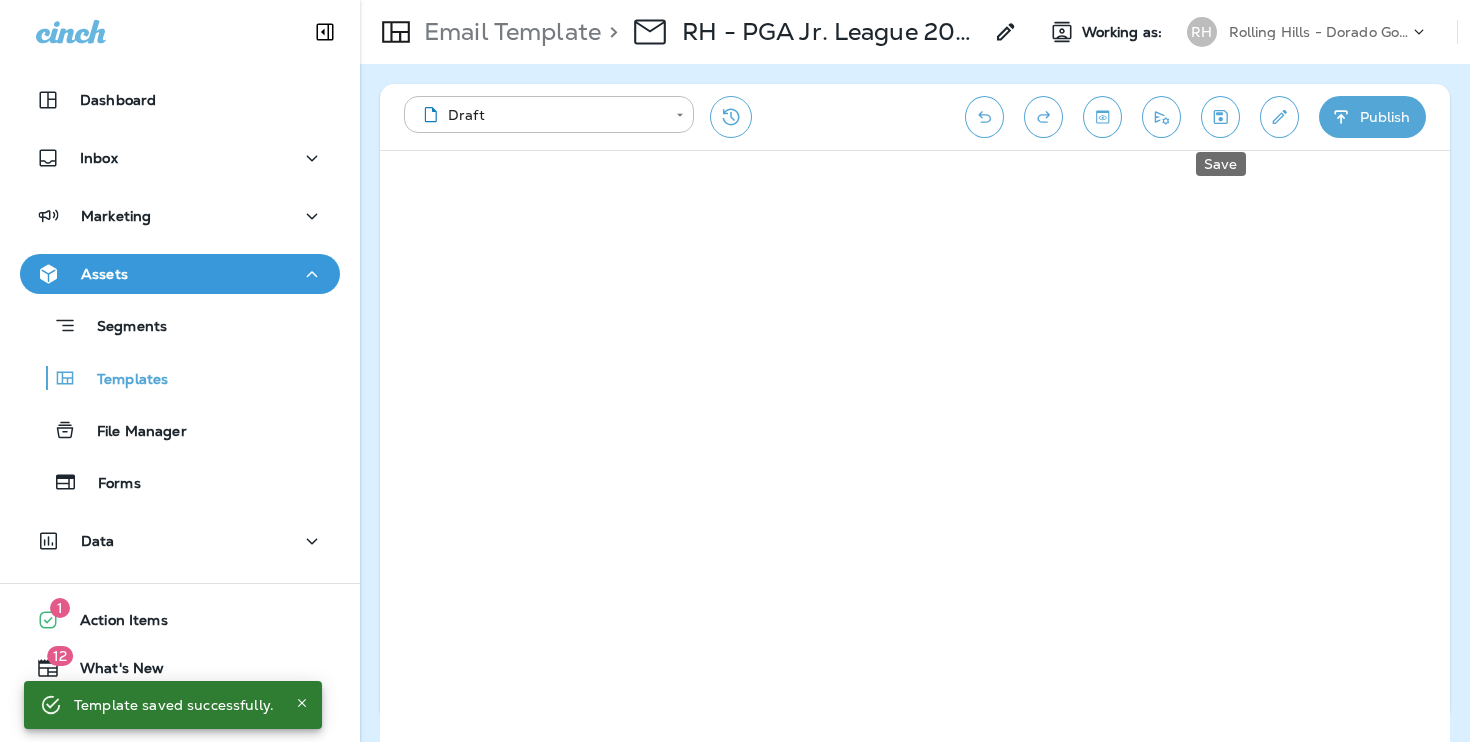 click at bounding box center [1220, 117] 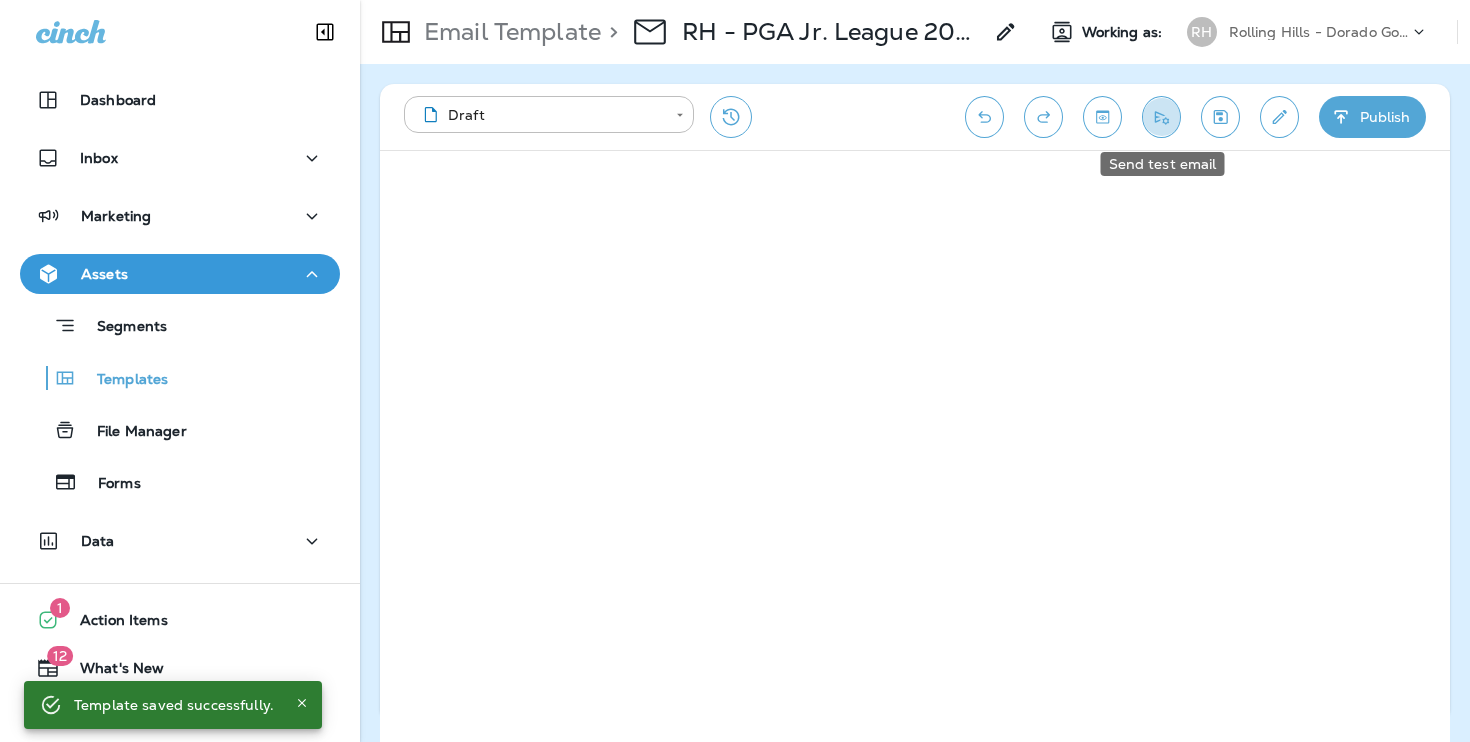 click 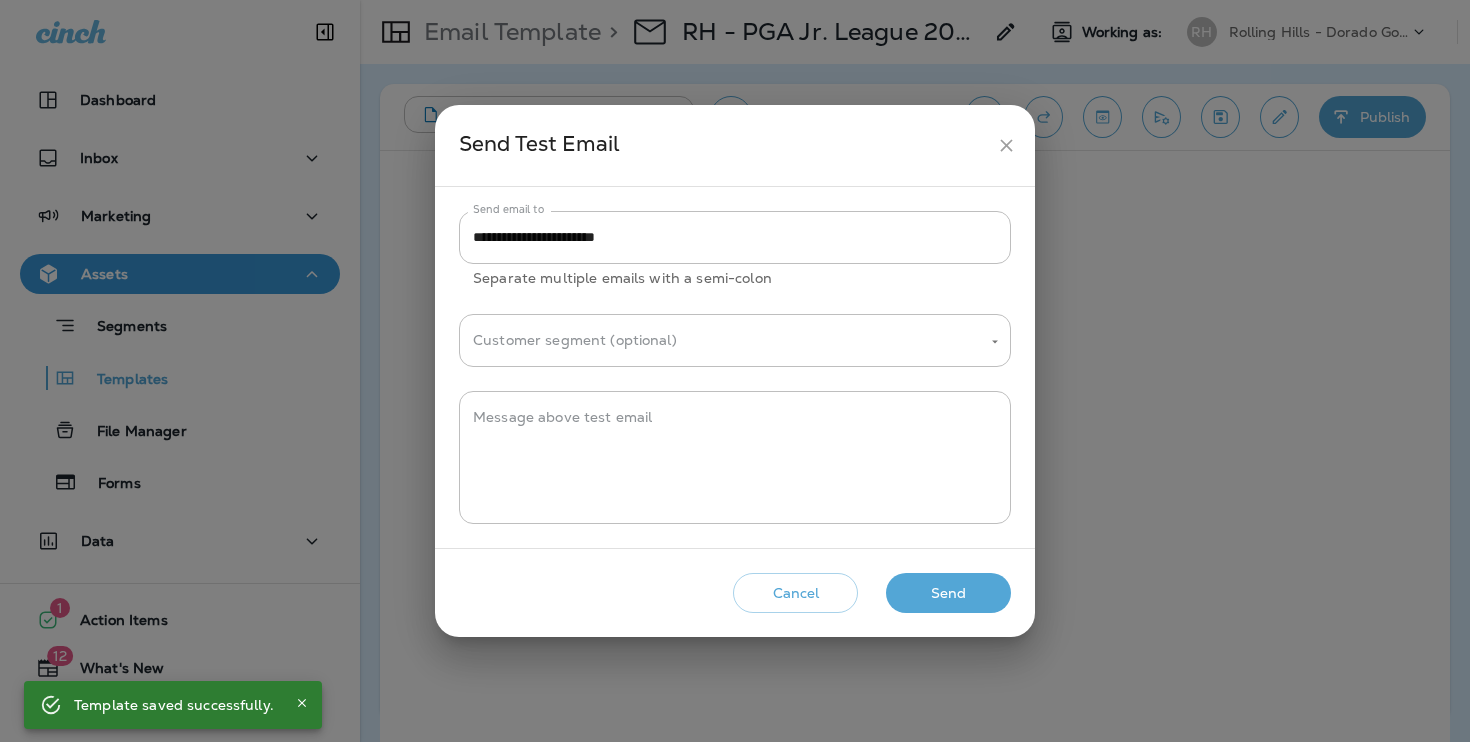 click on "Send" at bounding box center [948, 593] 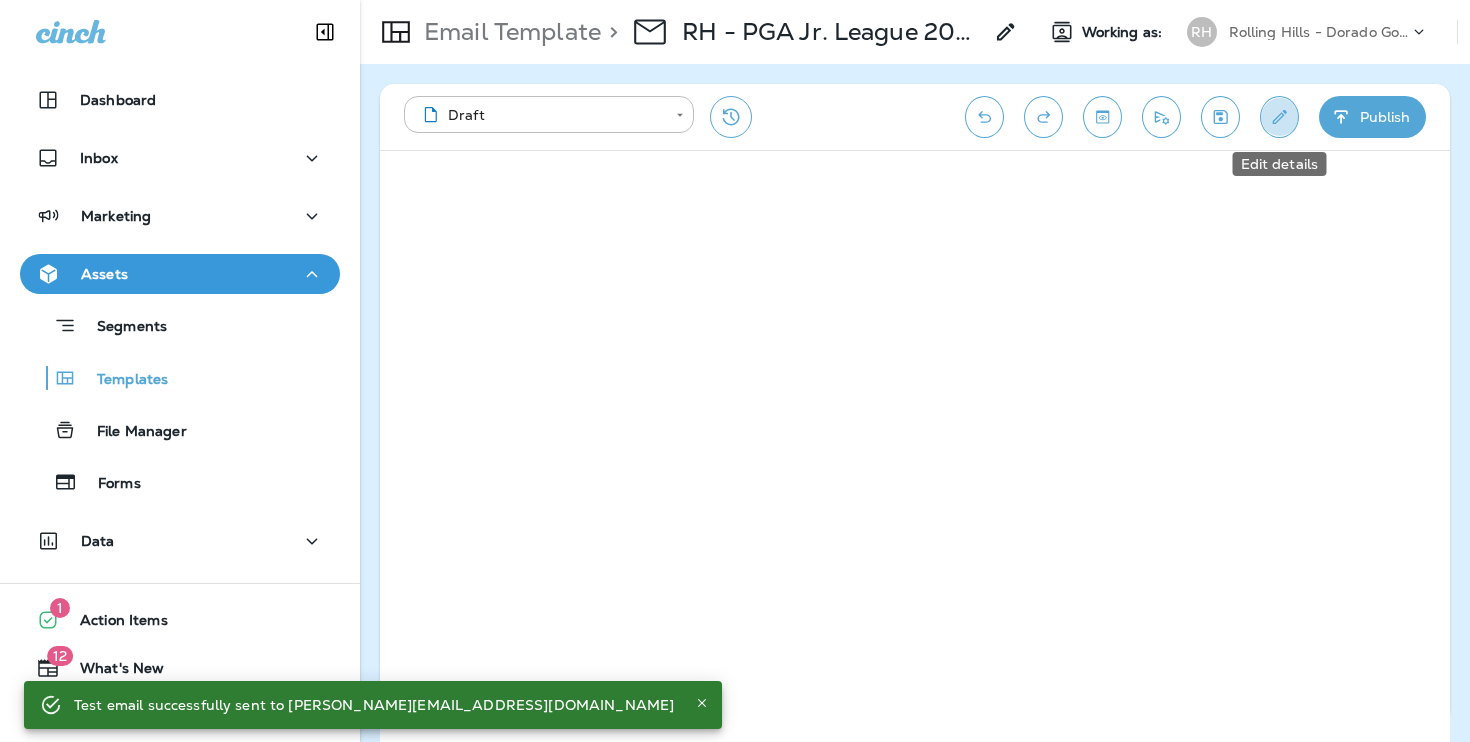 click 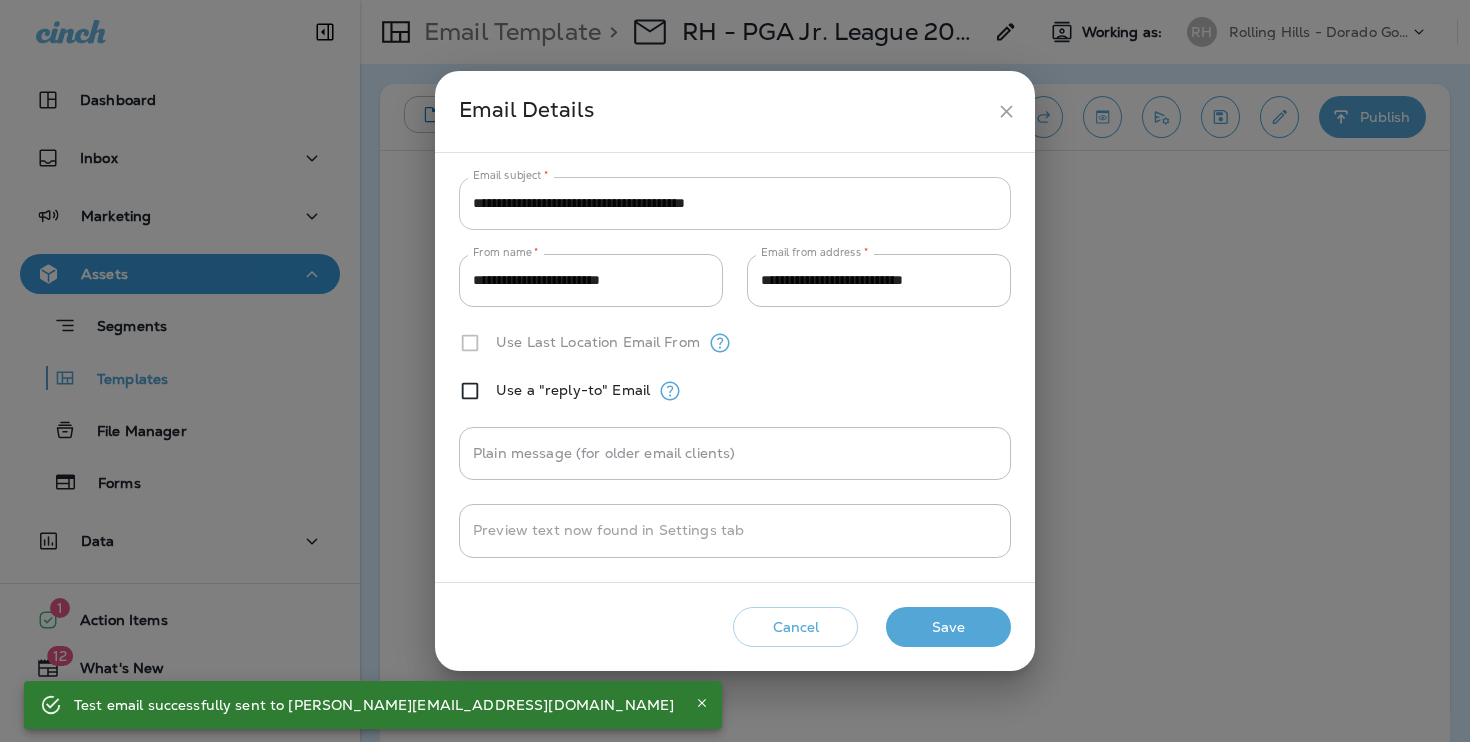 click on "**********" at bounding box center [735, 203] 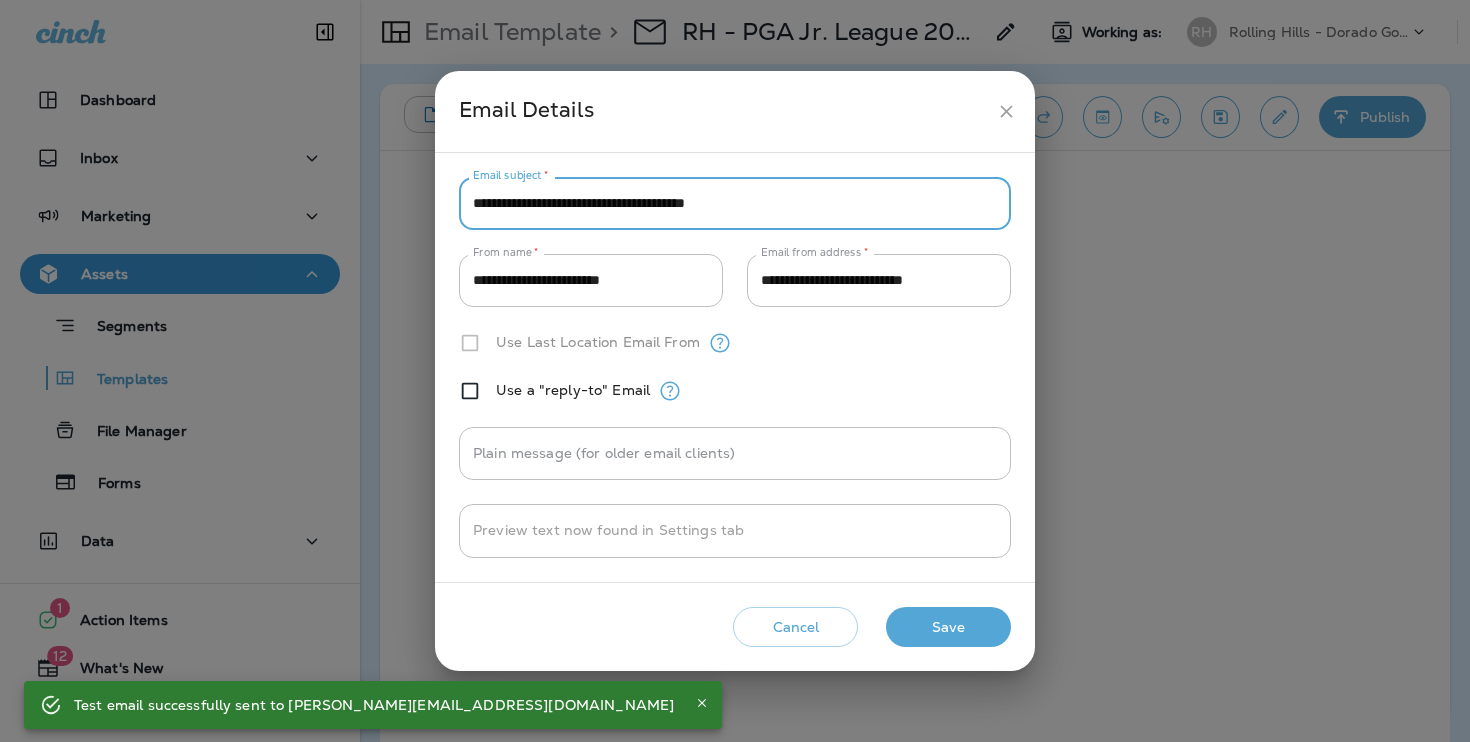 click on "**********" at bounding box center [735, 203] 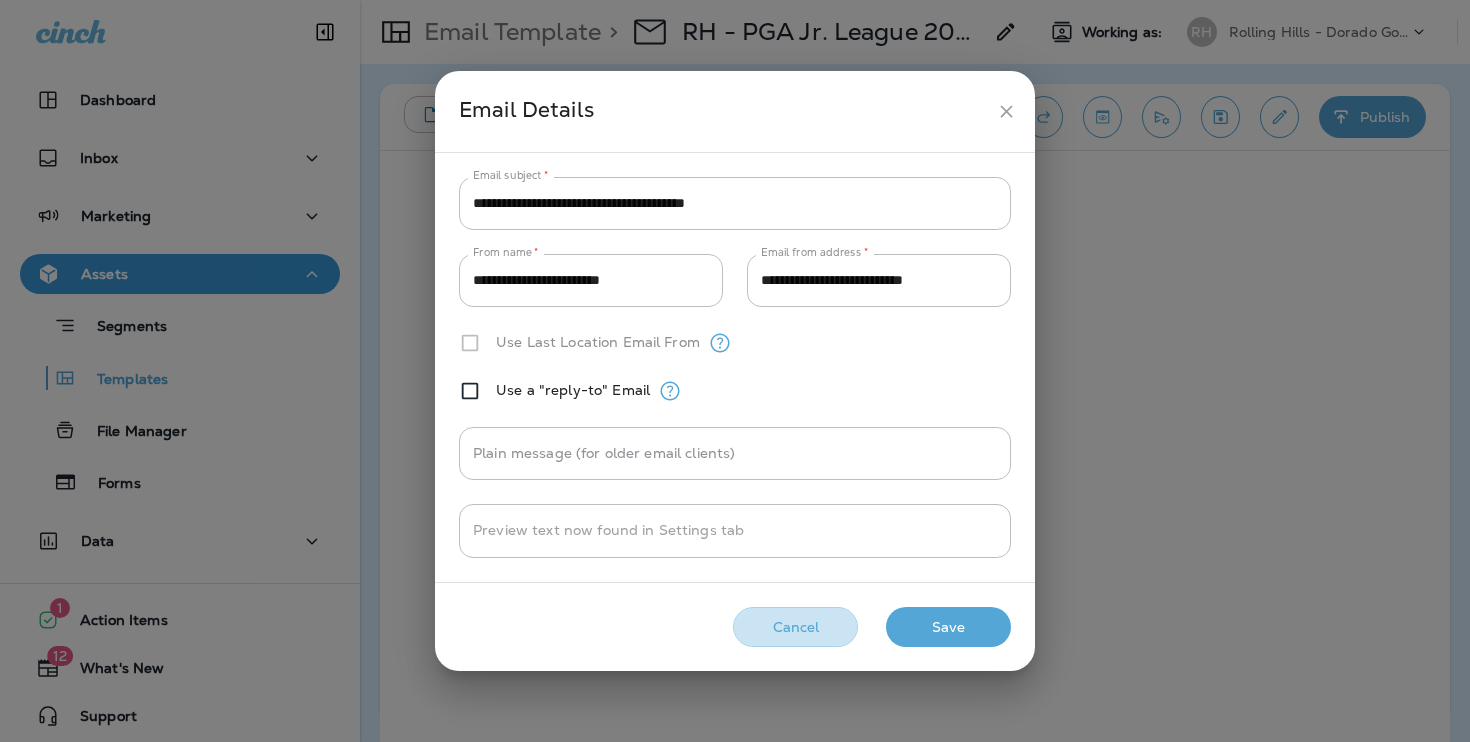 click on "Cancel" at bounding box center (795, 627) 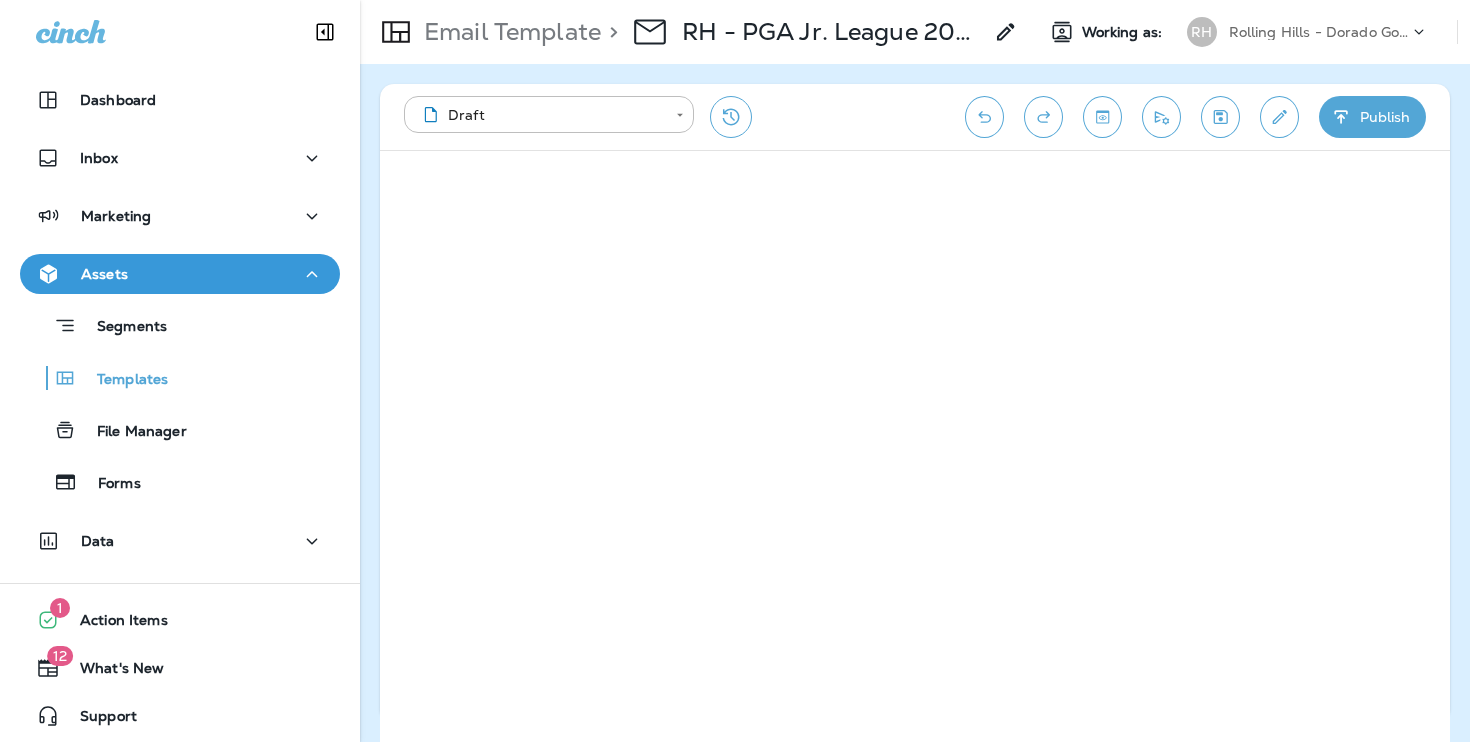 click 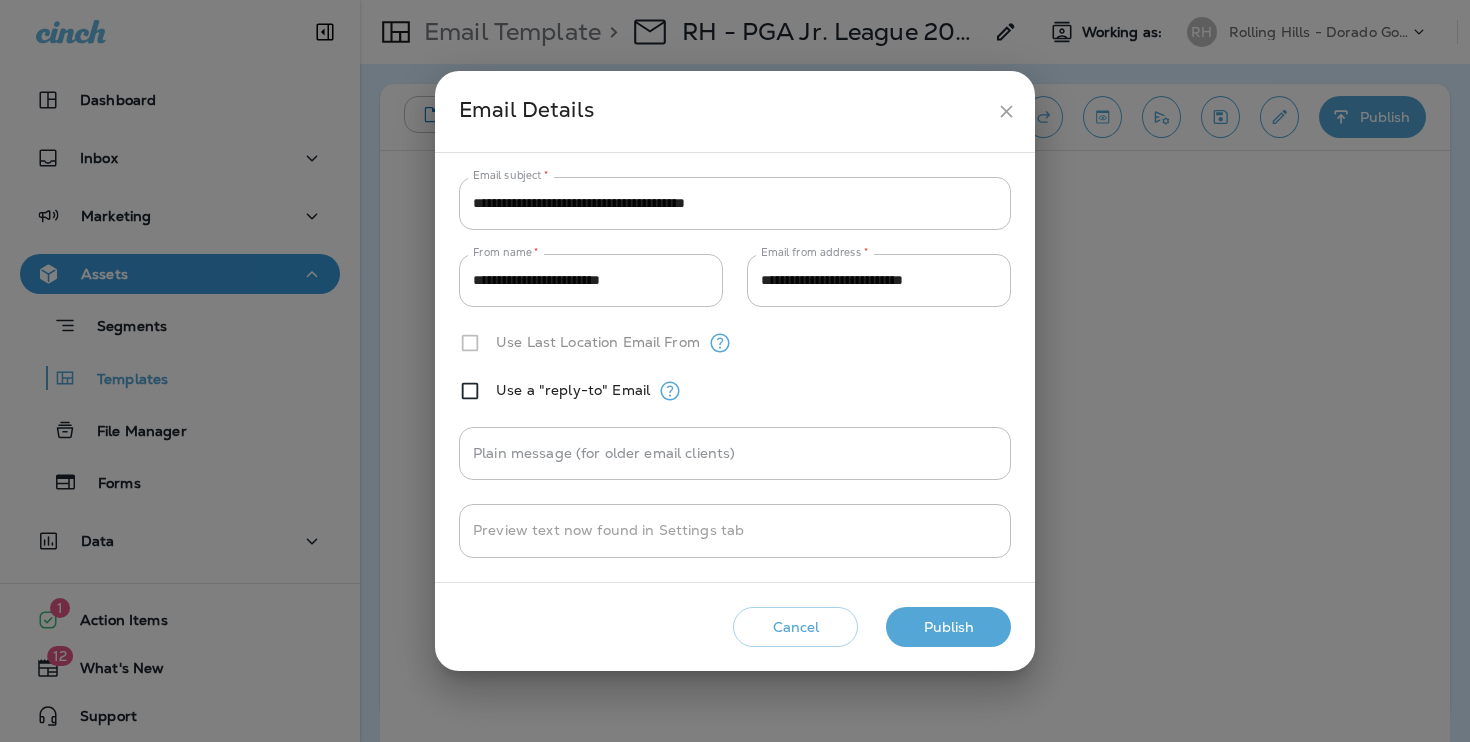 click on "Publish" at bounding box center [948, 627] 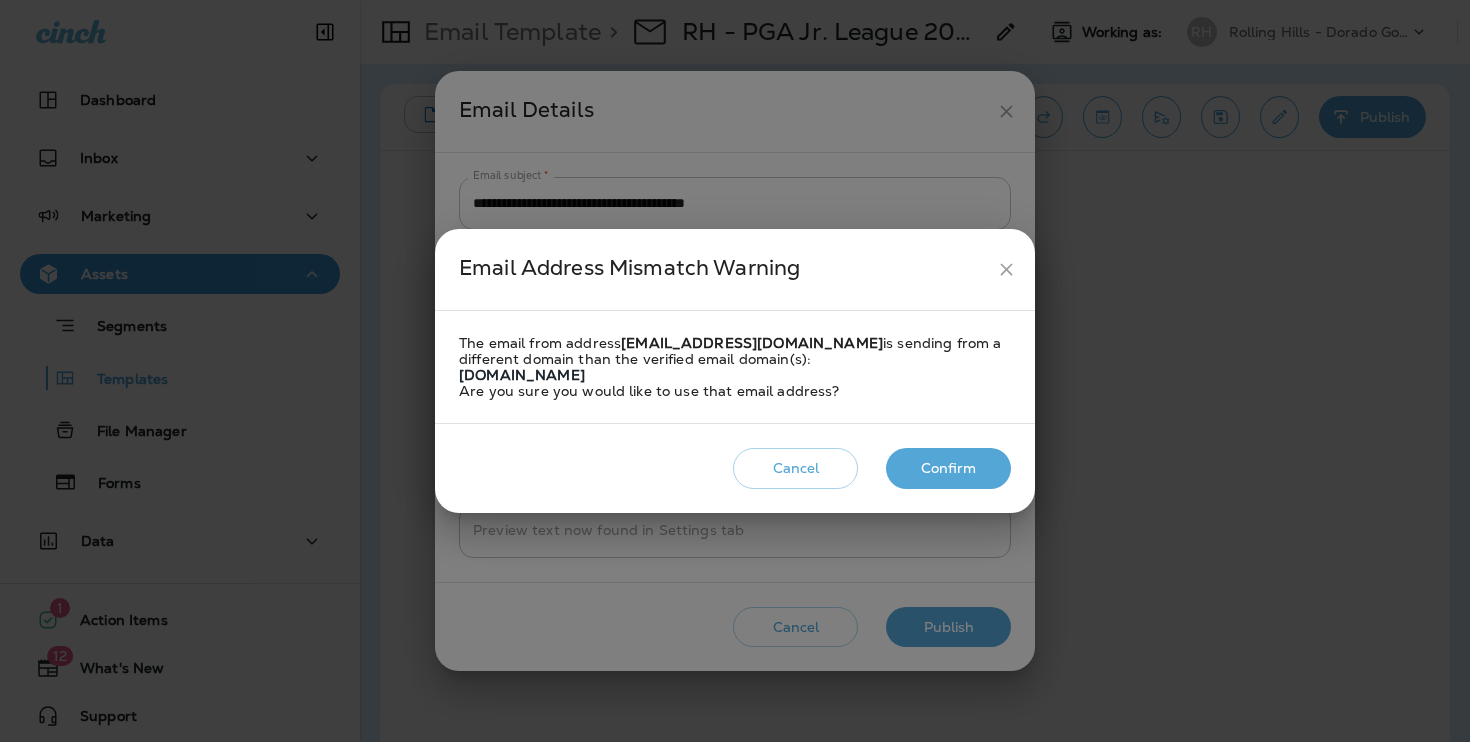 click on "Confirm" at bounding box center [948, 468] 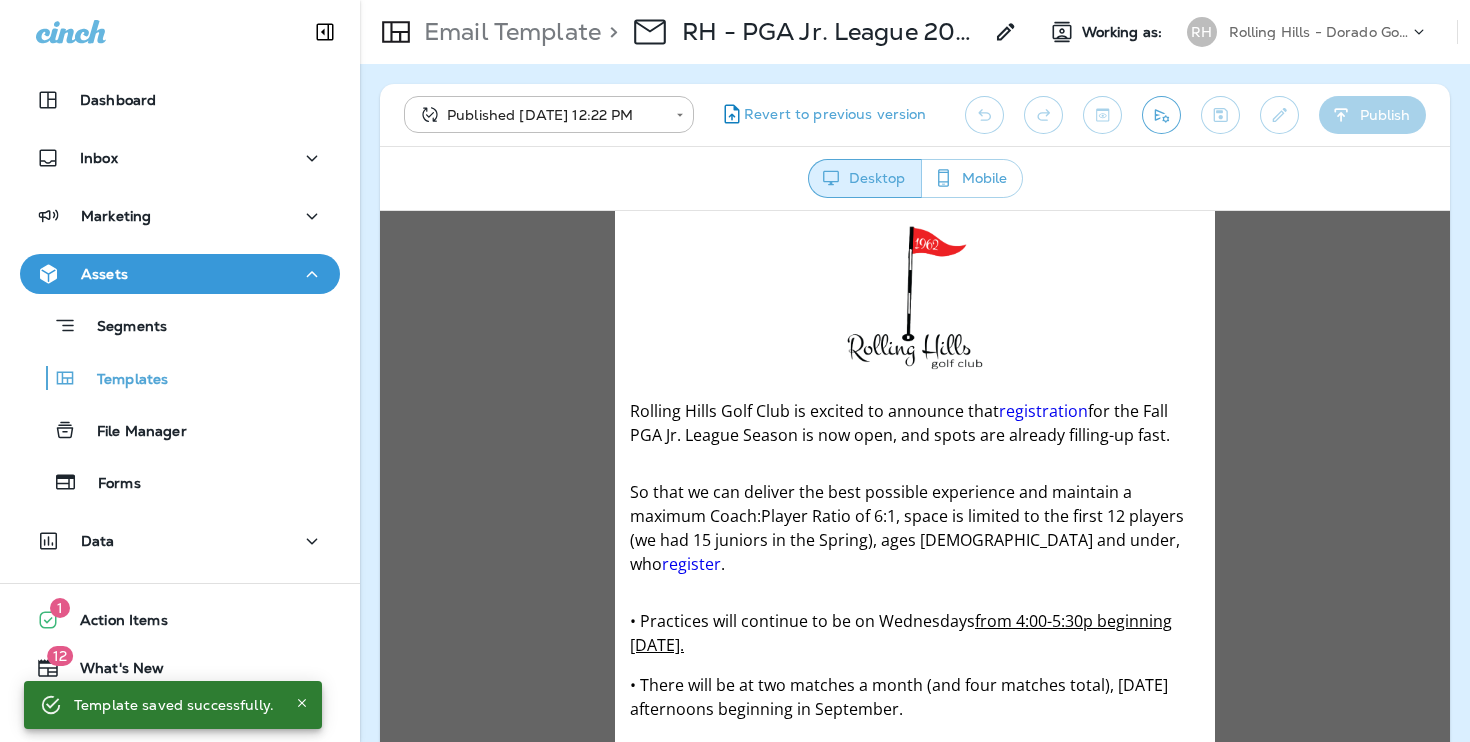 scroll, scrollTop: 0, scrollLeft: 0, axis: both 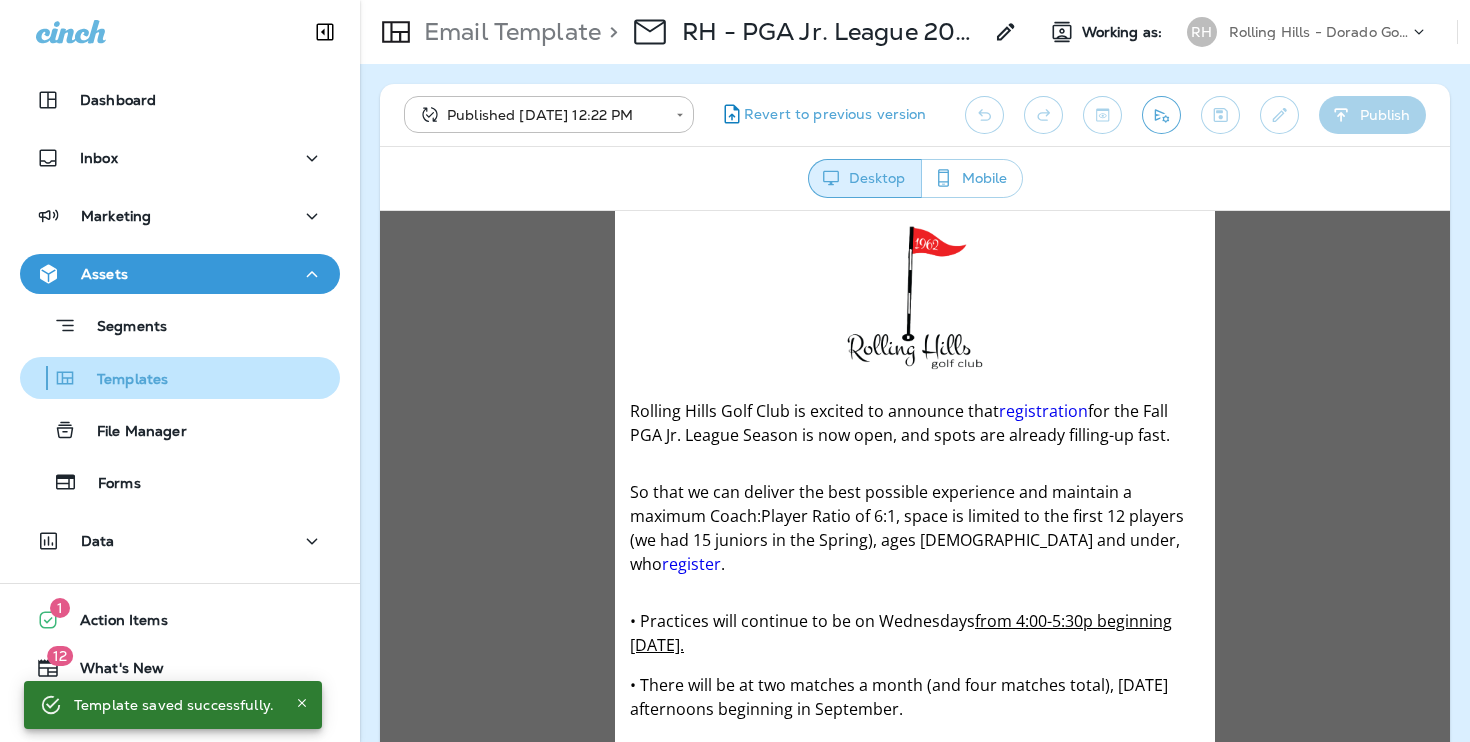 click on "Templates" at bounding box center (98, 378) 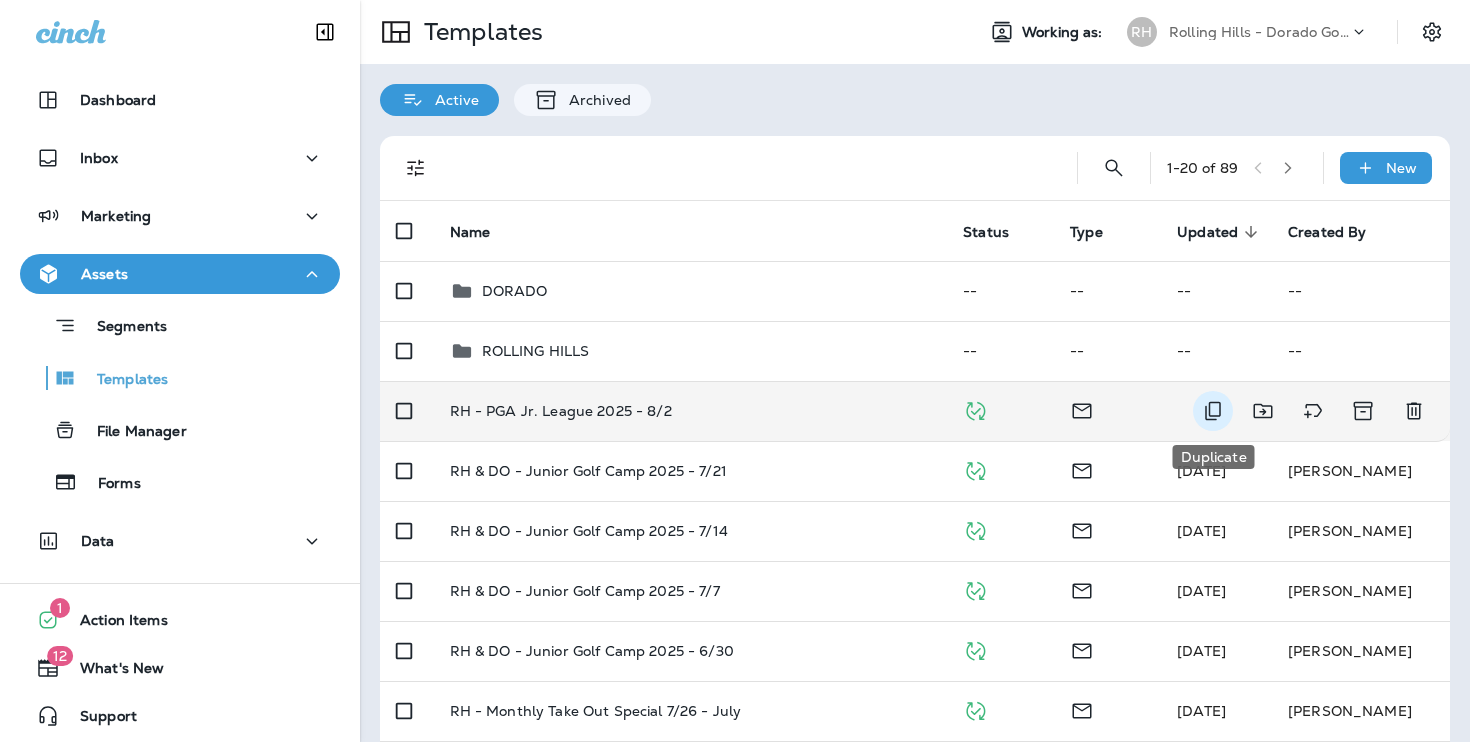 click 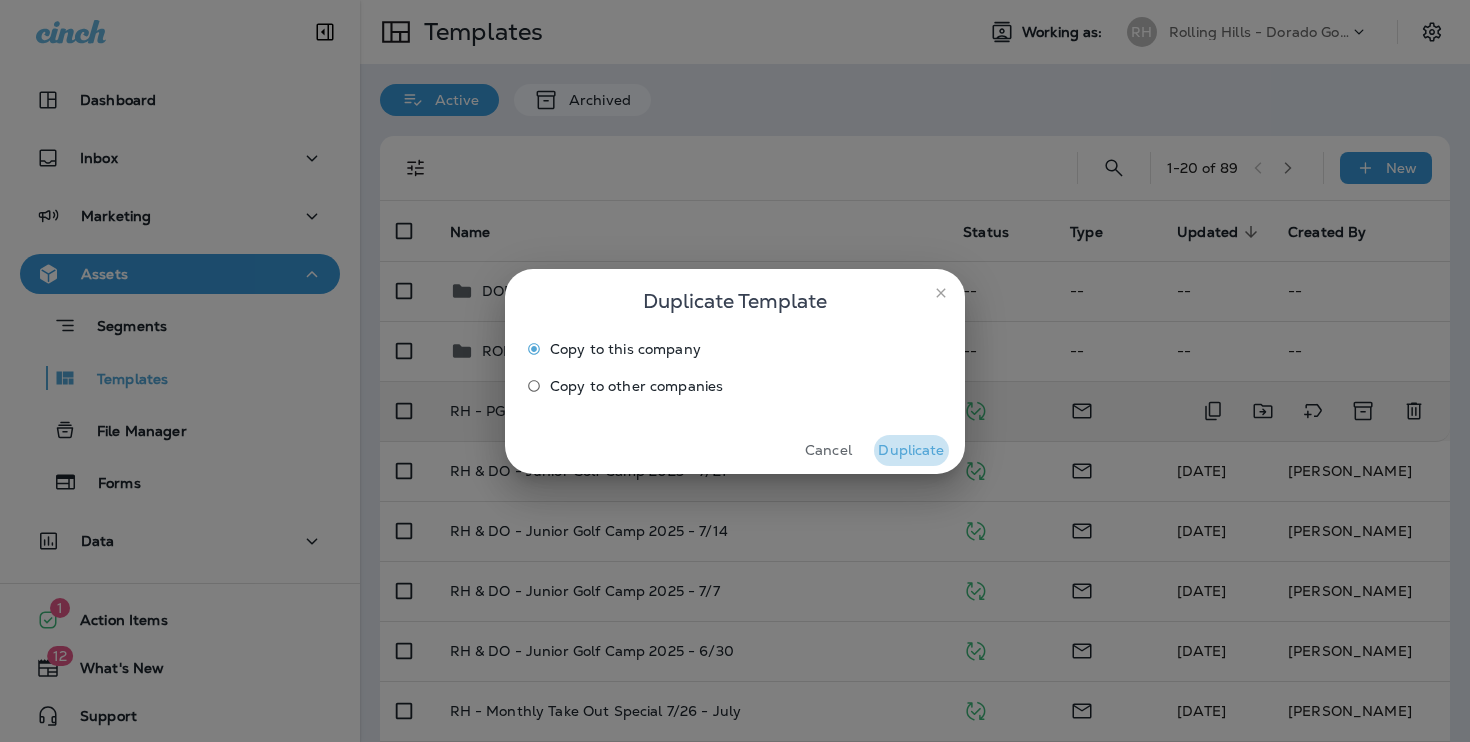 click on "Duplicate" at bounding box center (911, 450) 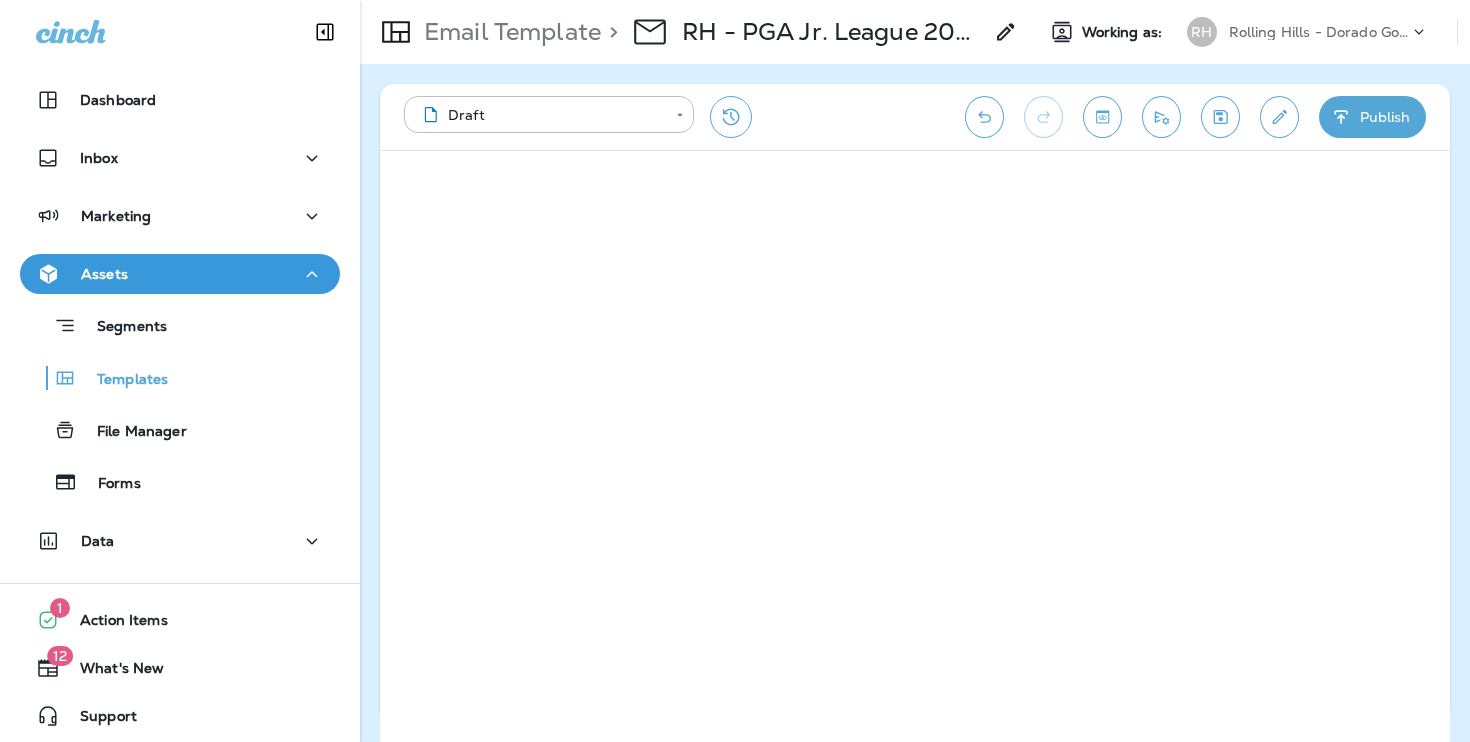 click 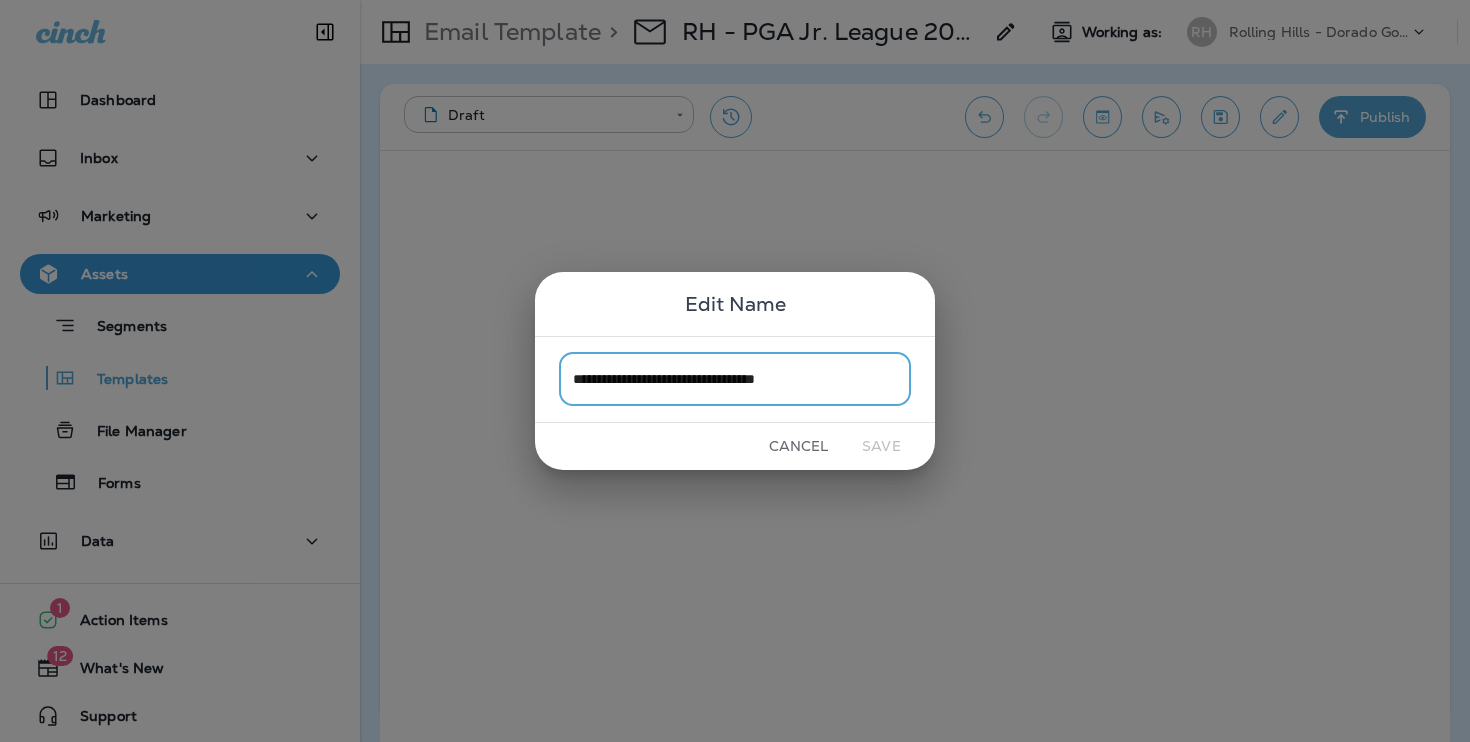 drag, startPoint x: 797, startPoint y: 382, endPoint x: 947, endPoint y: 387, distance: 150.08331 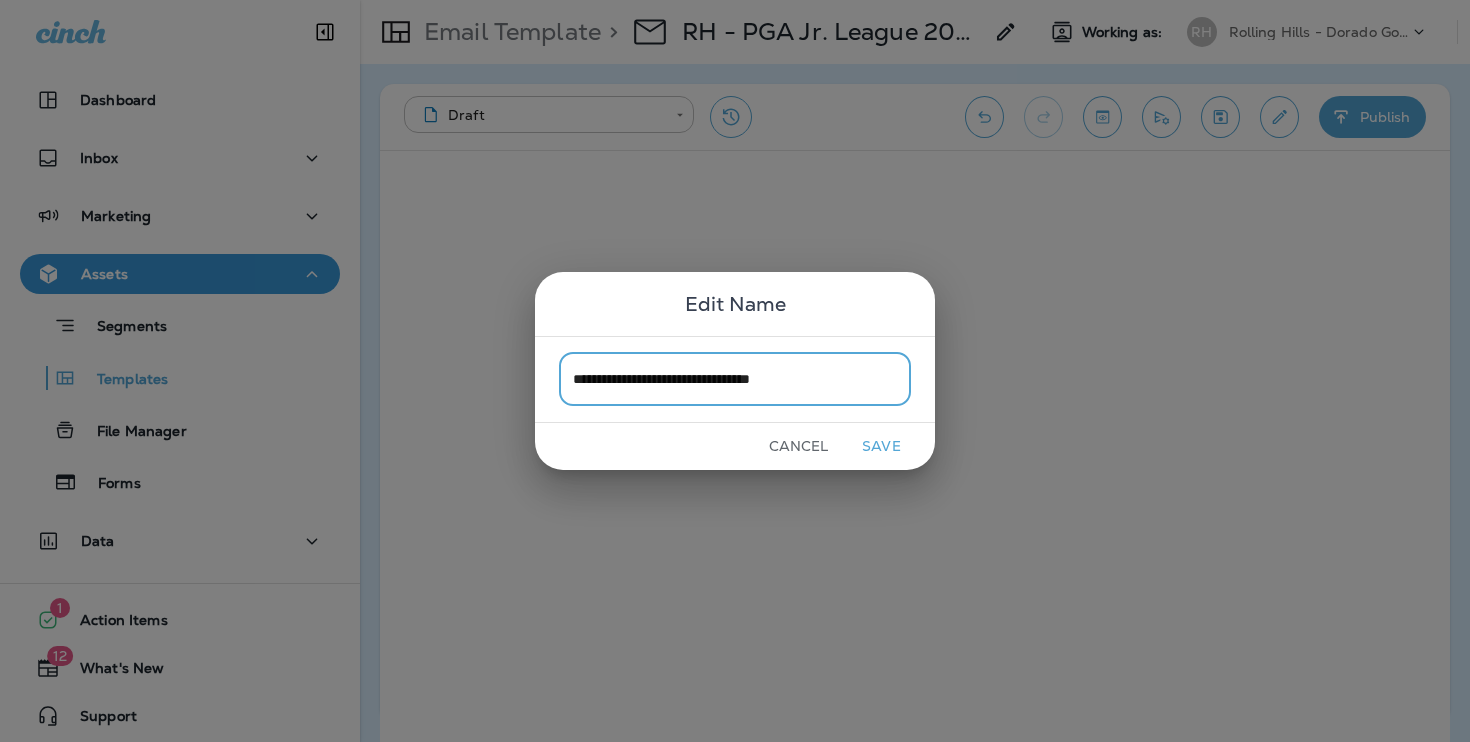 type on "**********" 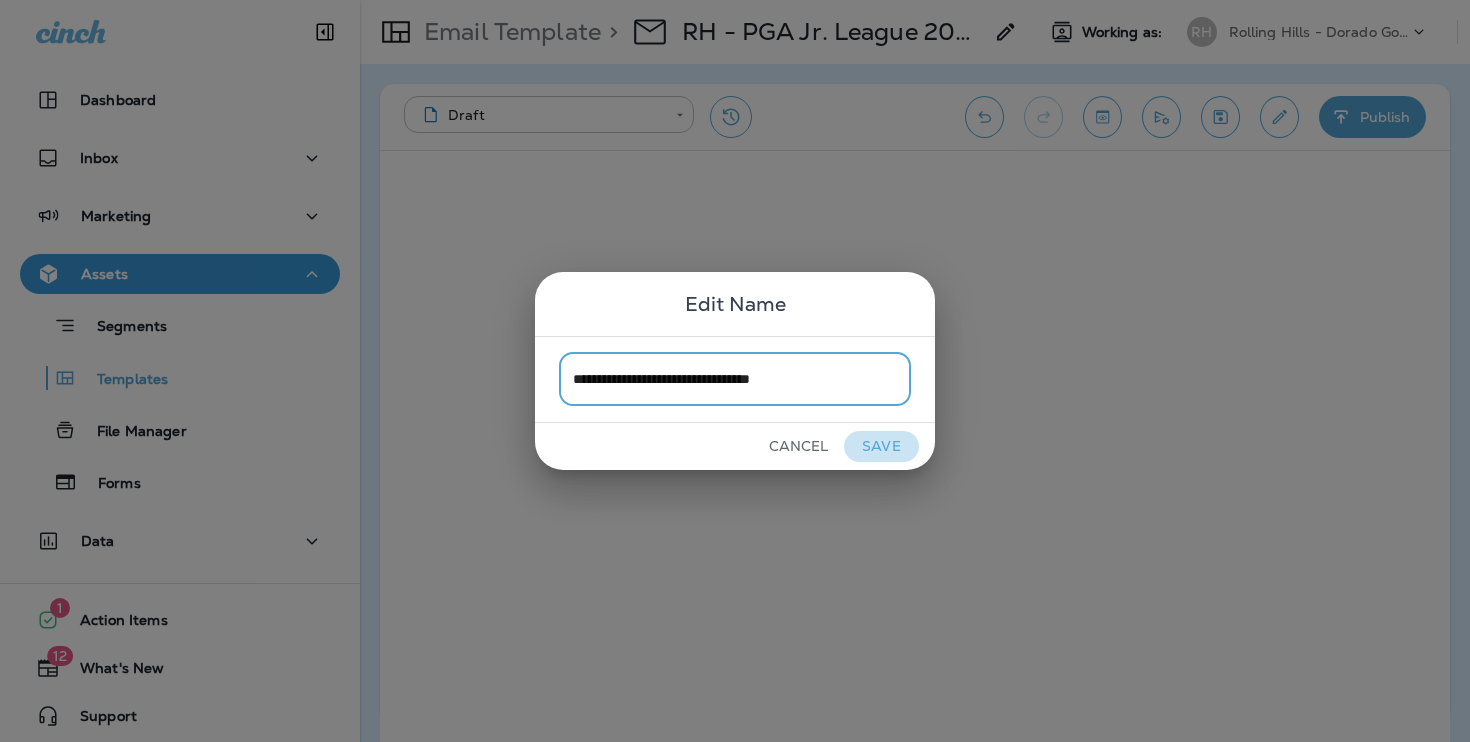 click on "Save" at bounding box center [881, 446] 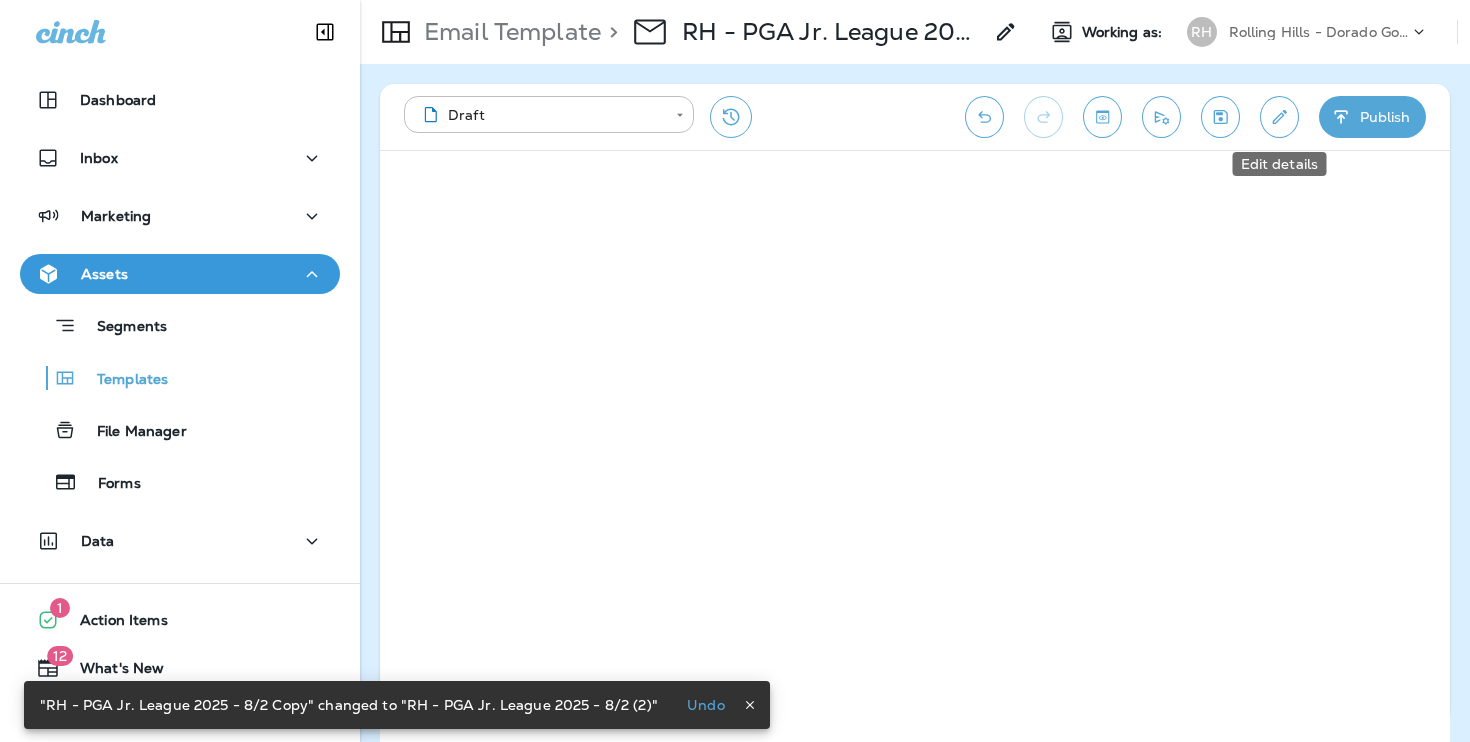 click at bounding box center (1279, 117) 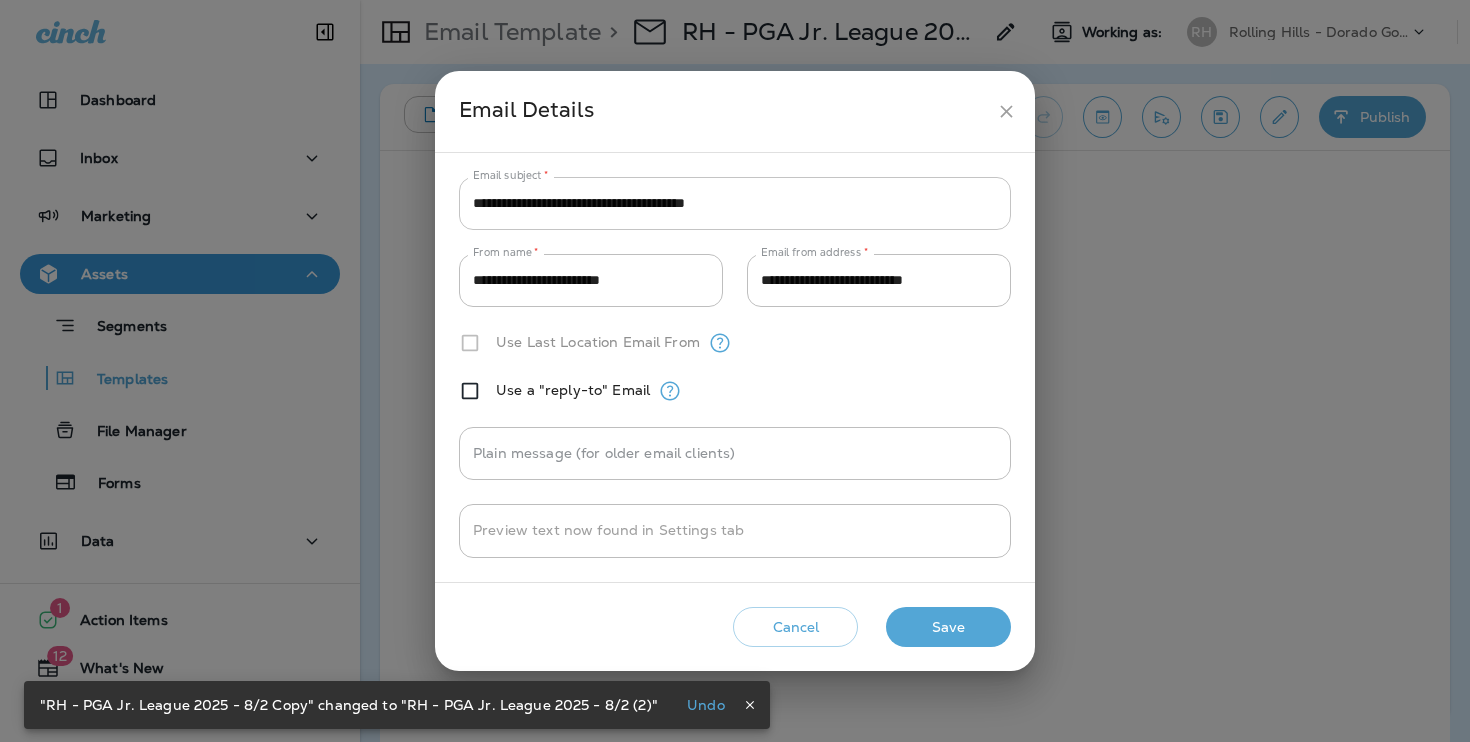 click on "**********" at bounding box center [735, 203] 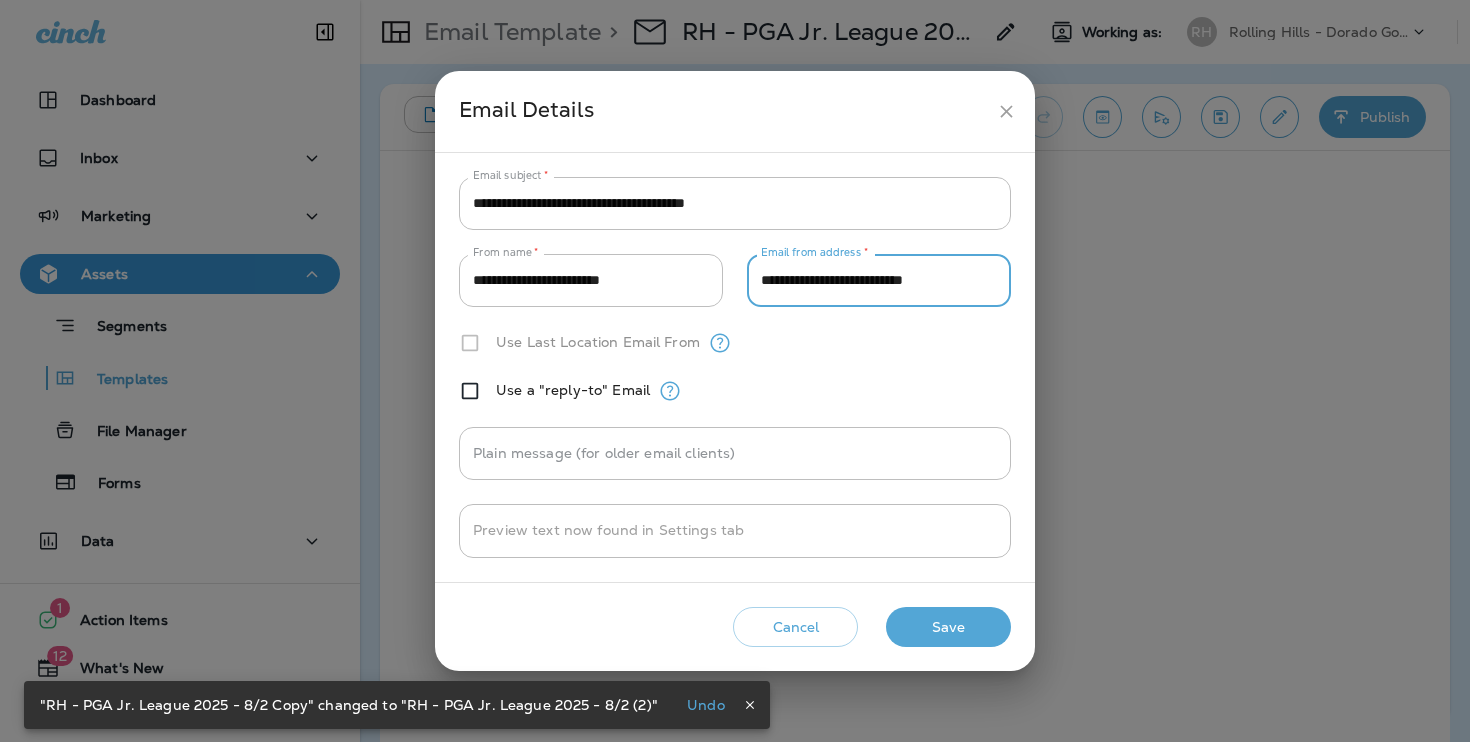 click on "**********" at bounding box center [879, 280] 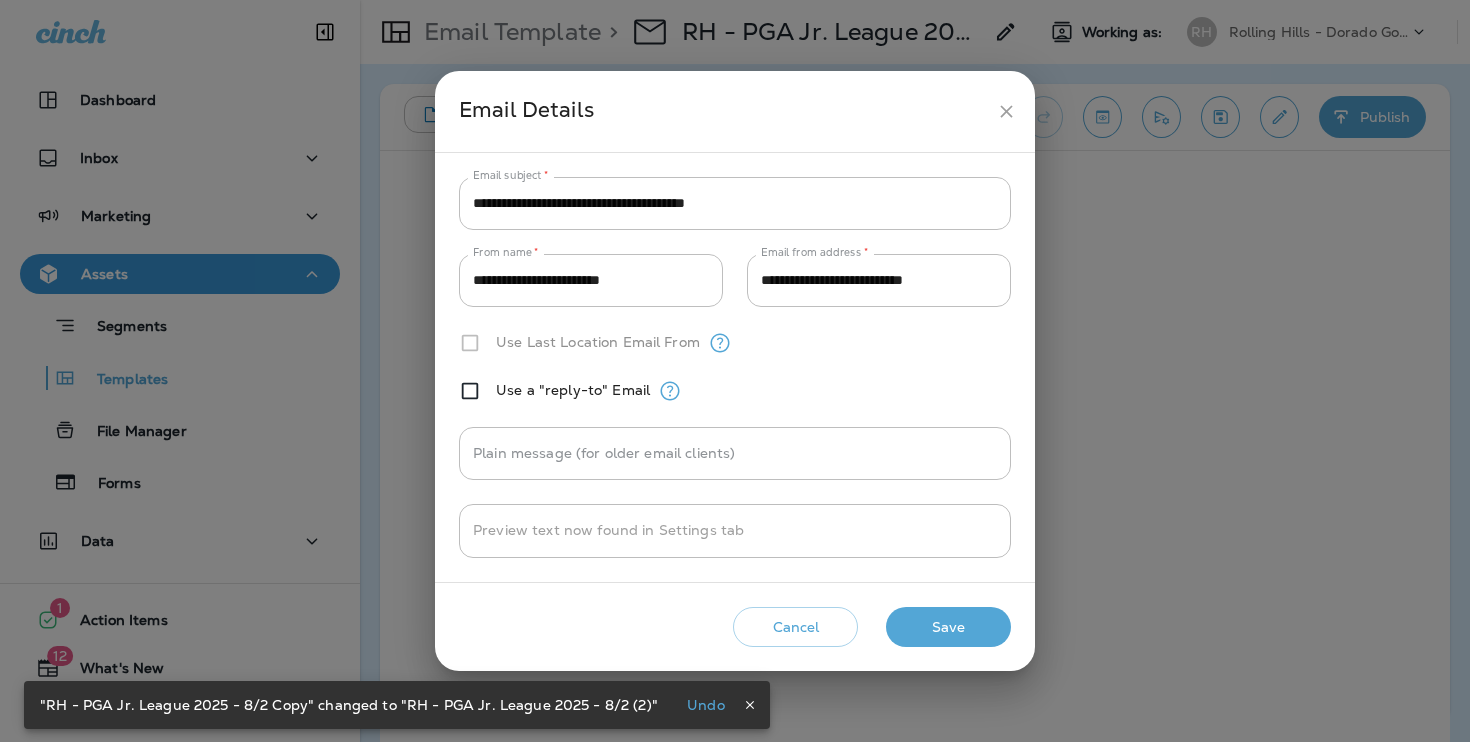 click on "**********" at bounding box center (735, 367) 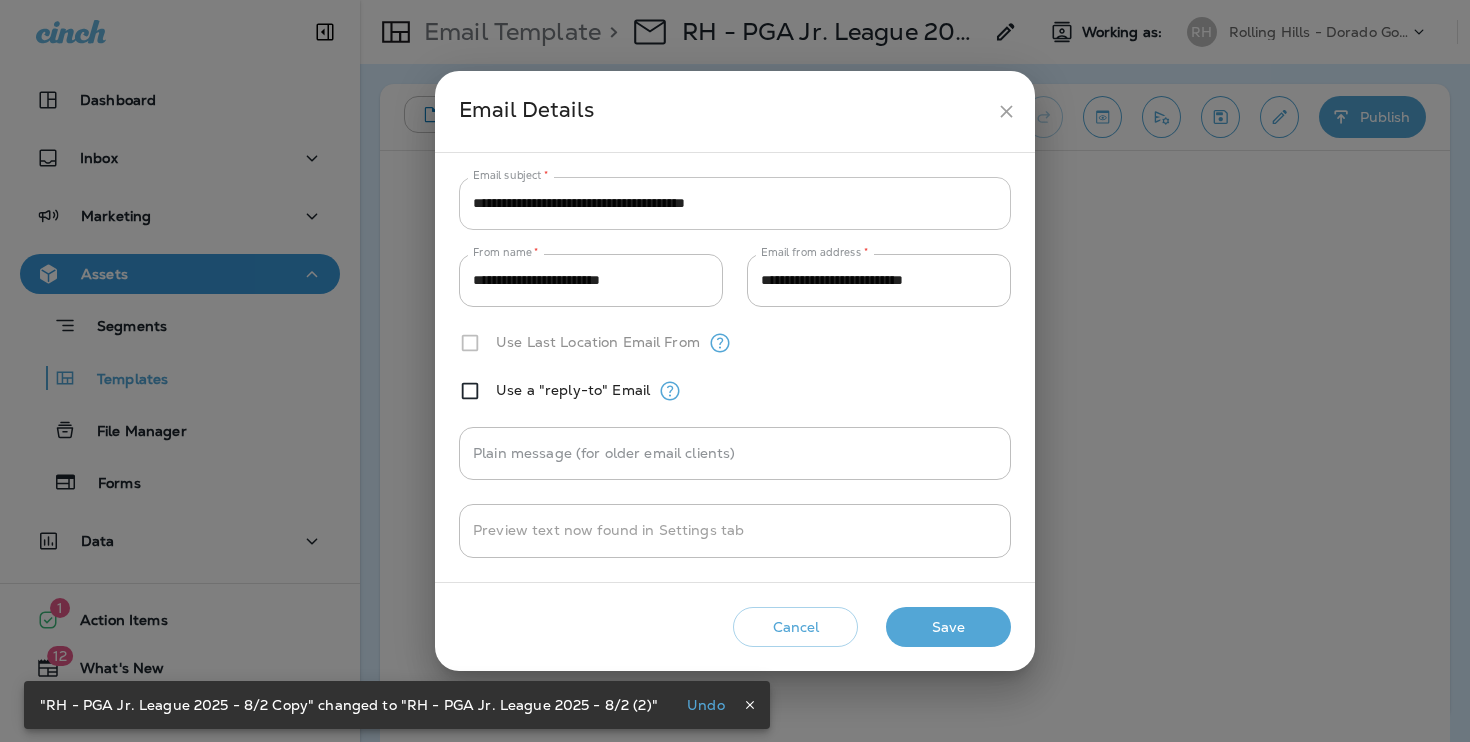 click on "**********" at bounding box center [735, 203] 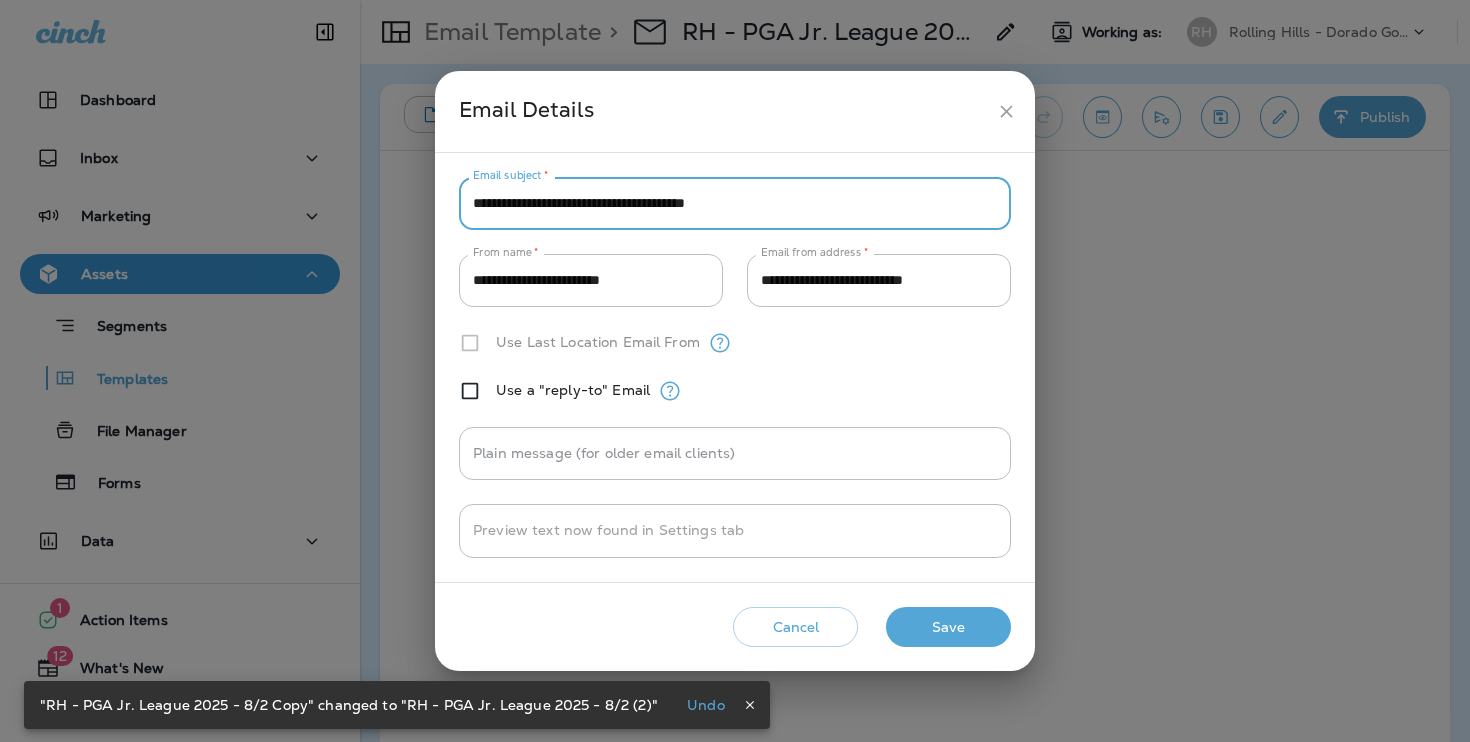click on "**********" at bounding box center [735, 203] 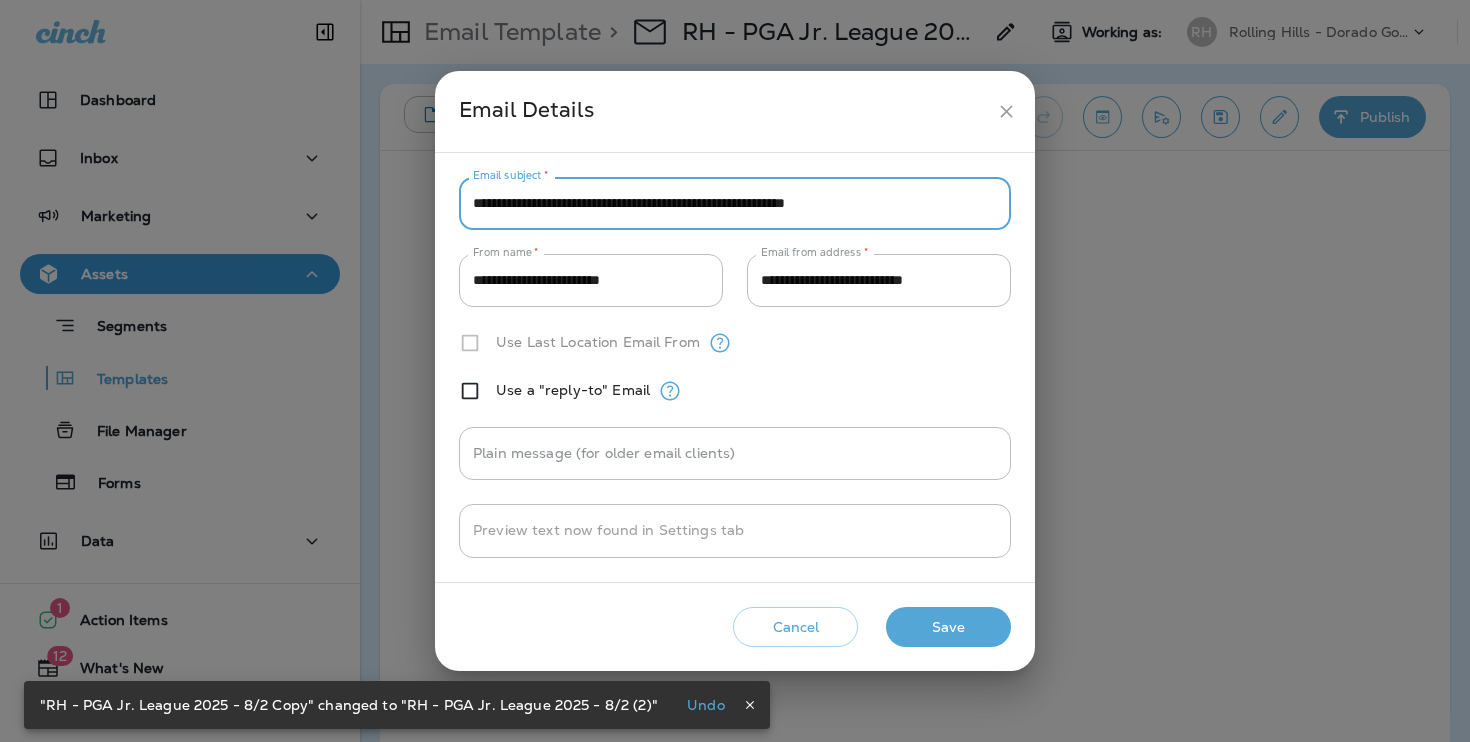 type on "**********" 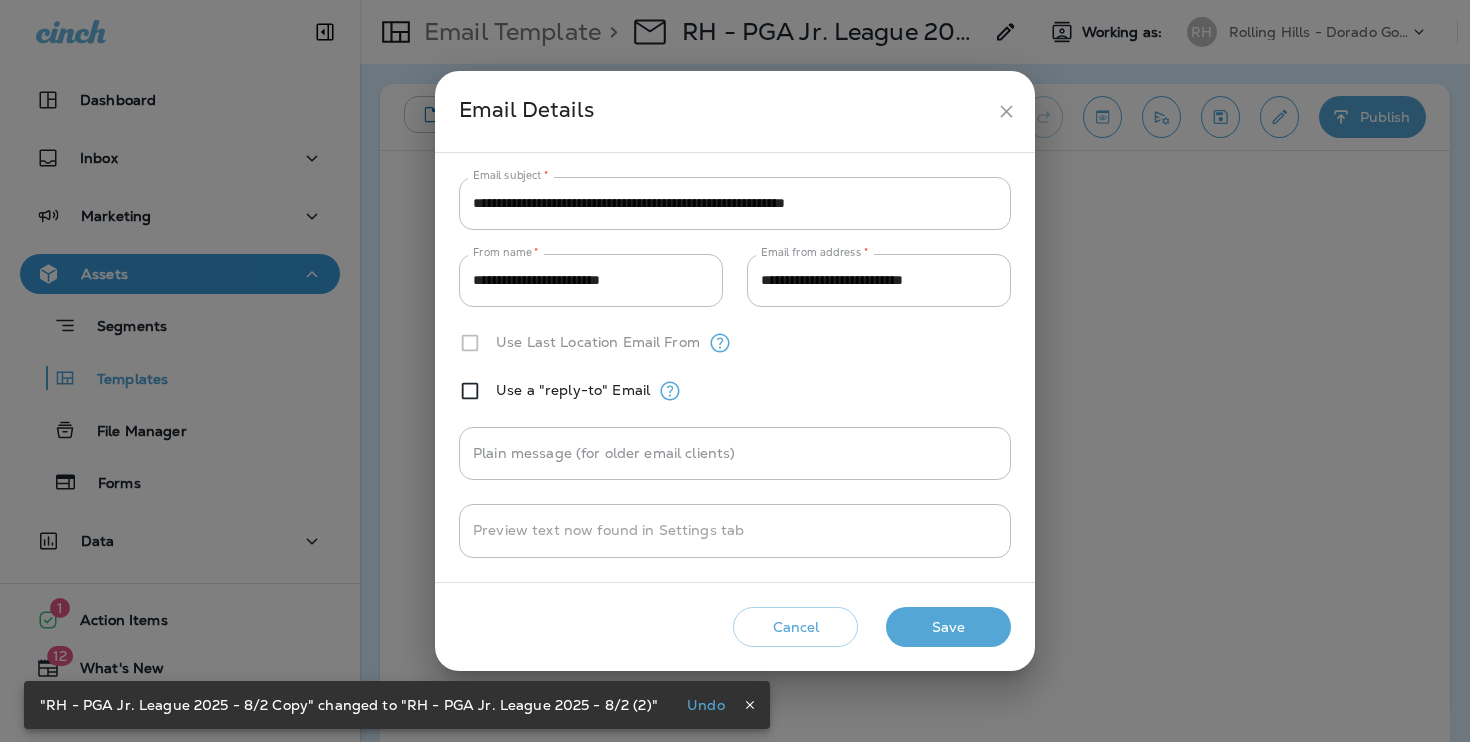 click on "**********" at bounding box center (735, 371) 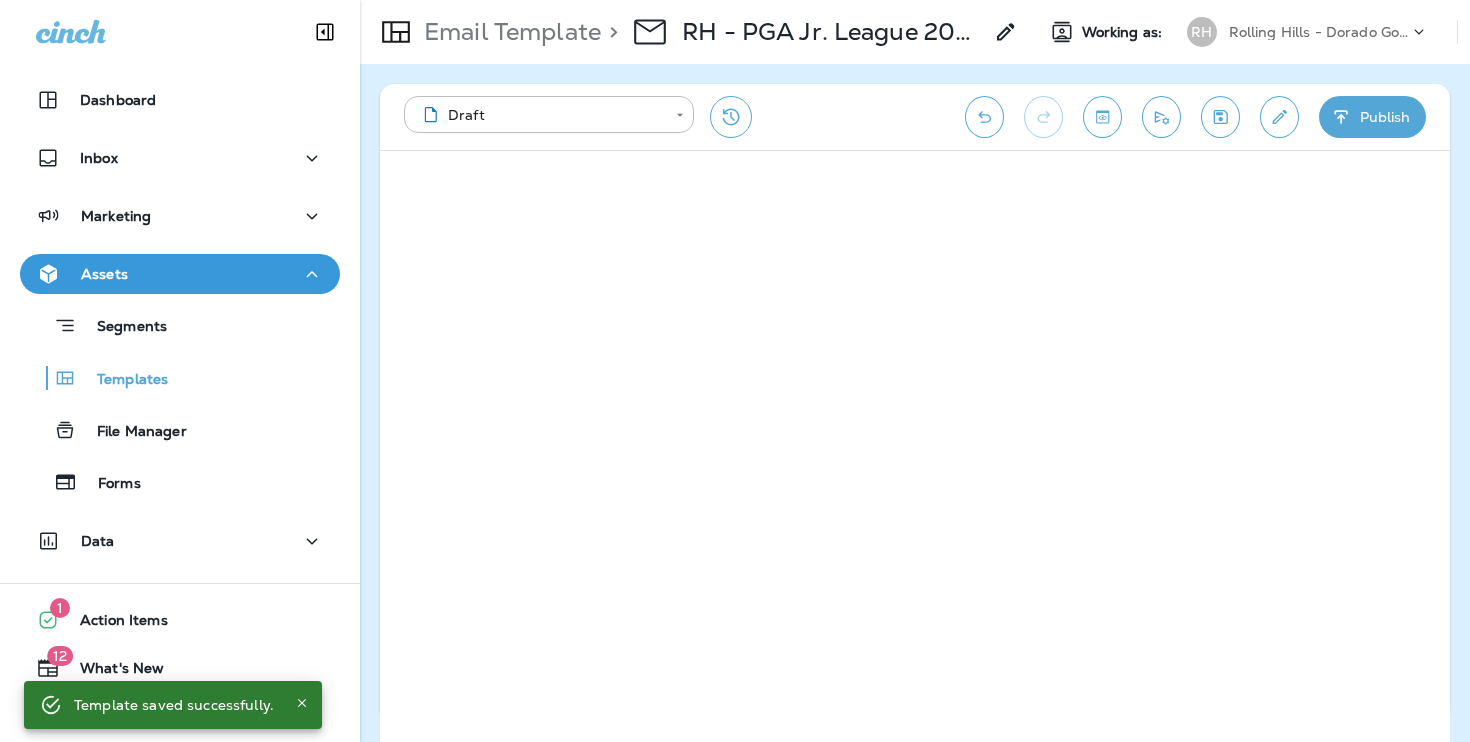 click 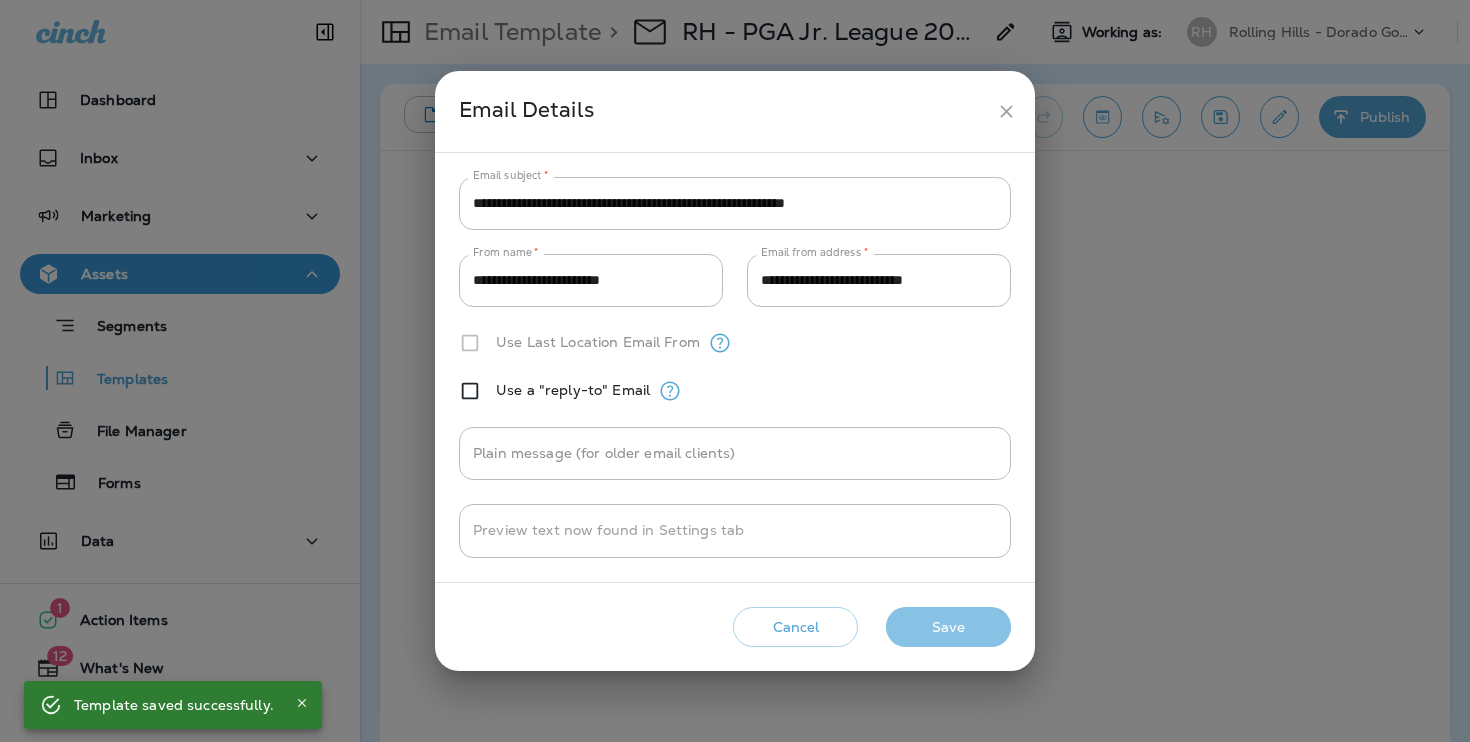 click on "Save" at bounding box center [948, 627] 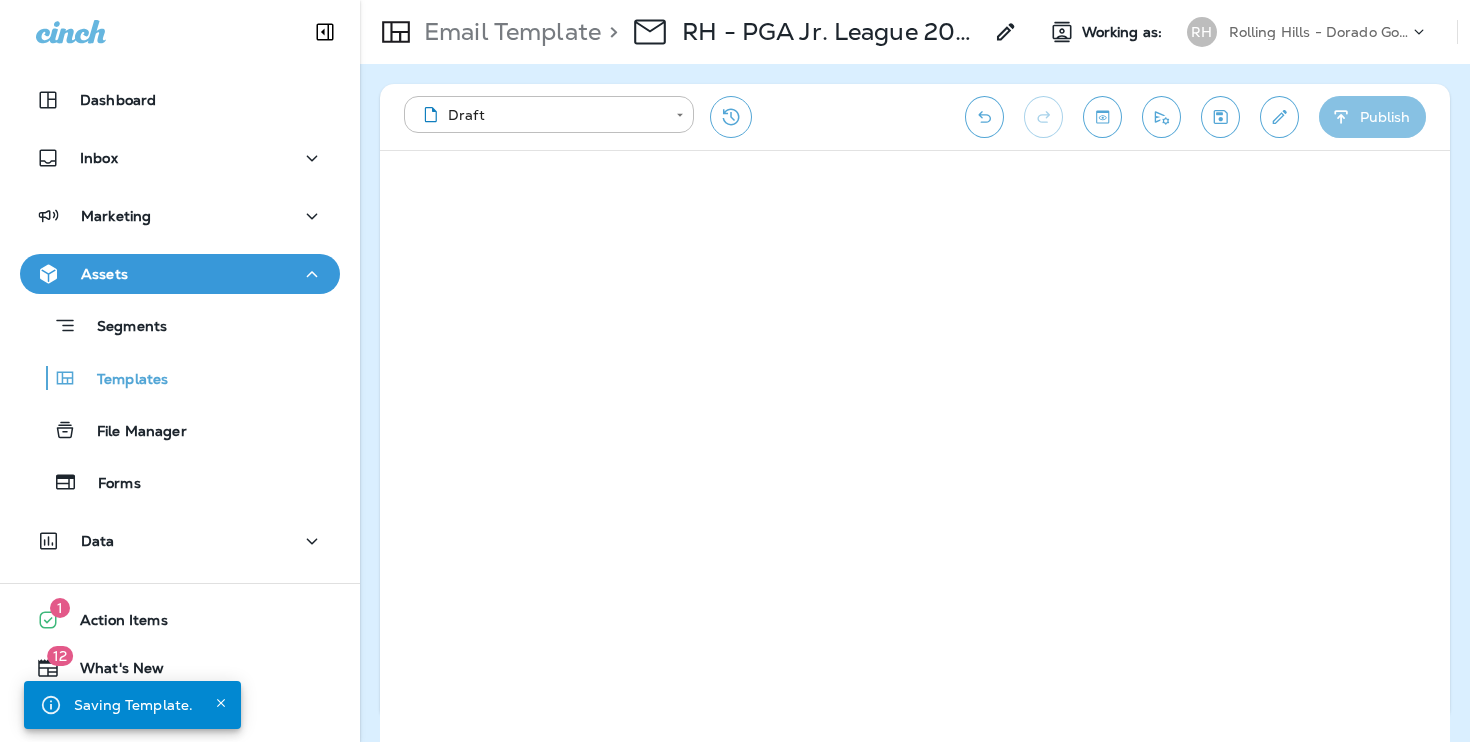 click on "Publish" at bounding box center (1372, 117) 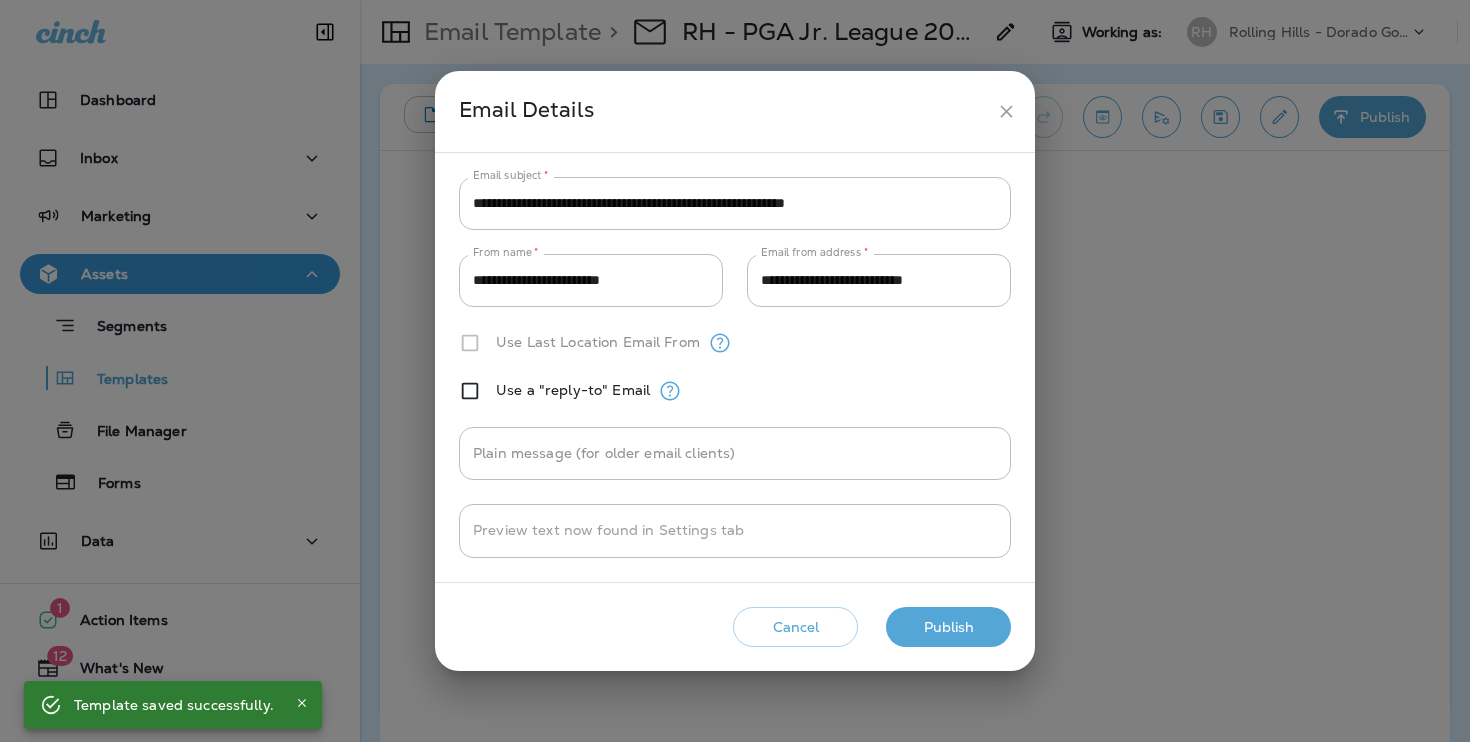 click on "Publish" at bounding box center (948, 627) 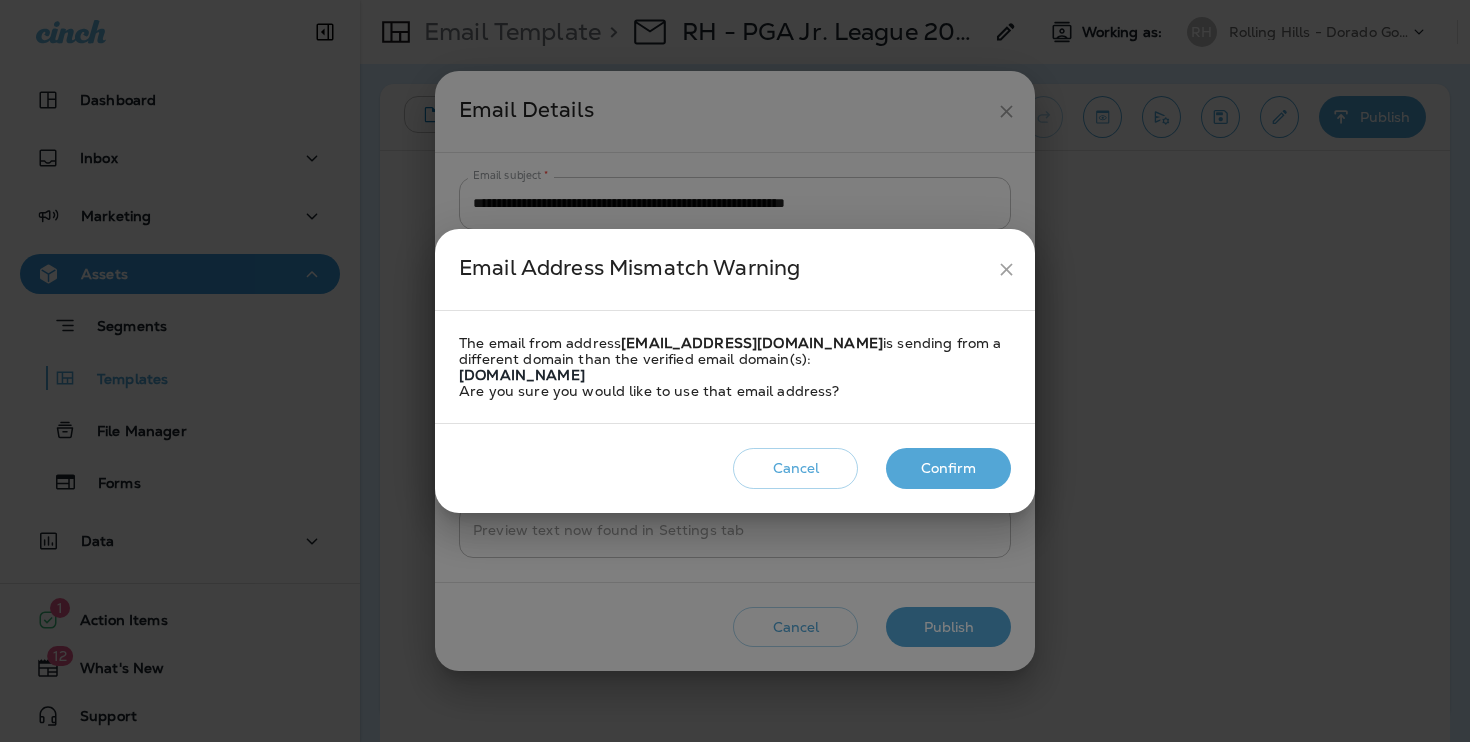 click on "Confirm" at bounding box center [948, 468] 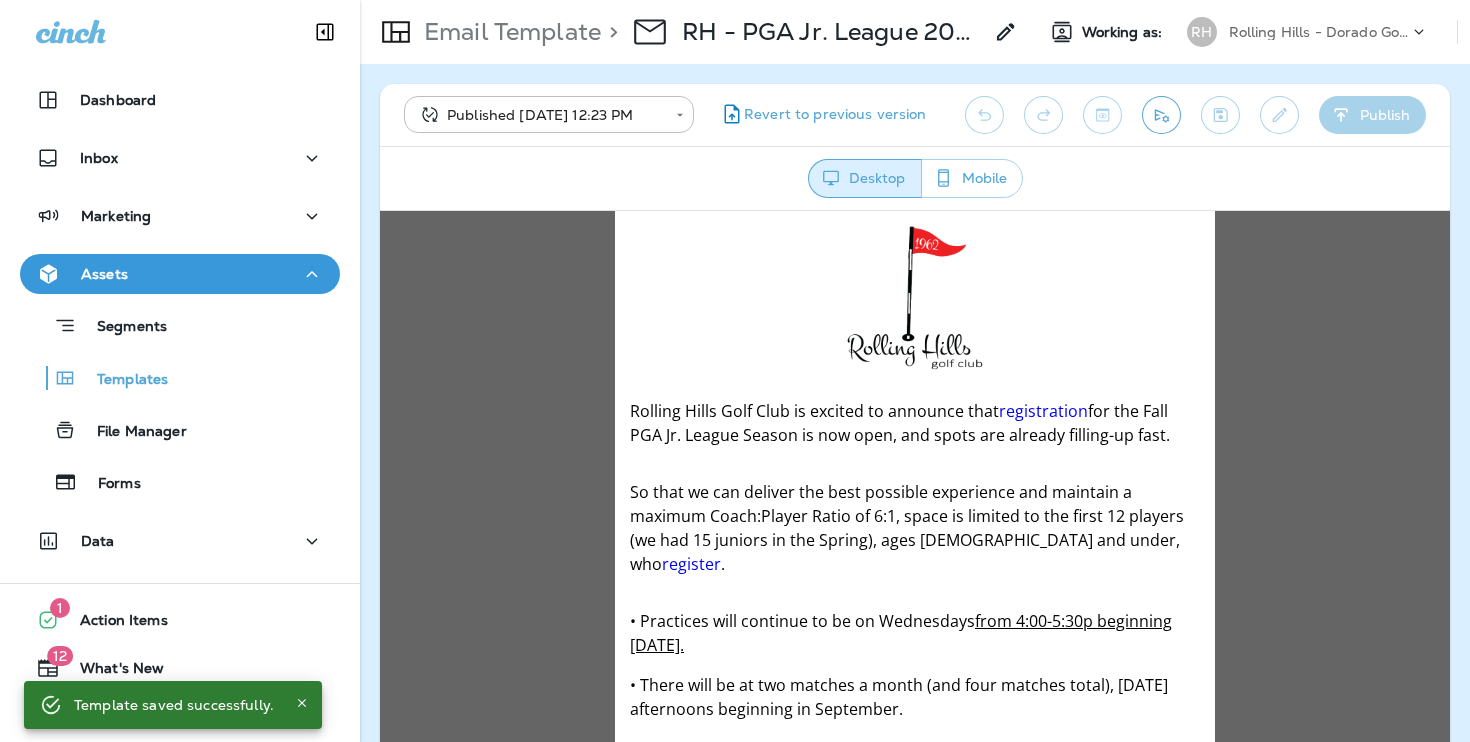 scroll, scrollTop: 0, scrollLeft: 0, axis: both 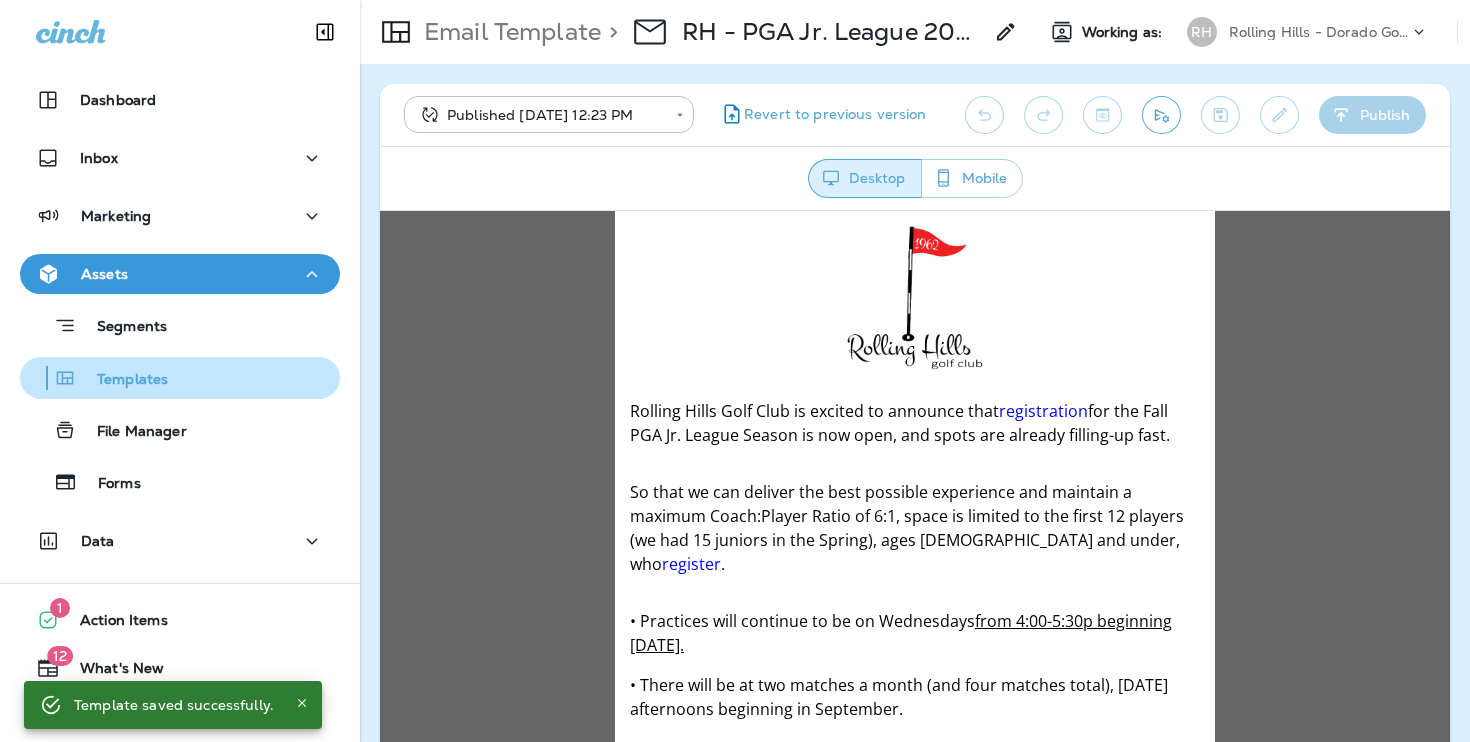 click on "Templates" at bounding box center (180, 378) 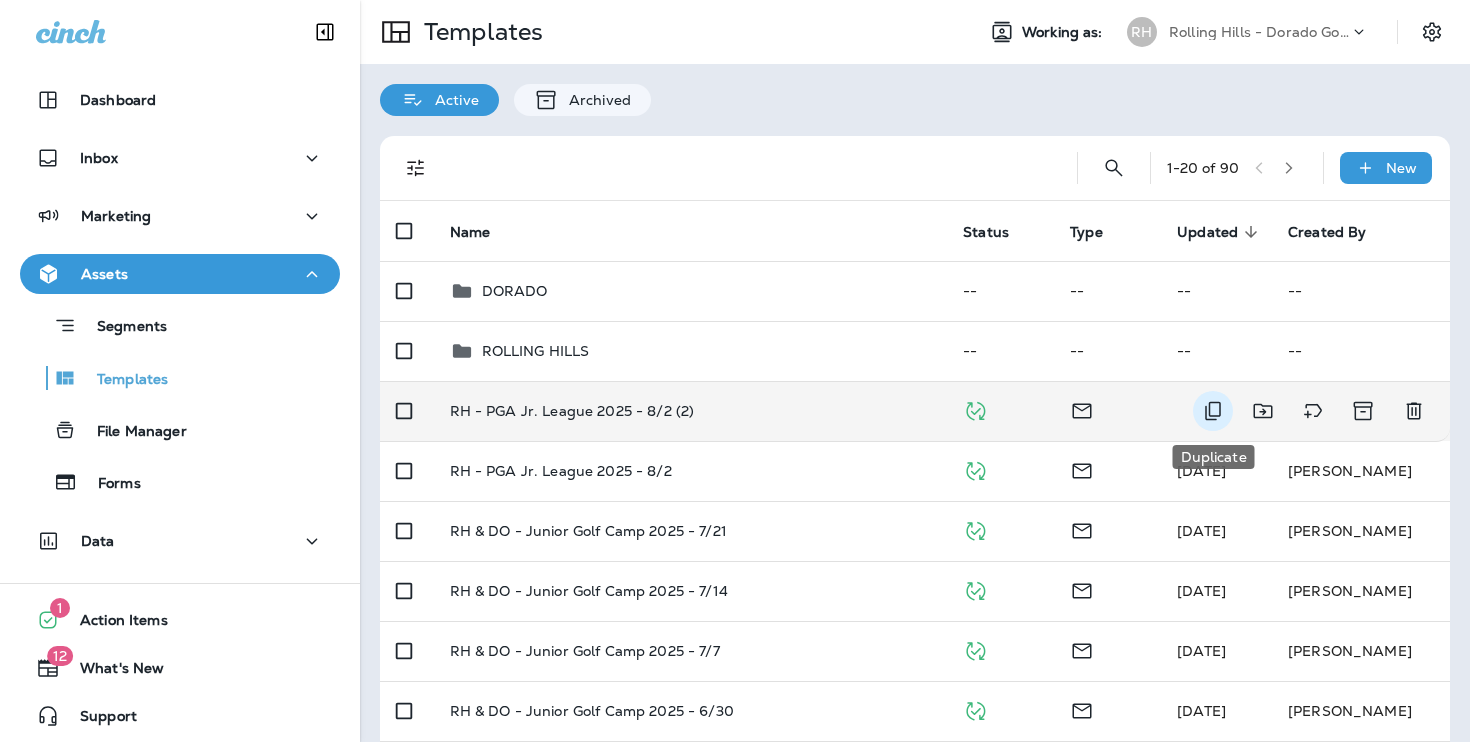 click 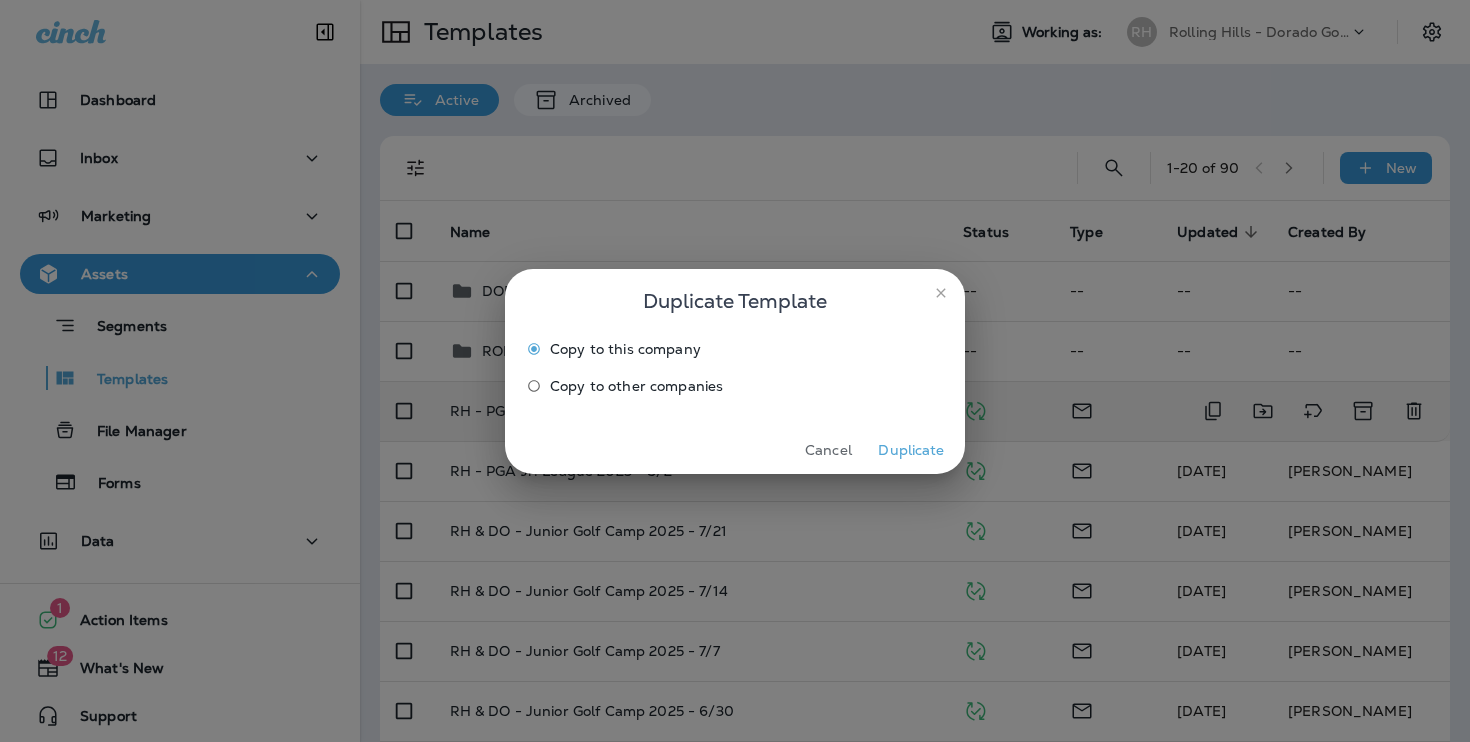 click on "Duplicate" at bounding box center [911, 450] 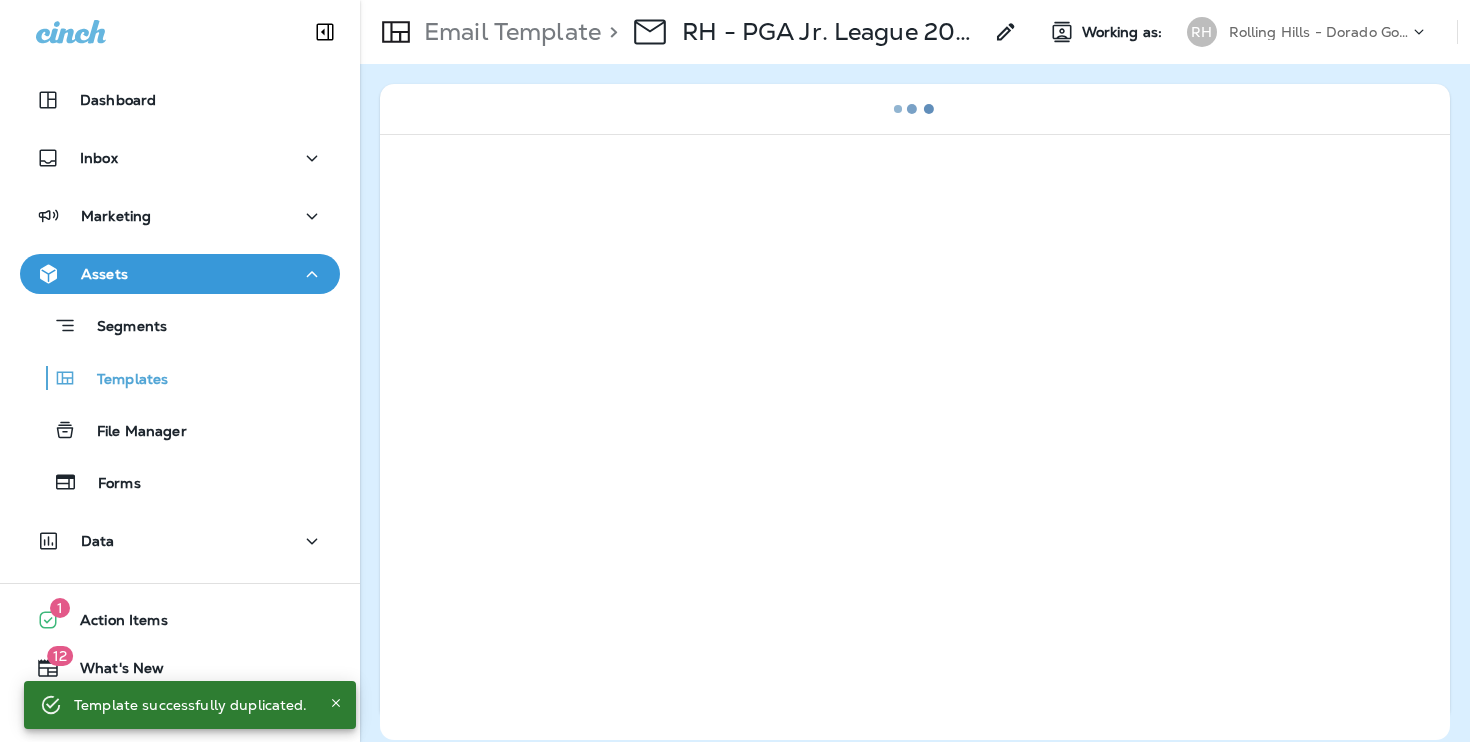 click 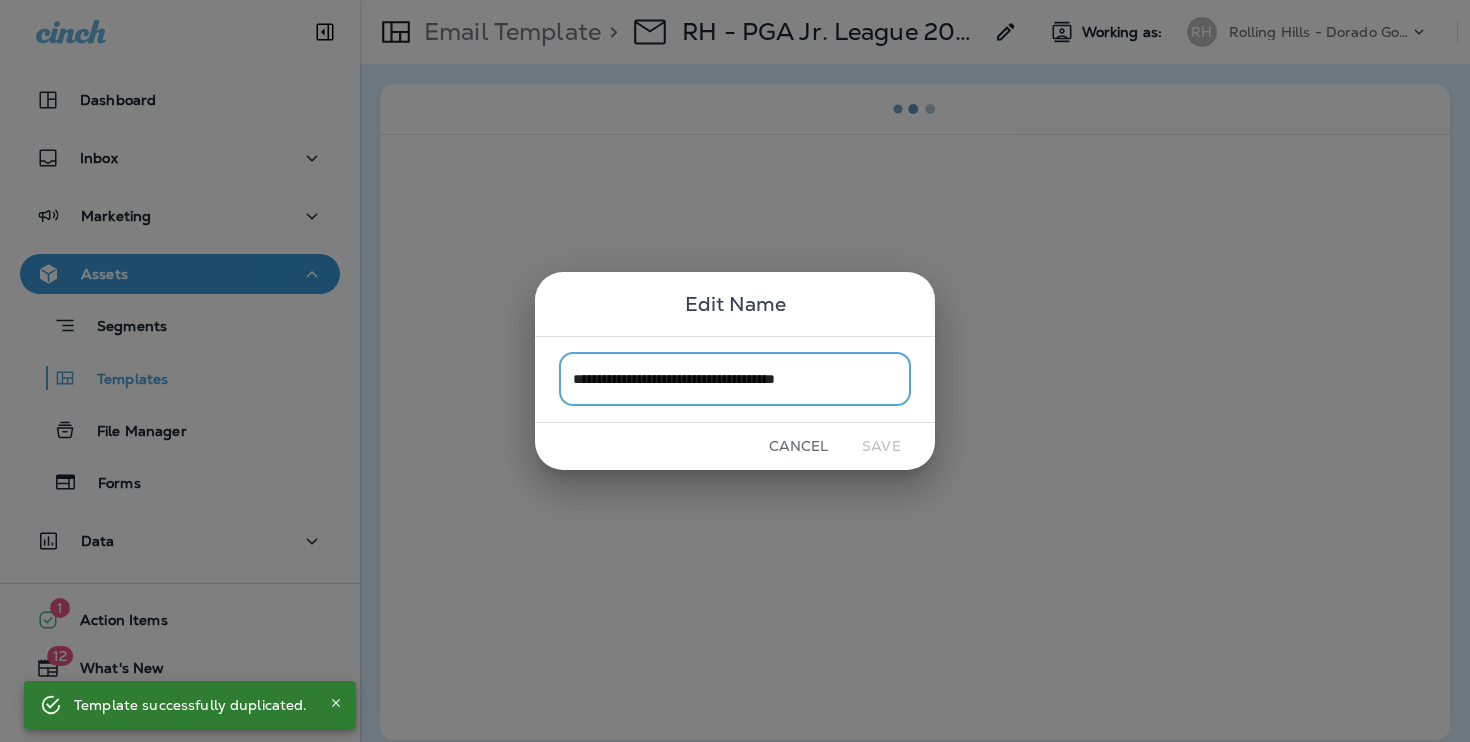 click on "**********" at bounding box center [735, 379] 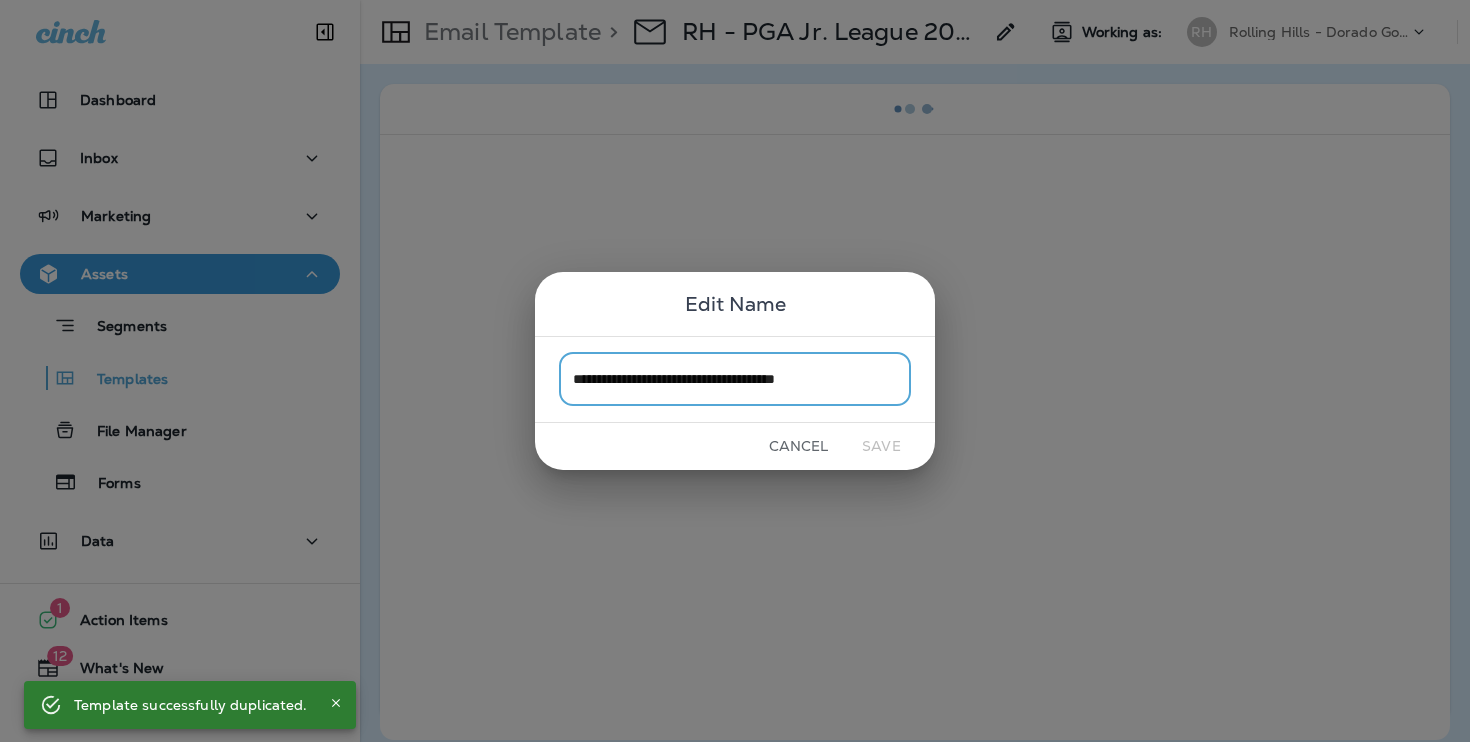 click on "**********" at bounding box center [735, 379] 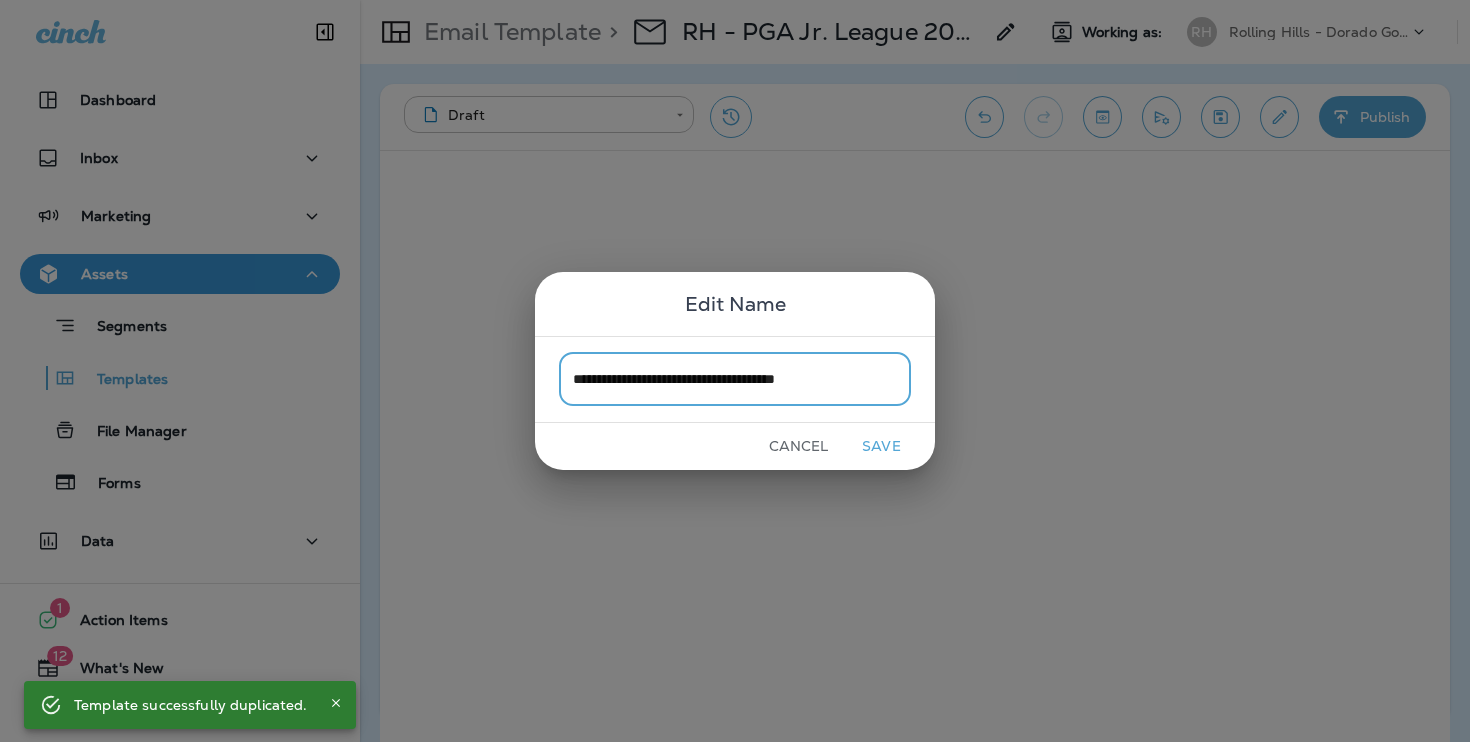 drag, startPoint x: 817, startPoint y: 380, endPoint x: 1028, endPoint y: 380, distance: 211 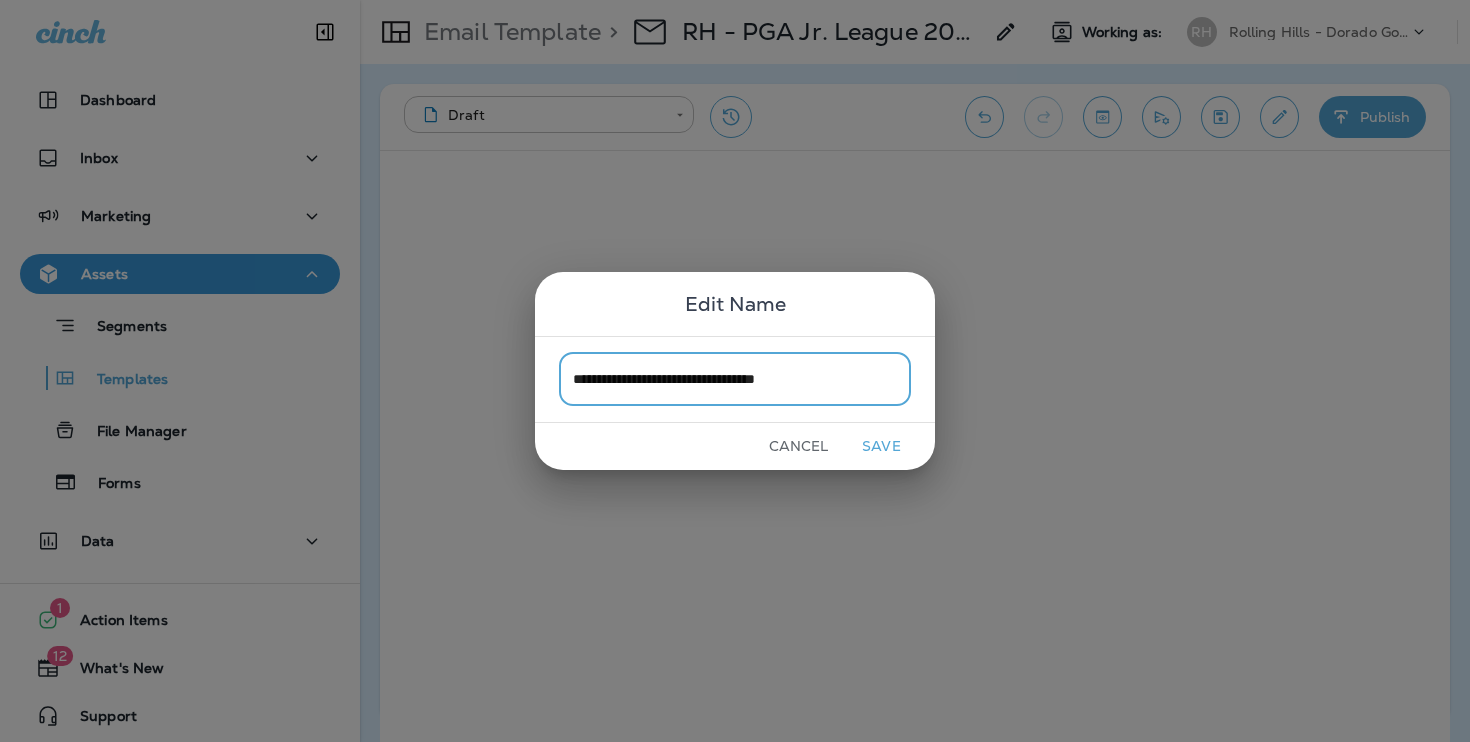type on "**********" 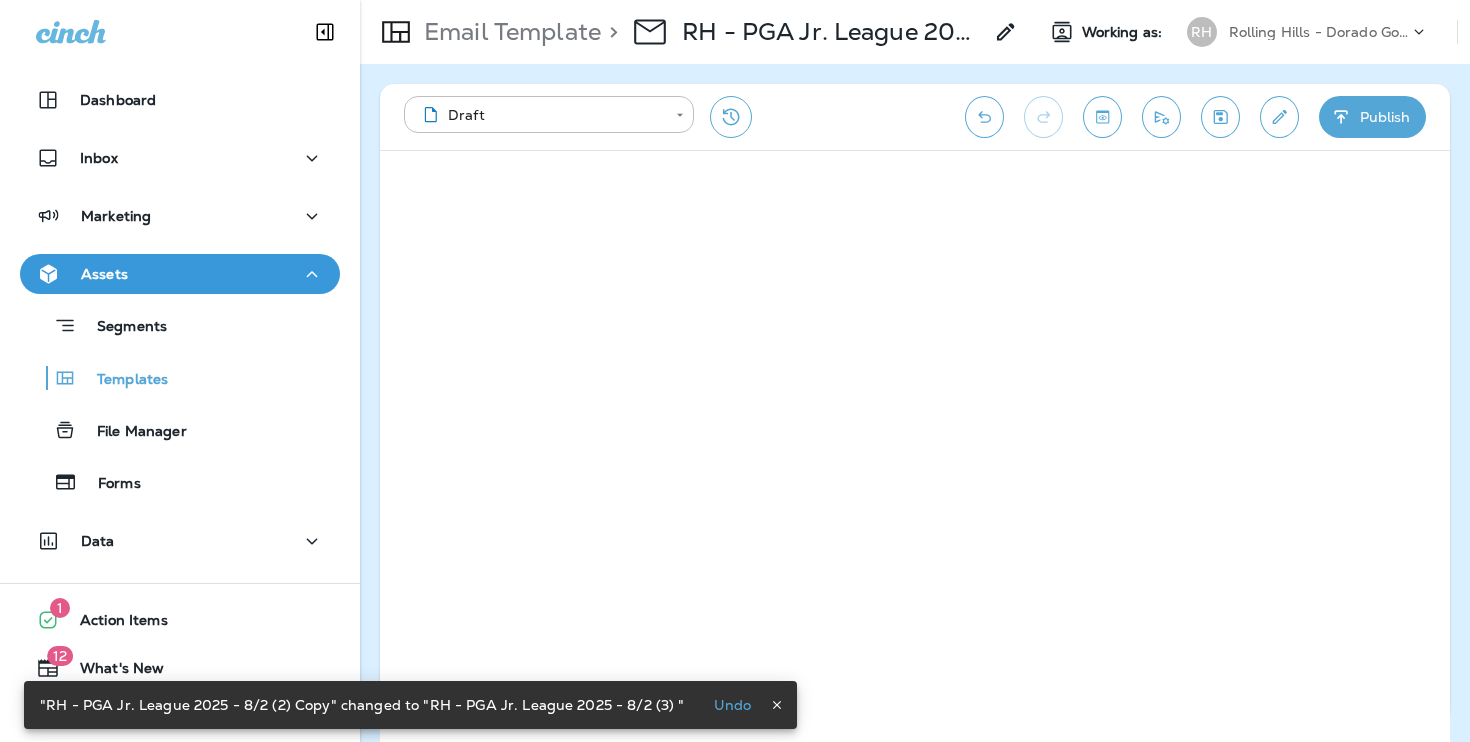 click on "**********" at bounding box center [915, 117] 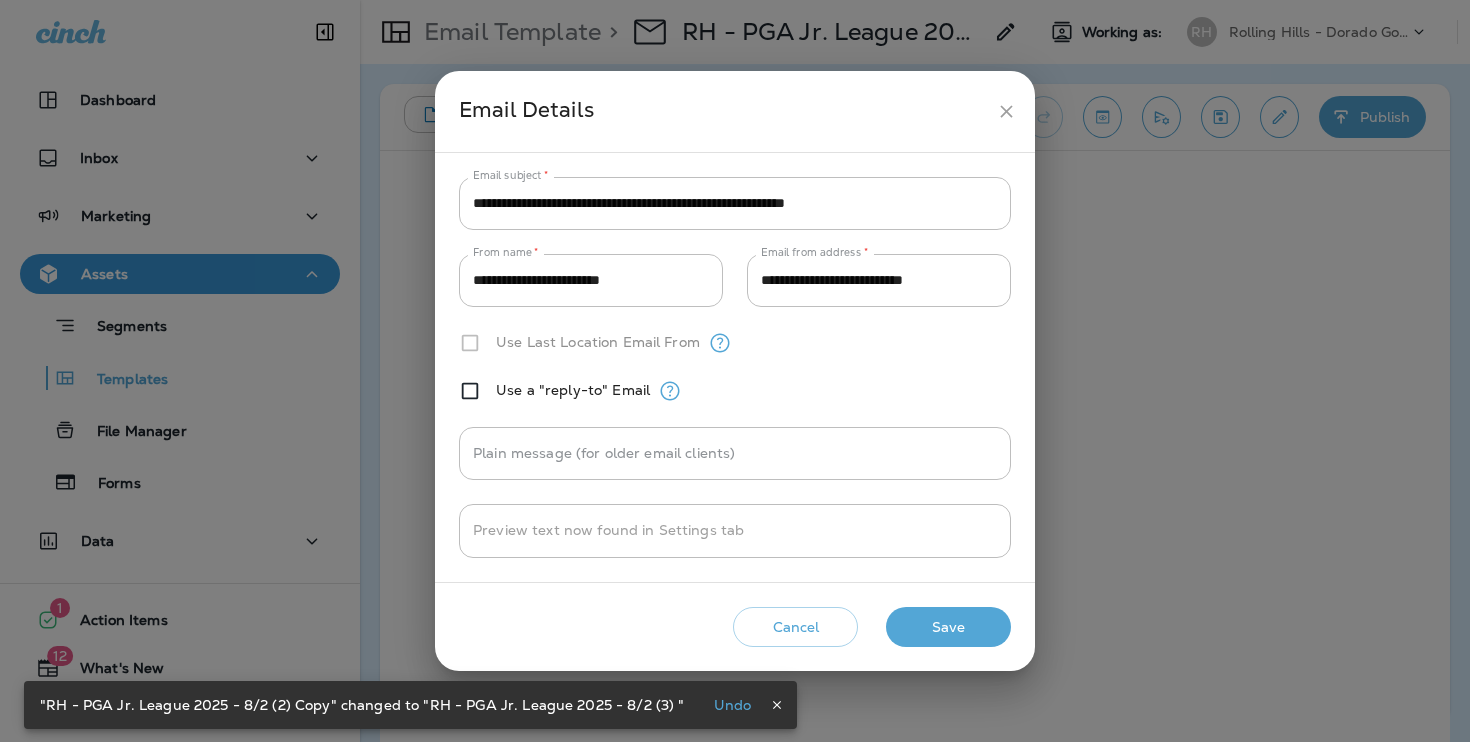 click on "**********" at bounding box center (735, 367) 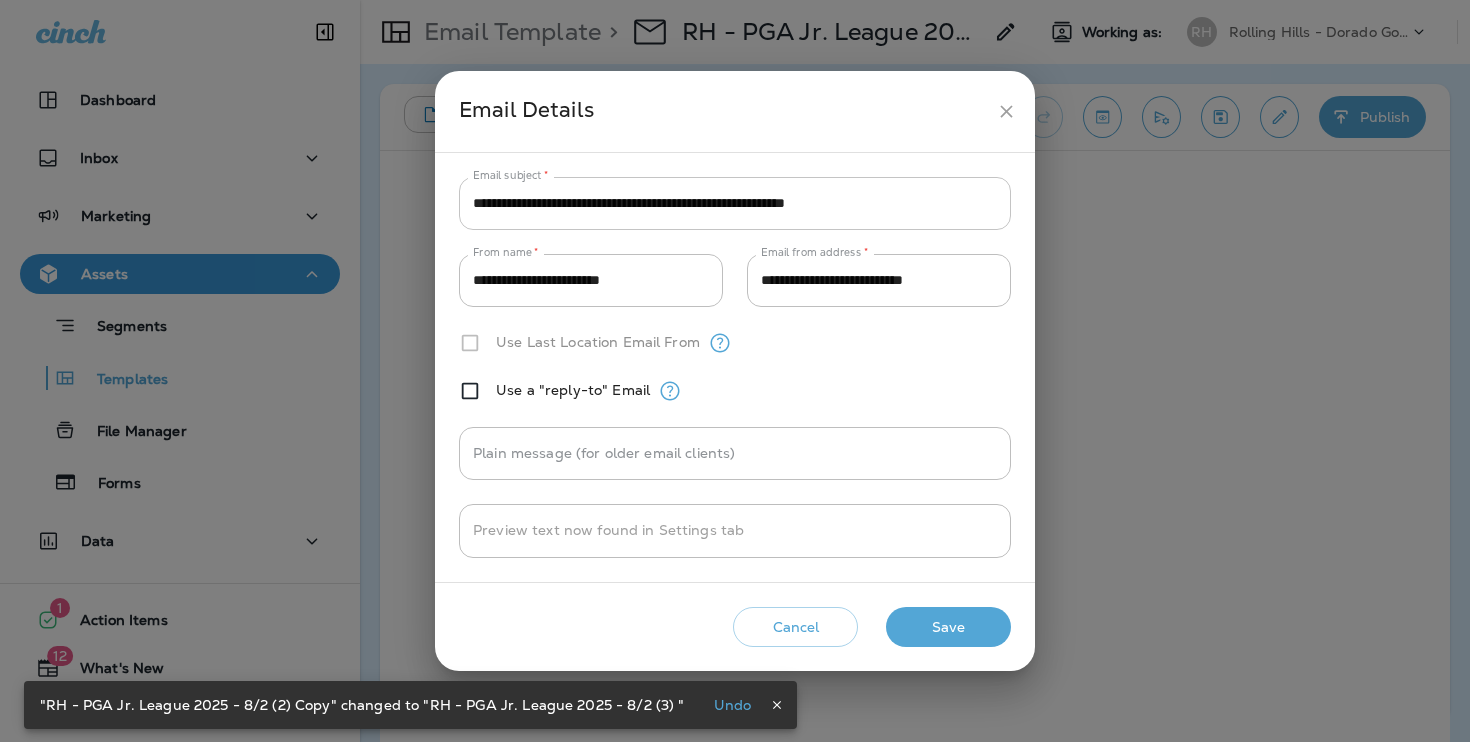click on "**********" at bounding box center (735, 367) 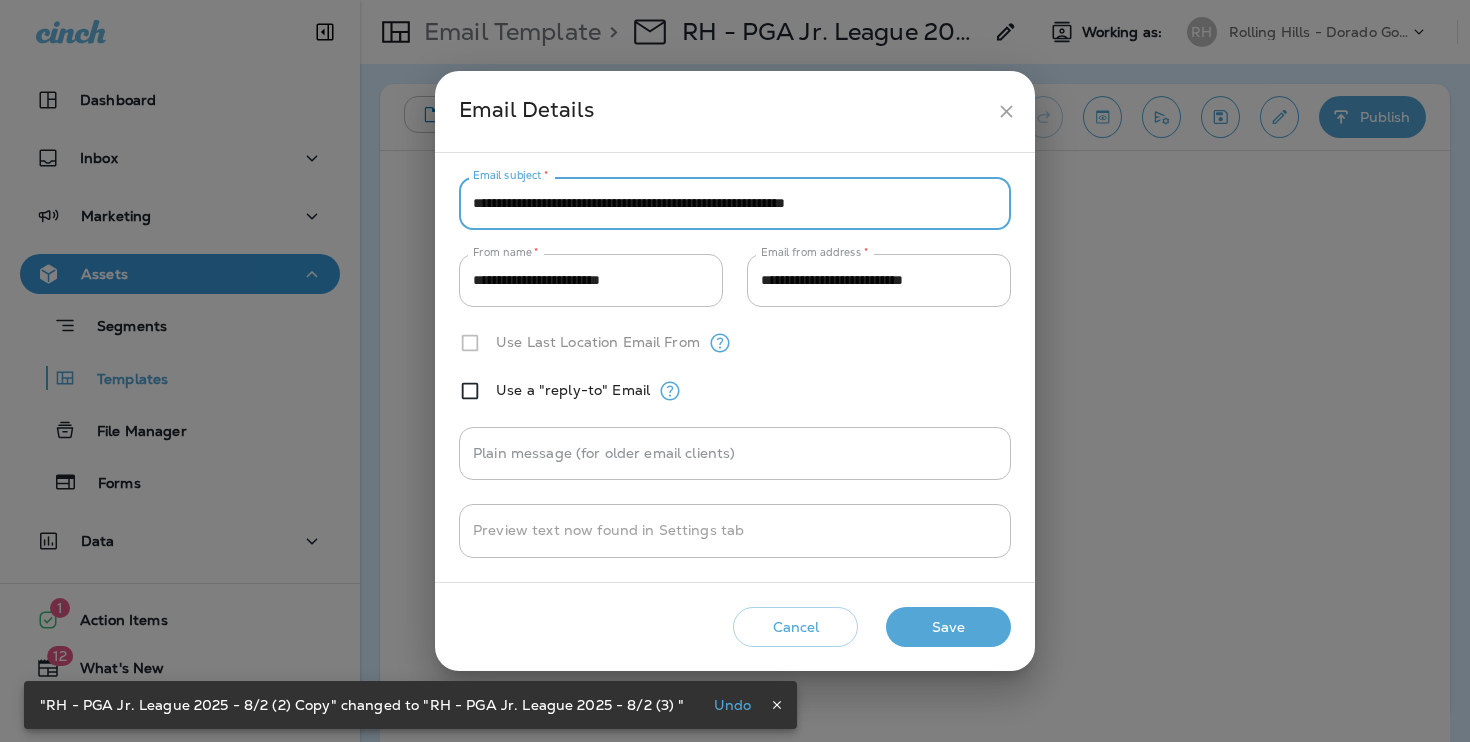 click on "**********" at bounding box center (735, 203) 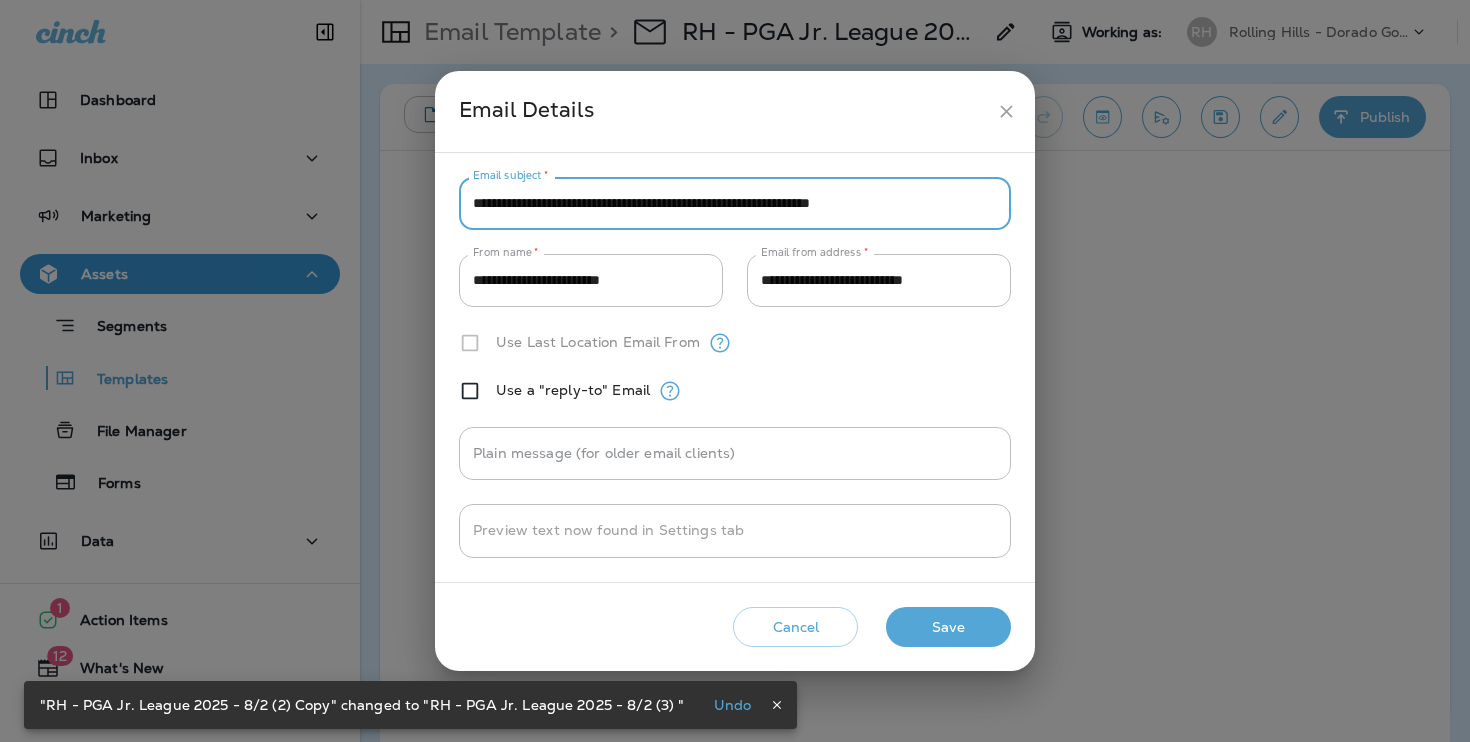 type on "**********" 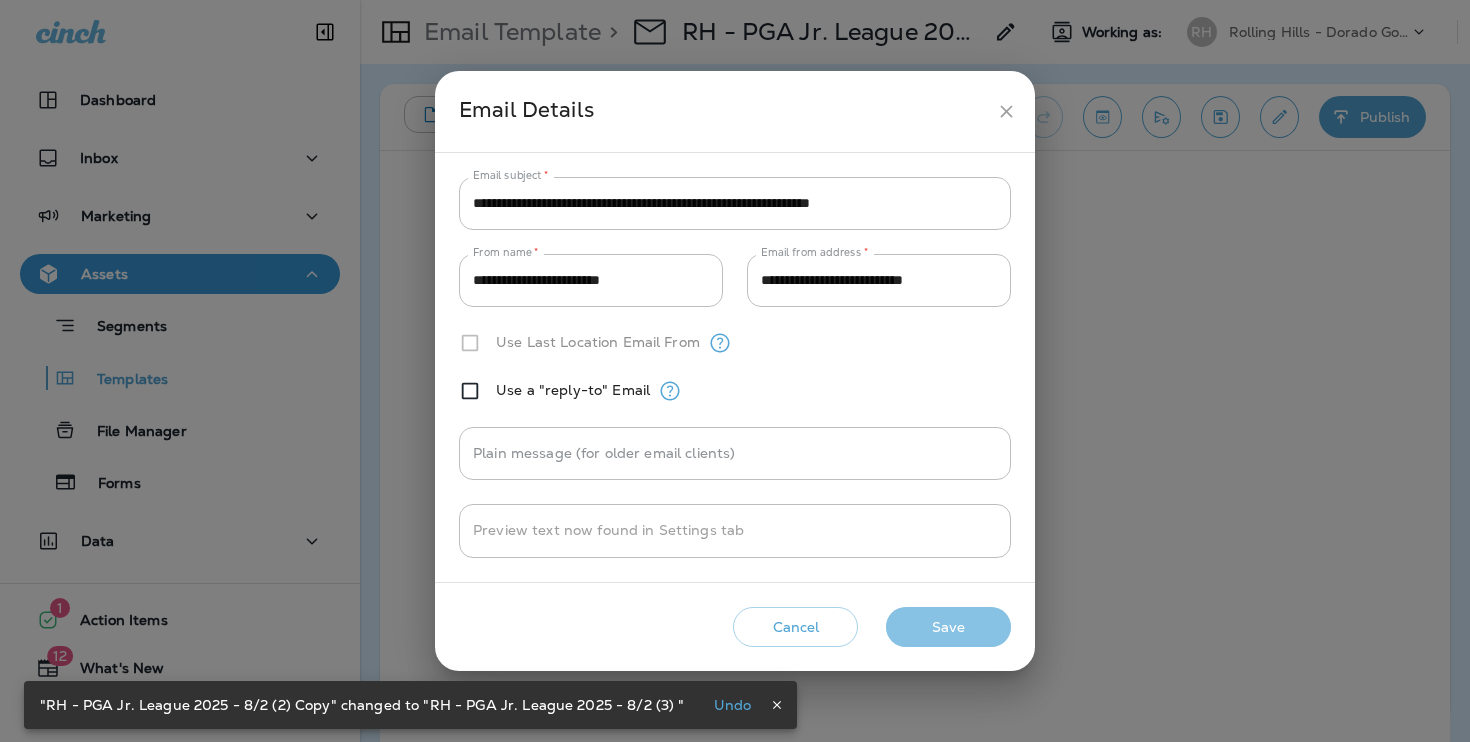 click on "Save" at bounding box center [948, 627] 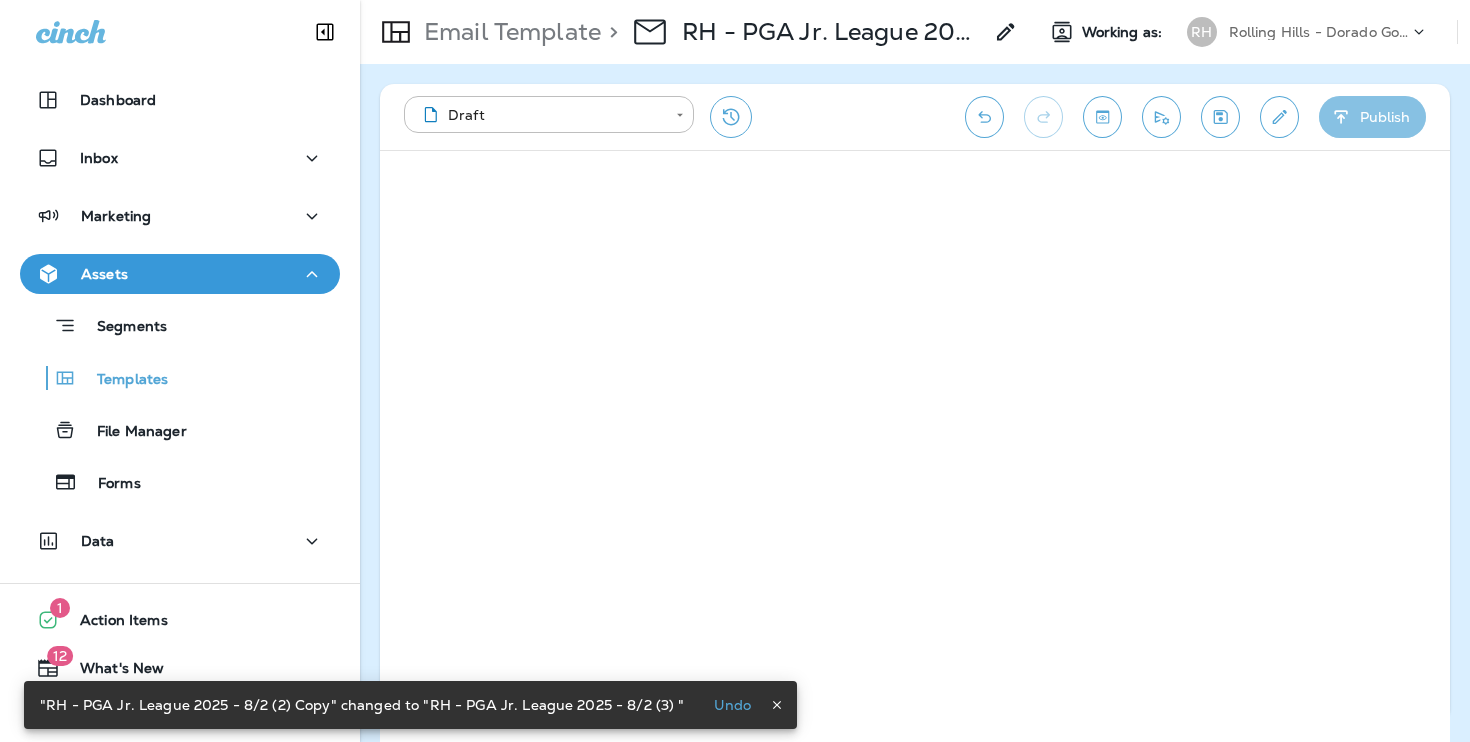 click on "Publish" at bounding box center (1372, 117) 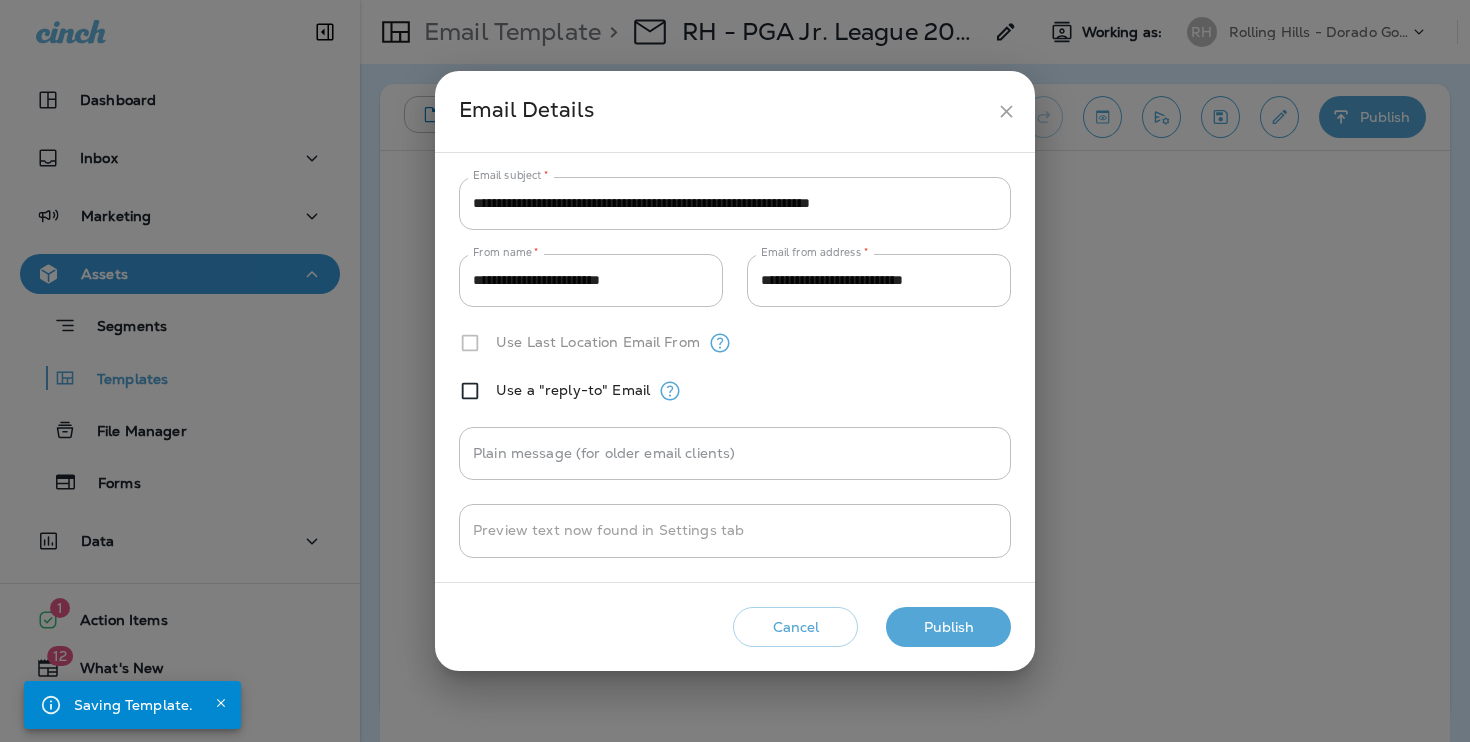 click on "Publish" at bounding box center (948, 627) 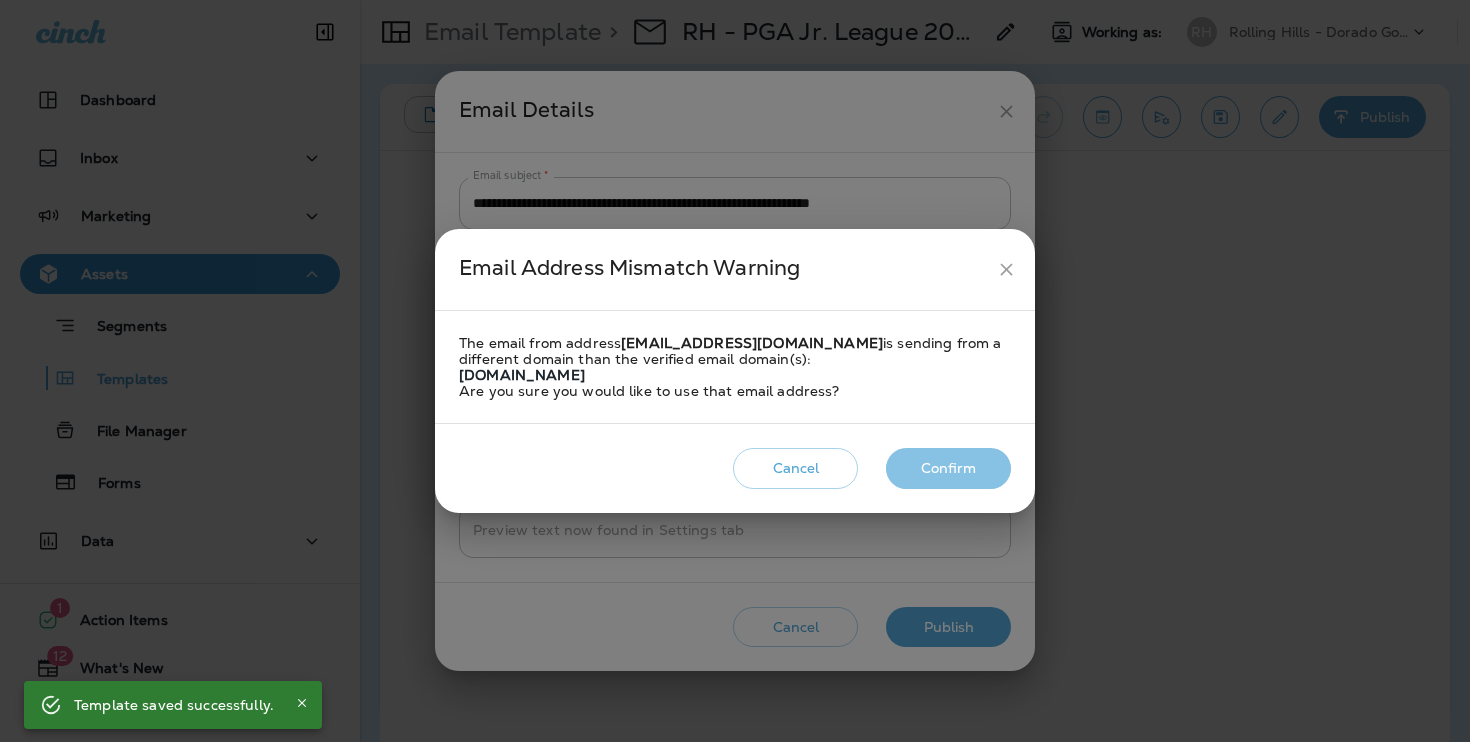 click on "Confirm" at bounding box center [948, 468] 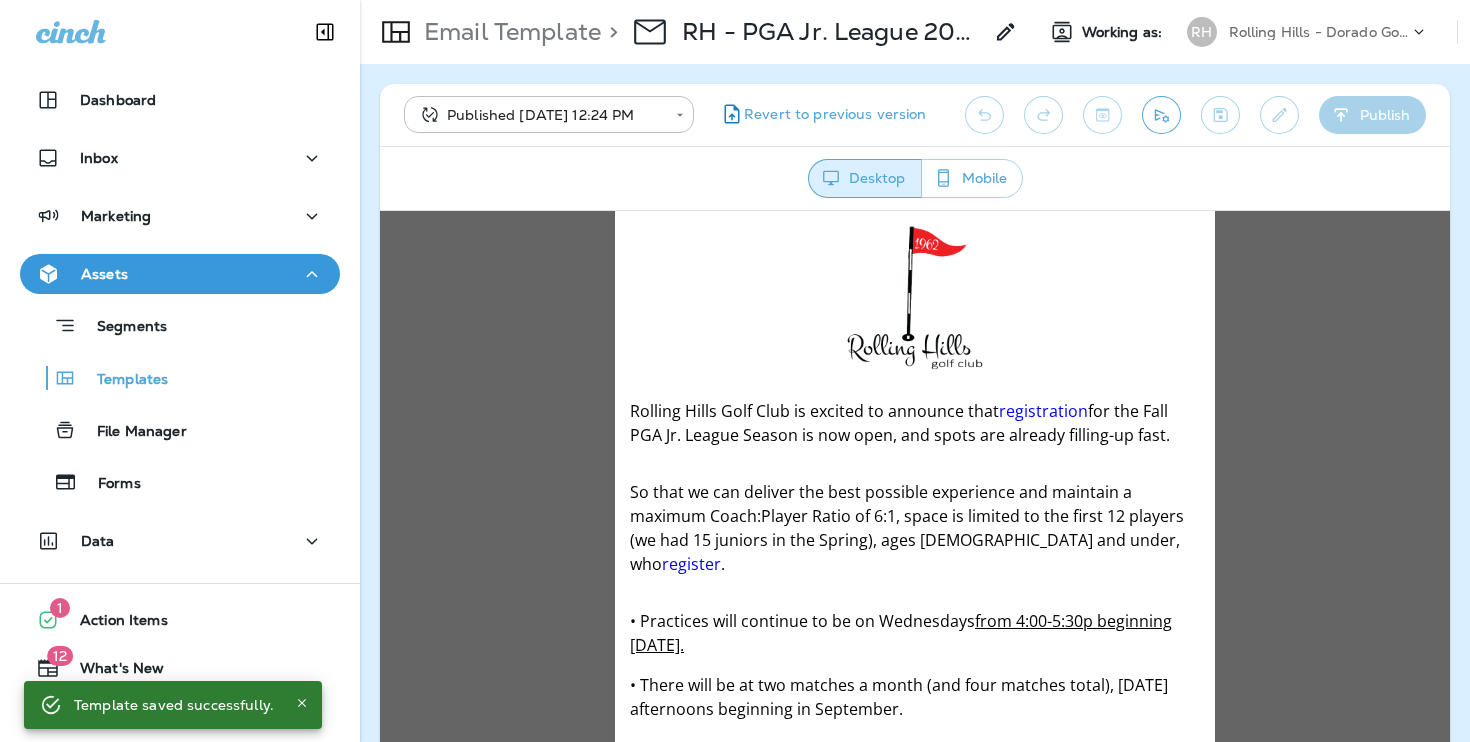 scroll, scrollTop: 0, scrollLeft: 0, axis: both 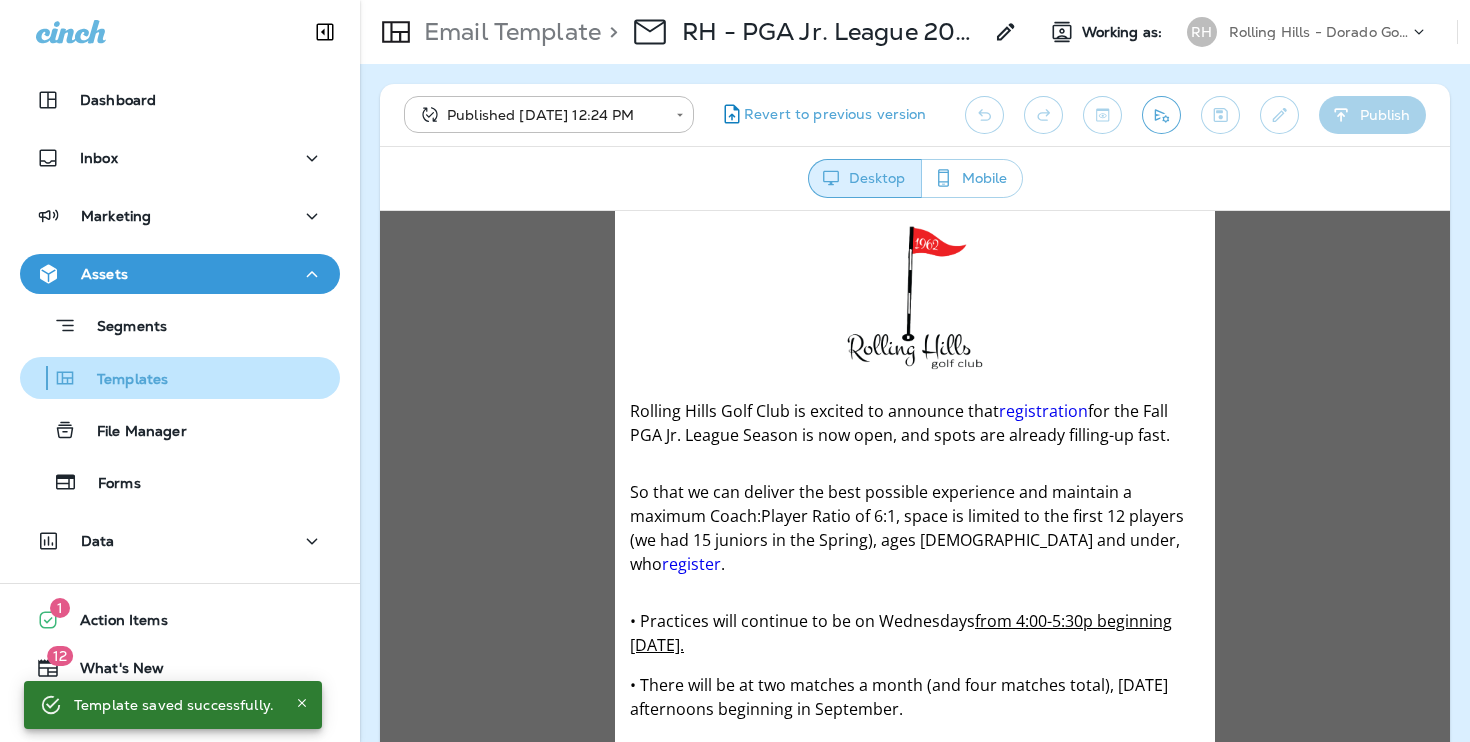 click on "Templates" at bounding box center [180, 378] 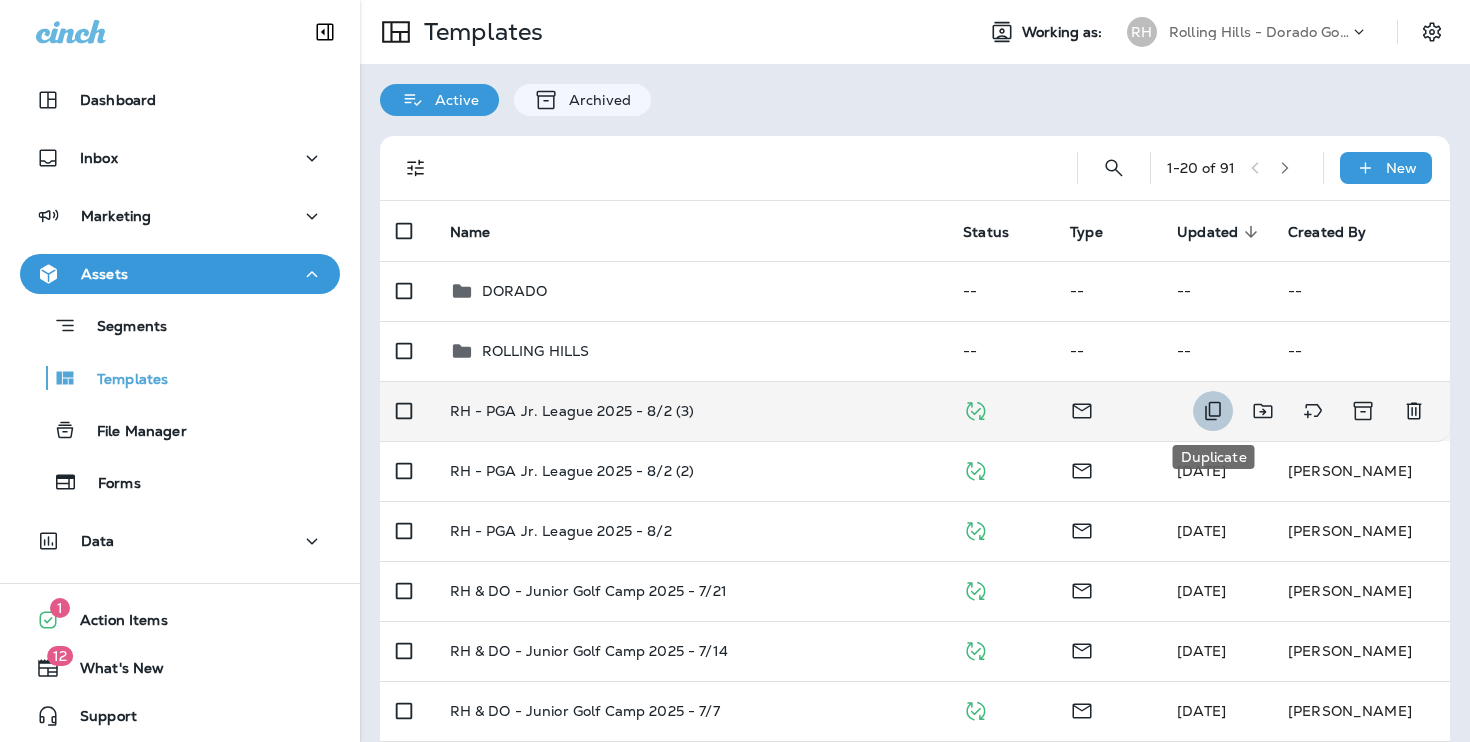 click 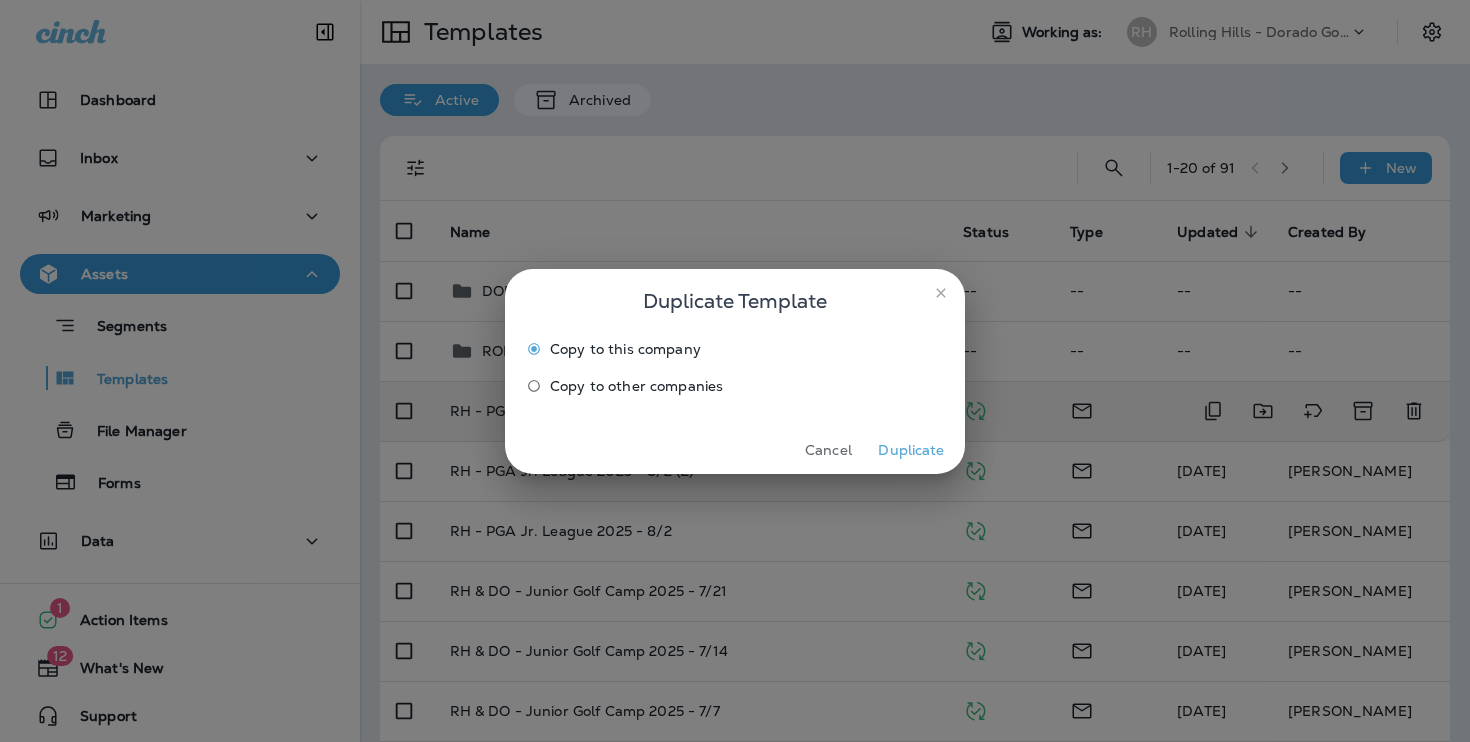 click on "Duplicate" at bounding box center [911, 450] 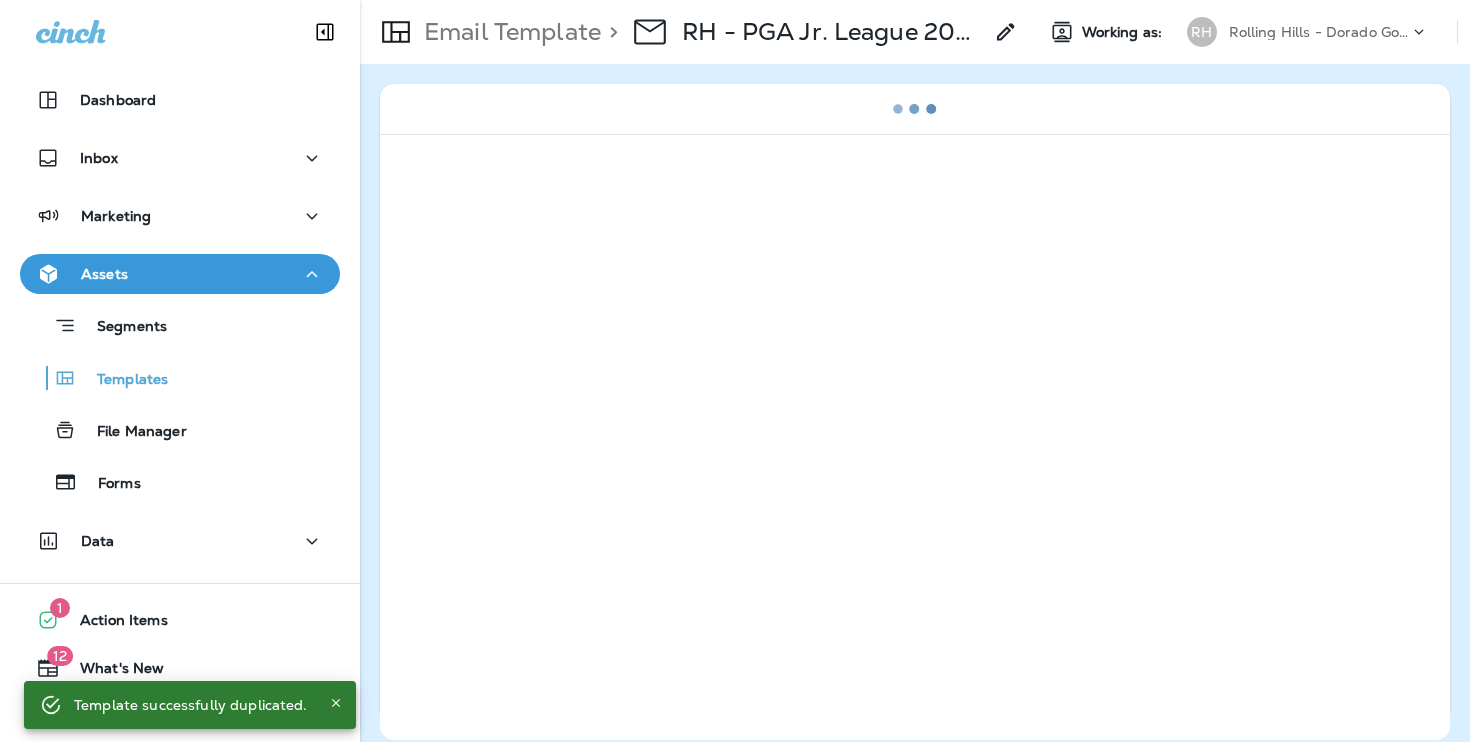 click 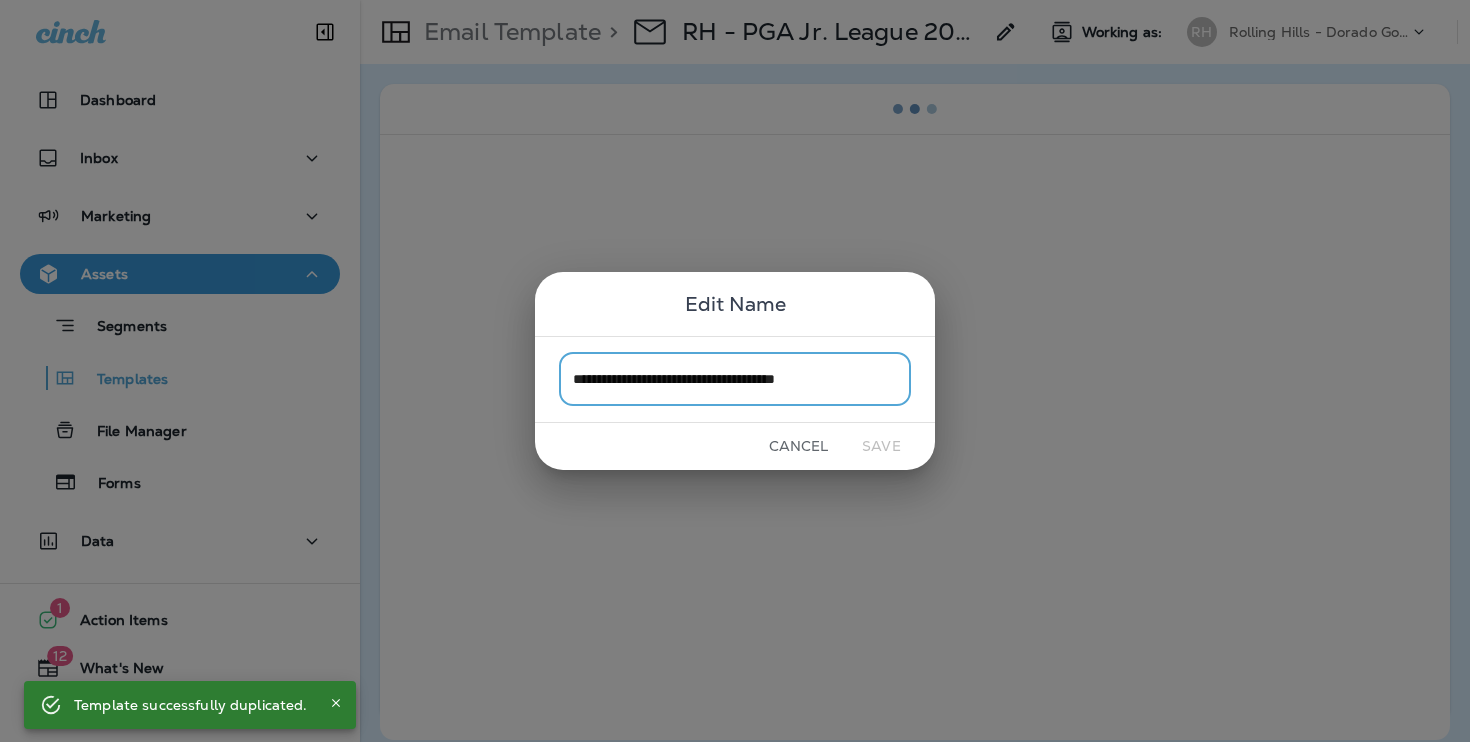 click on "**********" at bounding box center [735, 379] 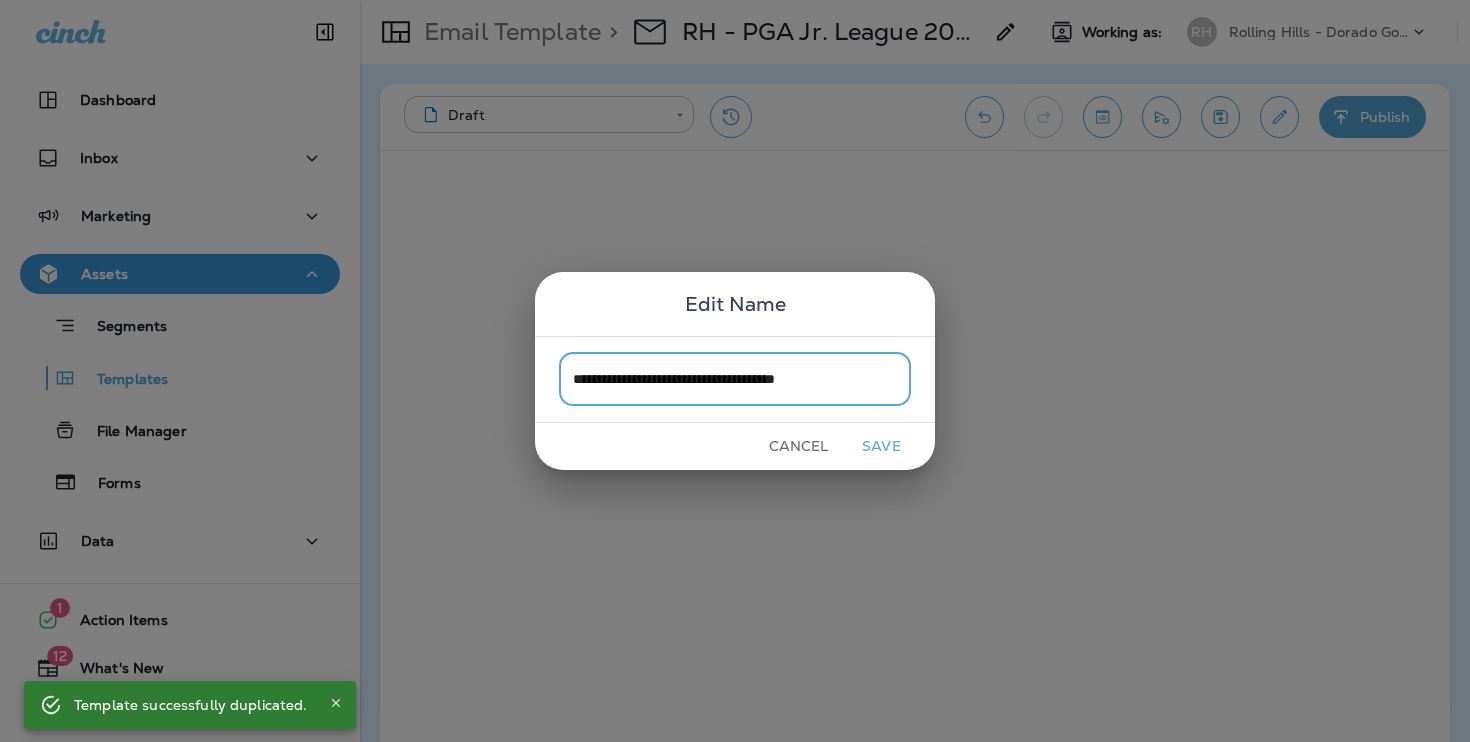 drag, startPoint x: 816, startPoint y: 375, endPoint x: 1058, endPoint y: 375, distance: 242 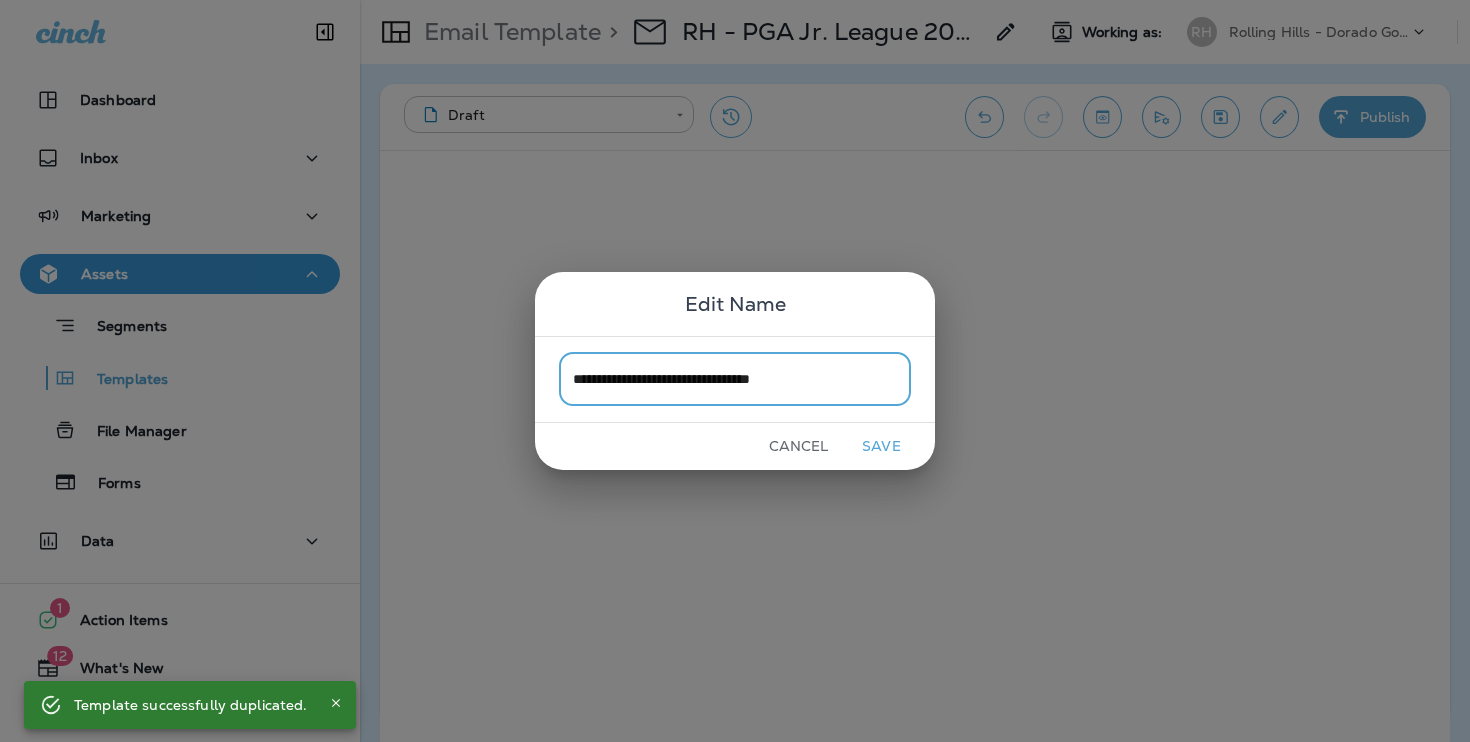 type on "**********" 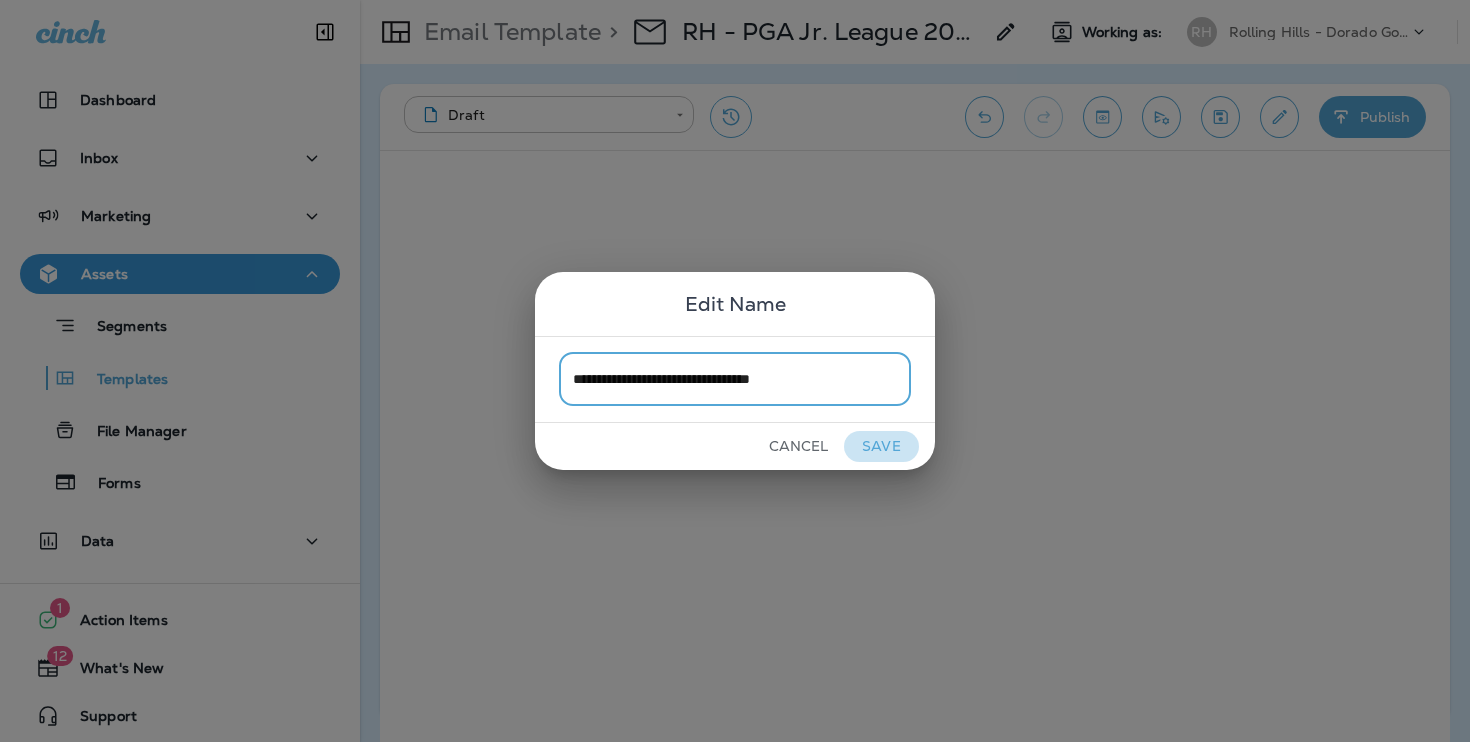 click on "Save" at bounding box center [881, 446] 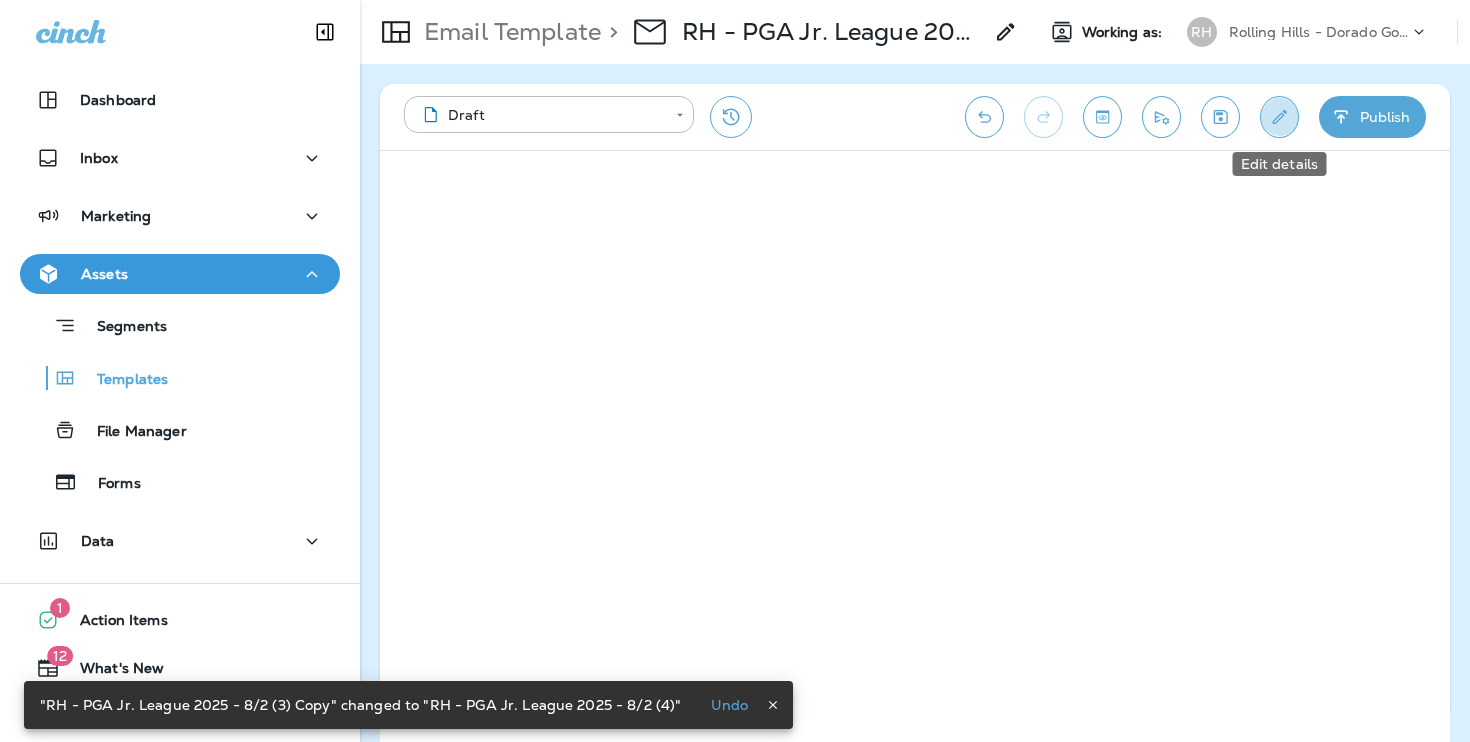 click at bounding box center (1279, 117) 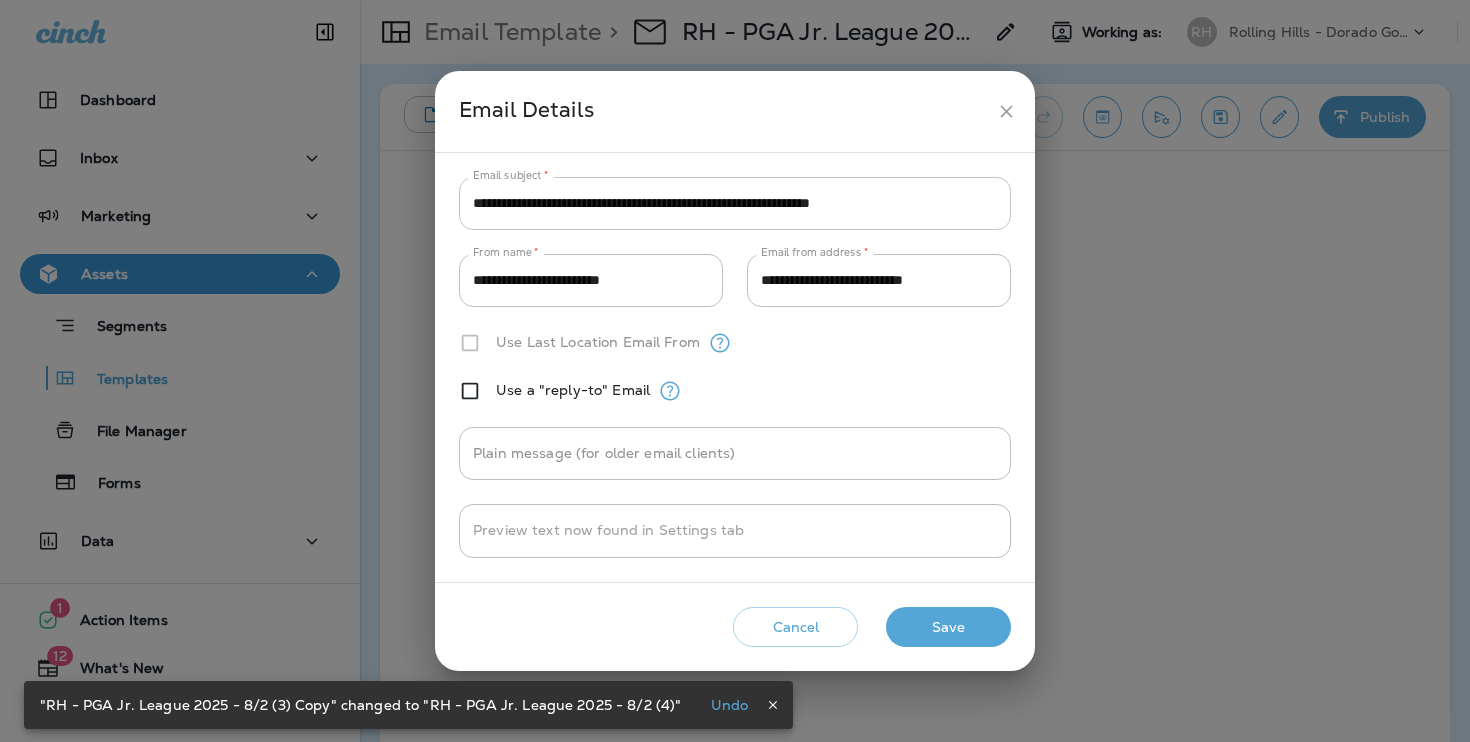 click on "**********" at bounding box center (735, 203) 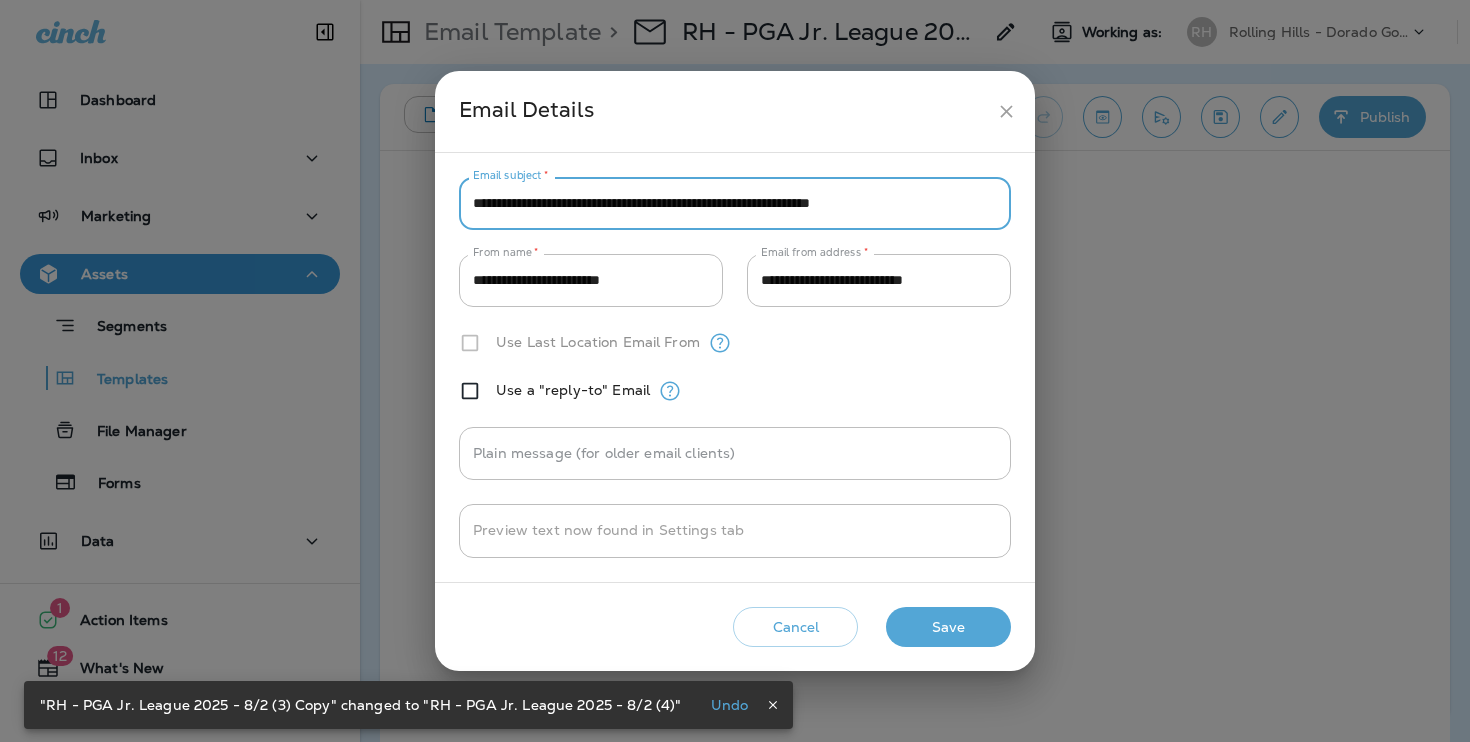 click on "**********" at bounding box center [735, 203] 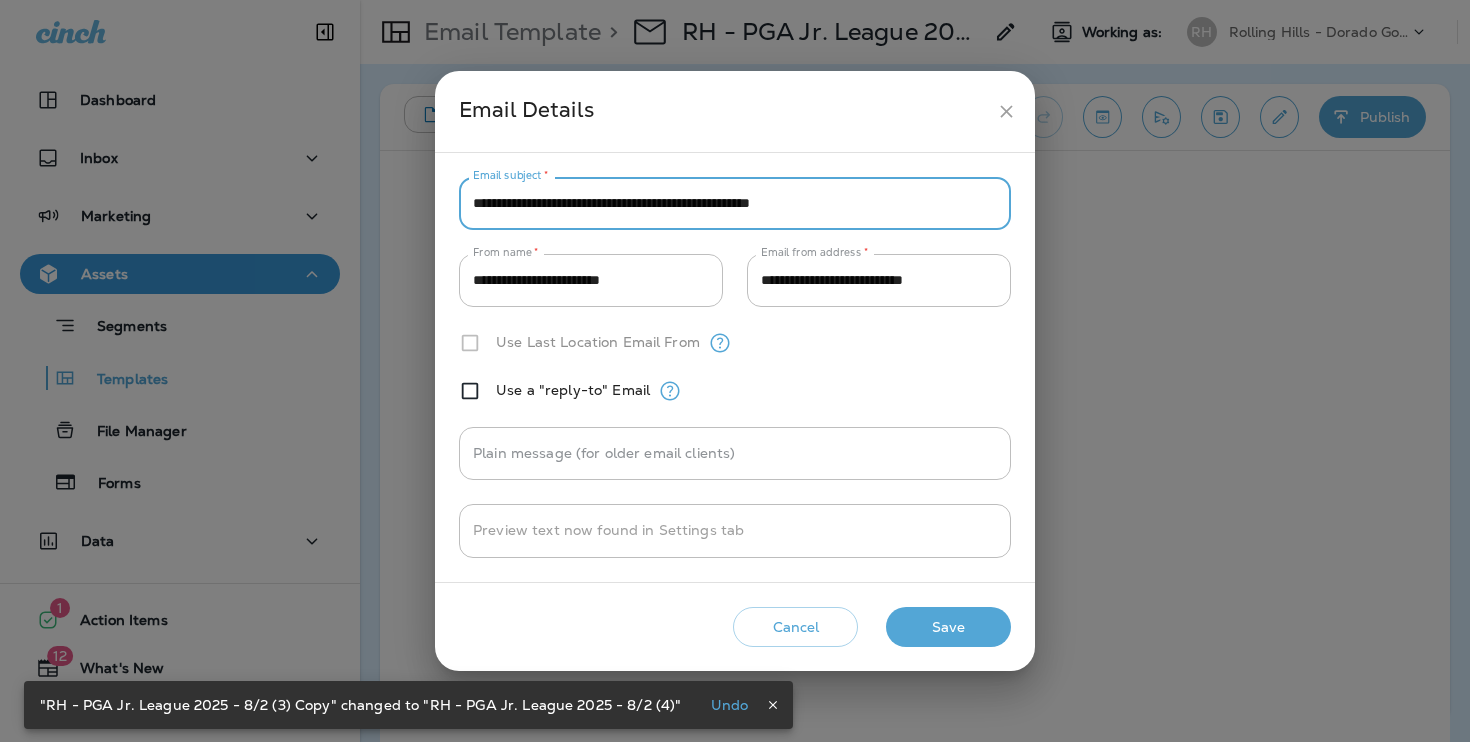 type on "**********" 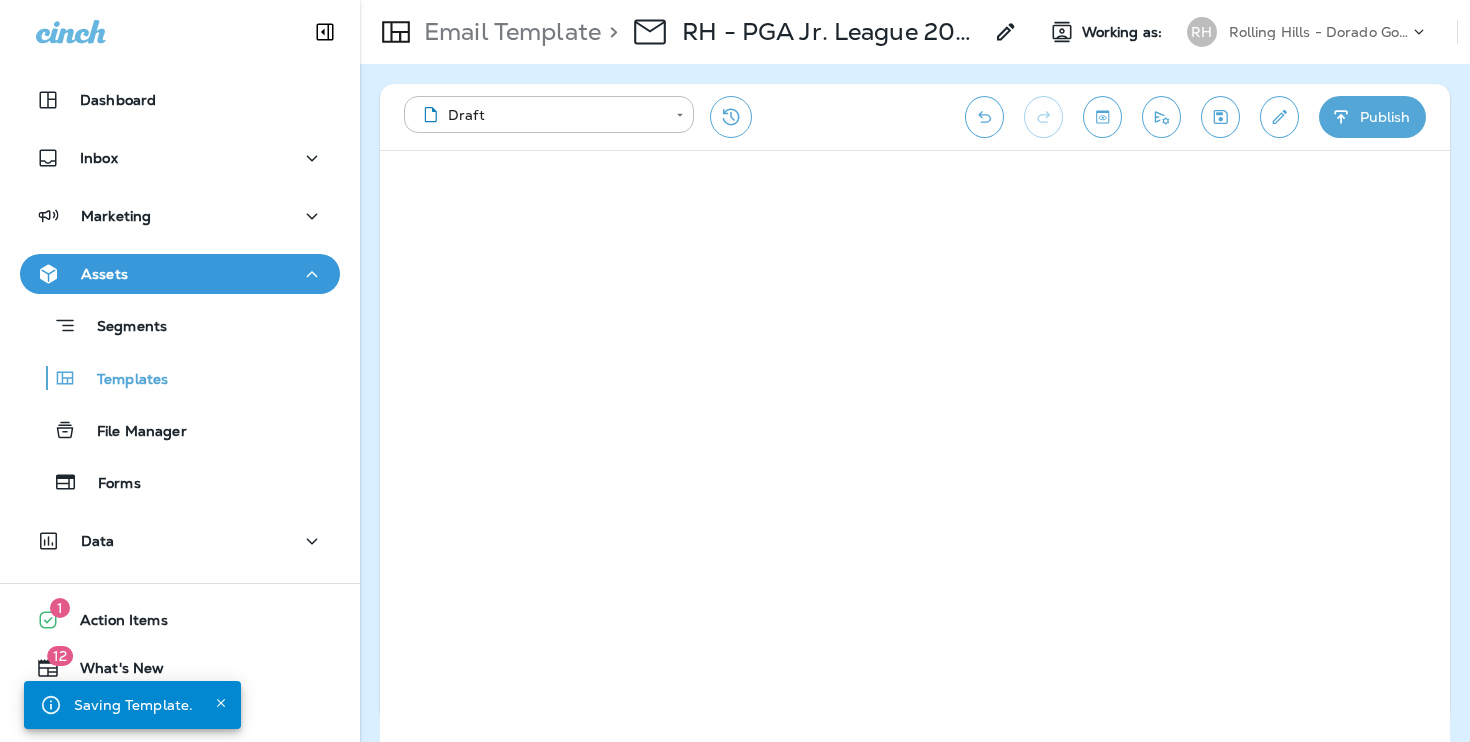 click on "Publish" at bounding box center (1372, 117) 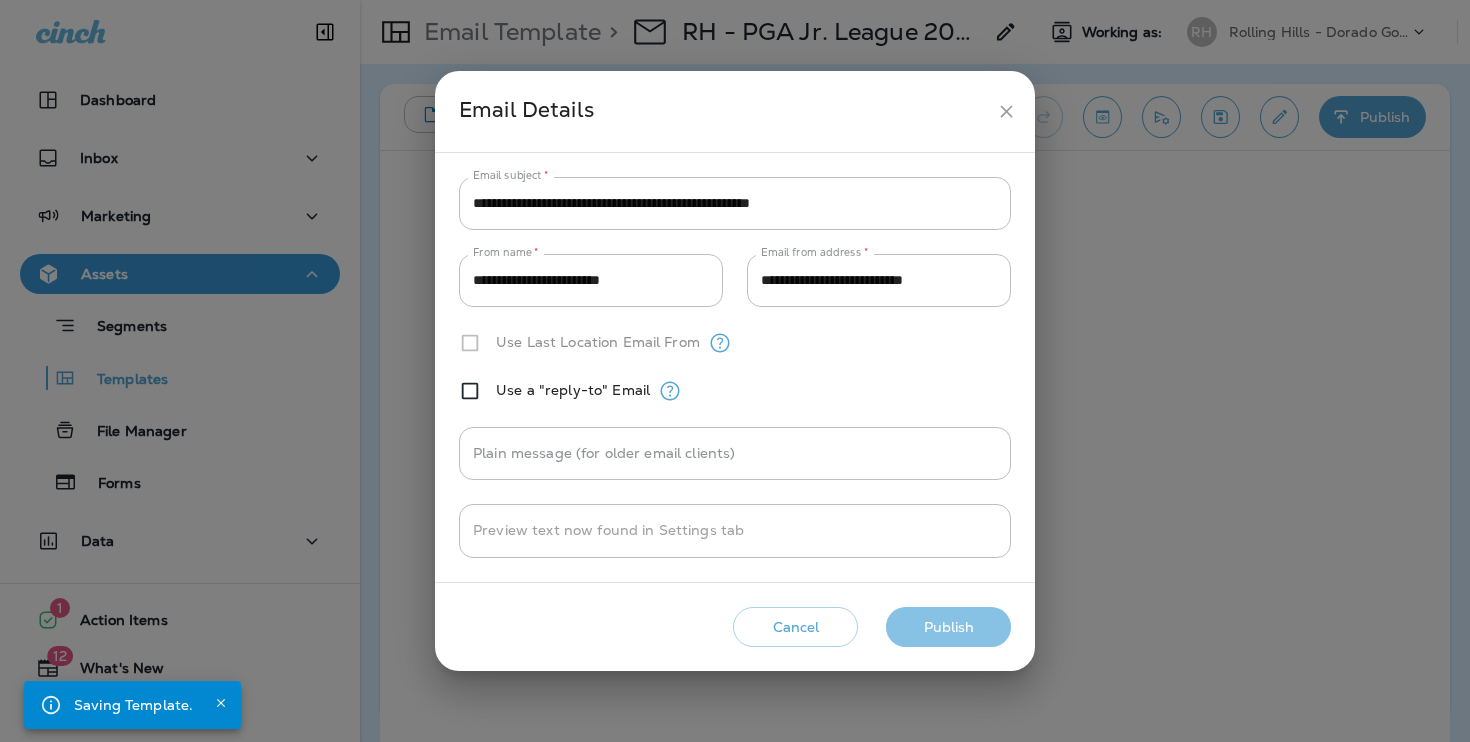 click on "Publish" at bounding box center [948, 627] 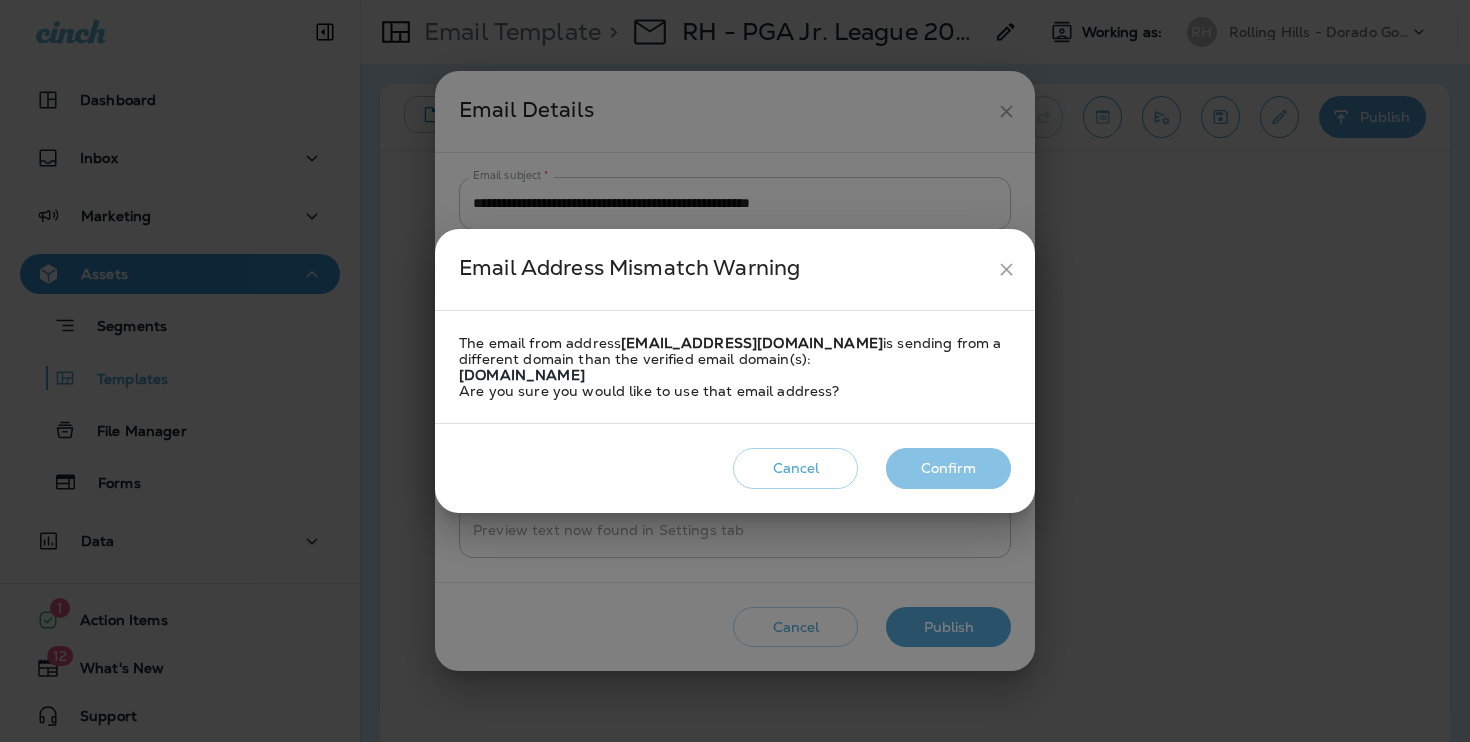 click on "Confirm" at bounding box center [948, 468] 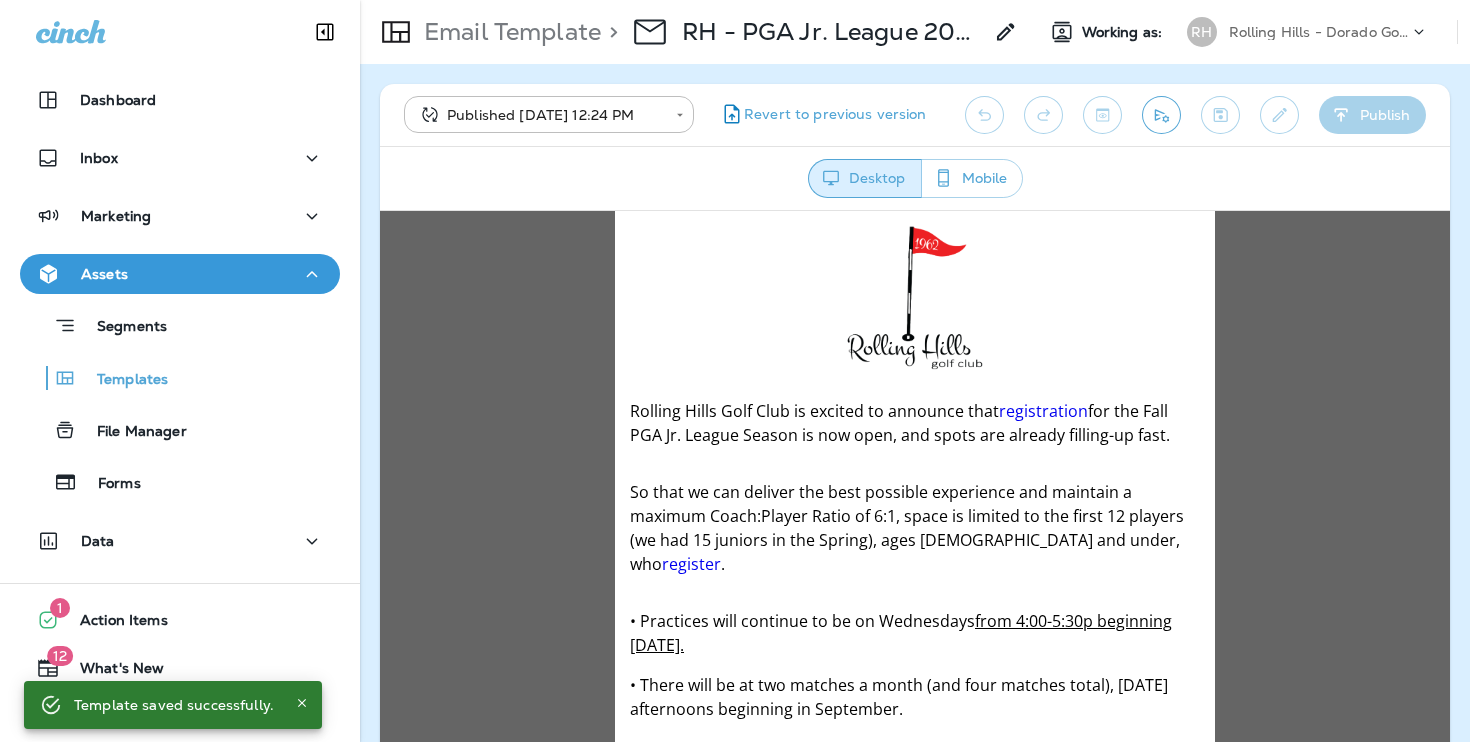 scroll, scrollTop: 0, scrollLeft: 0, axis: both 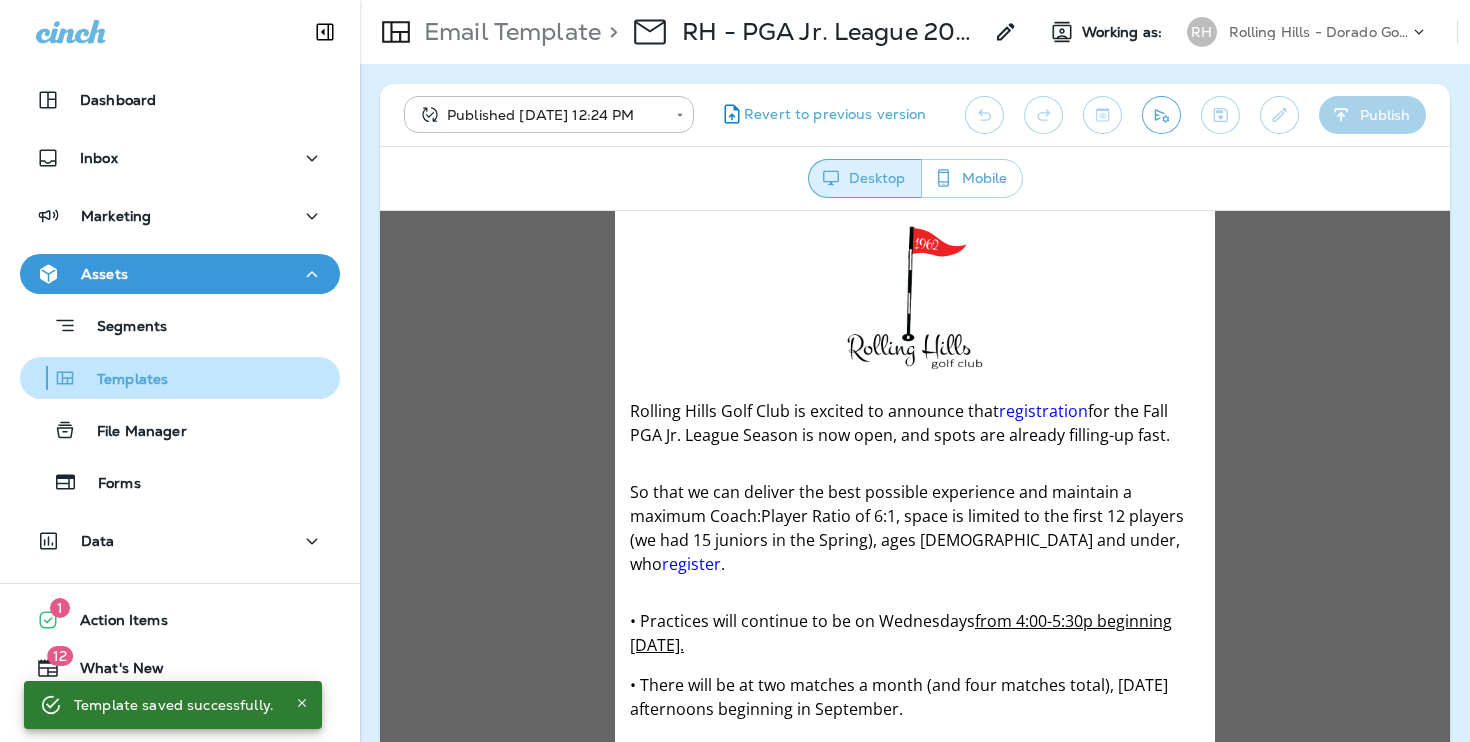 click on "Templates" at bounding box center [180, 378] 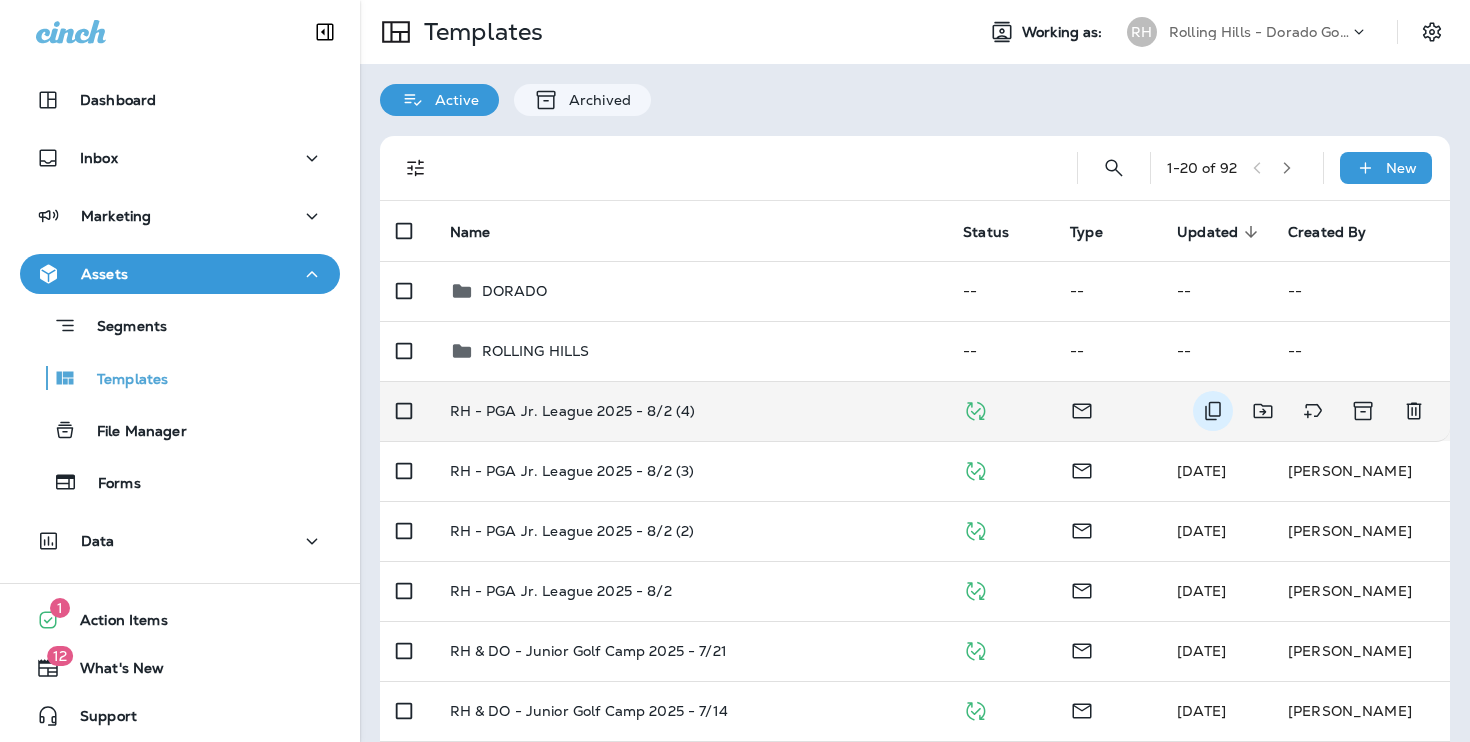 click 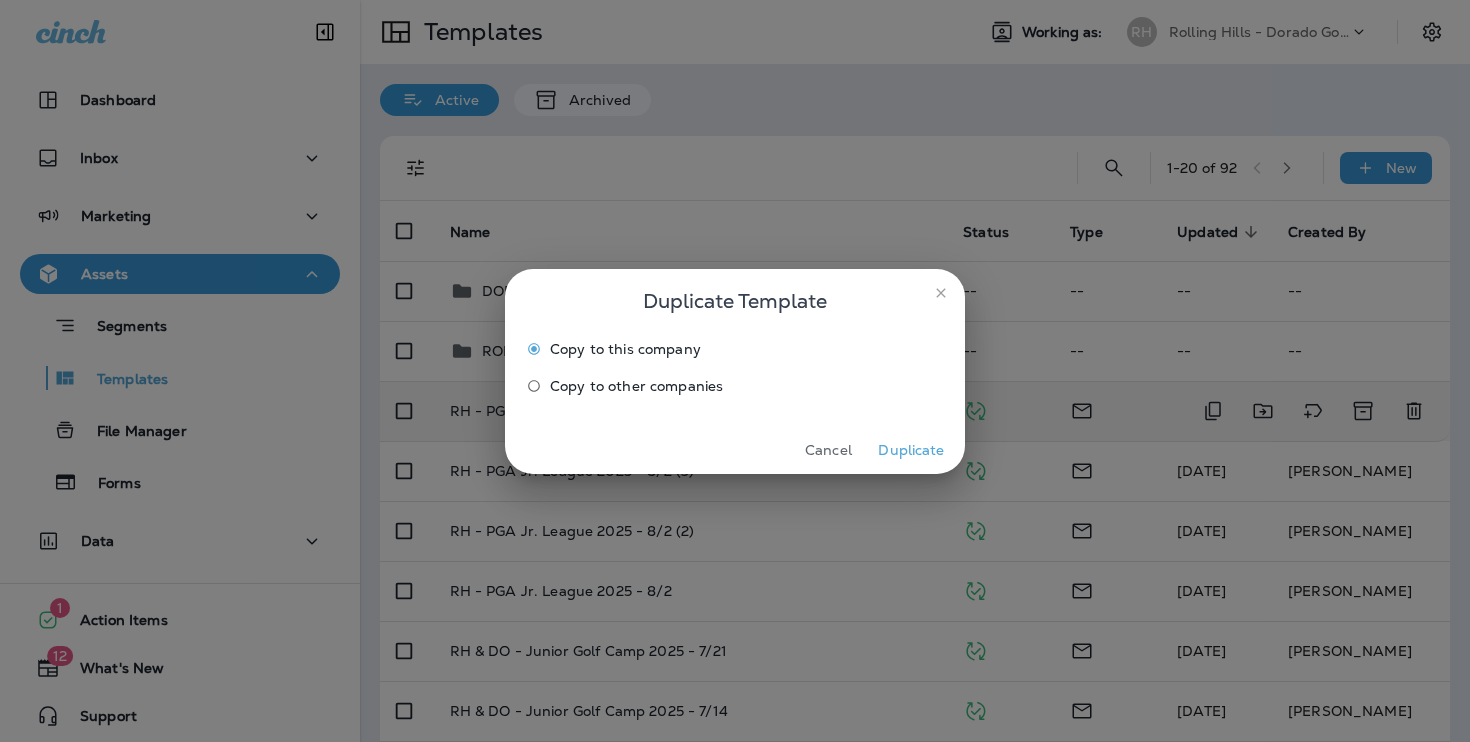 click on "Duplicate" at bounding box center (911, 450) 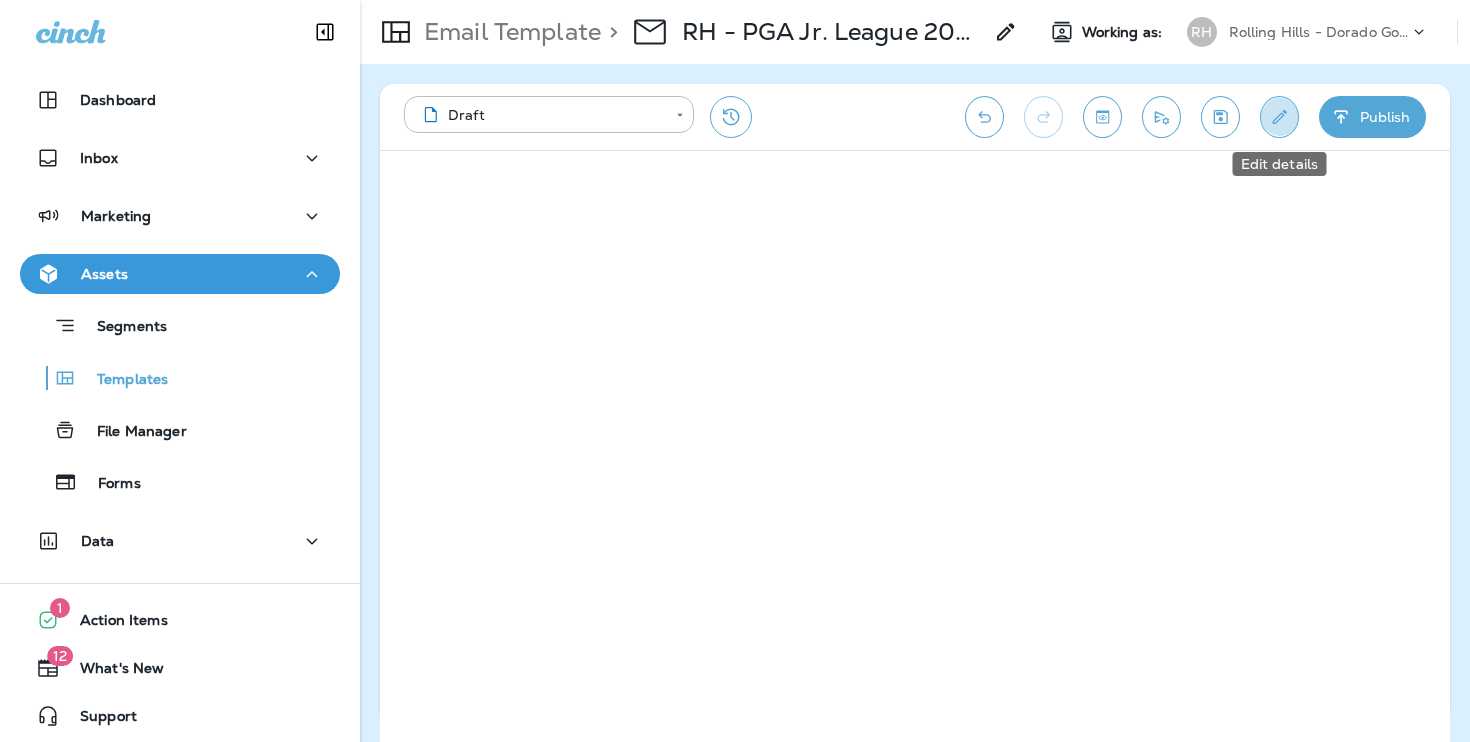 click at bounding box center [1279, 117] 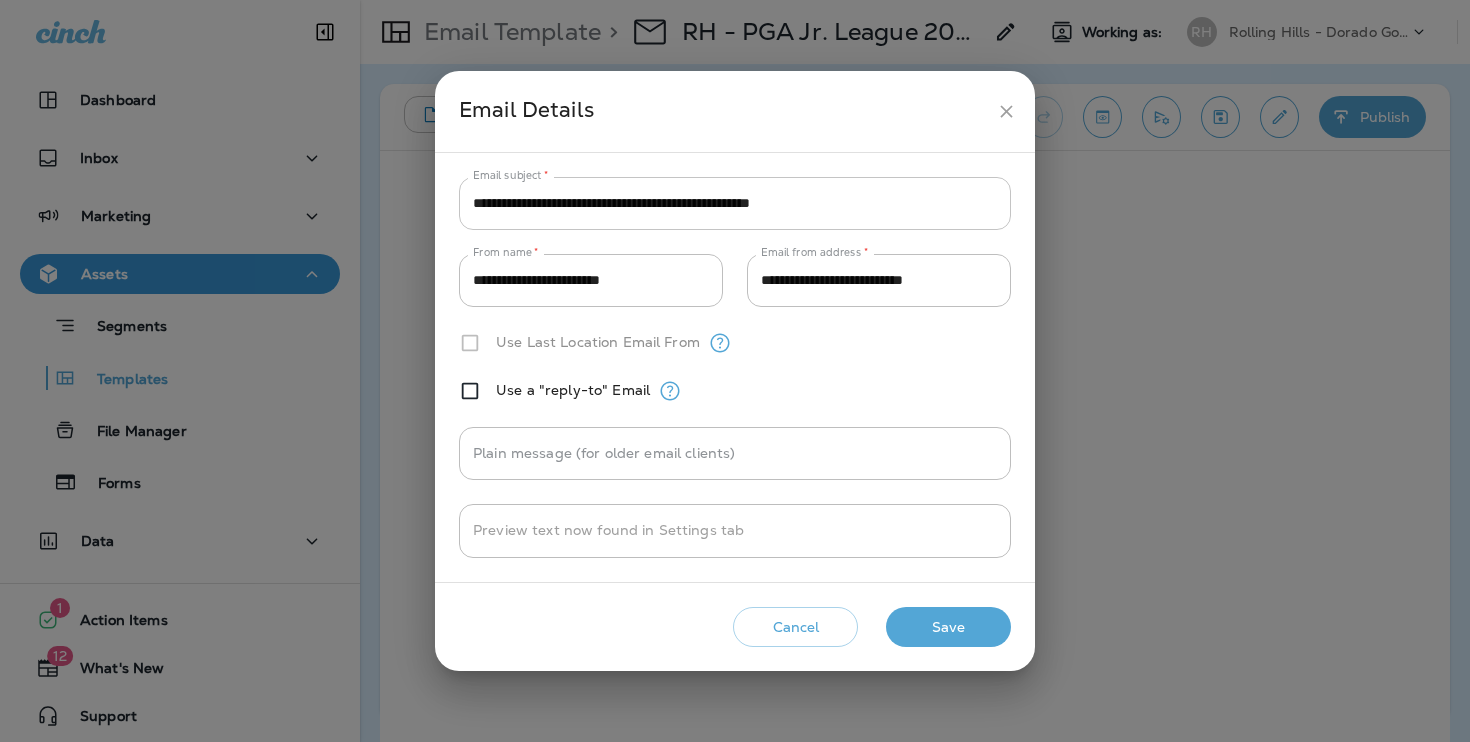 click on "**********" at bounding box center [735, 203] 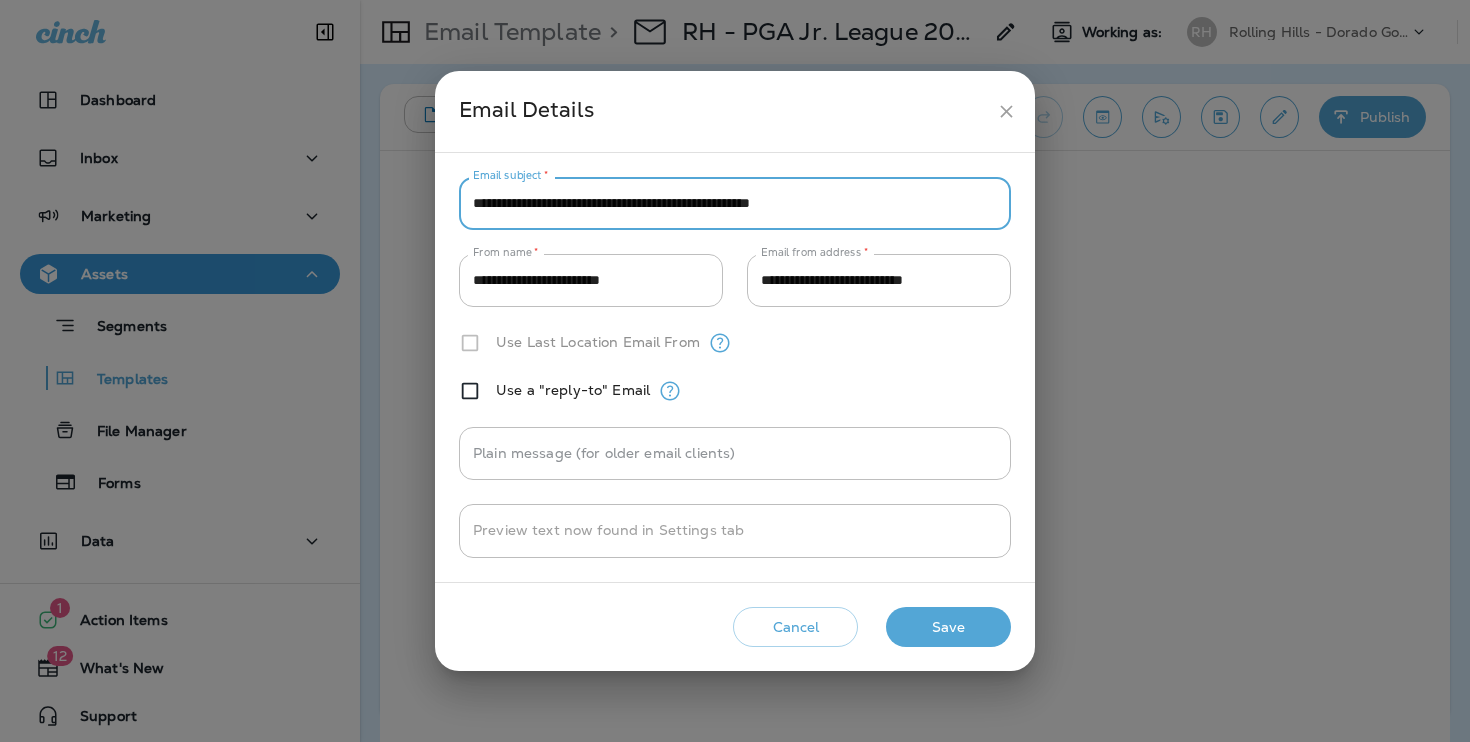 click on "**********" at bounding box center [735, 203] 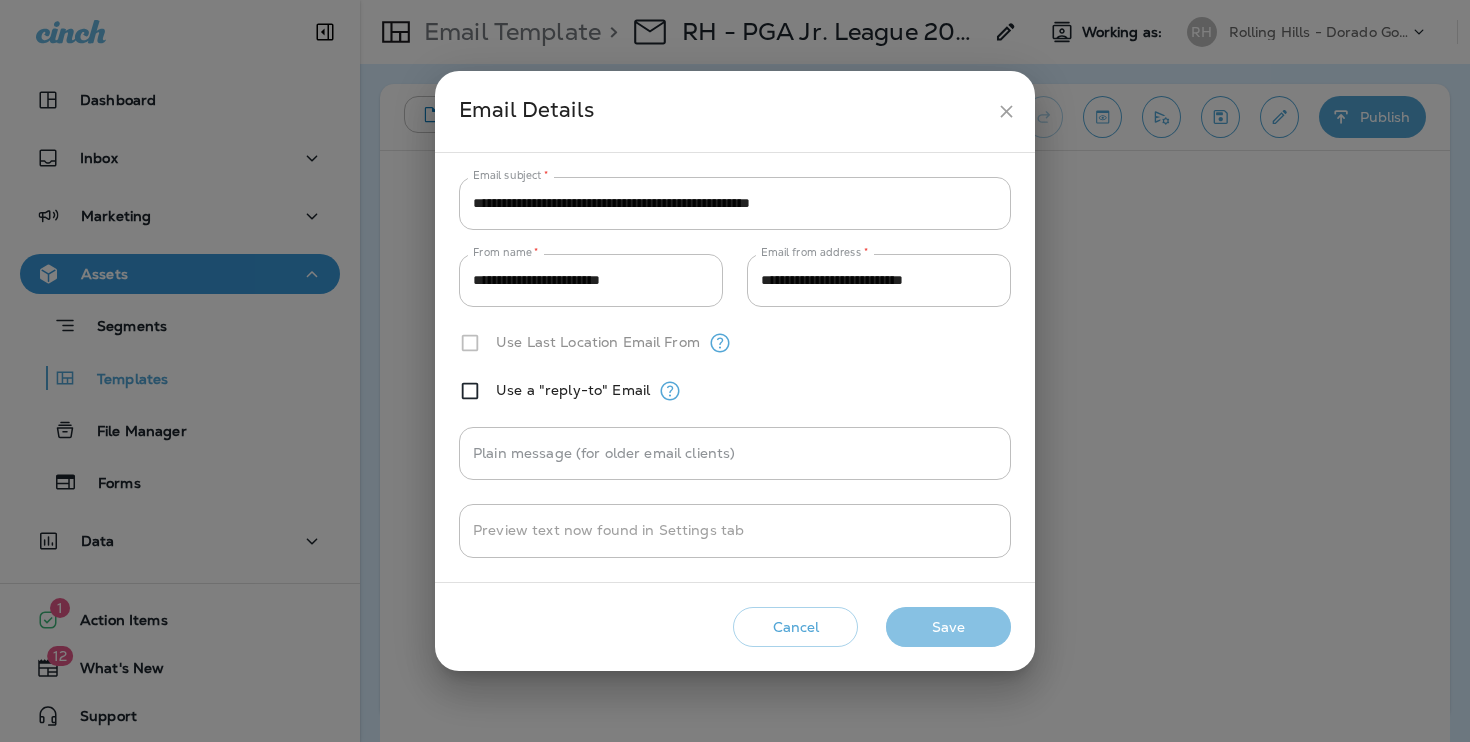 click on "Save" at bounding box center [948, 627] 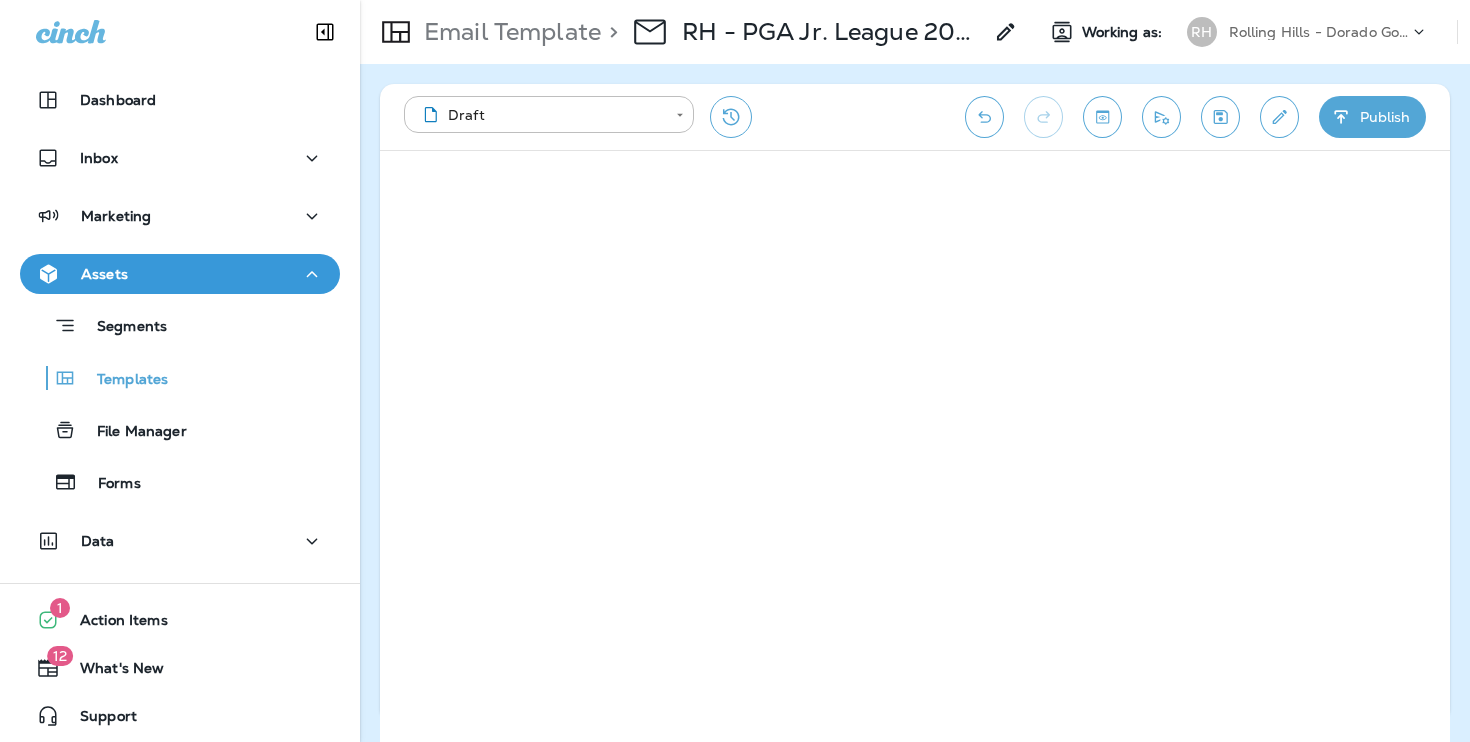 click on "> RH - PGA Jr. League 2025  - 8/2 (4) Copy" at bounding box center (809, 32) 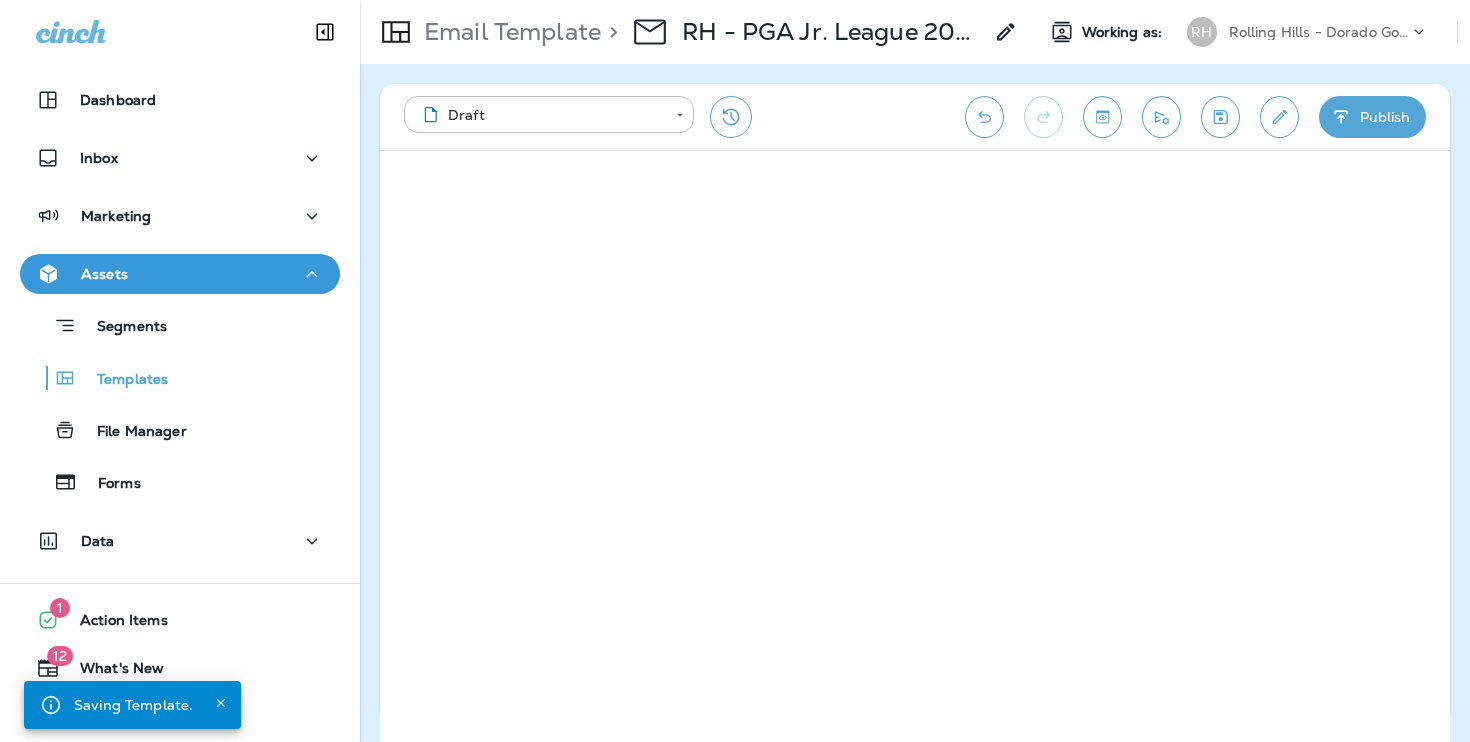 click 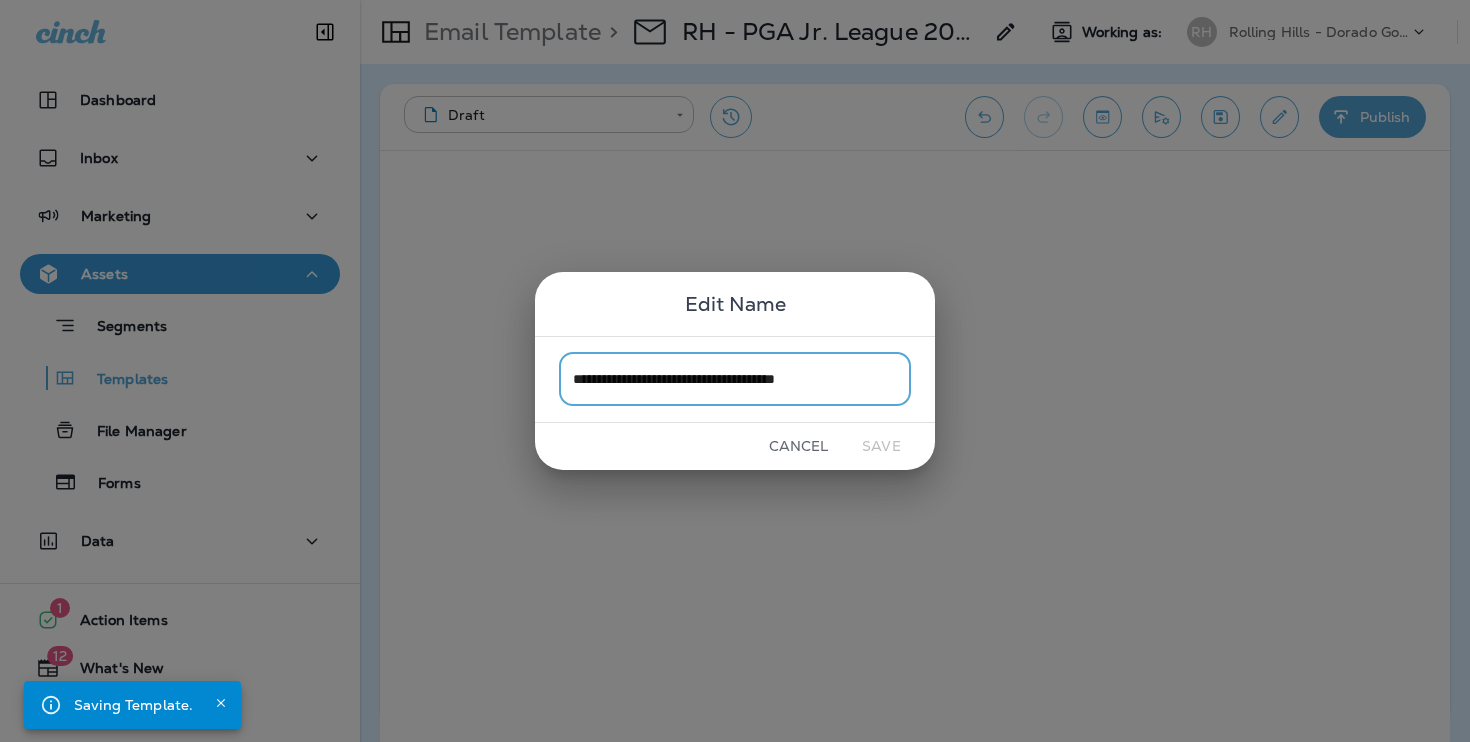 click on "**********" at bounding box center (735, 379) 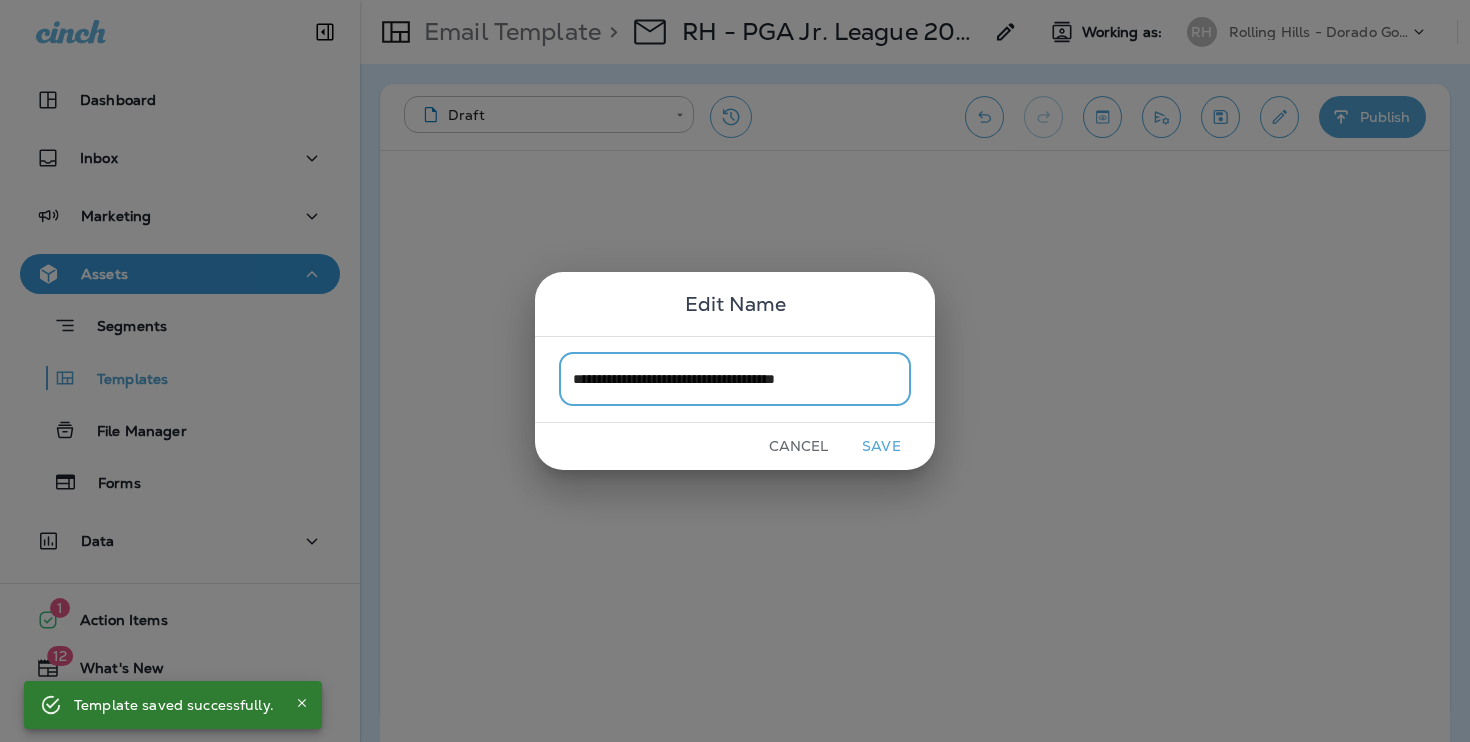 drag, startPoint x: 817, startPoint y: 385, endPoint x: 977, endPoint y: 385, distance: 160 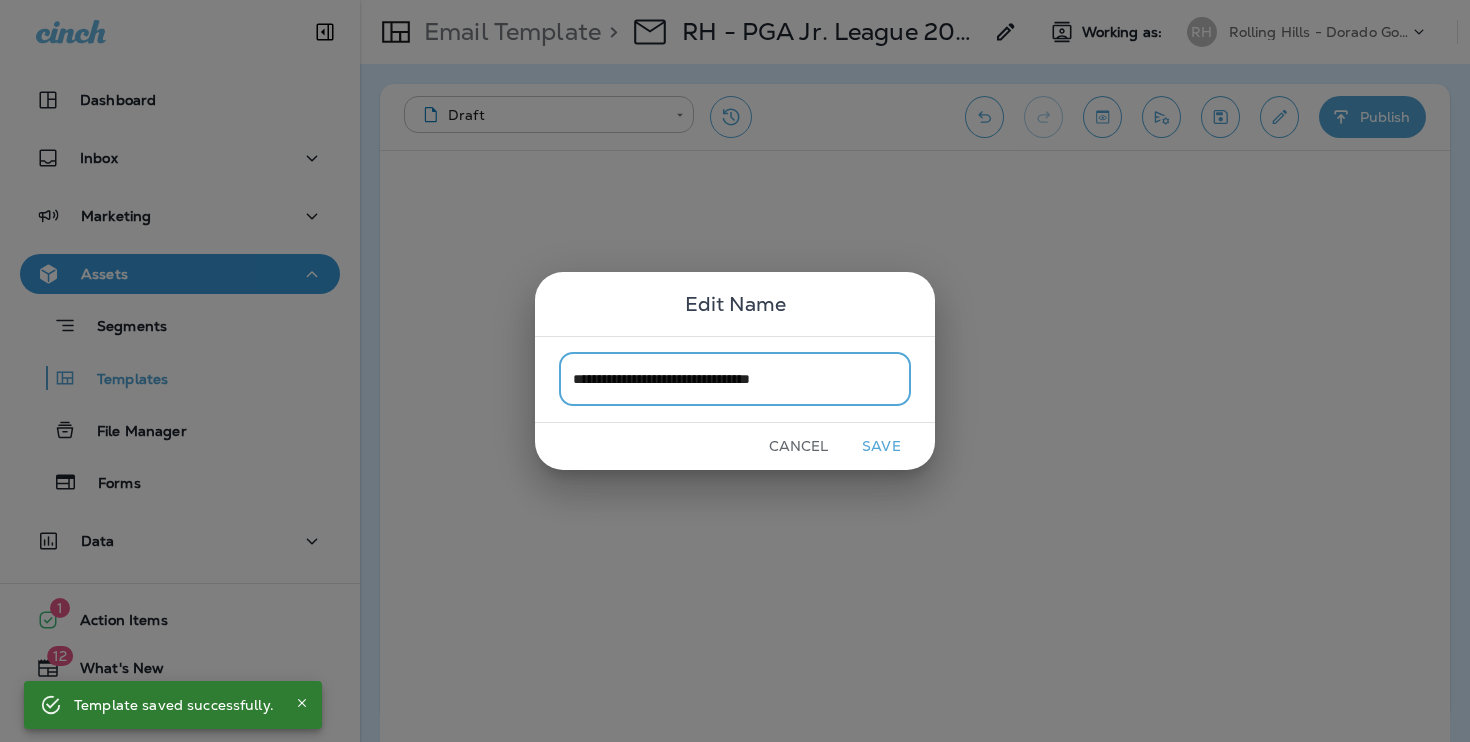 type on "**********" 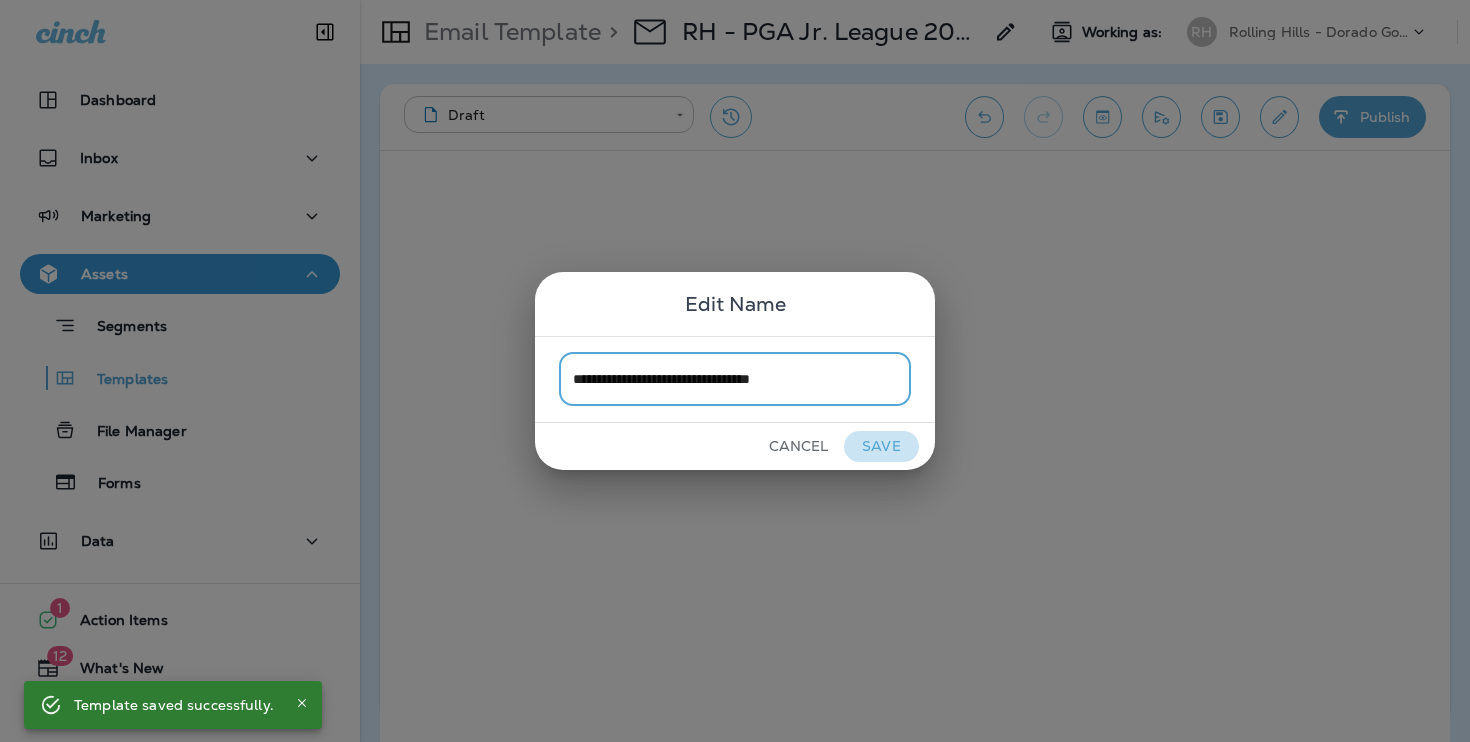 click on "Save" at bounding box center [881, 446] 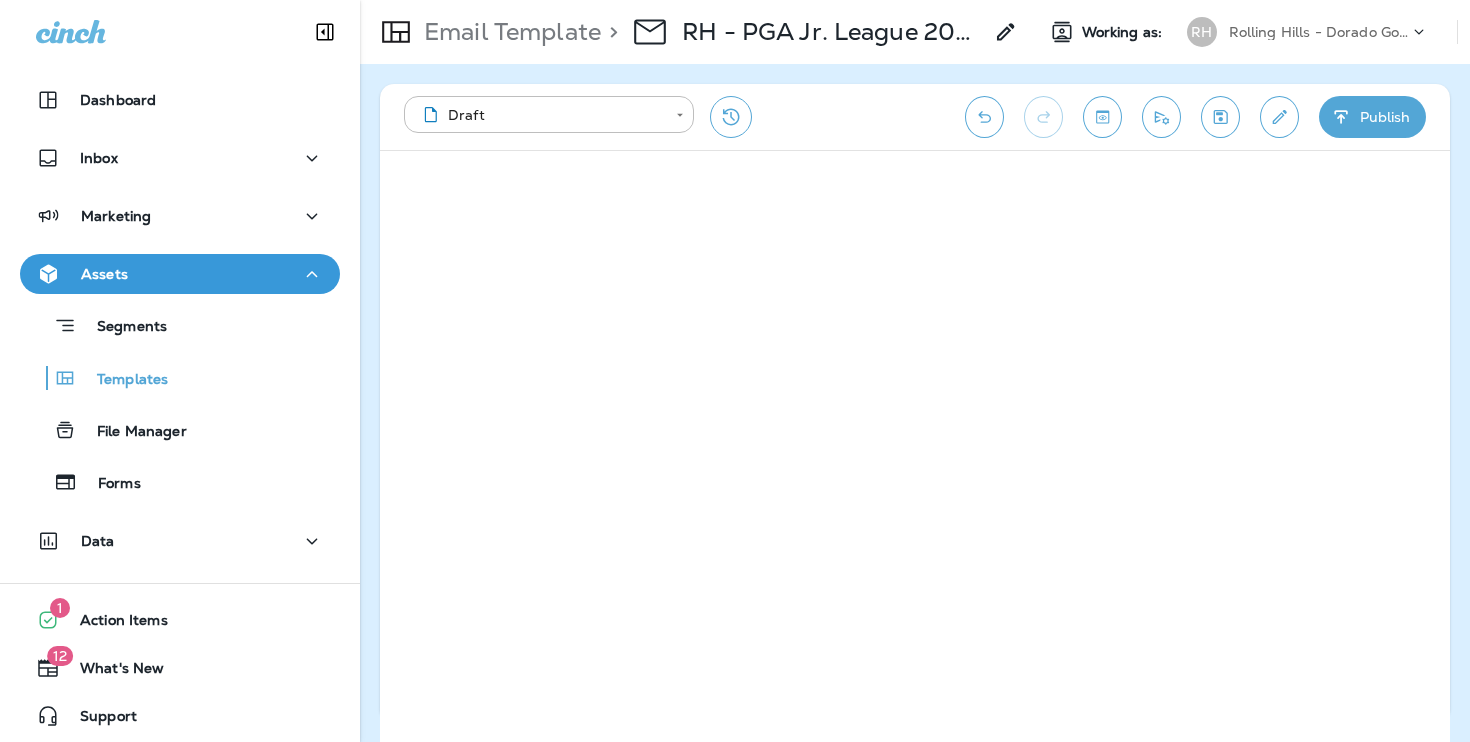 click on "**********" at bounding box center [915, 117] 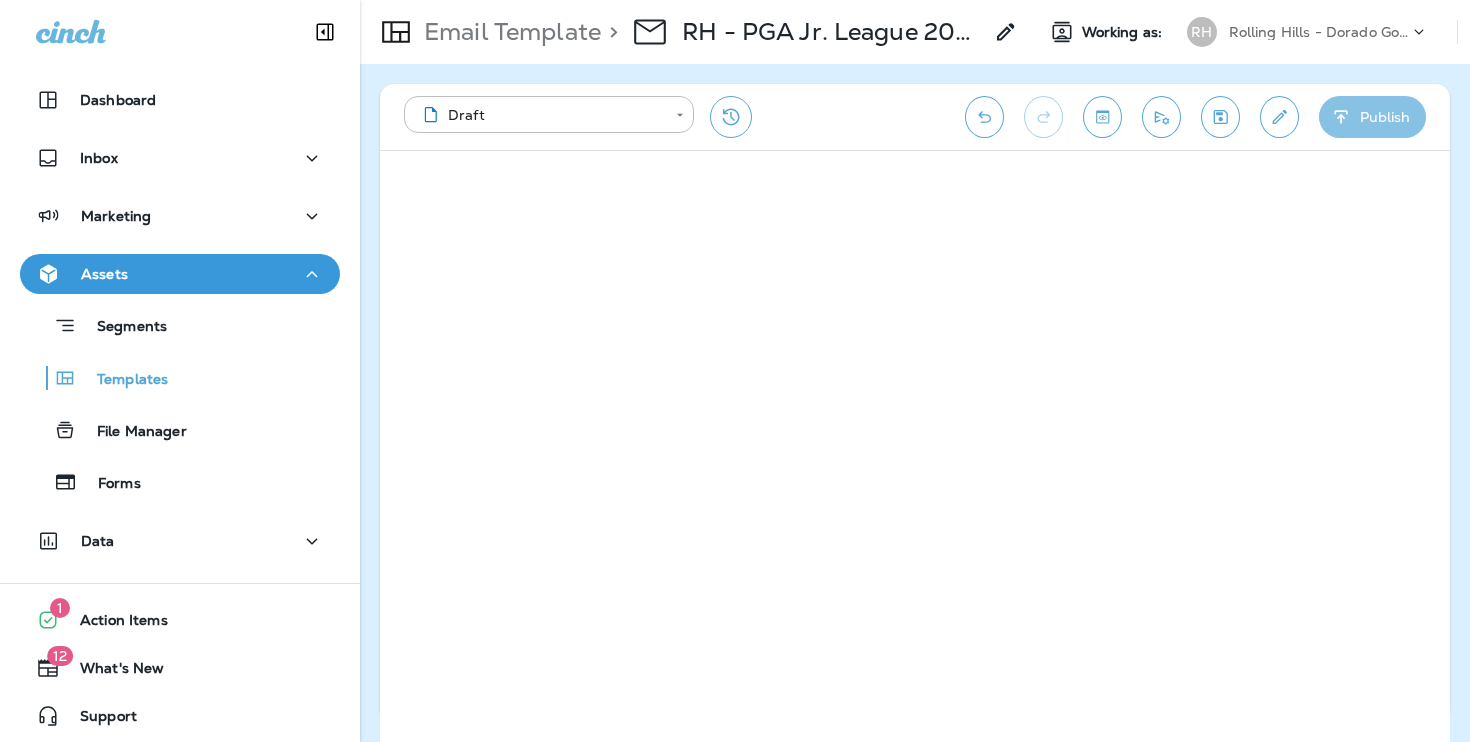 click on "Publish" at bounding box center [1372, 117] 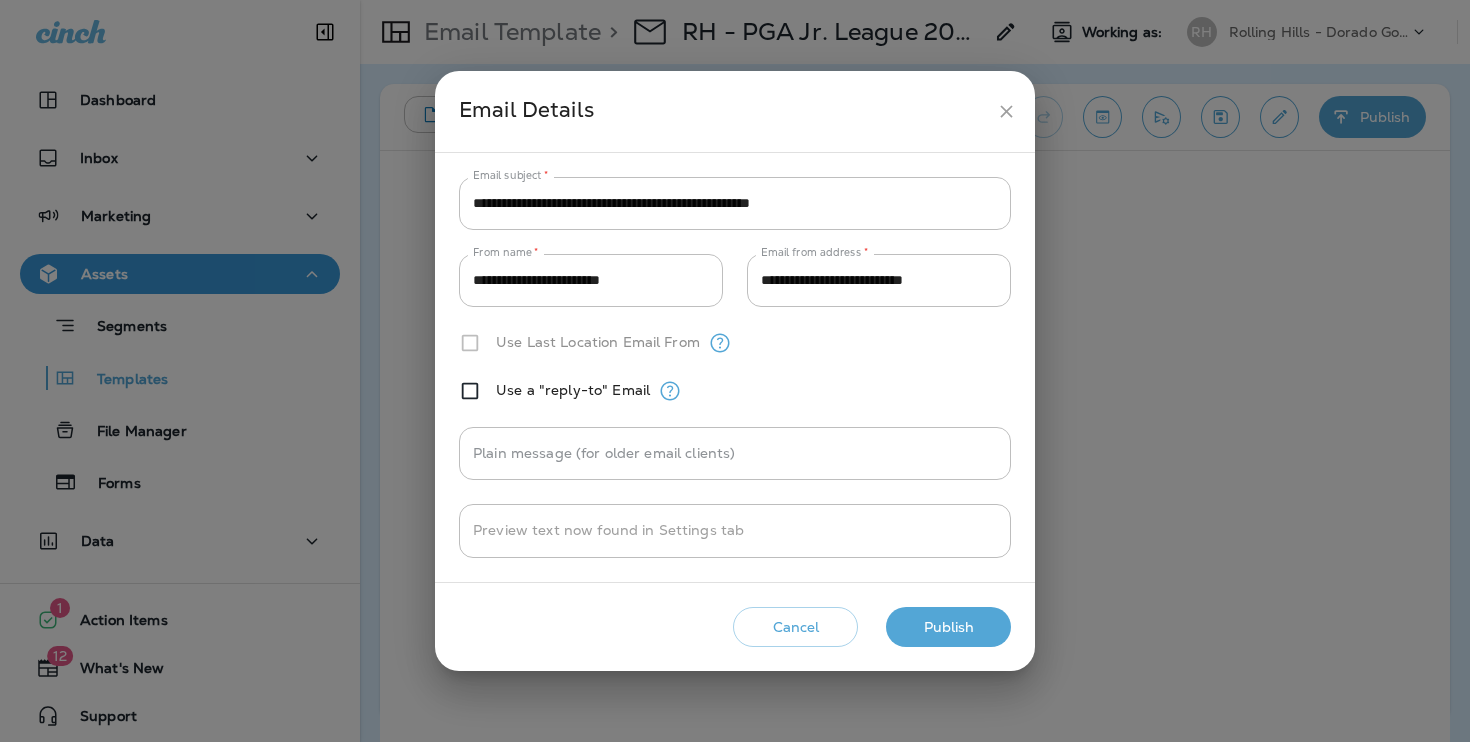 click on "Publish" at bounding box center [948, 627] 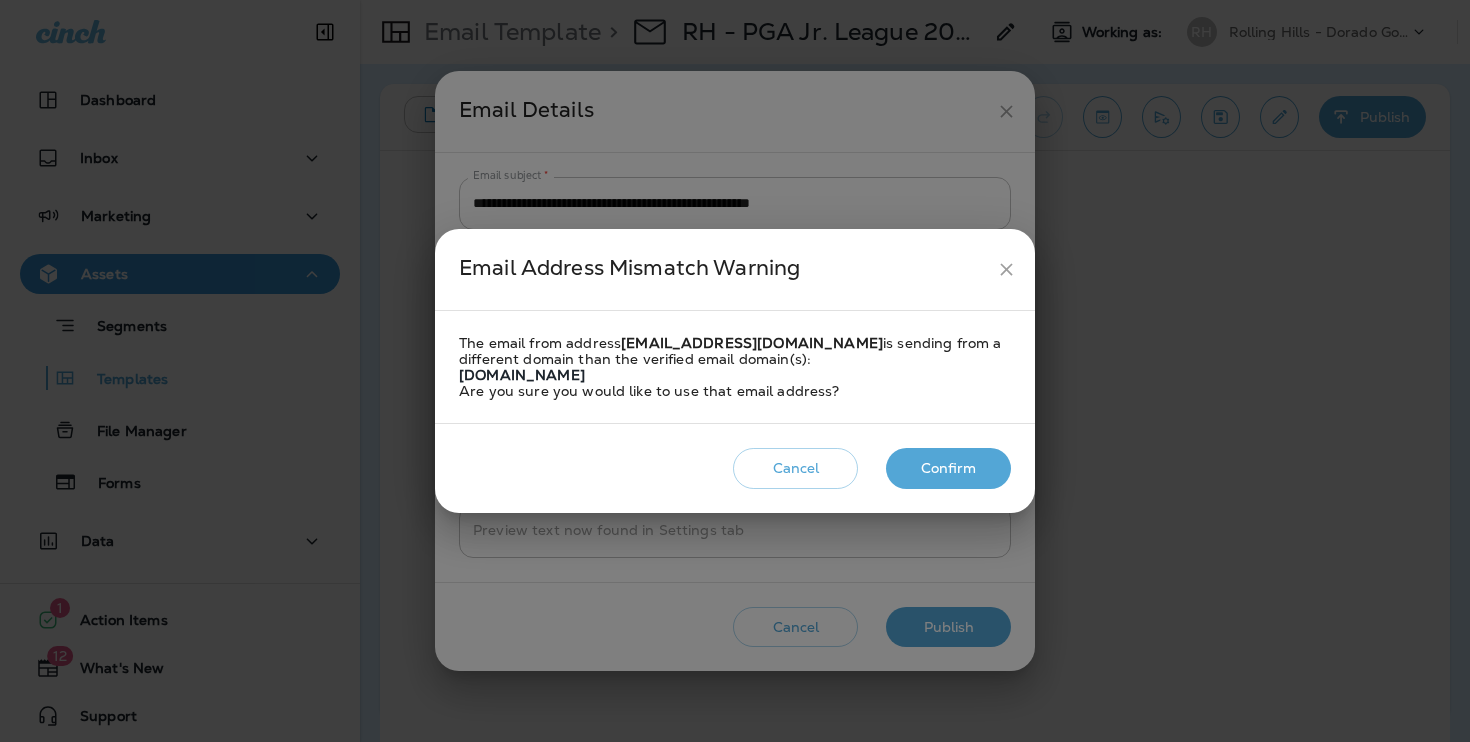 click on "Confirm" at bounding box center [948, 468] 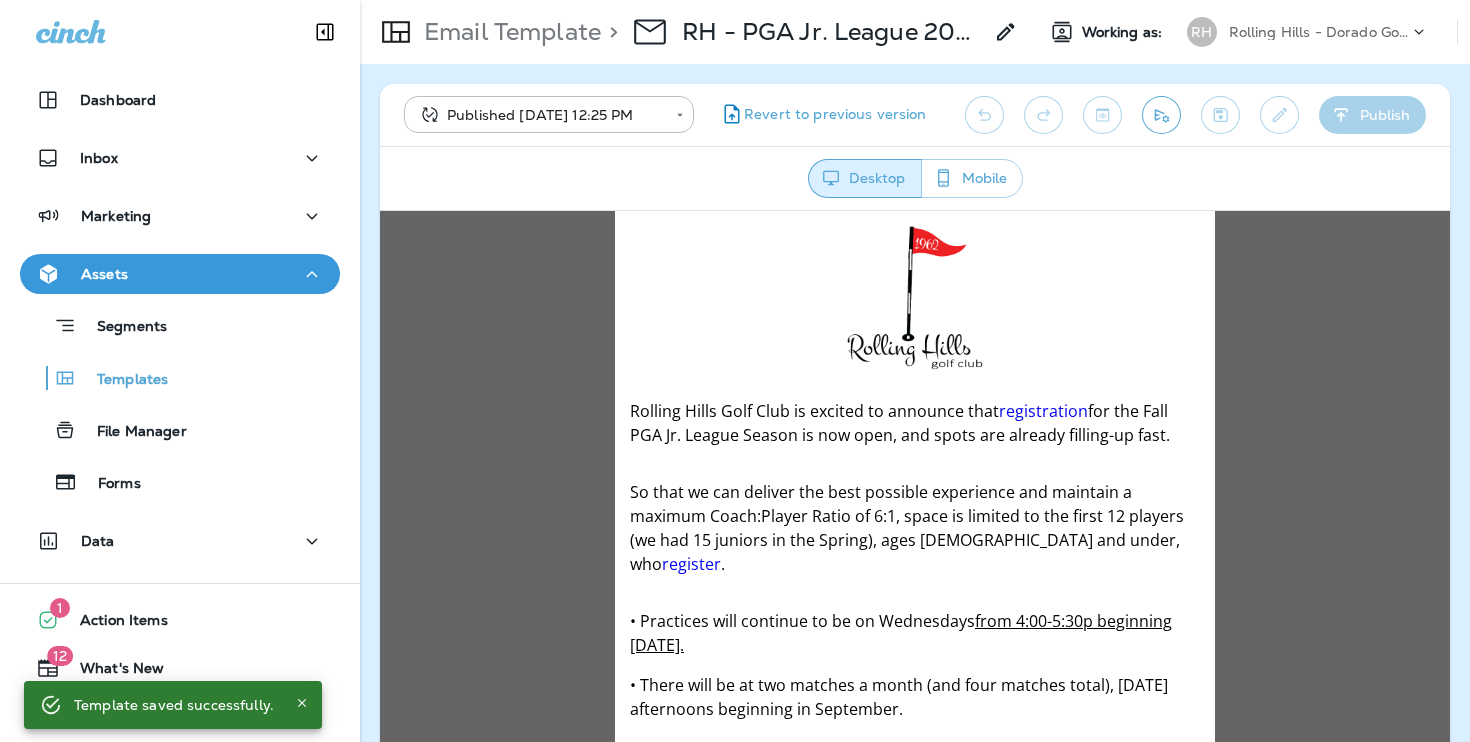 scroll, scrollTop: 0, scrollLeft: 0, axis: both 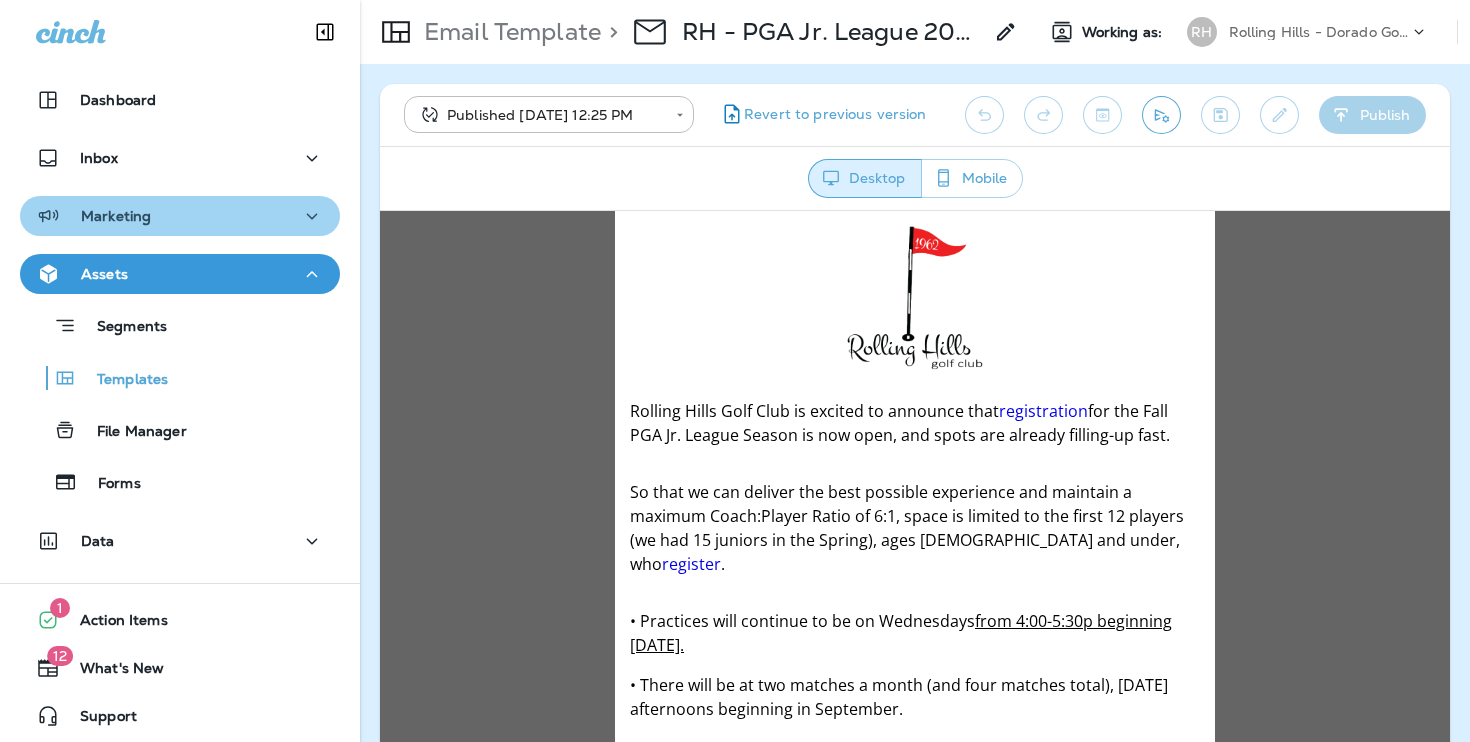 click on "Marketing" at bounding box center (180, 216) 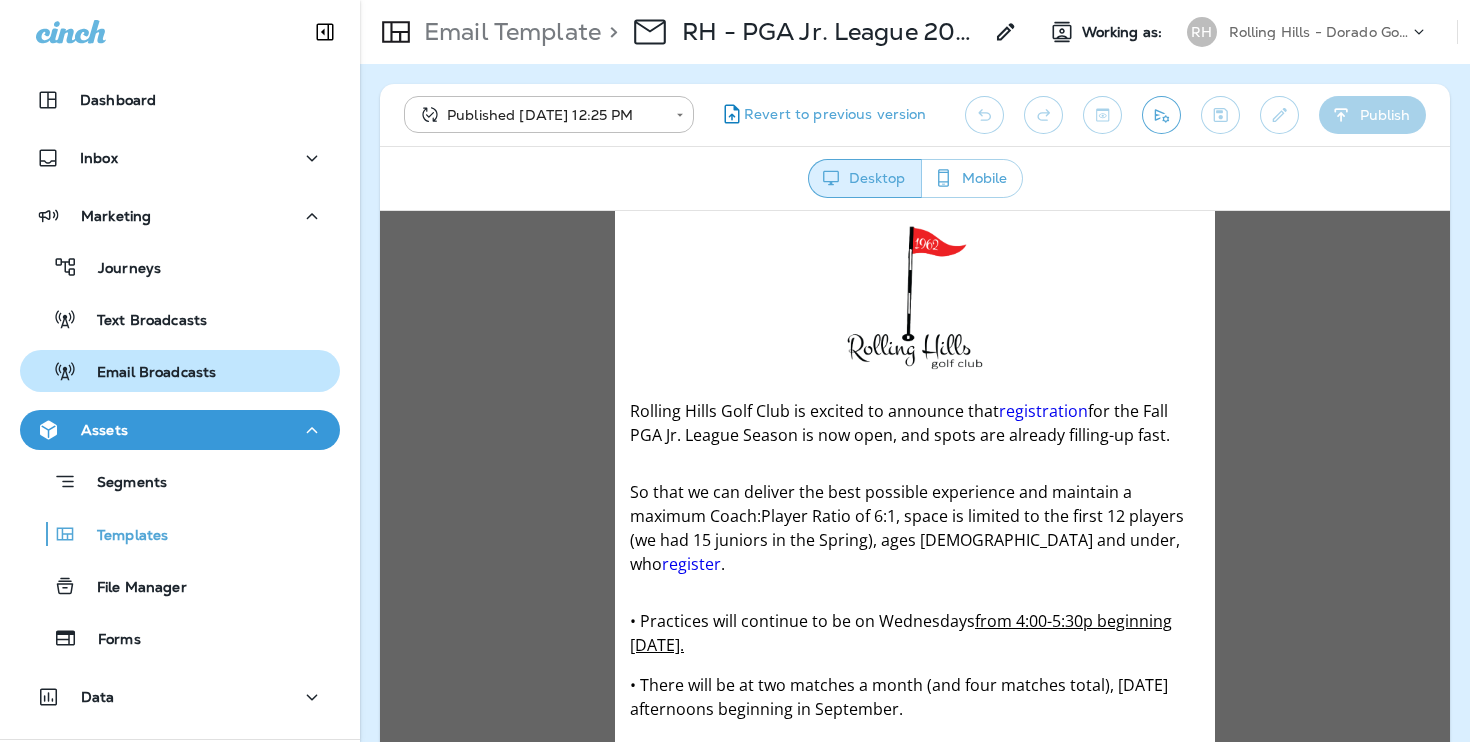 click on "Email Broadcasts" at bounding box center (146, 373) 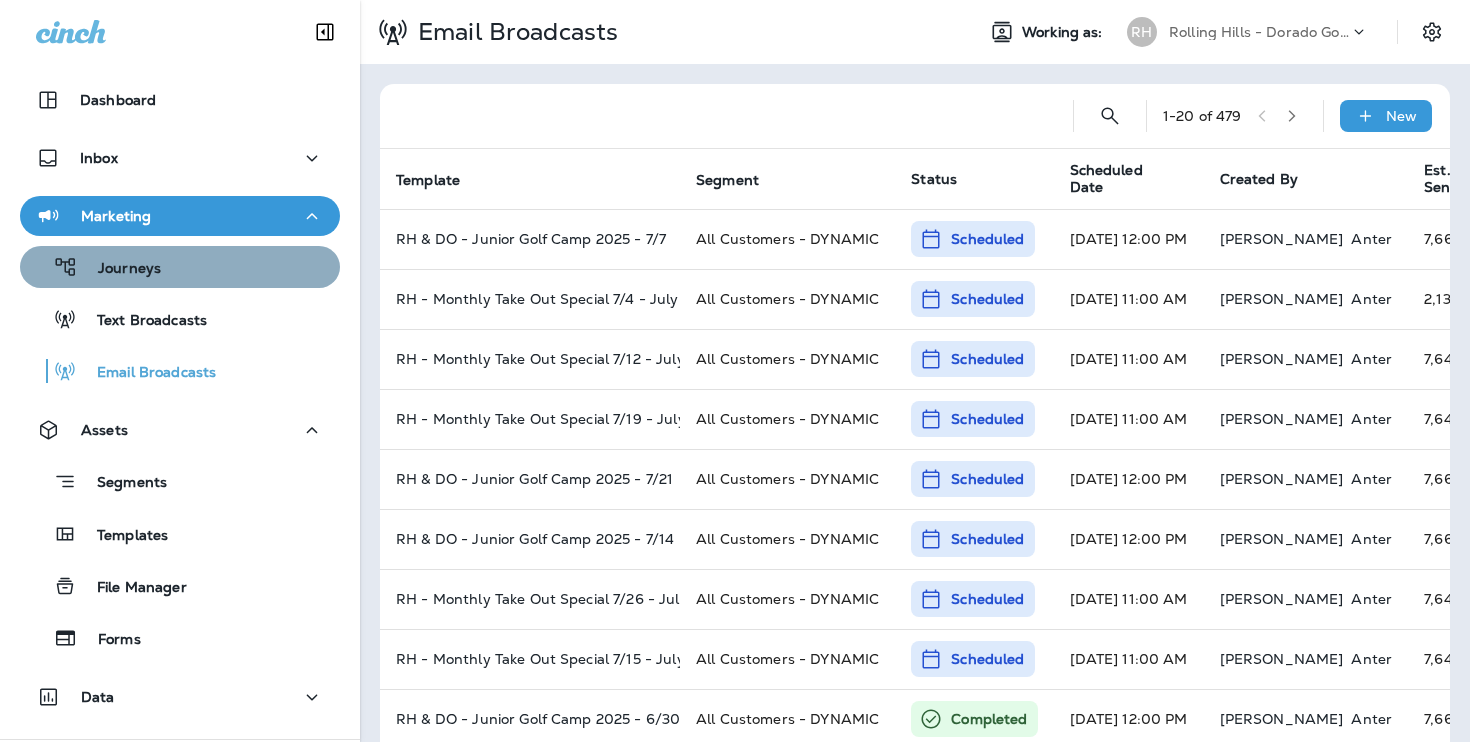 click on "Journeys" at bounding box center (180, 267) 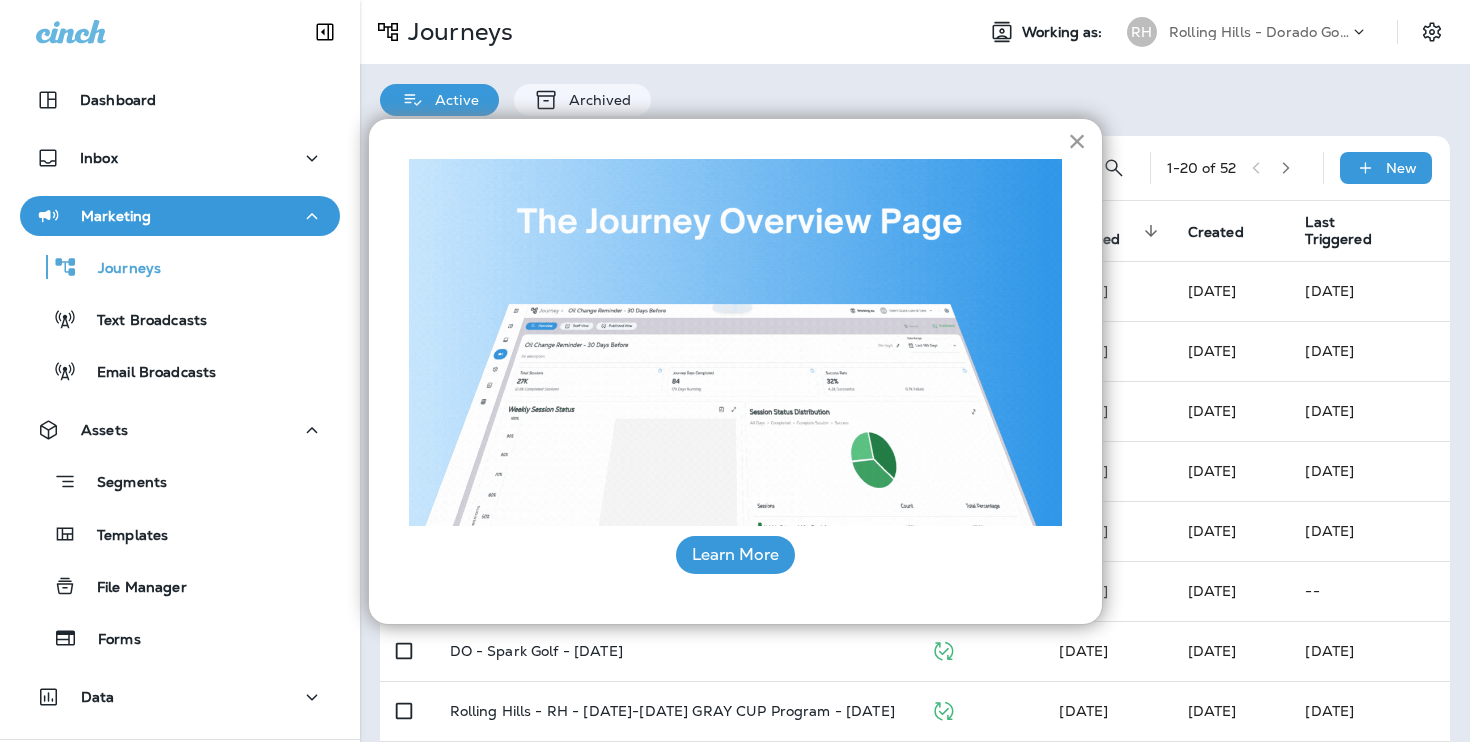 click on "×" at bounding box center [1077, 141] 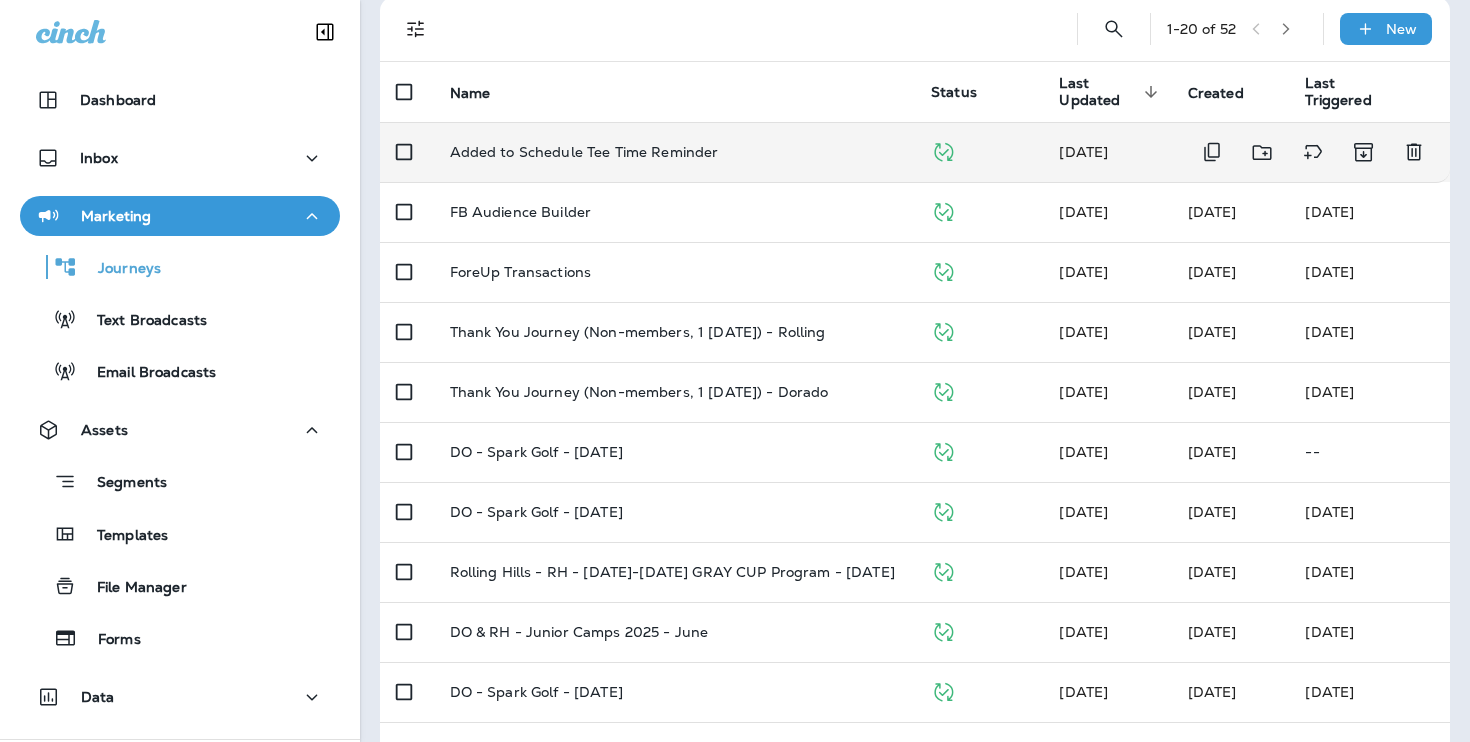 scroll, scrollTop: 143, scrollLeft: 0, axis: vertical 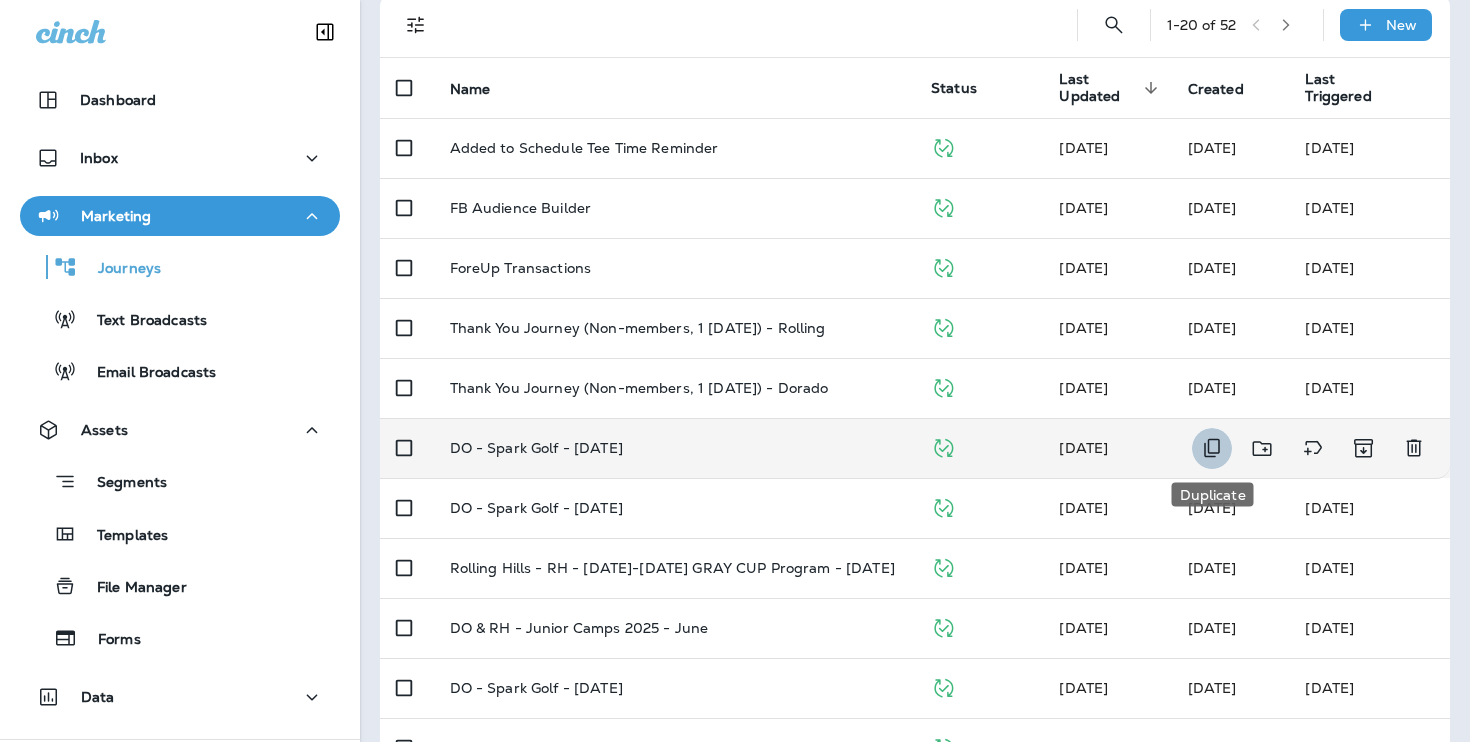 click 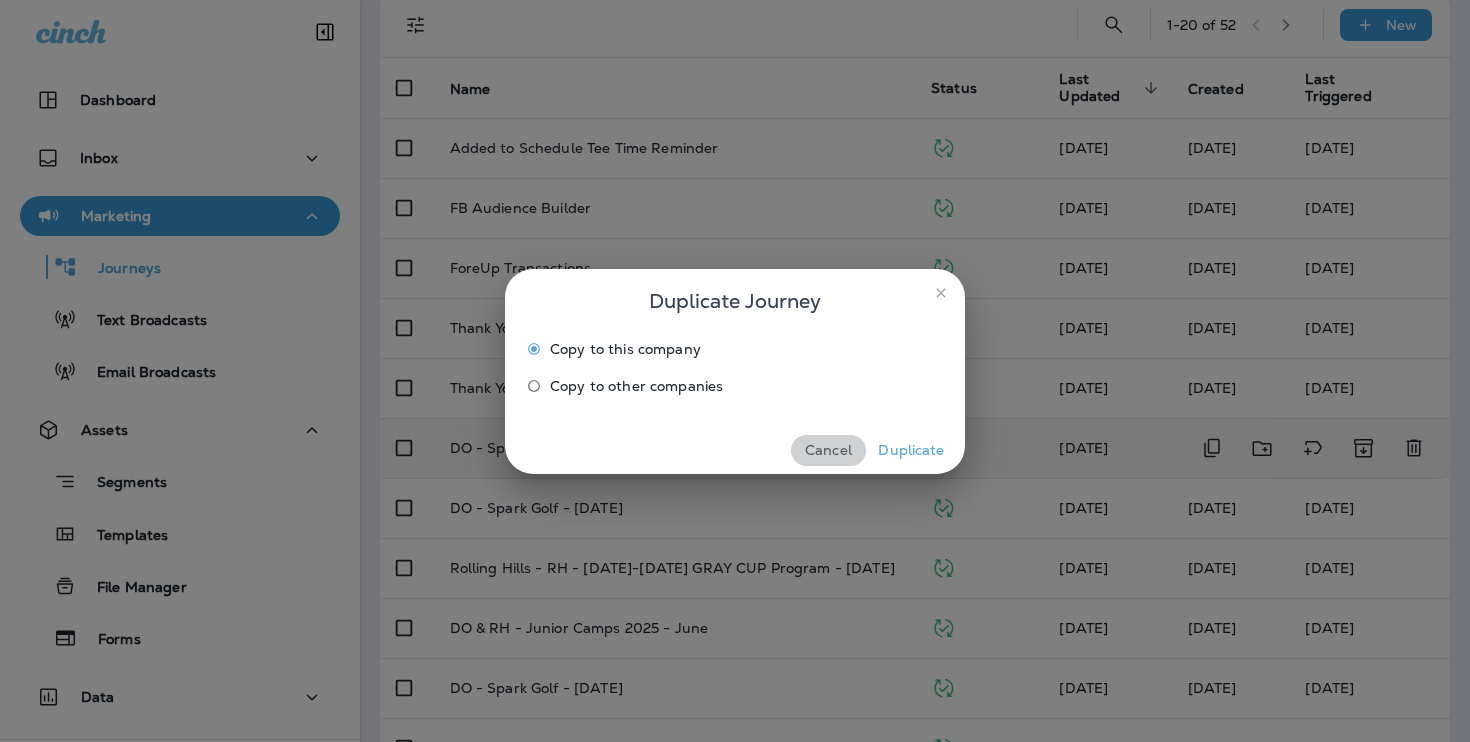 click on "Cancel" at bounding box center (828, 450) 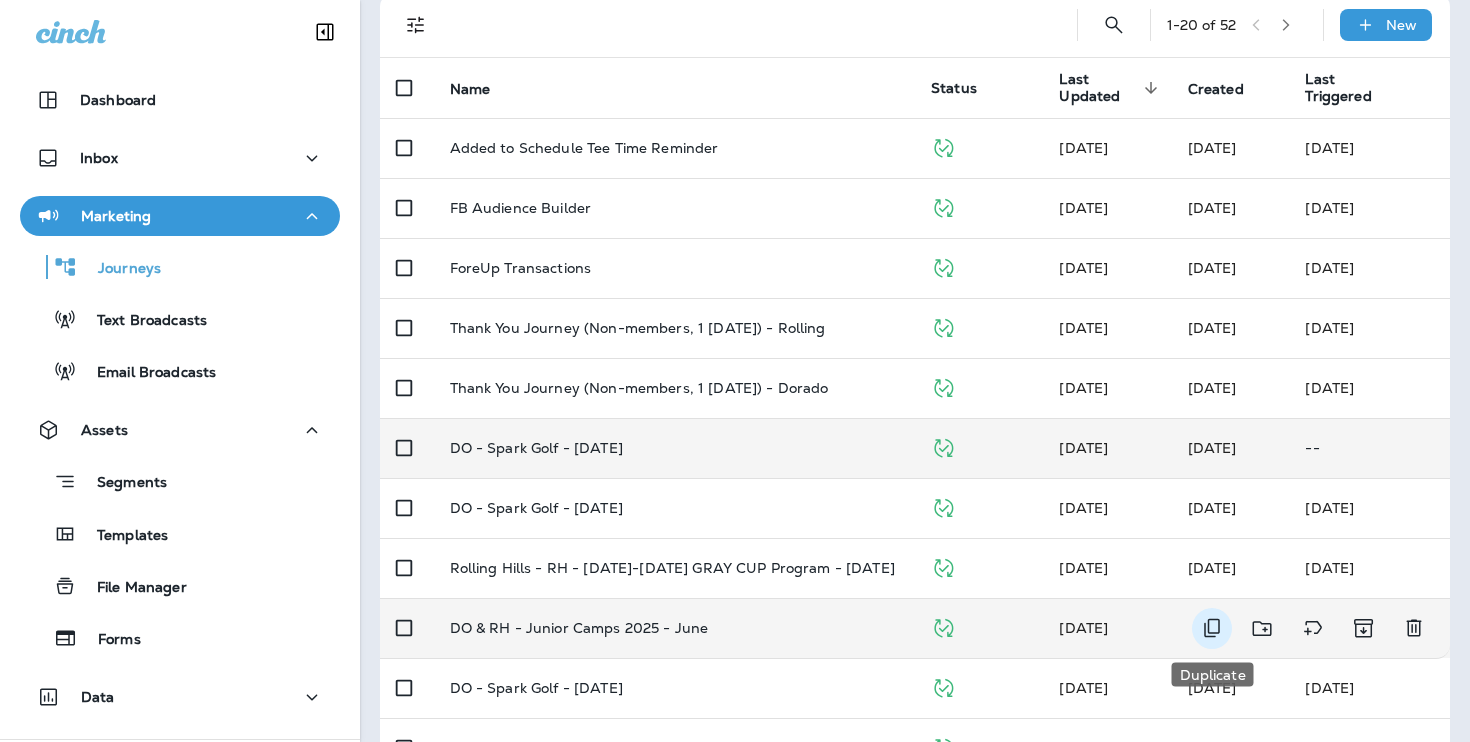 click 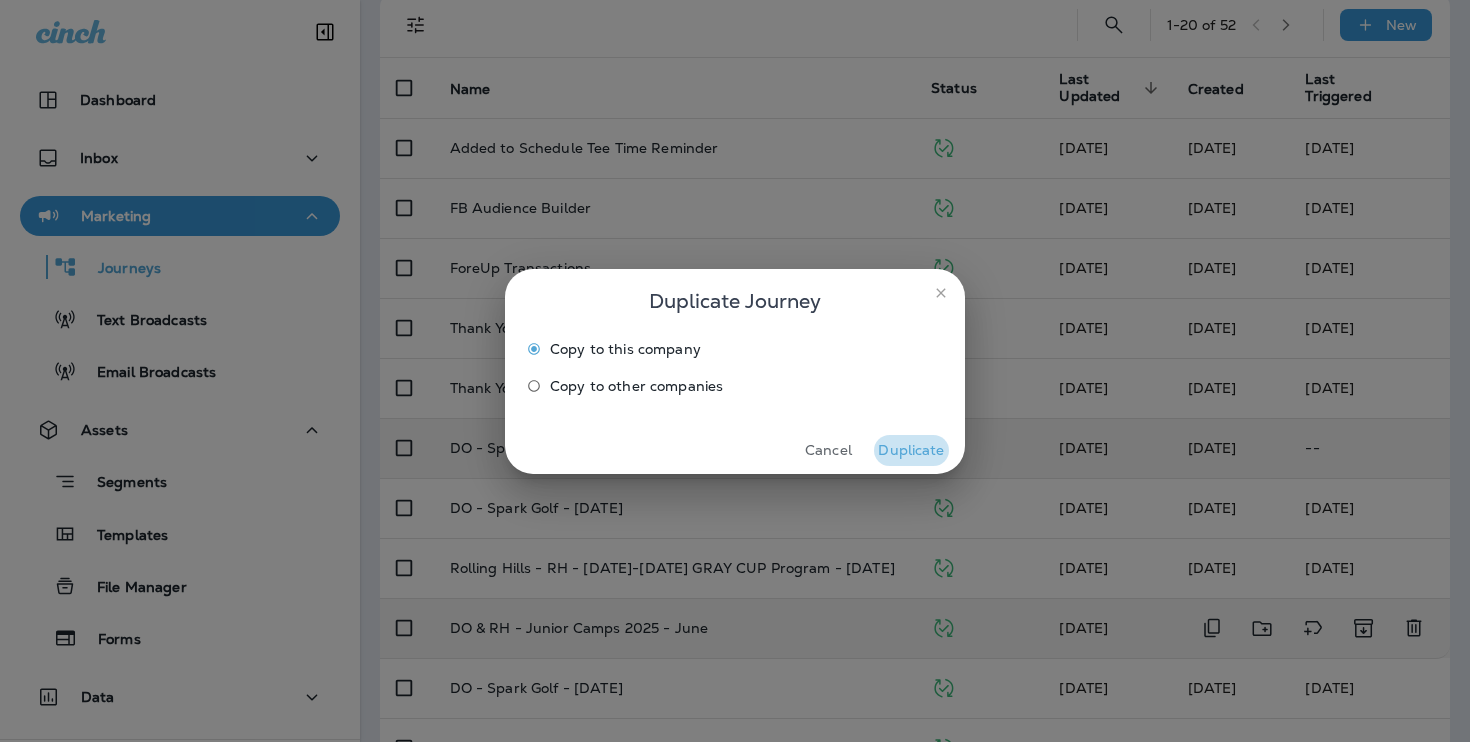 click on "Duplicate" at bounding box center [911, 450] 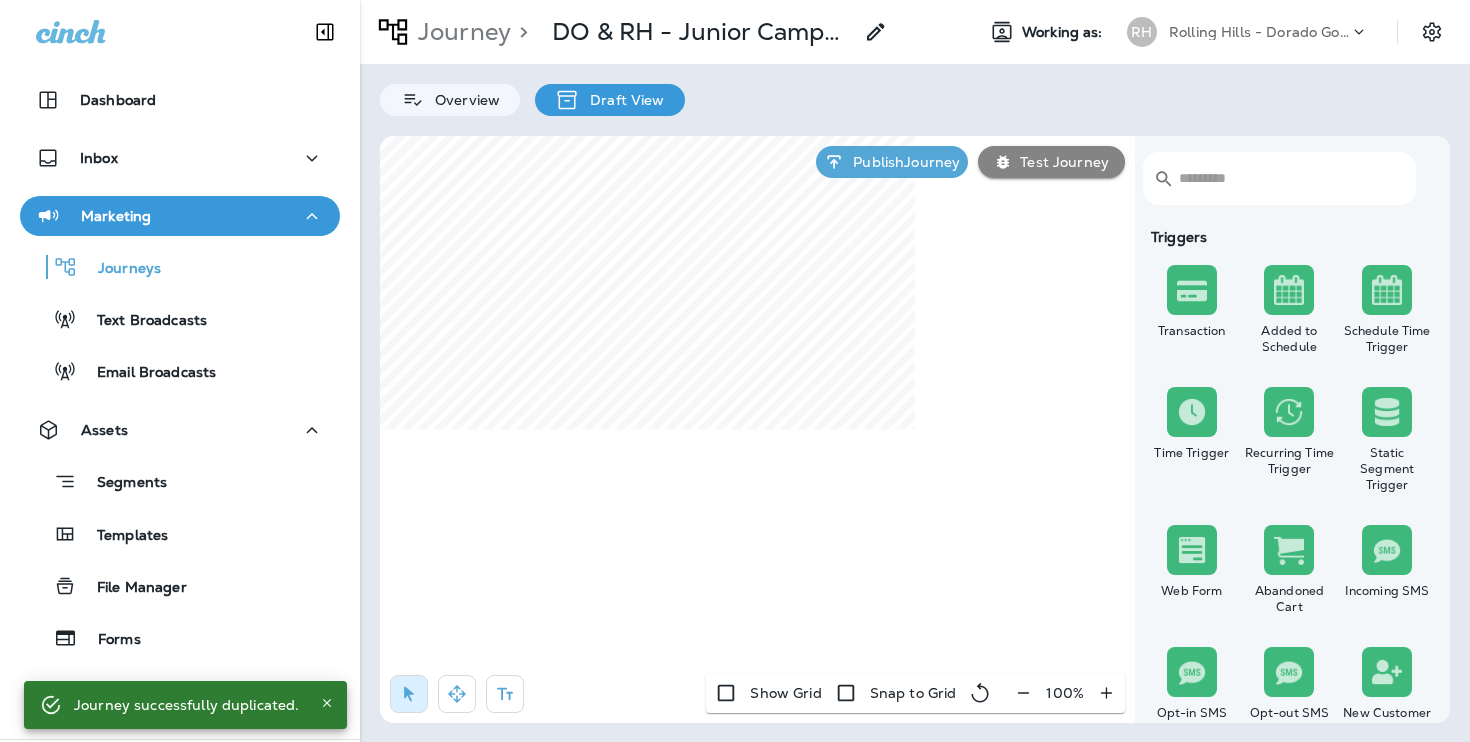 click on "> DO & RH - Junior Camps 2025 - June Copy" at bounding box center (699, 32) 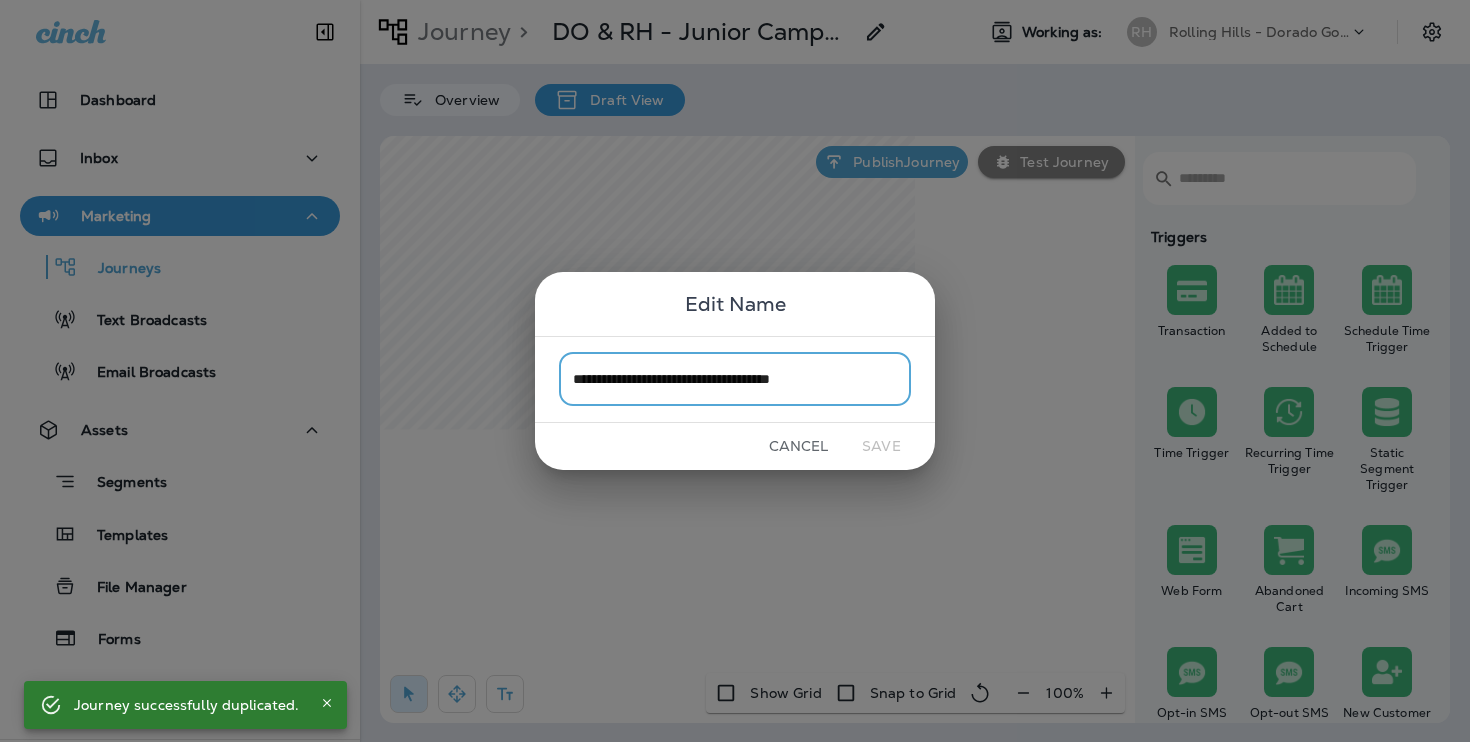 click on "**********" at bounding box center [735, 379] 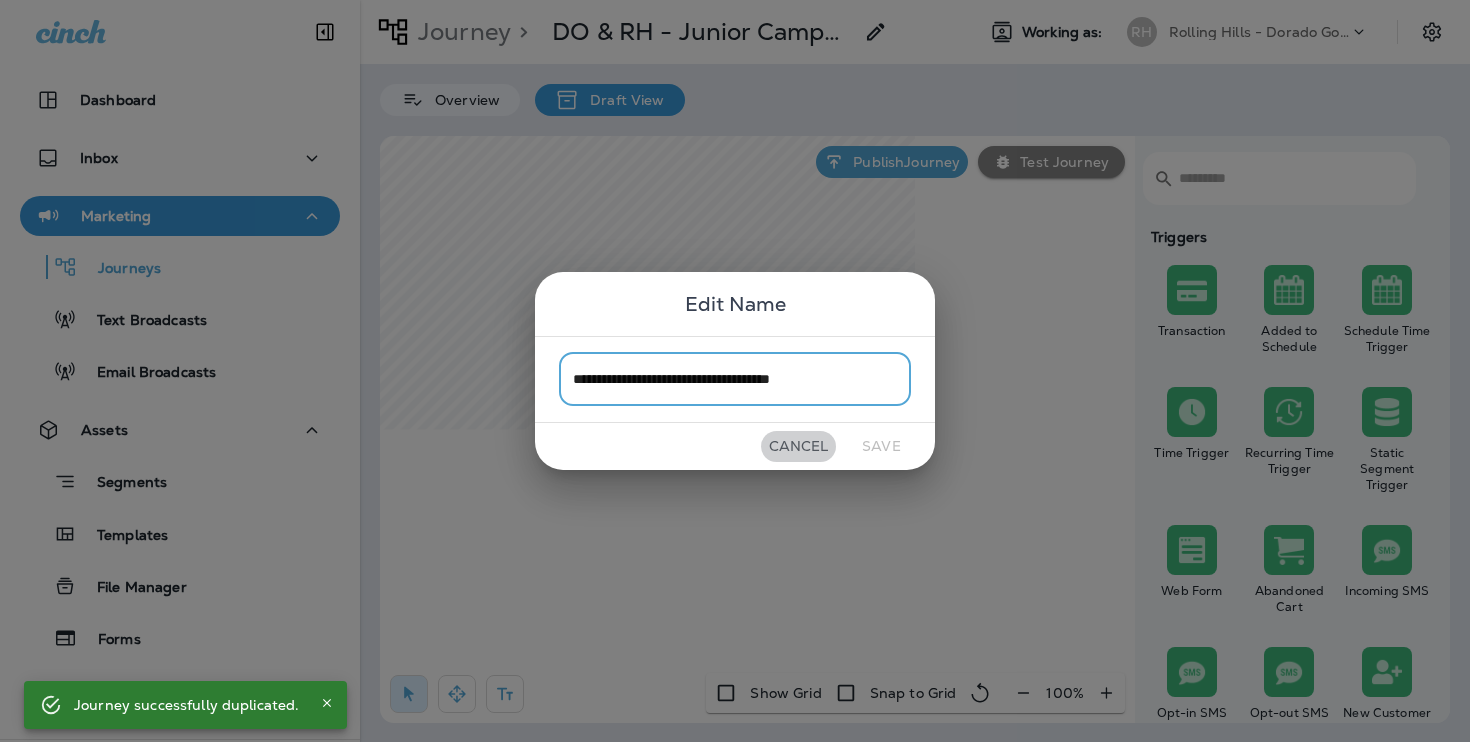 click on "Cancel" at bounding box center (798, 446) 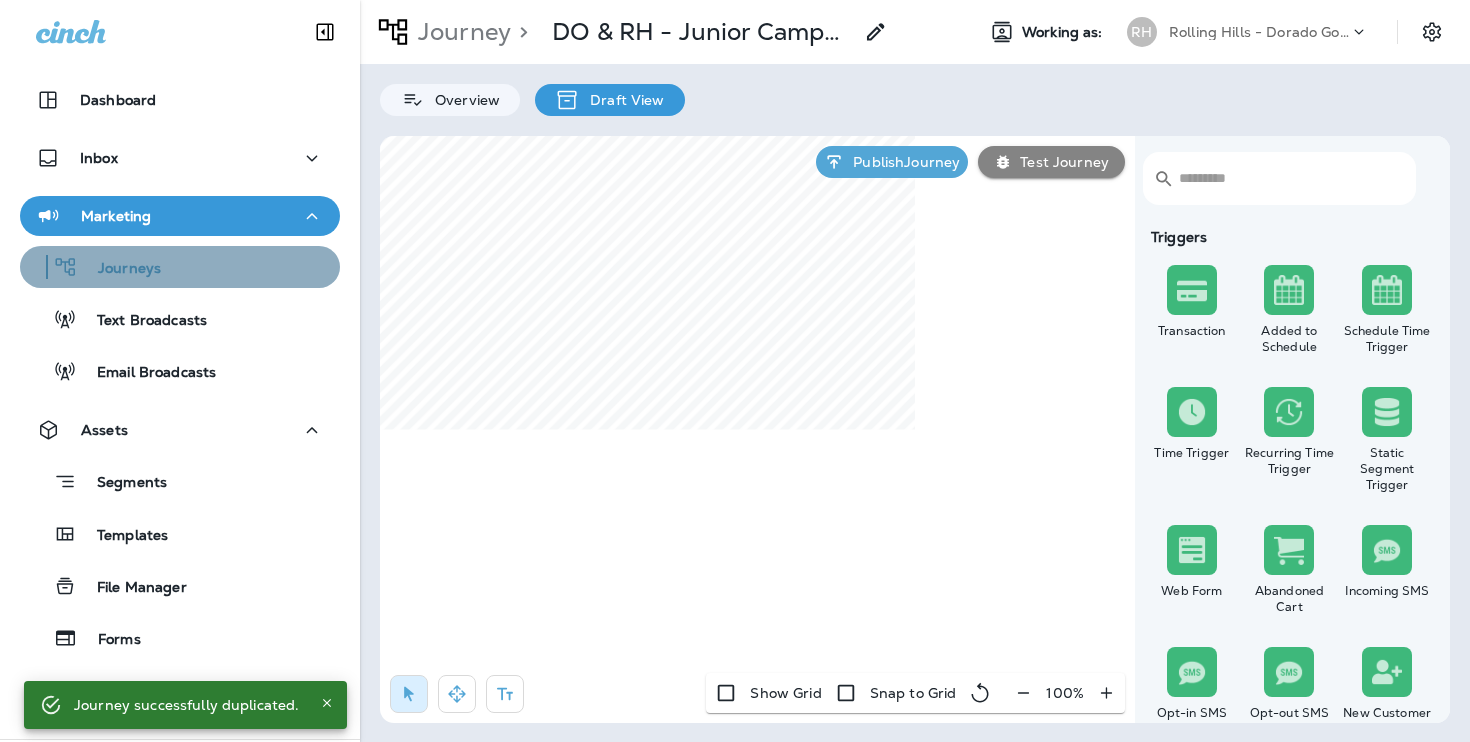 click on "Journeys" at bounding box center (180, 267) 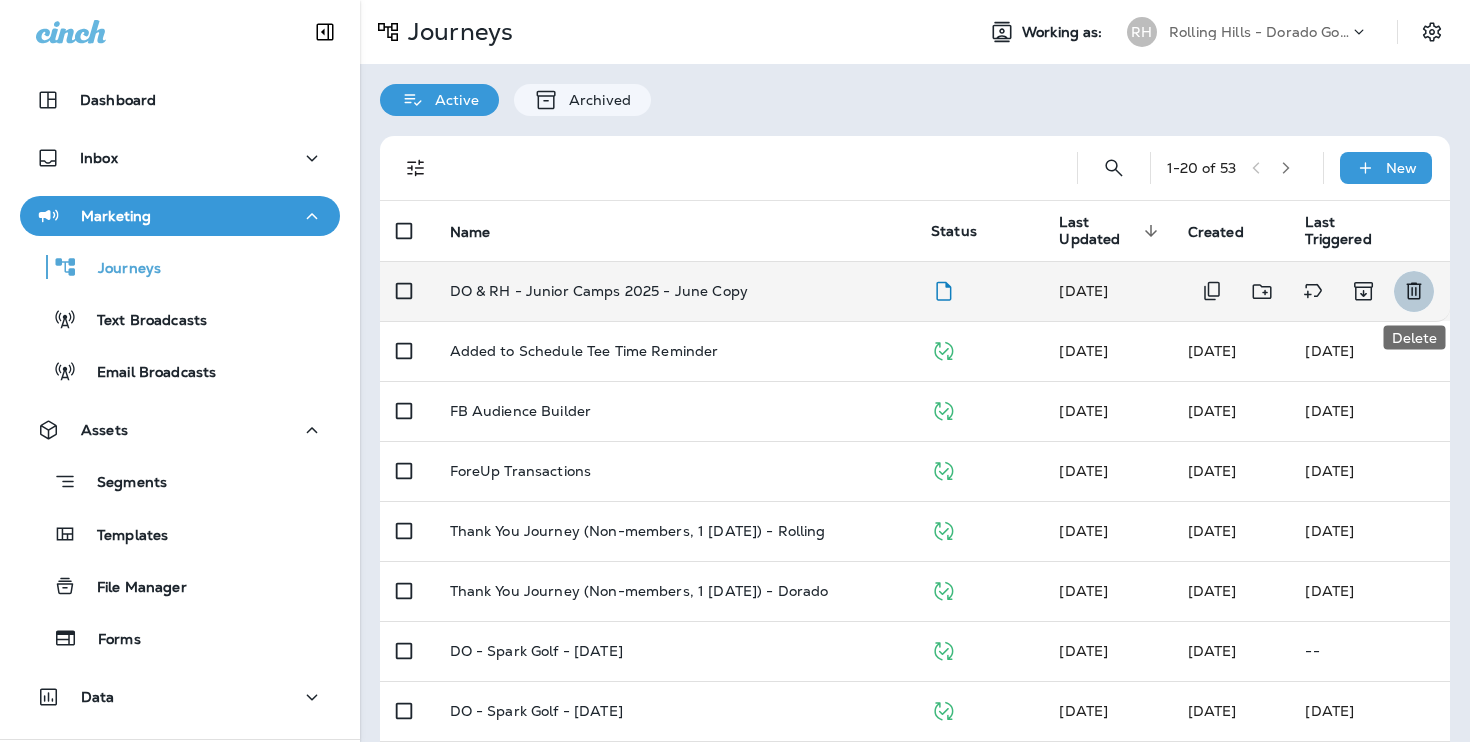 click 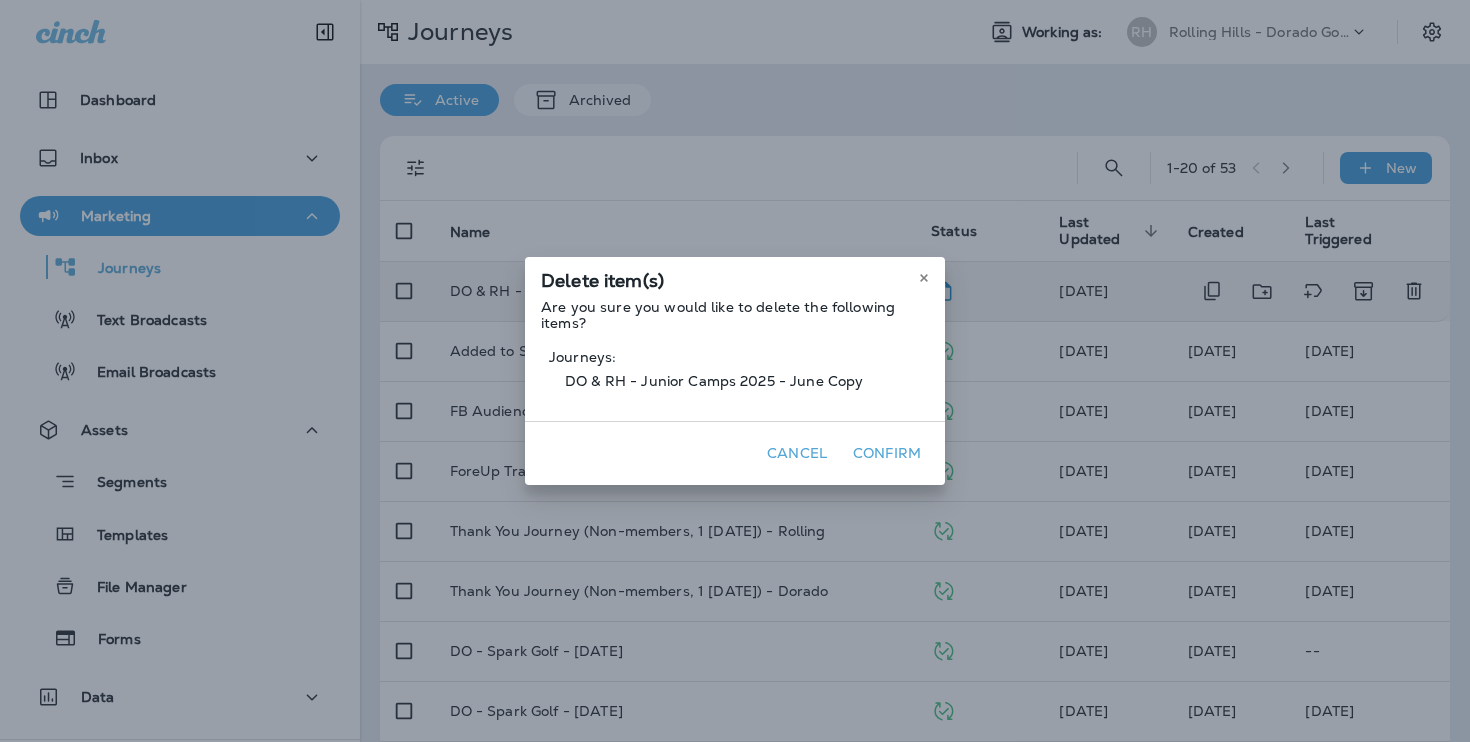click on "Confirm" at bounding box center [887, 453] 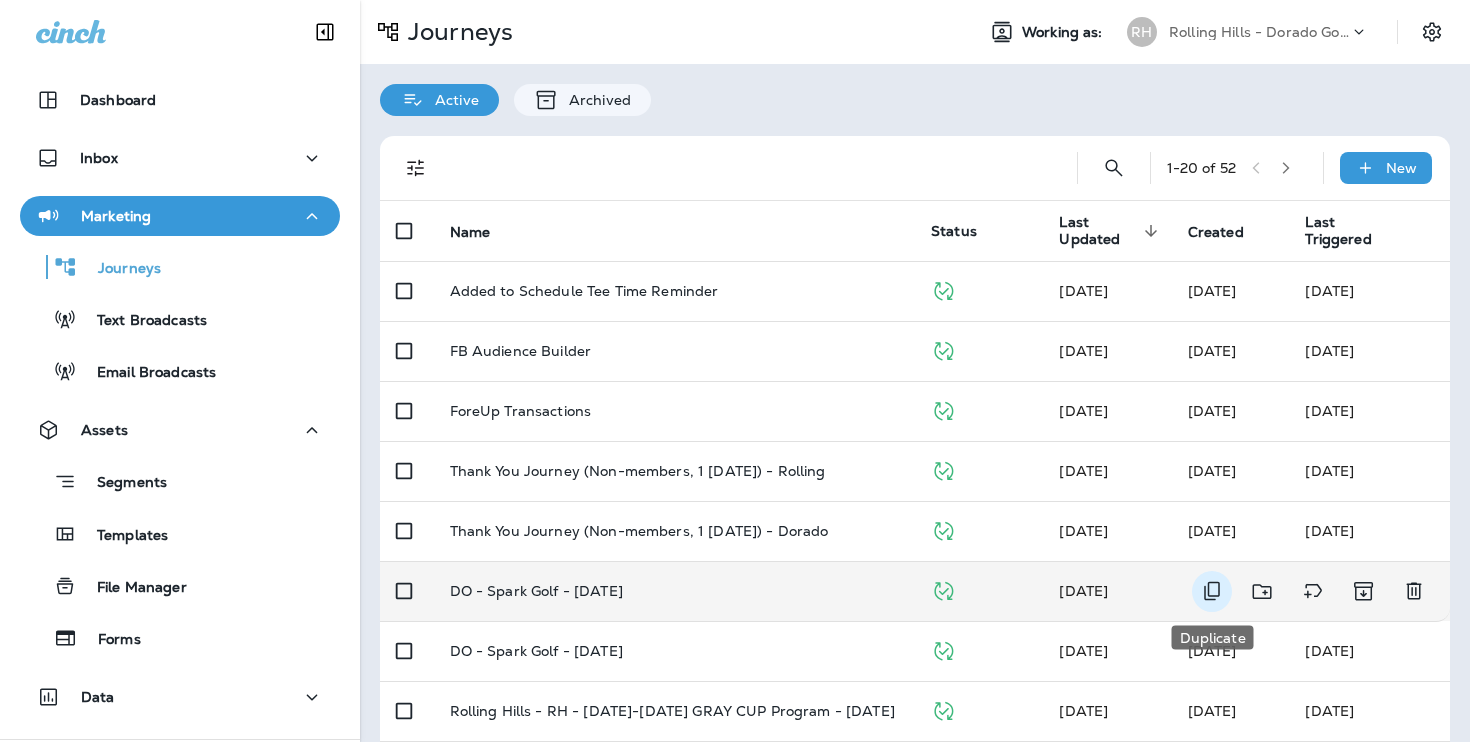 click 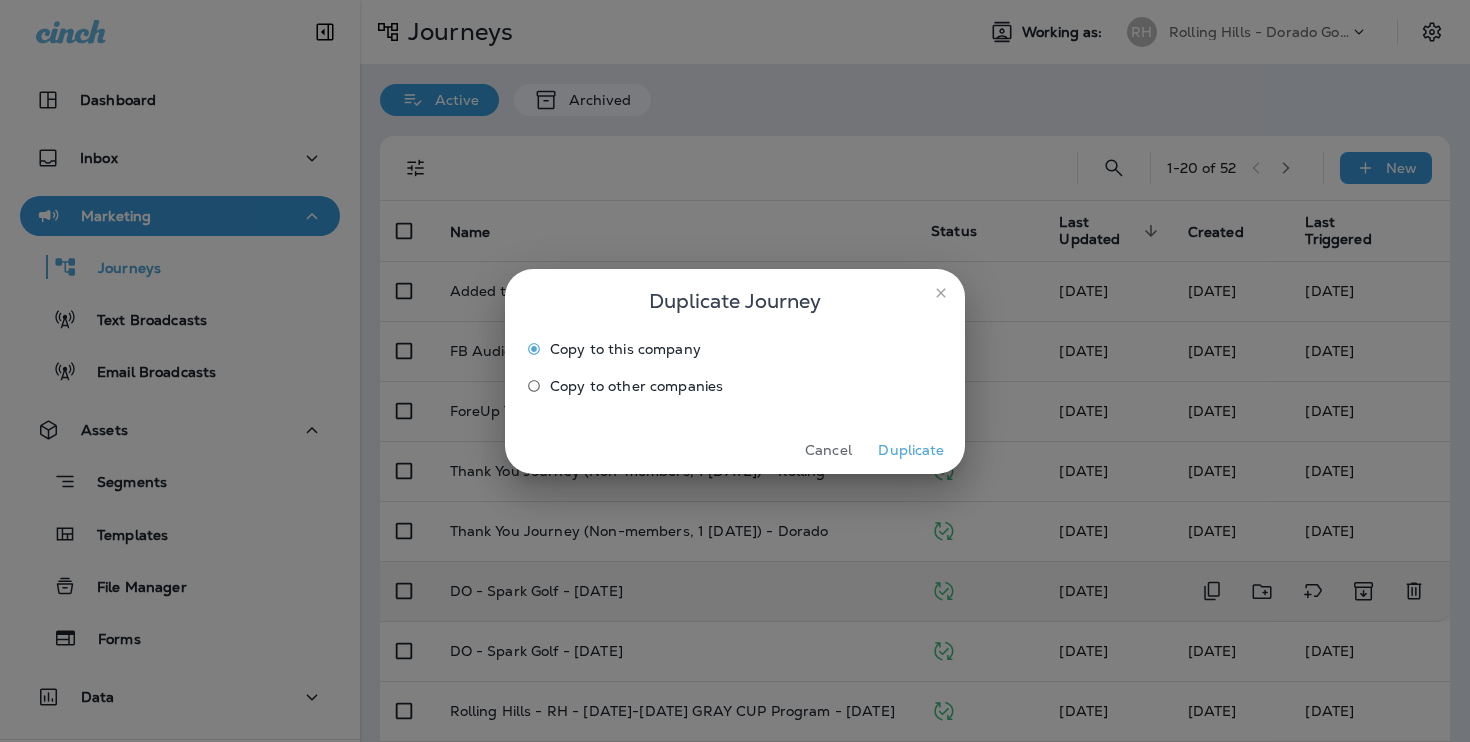 click on "Duplicate" at bounding box center (911, 450) 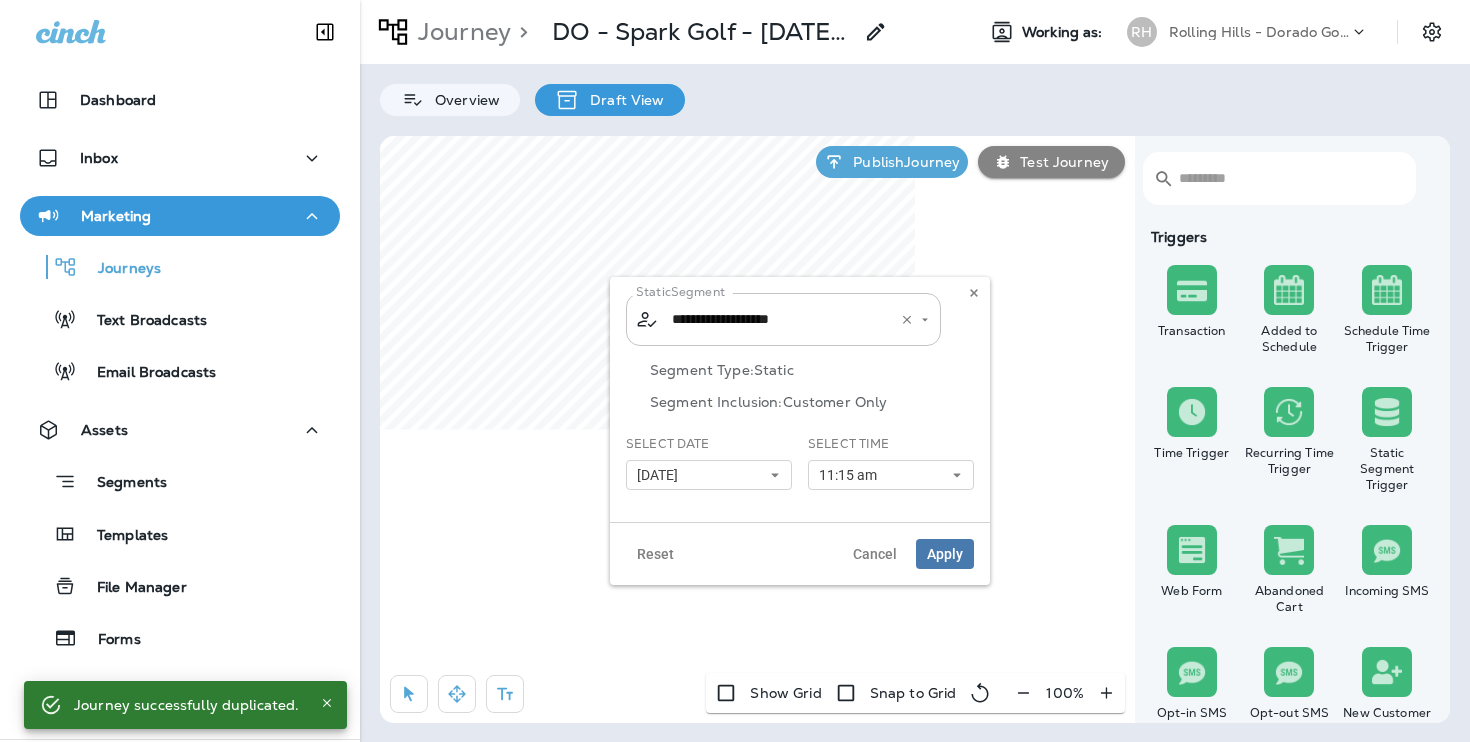 click on "**********" at bounding box center (771, 319) 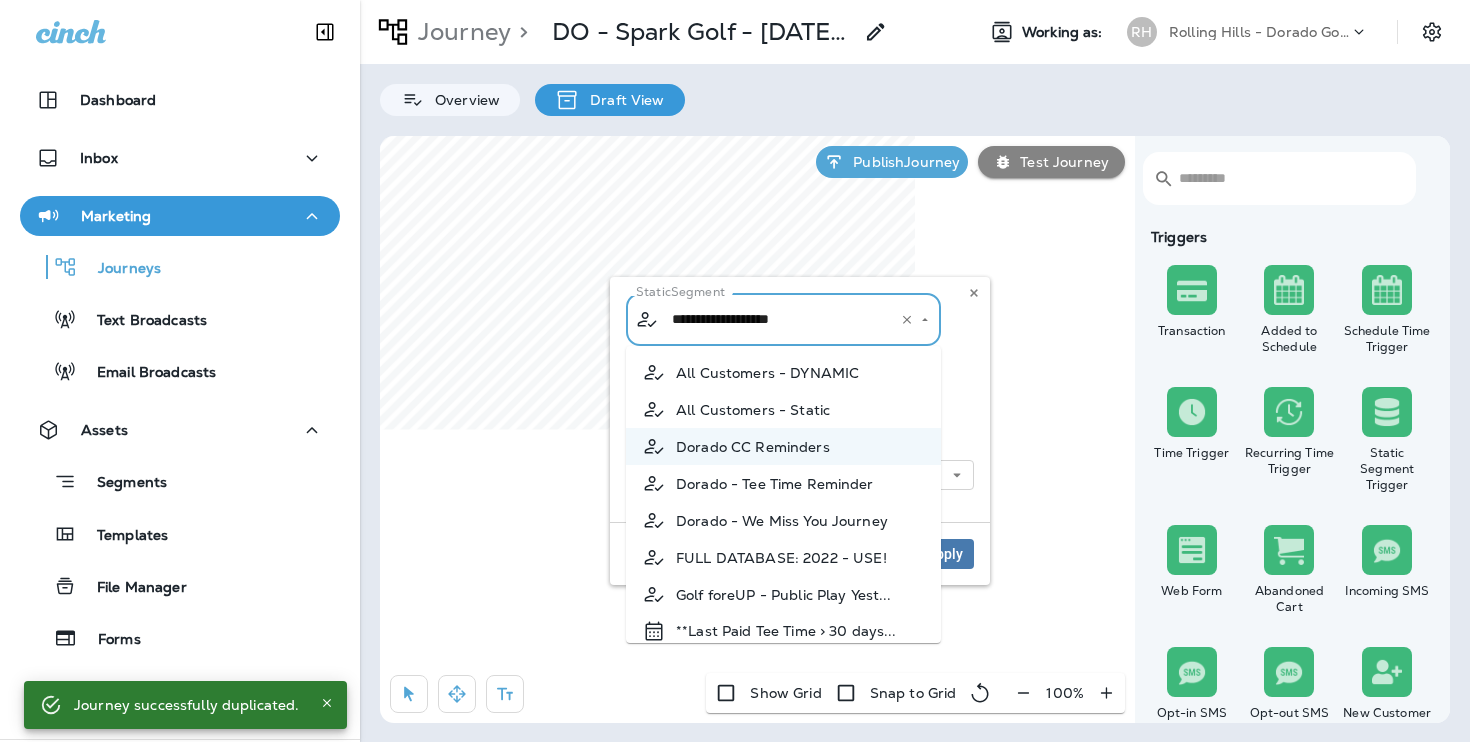 click on "All Customers - DYNAMIC" at bounding box center (783, 372) 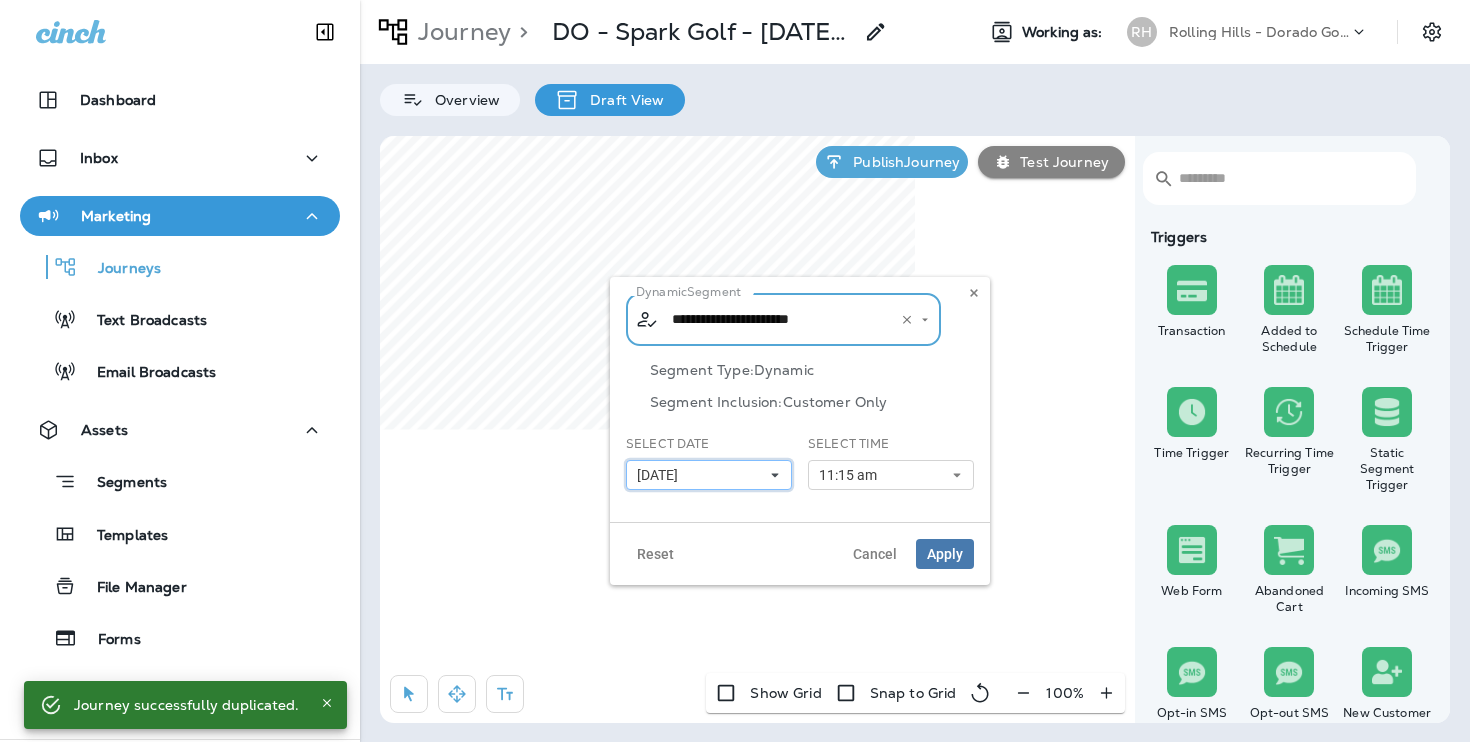 click on "[DATE]" at bounding box center [661, 475] 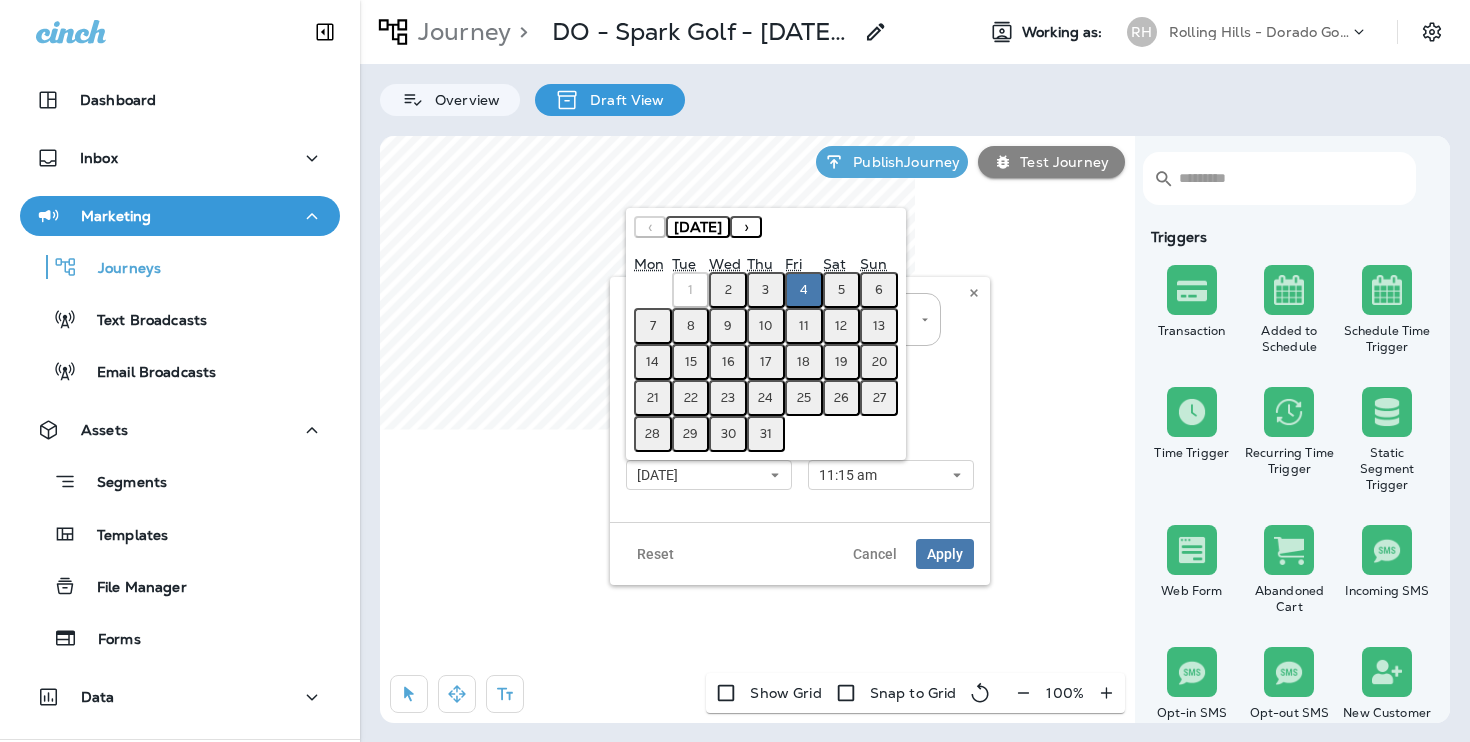 click on "2" at bounding box center [728, 290] 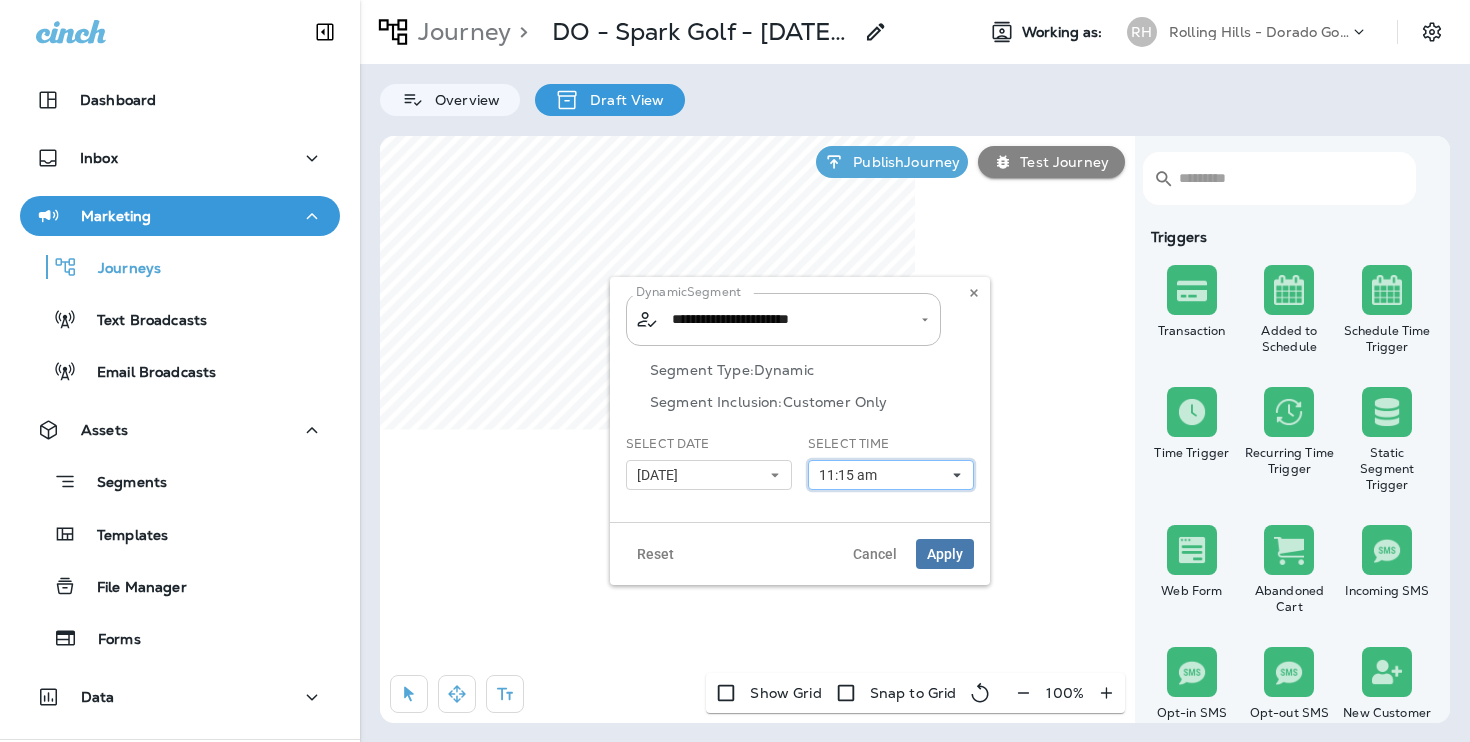 click on "11:15 am" at bounding box center [852, 475] 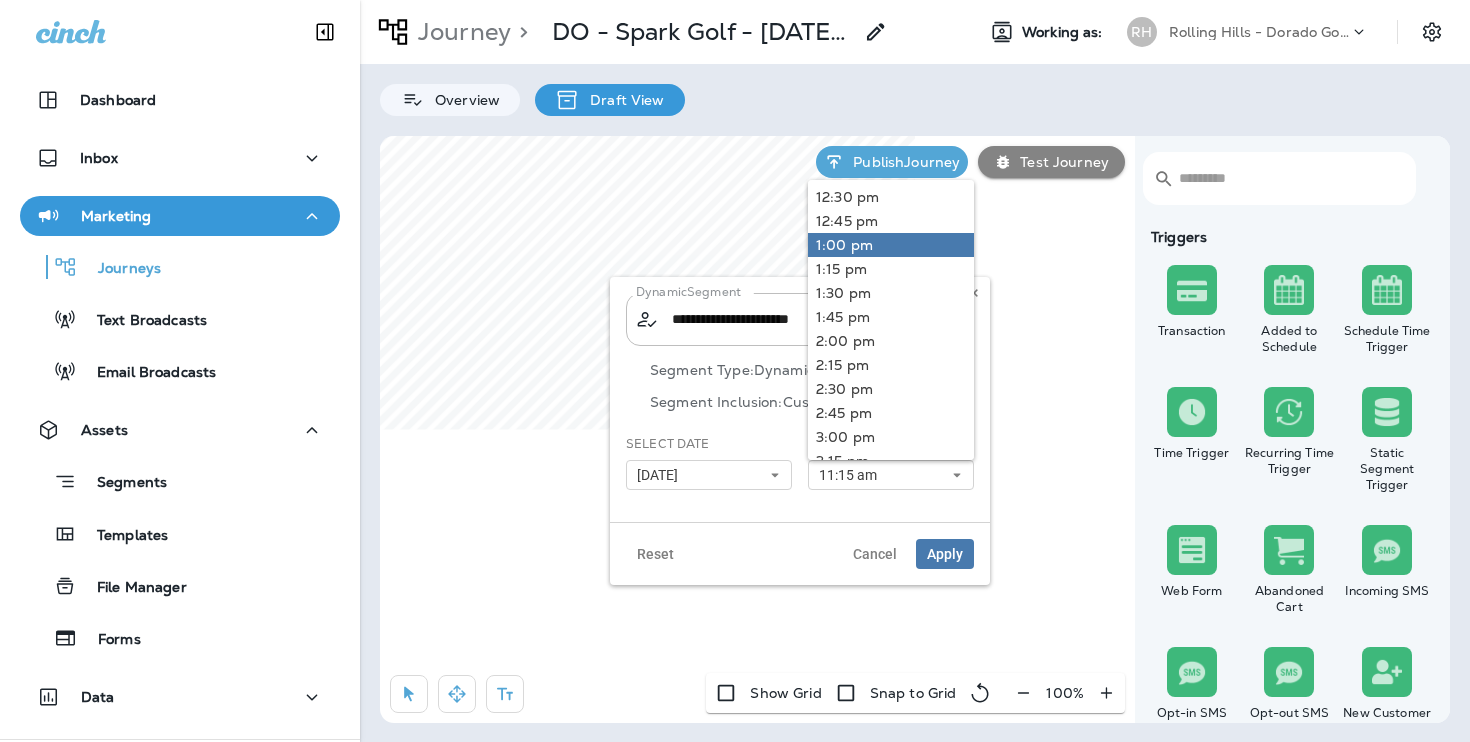 click on "1:00 pm" at bounding box center (891, 245) 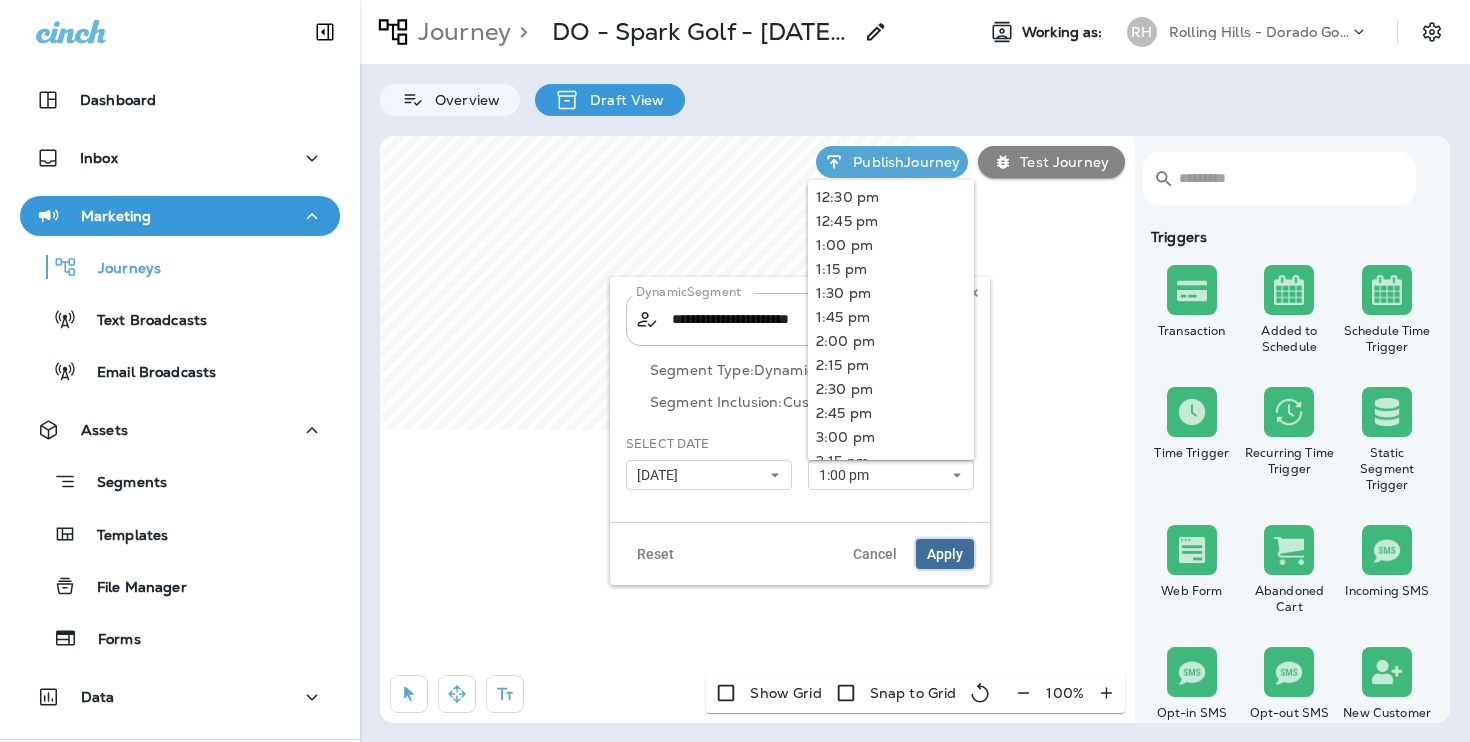 click on "Apply" at bounding box center [945, 554] 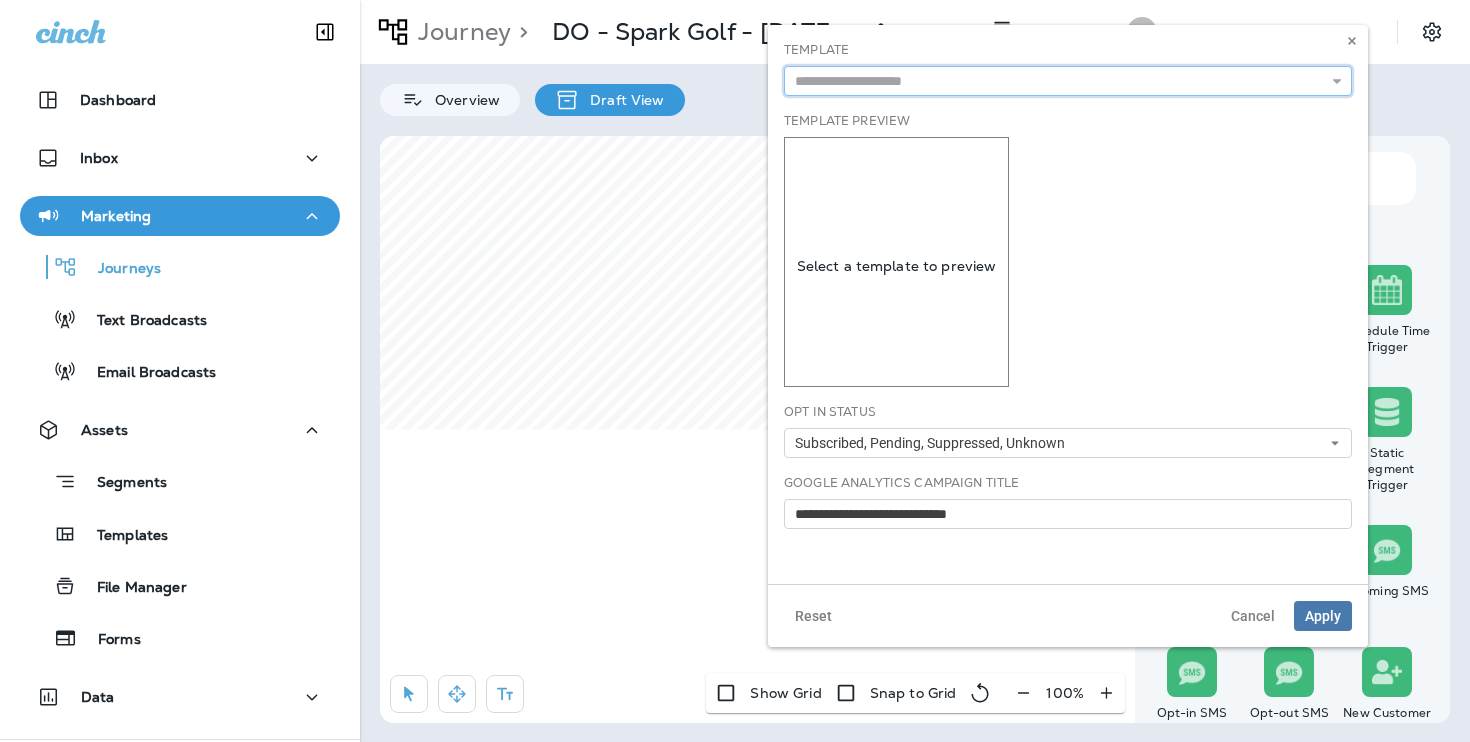 click at bounding box center (1068, 81) 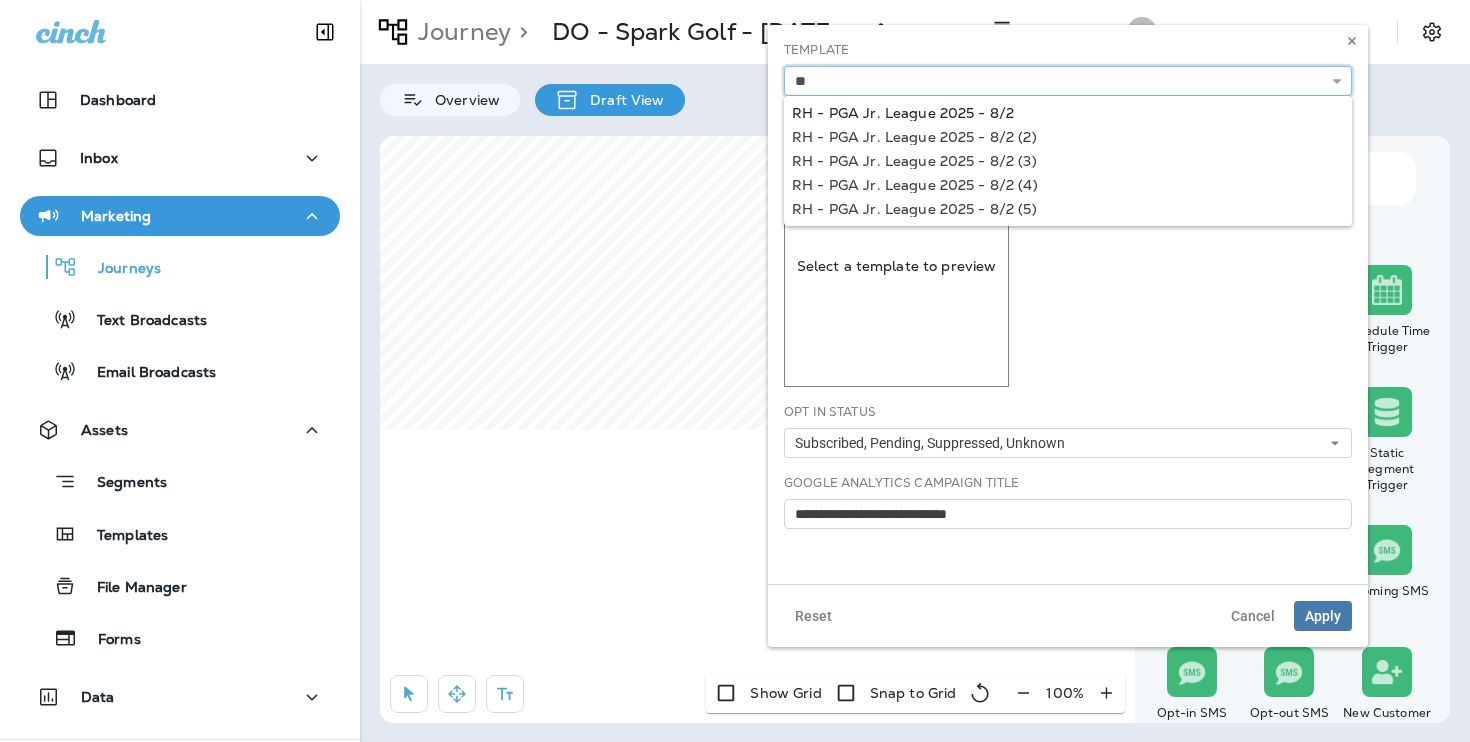 type on "**********" 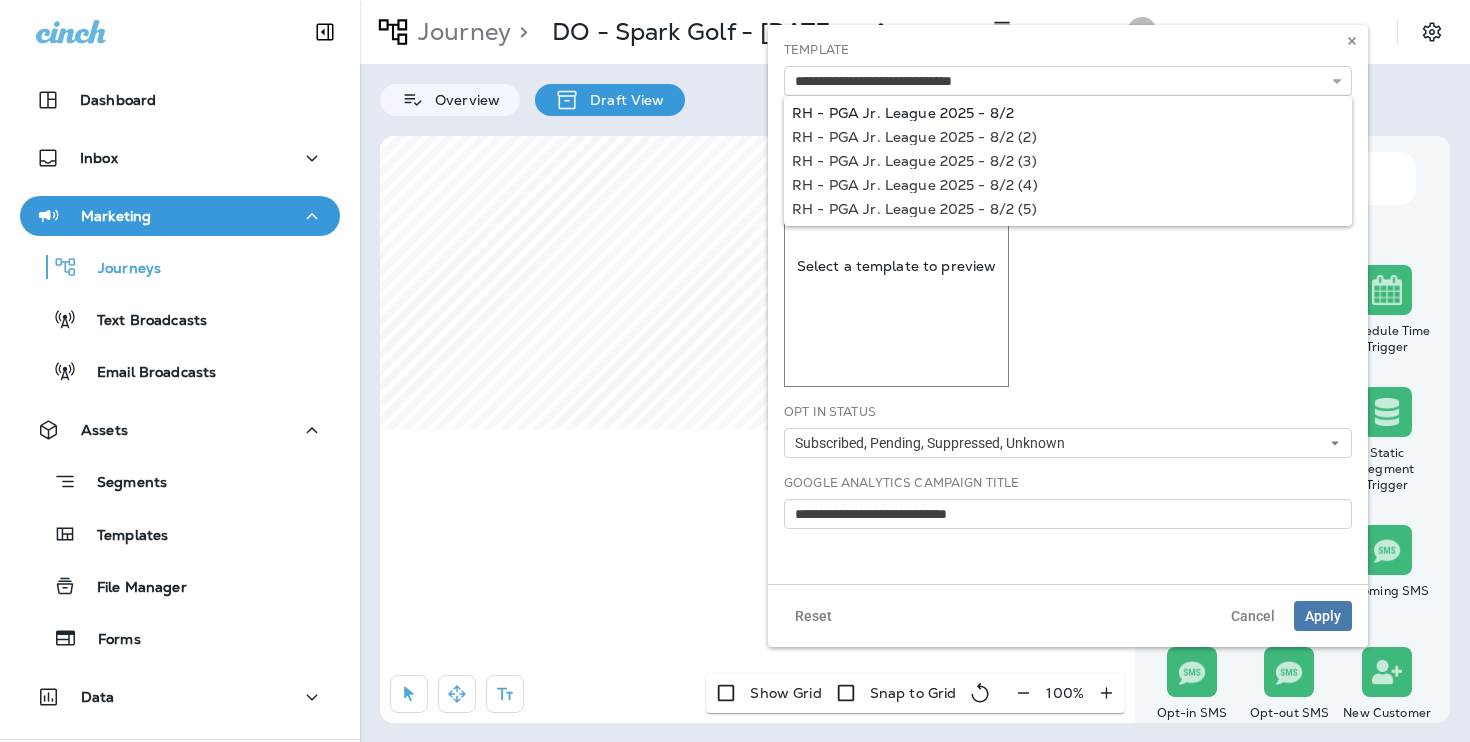 click on "**********" at bounding box center (1068, 304) 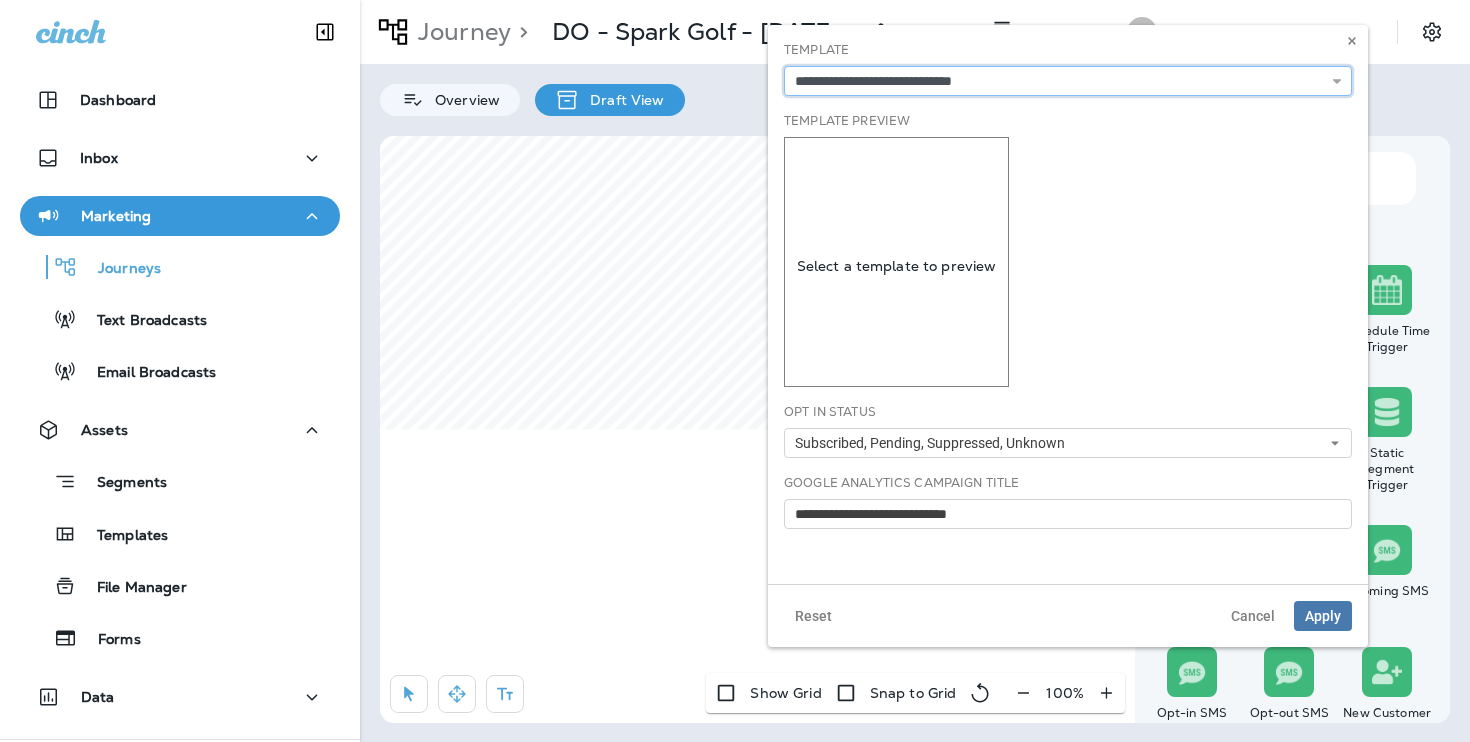 click at bounding box center (0, 0) 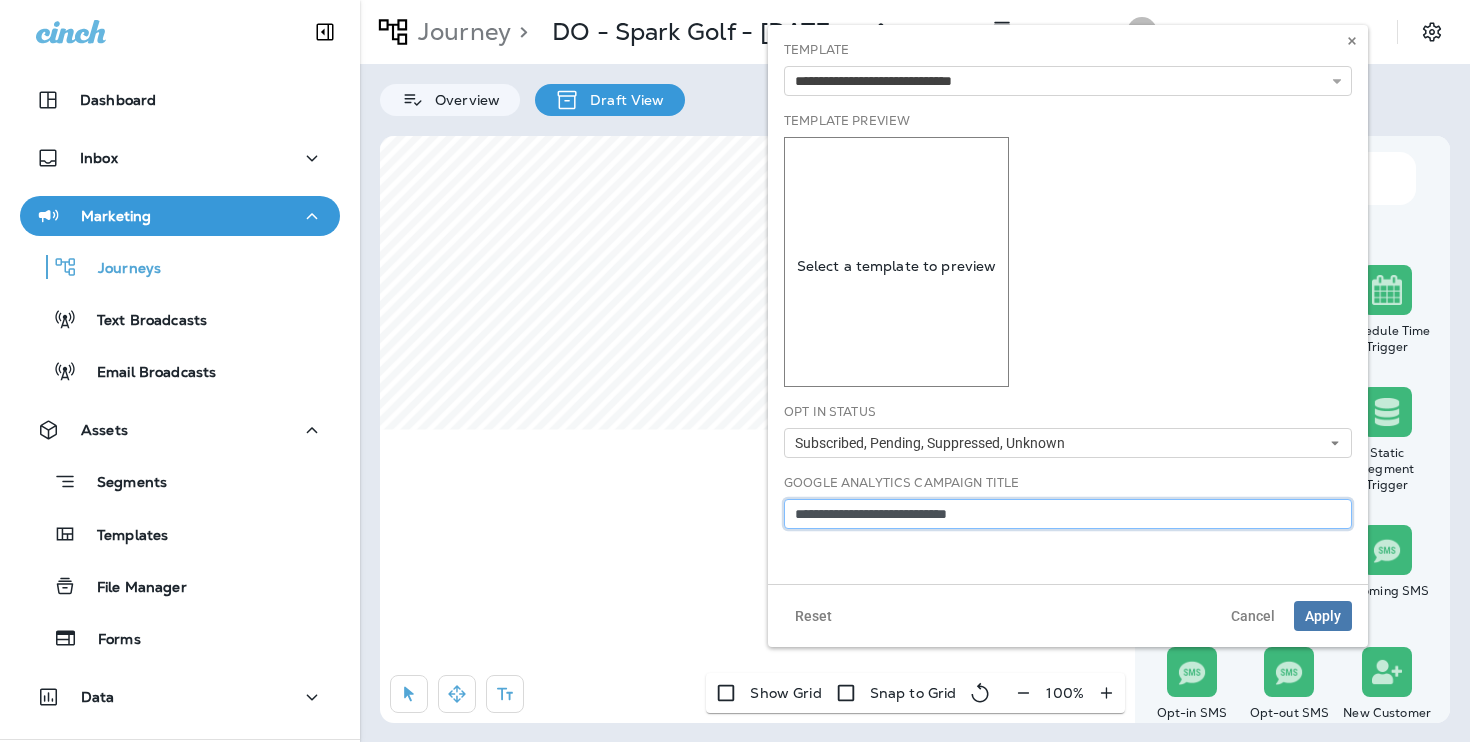 click on "**********" at bounding box center (1068, 514) 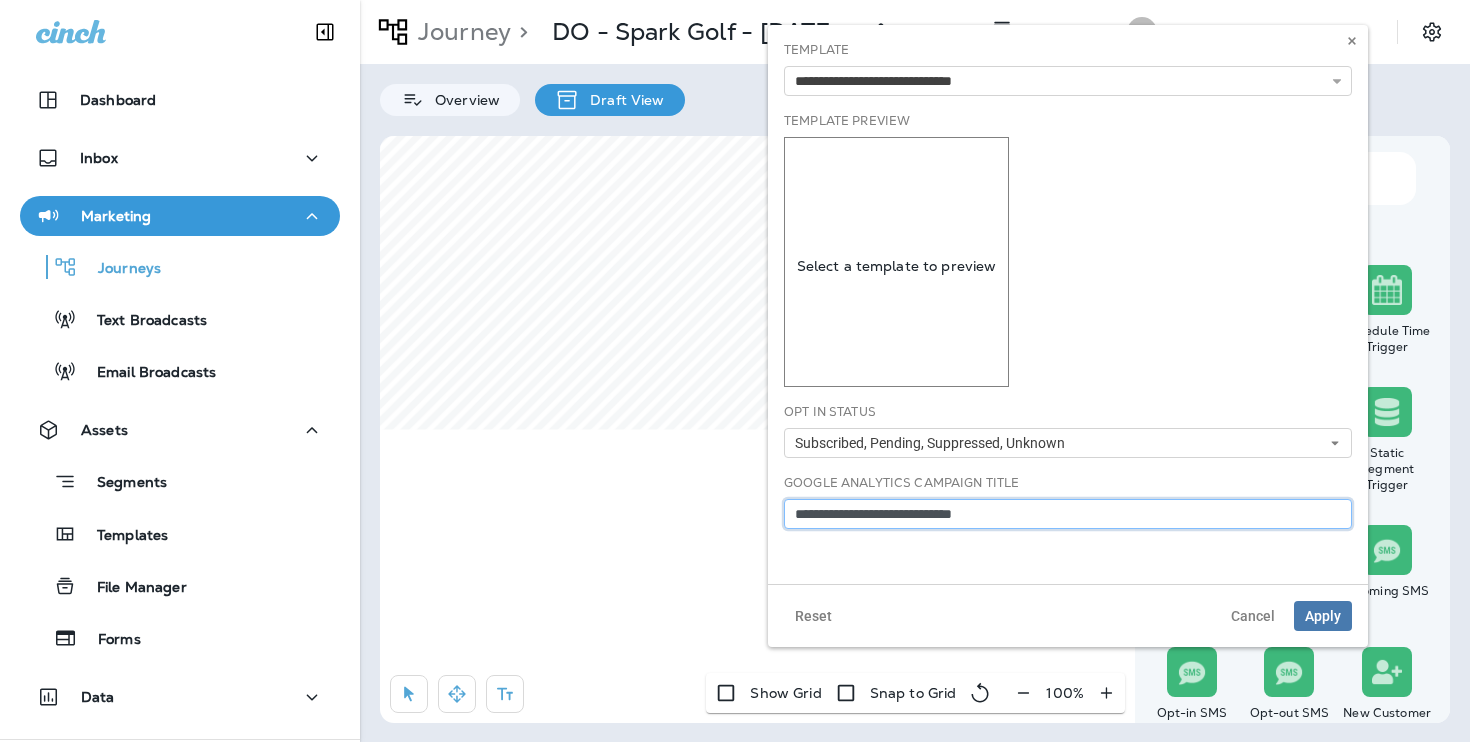 type on "**********" 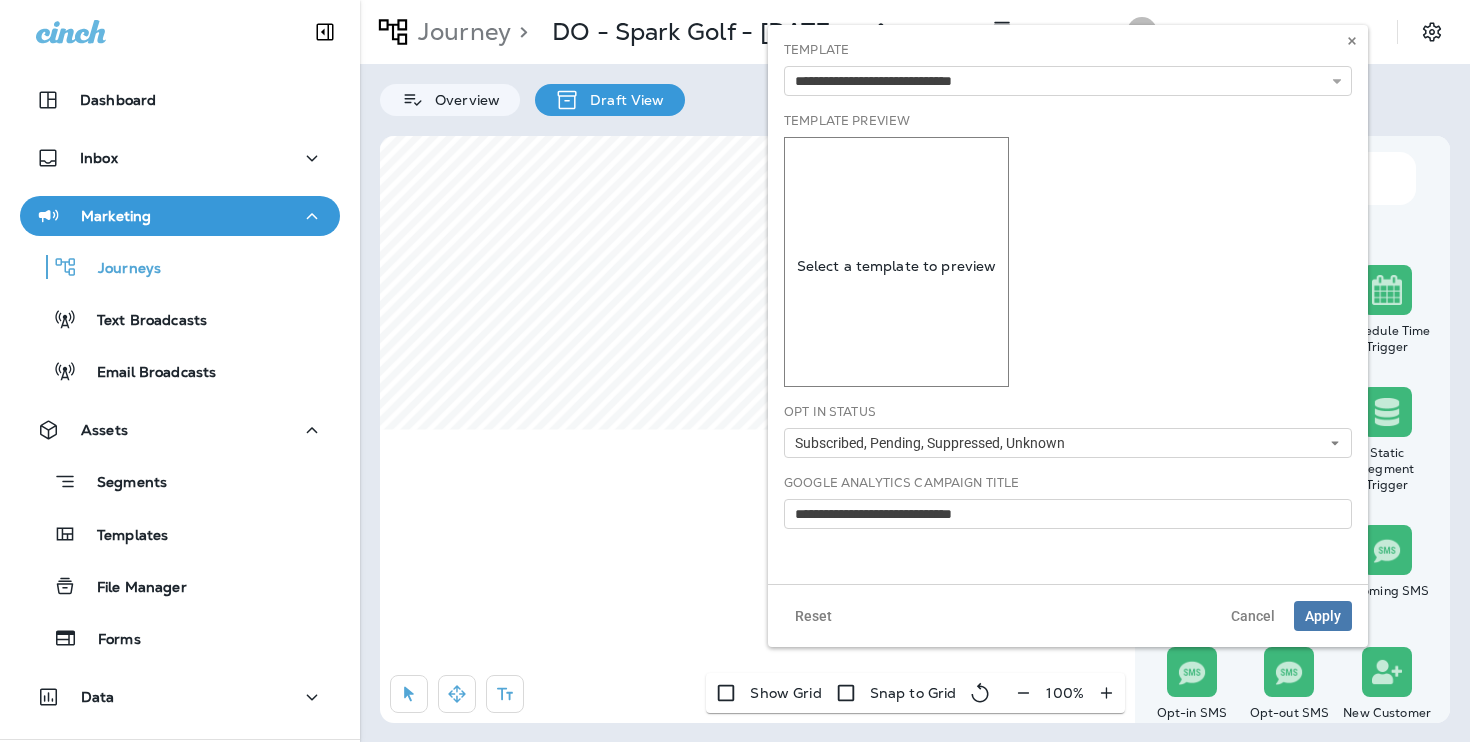 click on "Reset   Cancel   Apply" at bounding box center (1068, 615) 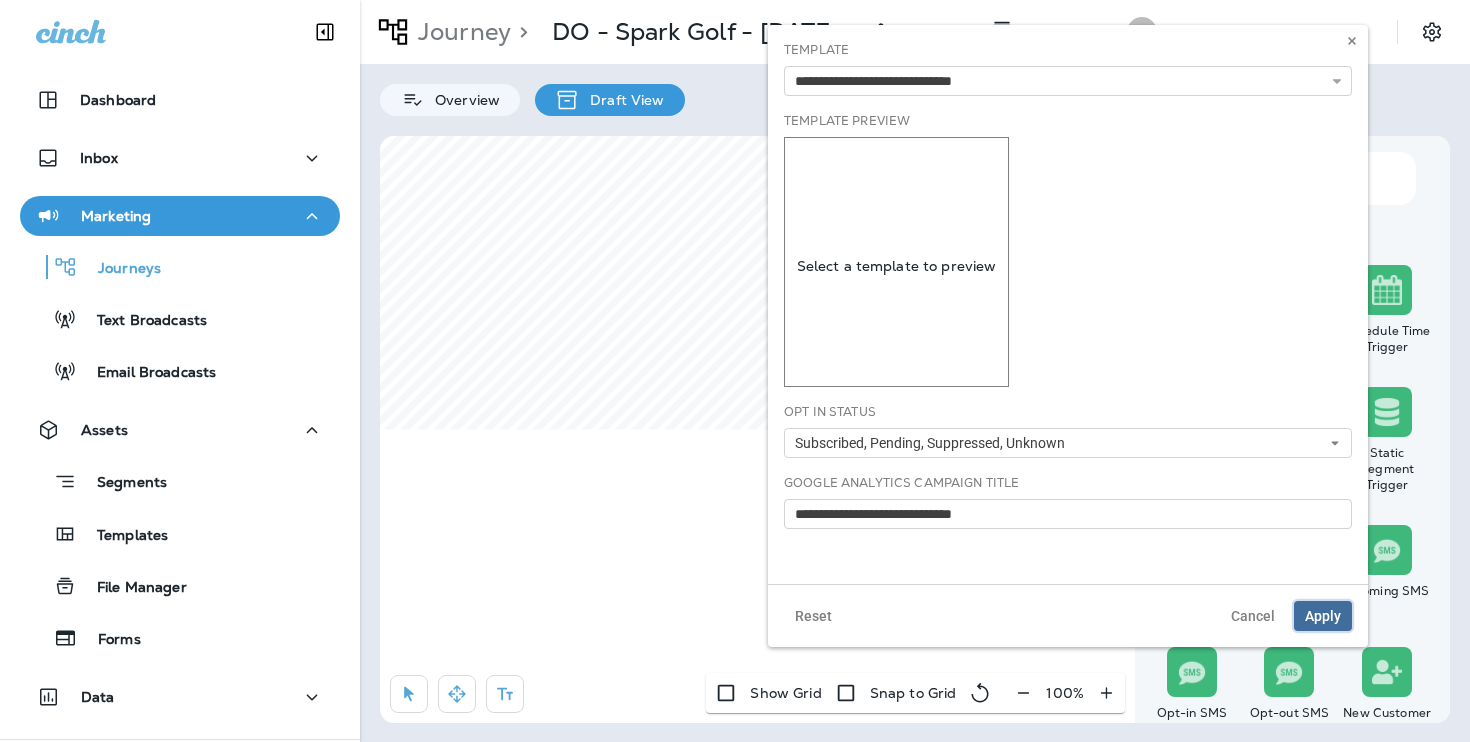 click on "Apply" at bounding box center (1323, 616) 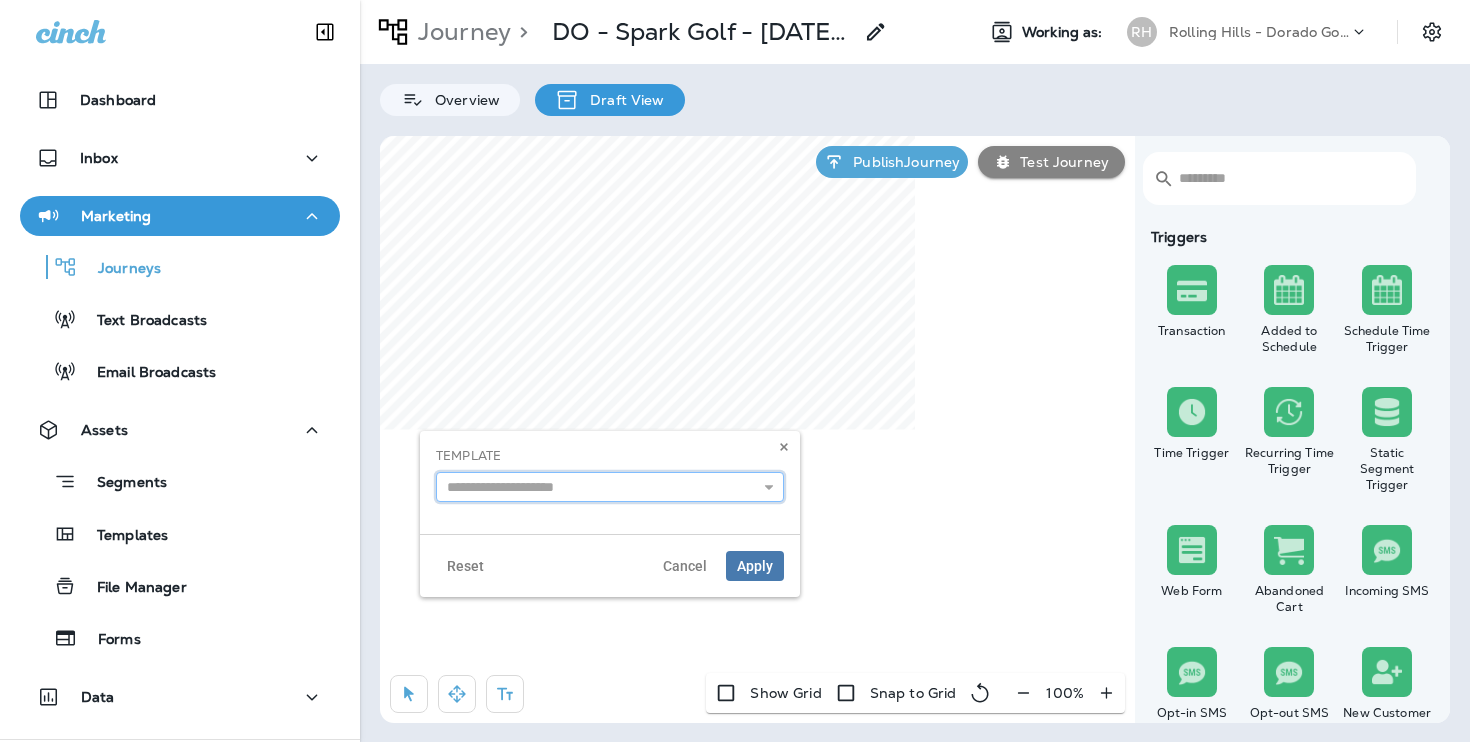 click at bounding box center (610, 487) 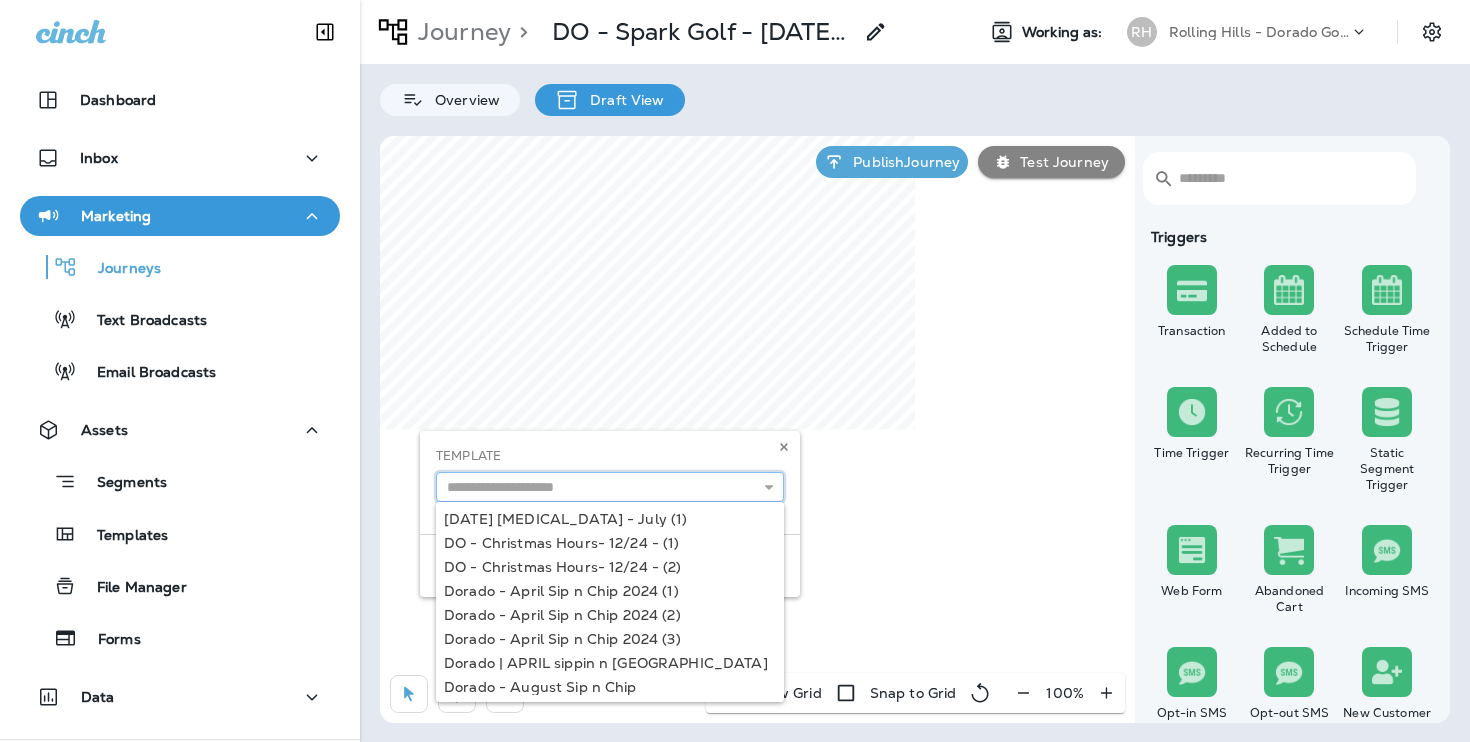 paste on "**********" 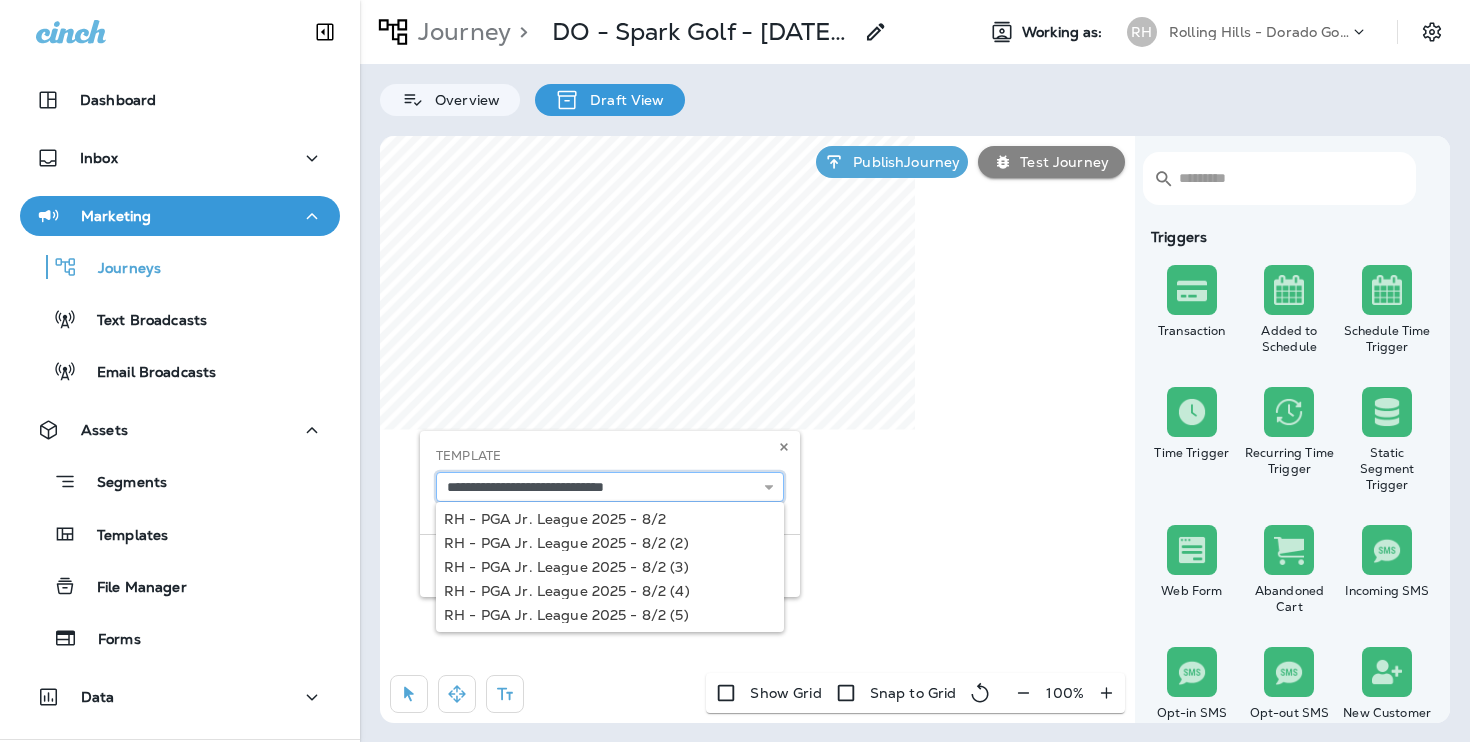 type on "**********" 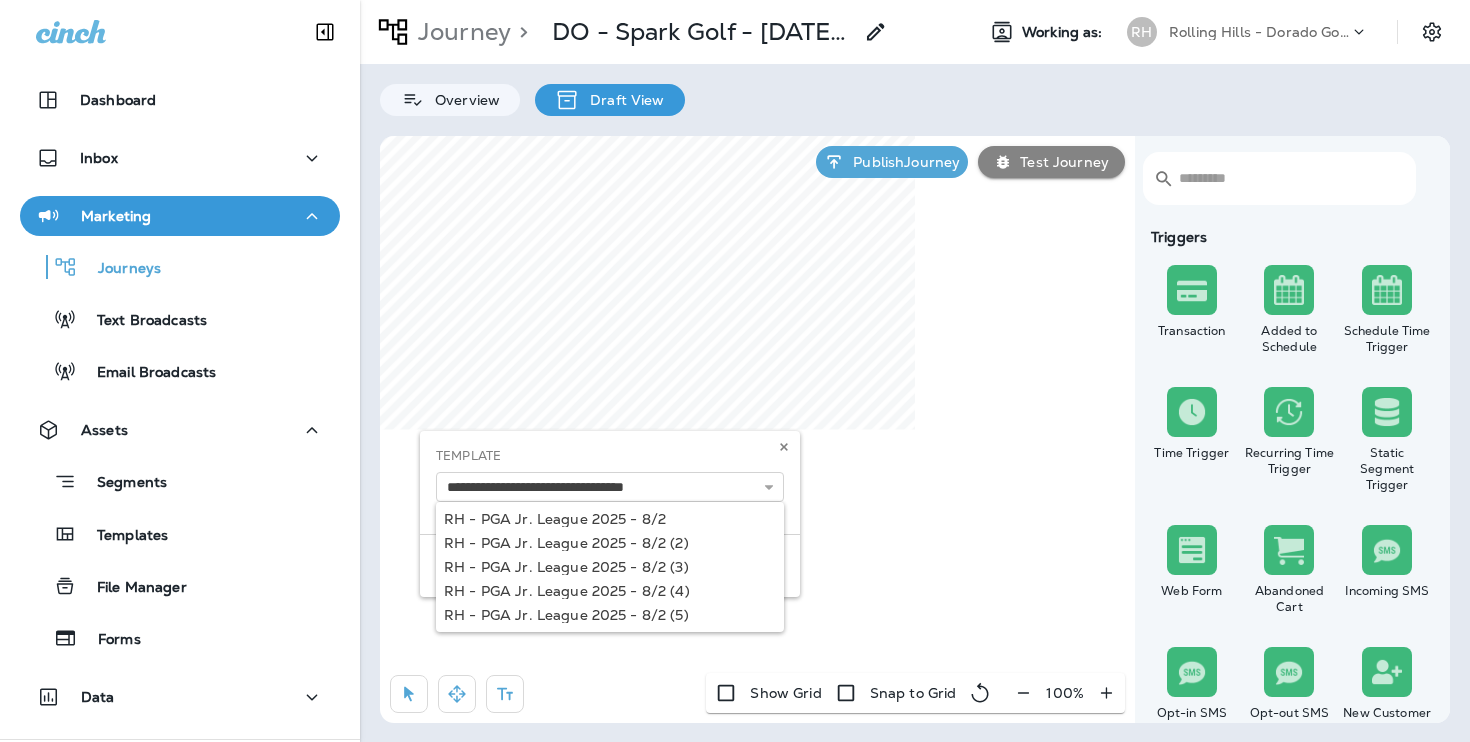 click on "**********" at bounding box center (610, 514) 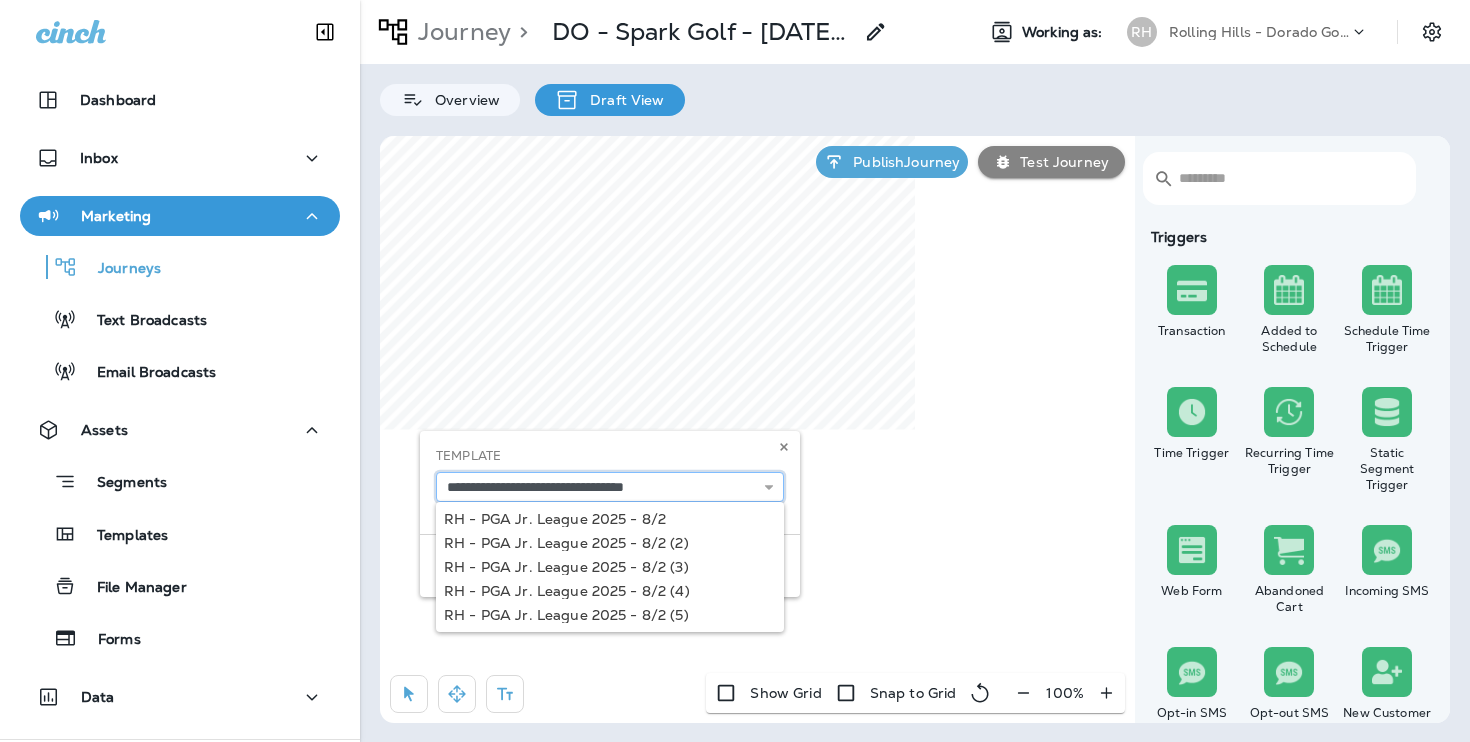 click on "**********" at bounding box center (610, 487) 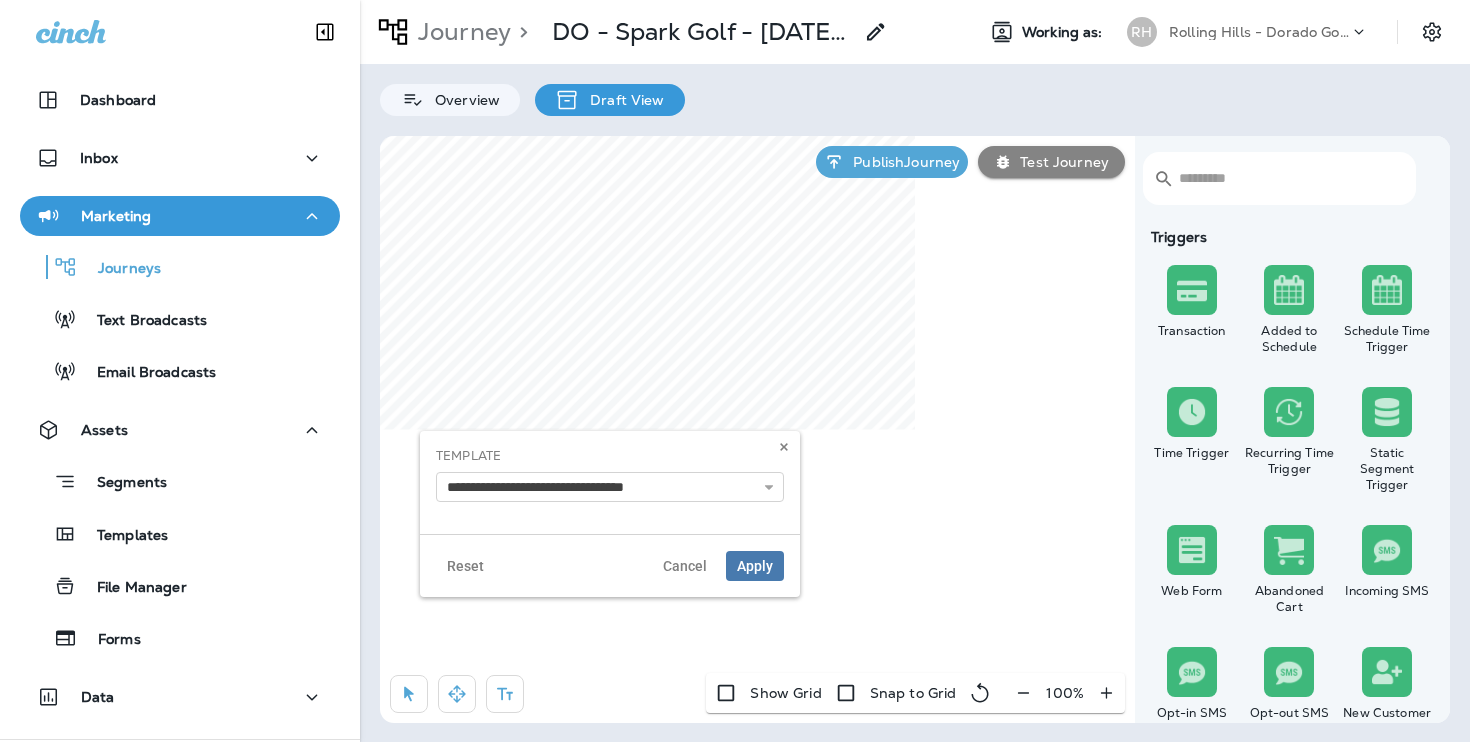 click on "**********" at bounding box center (610, 482) 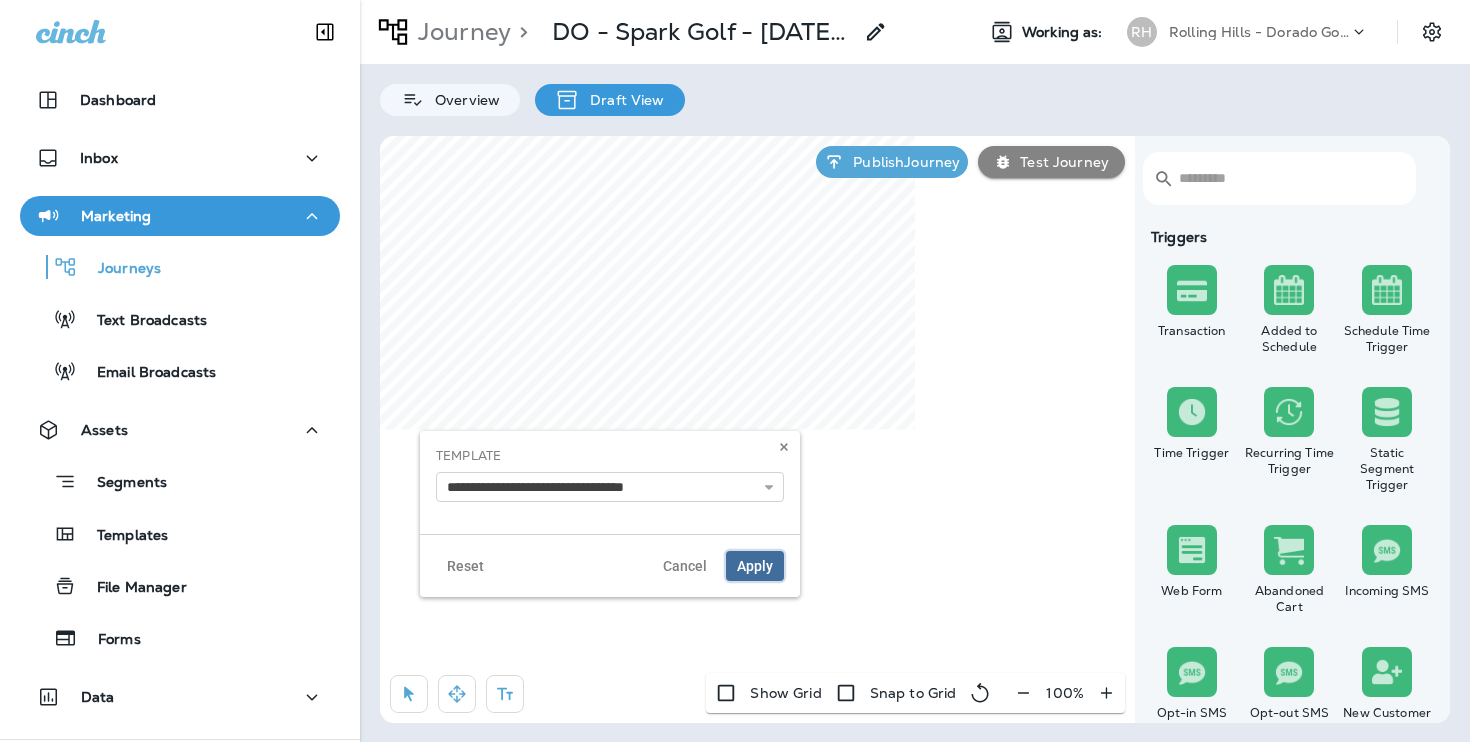 click on "Apply" at bounding box center [755, 566] 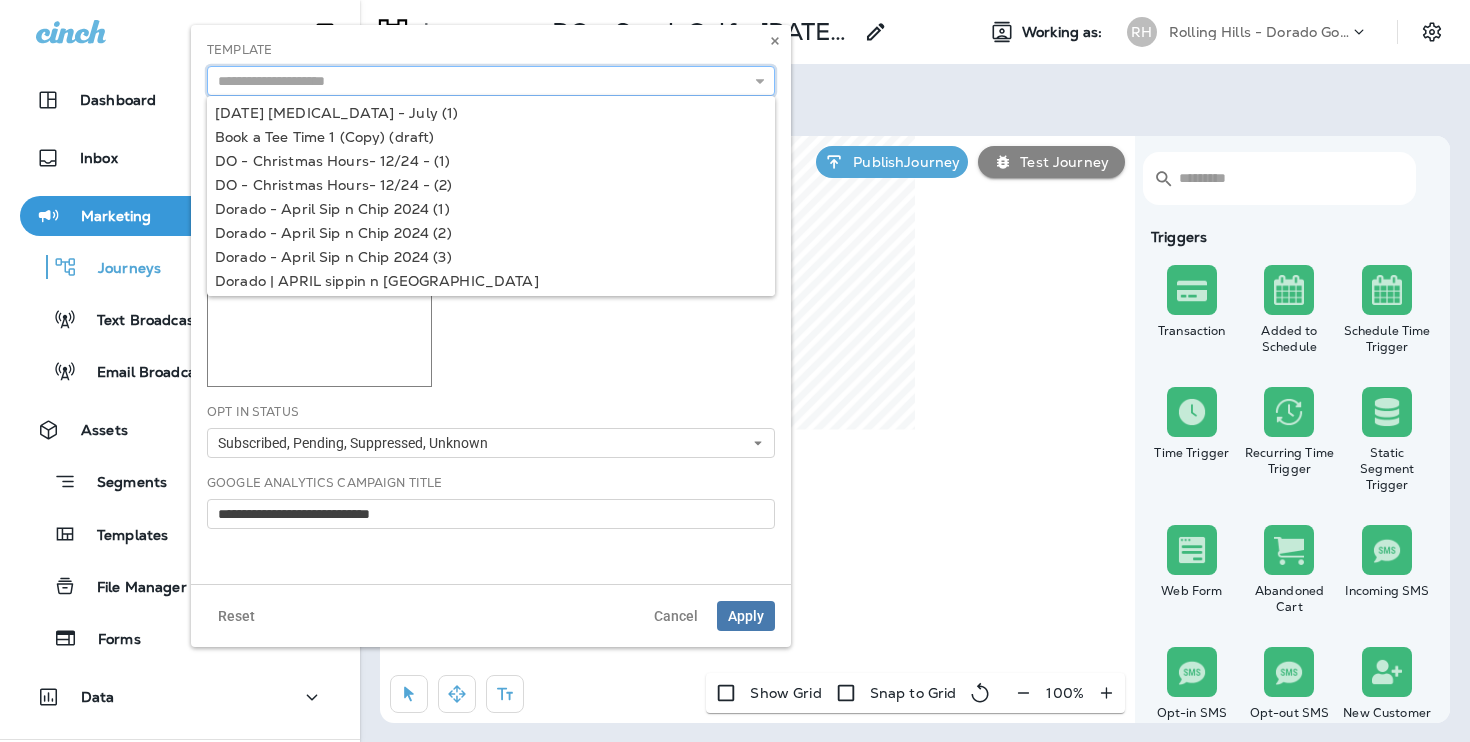 click at bounding box center [491, 81] 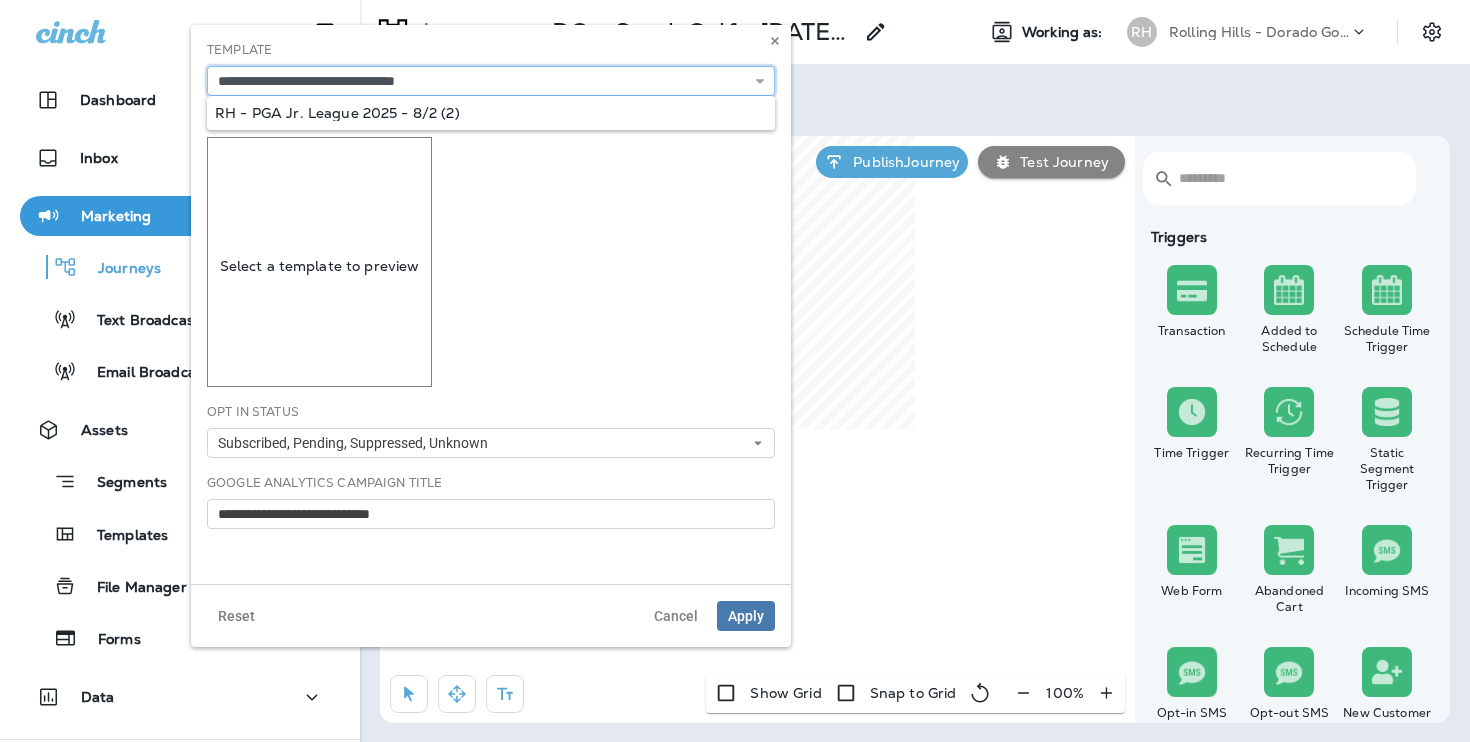 type on "**********" 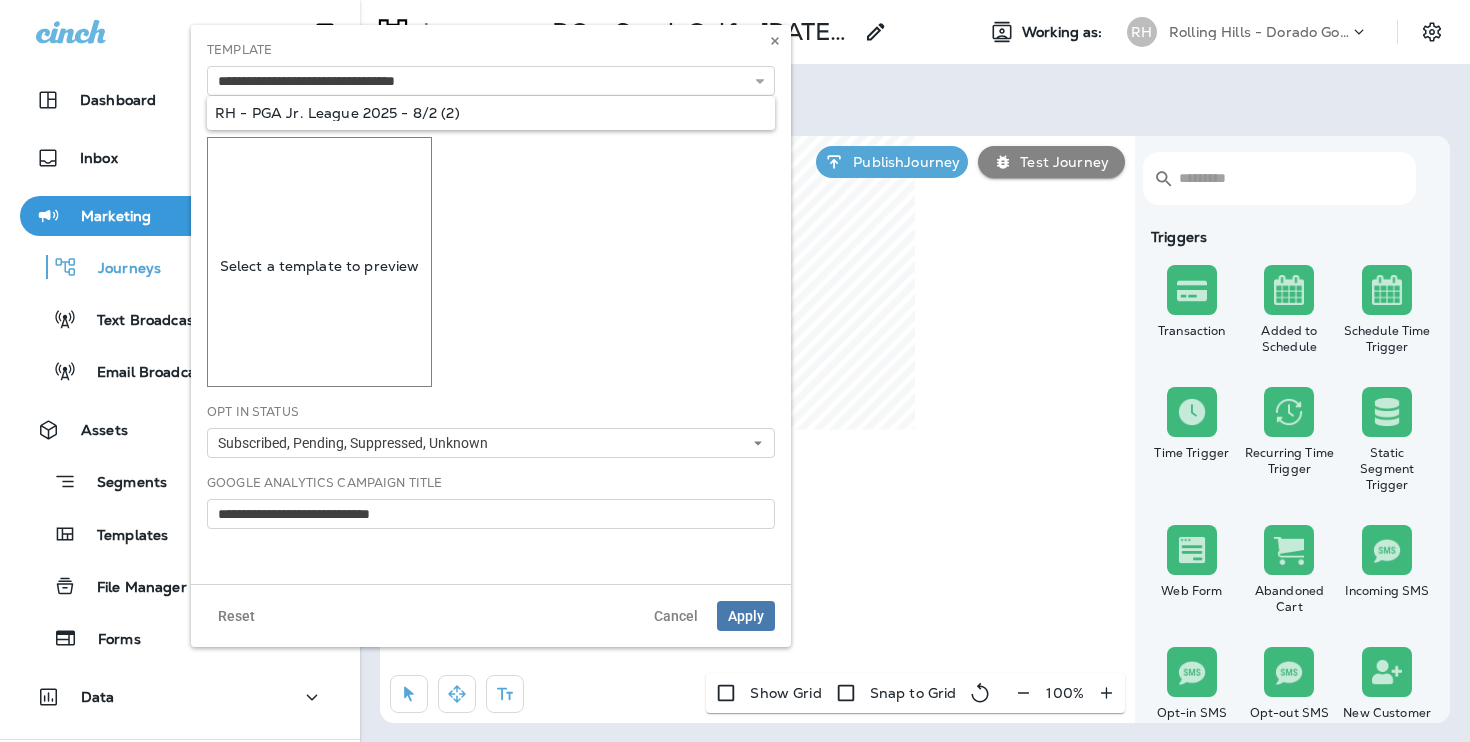 click on "**********" at bounding box center [491, 304] 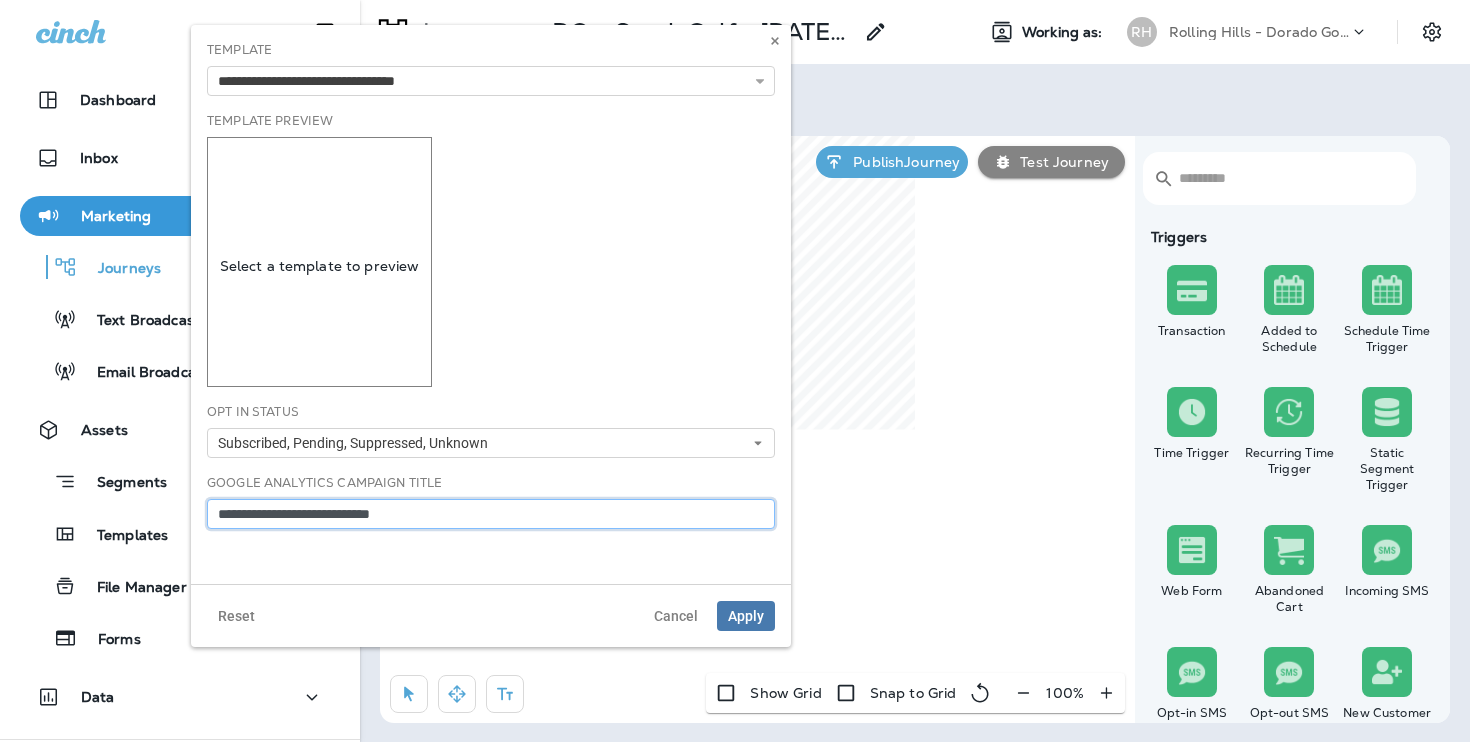 click on "**********" at bounding box center [491, 514] 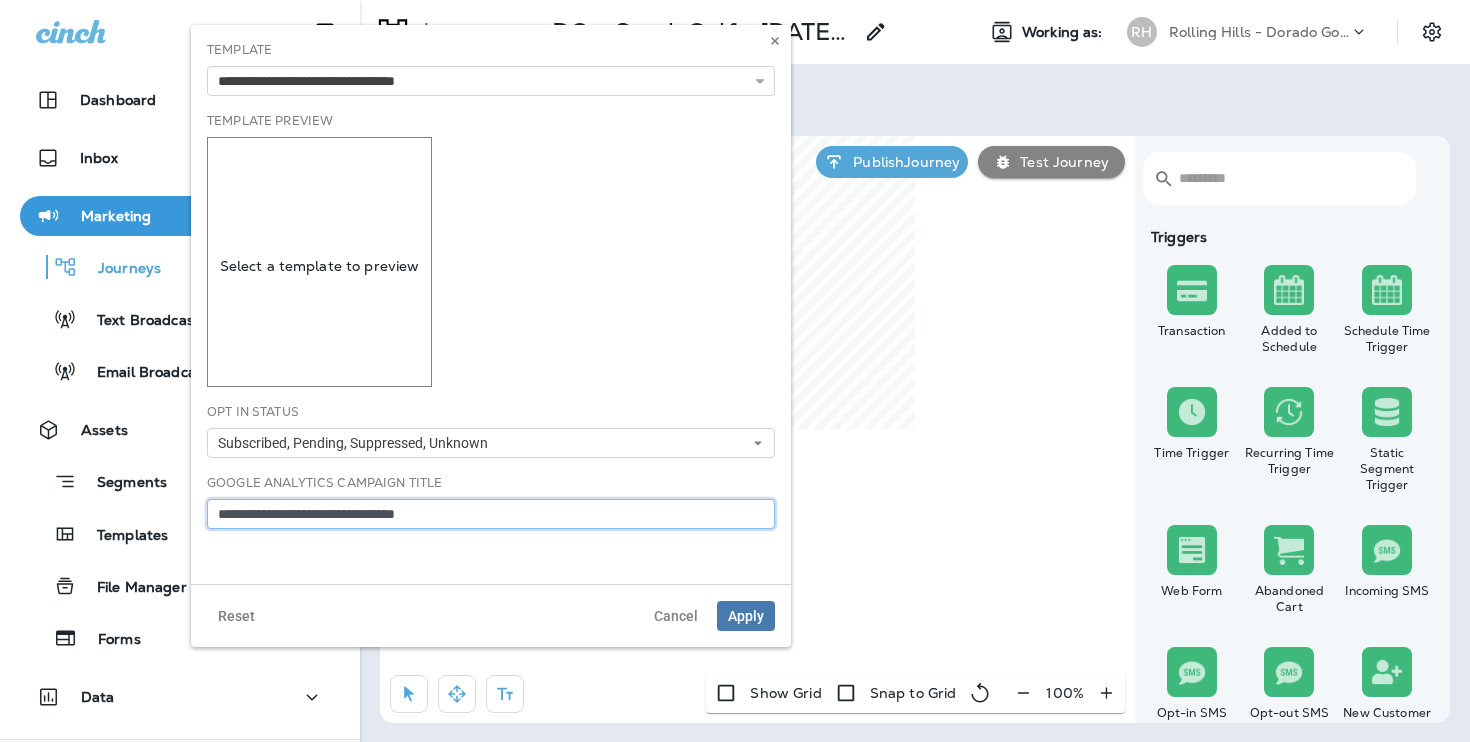type on "**********" 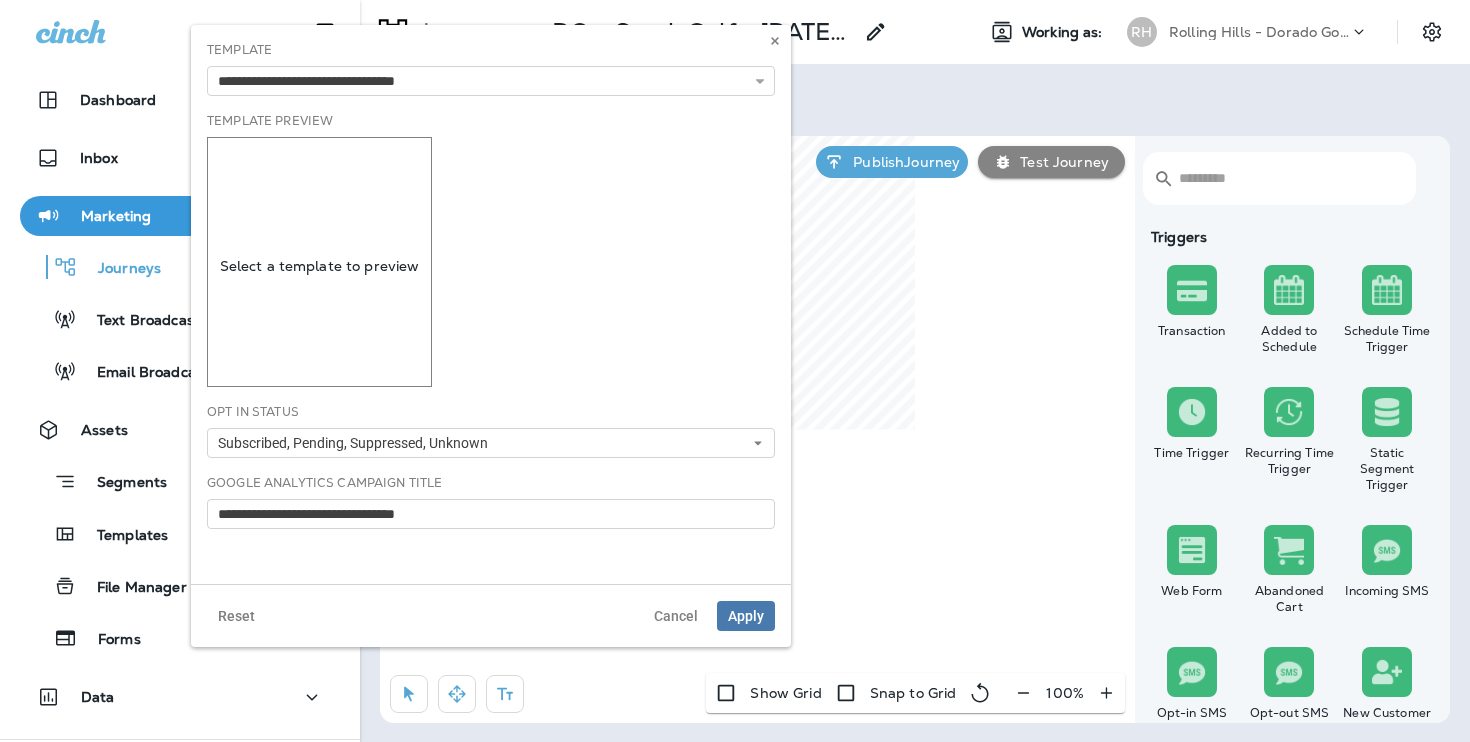 click on "Reset   Cancel   Apply" at bounding box center (491, 615) 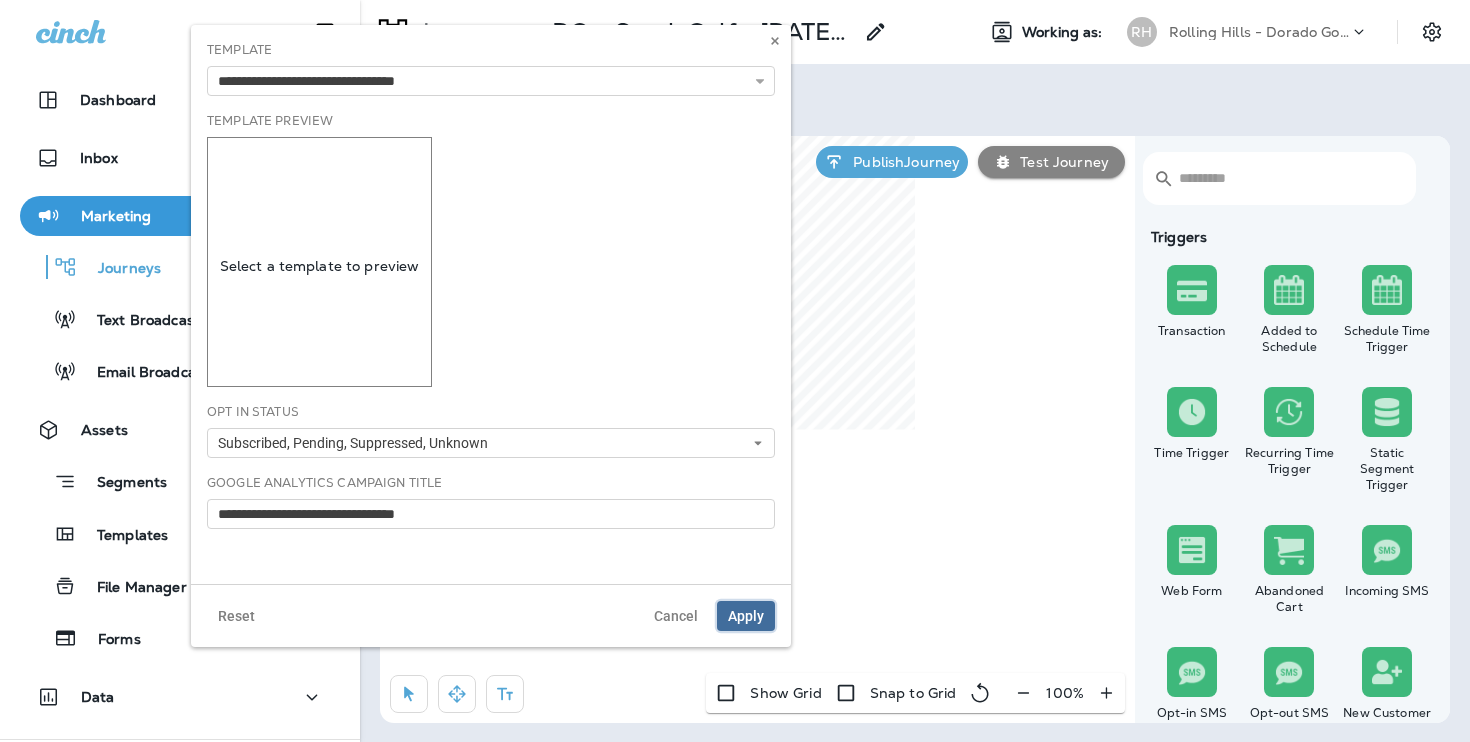 click on "Apply" at bounding box center (746, 616) 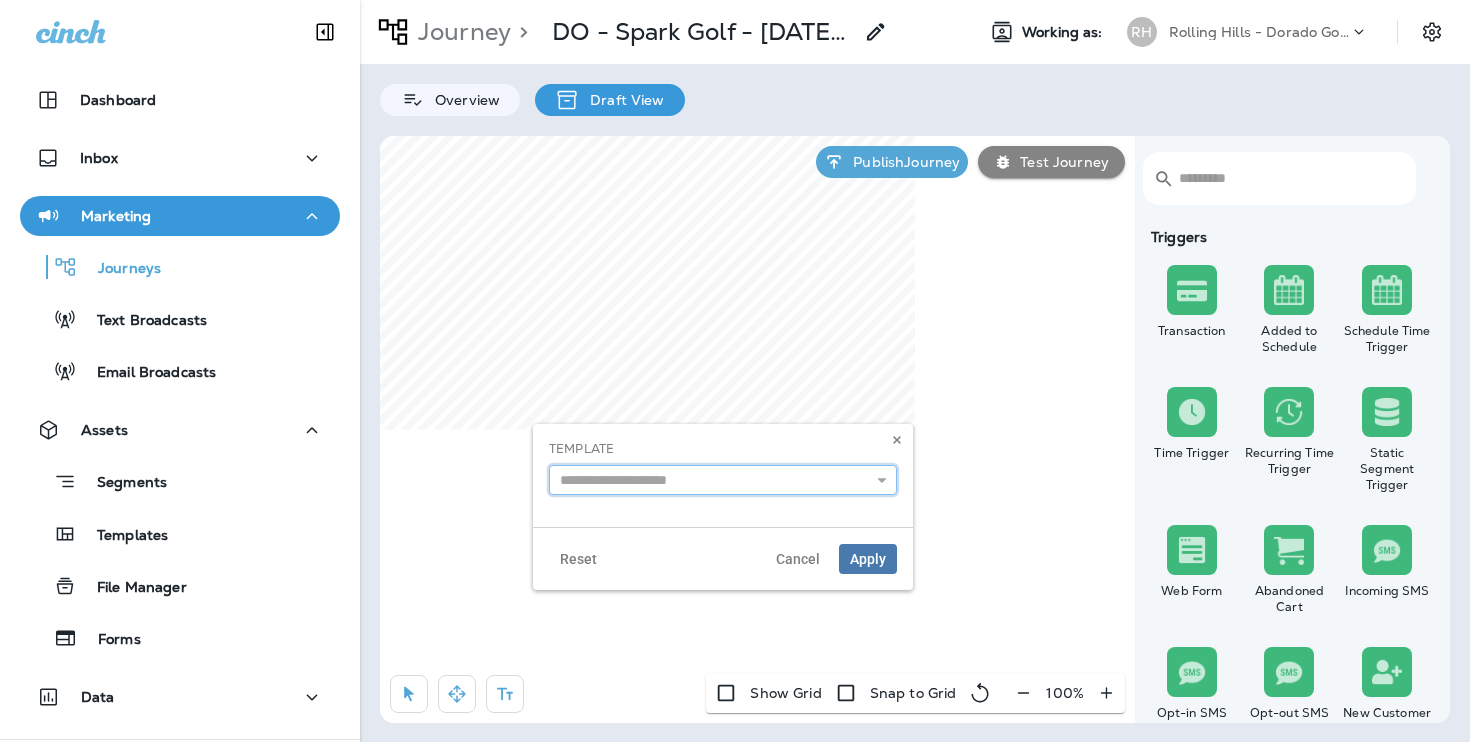 click at bounding box center [723, 480] 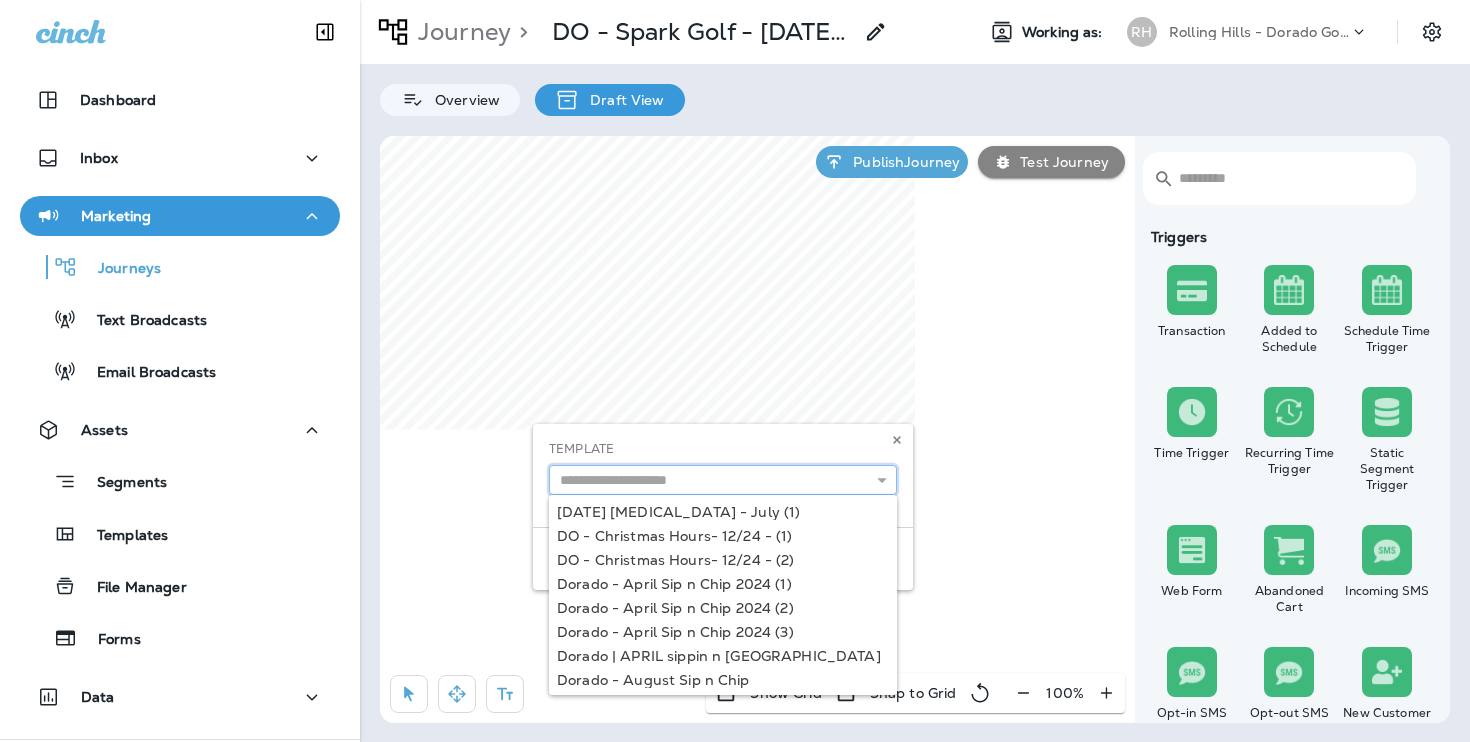 paste on "**********" 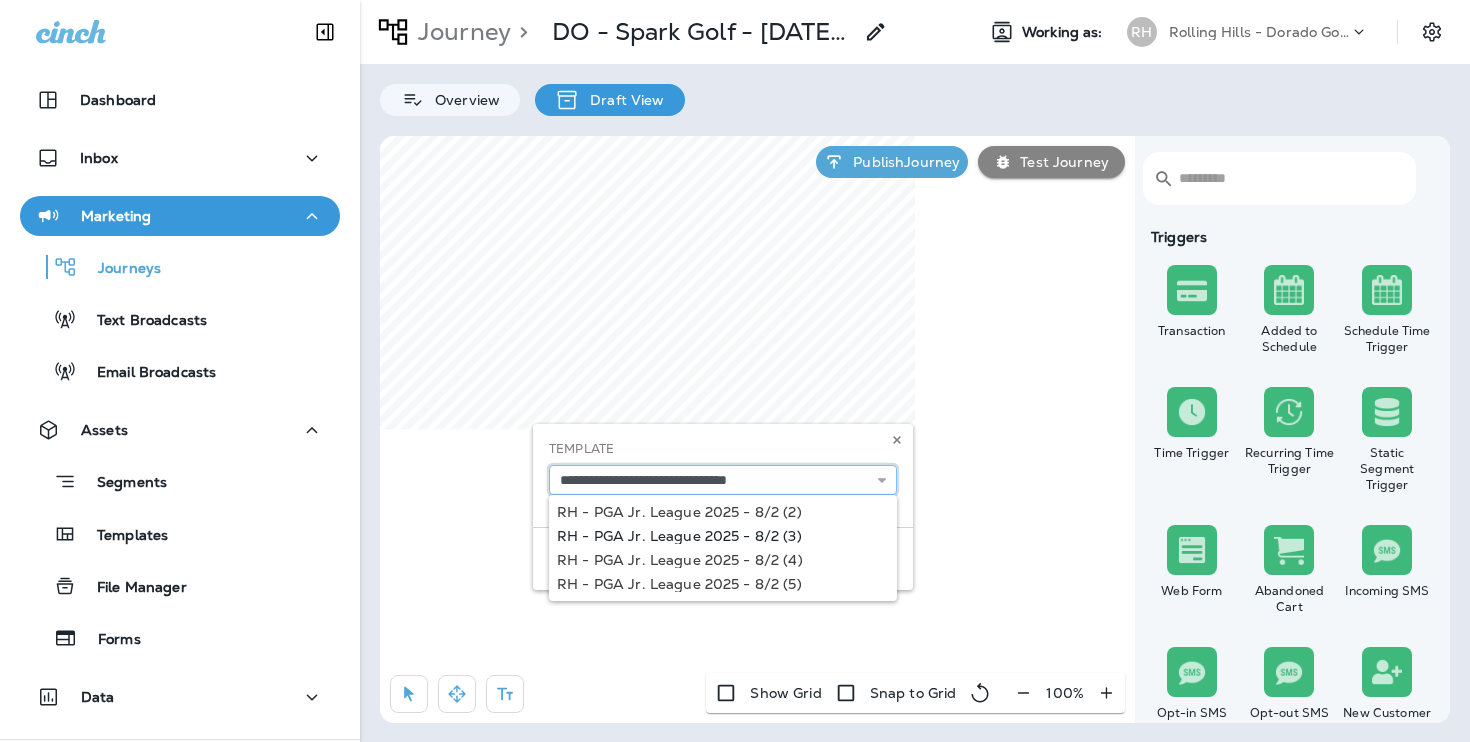 type on "**********" 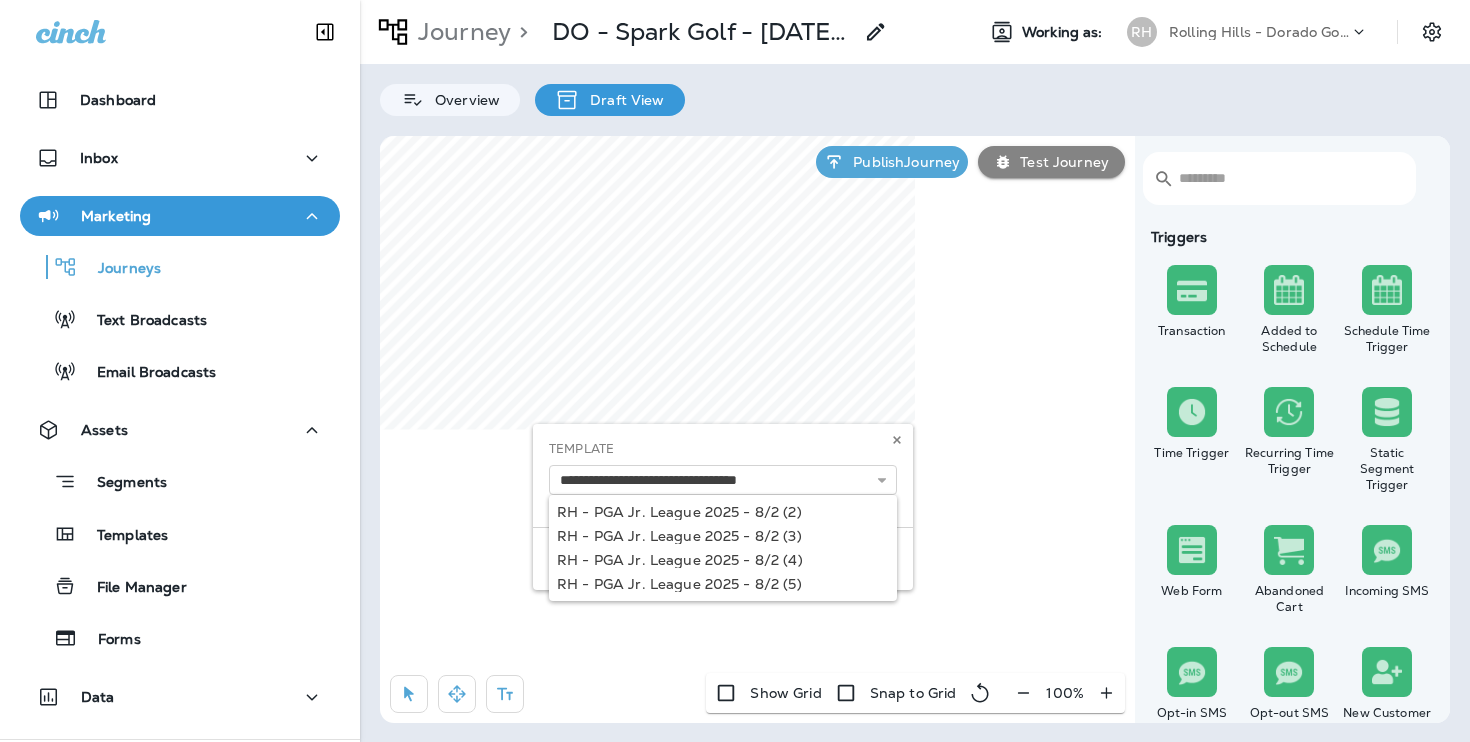 drag, startPoint x: 725, startPoint y: 540, endPoint x: 745, endPoint y: 518, distance: 29.732138 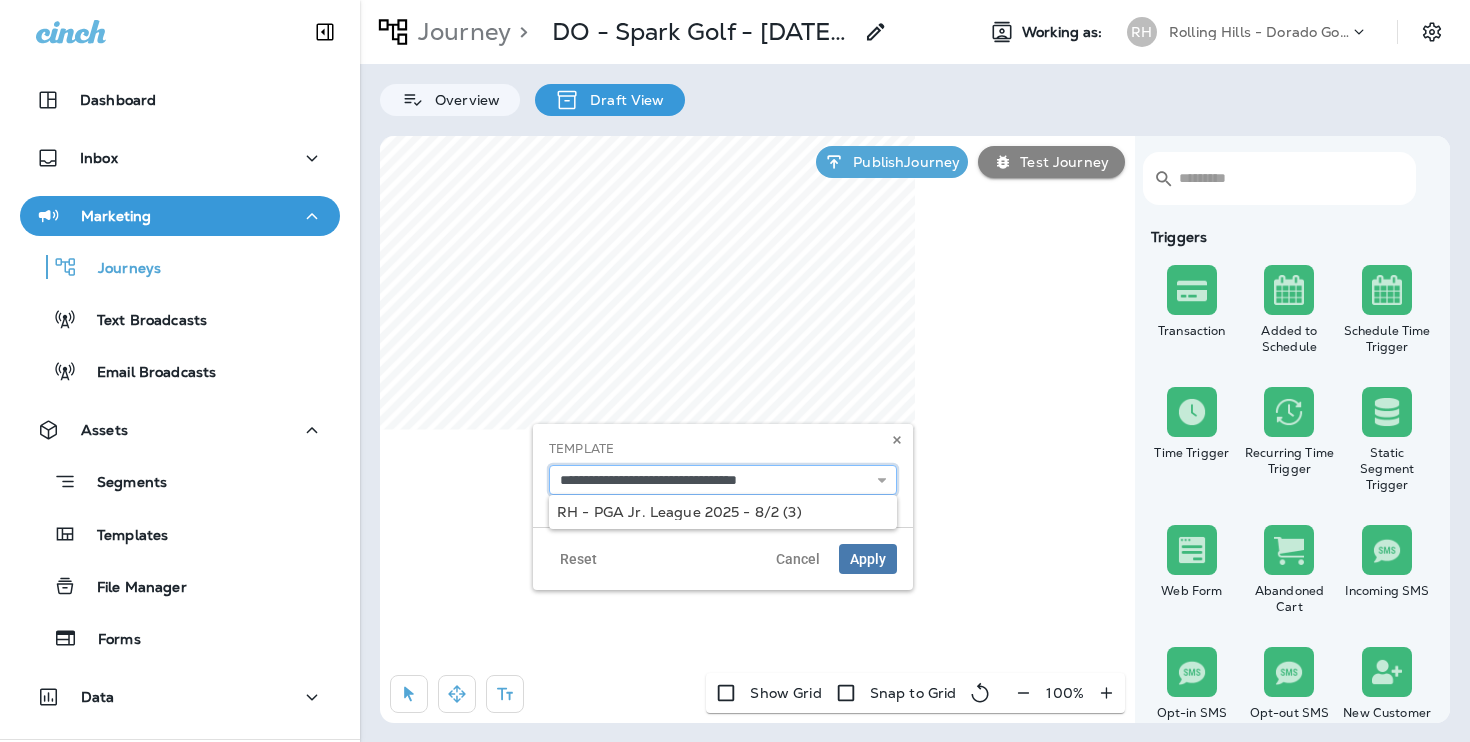 click on "**********" at bounding box center (723, 480) 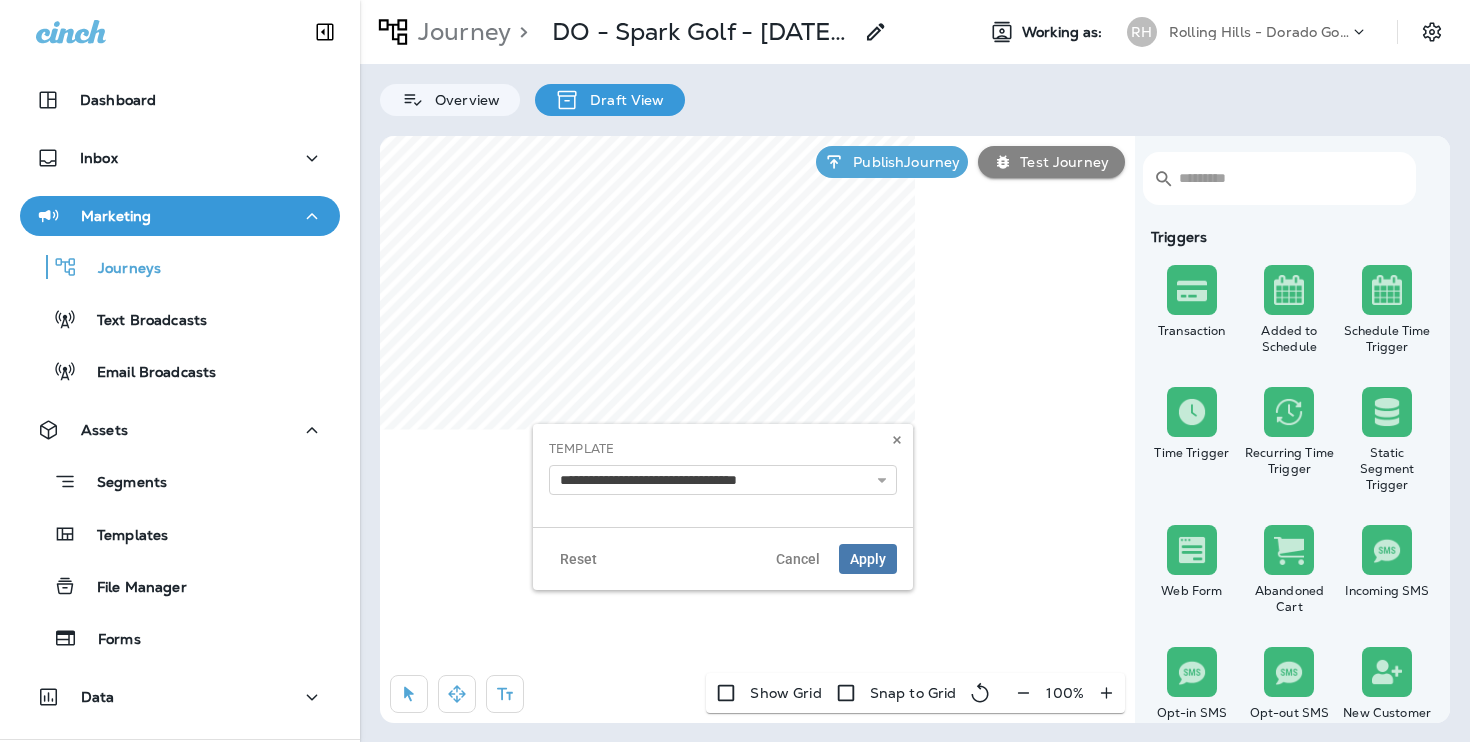 click on "**********" at bounding box center (723, 475) 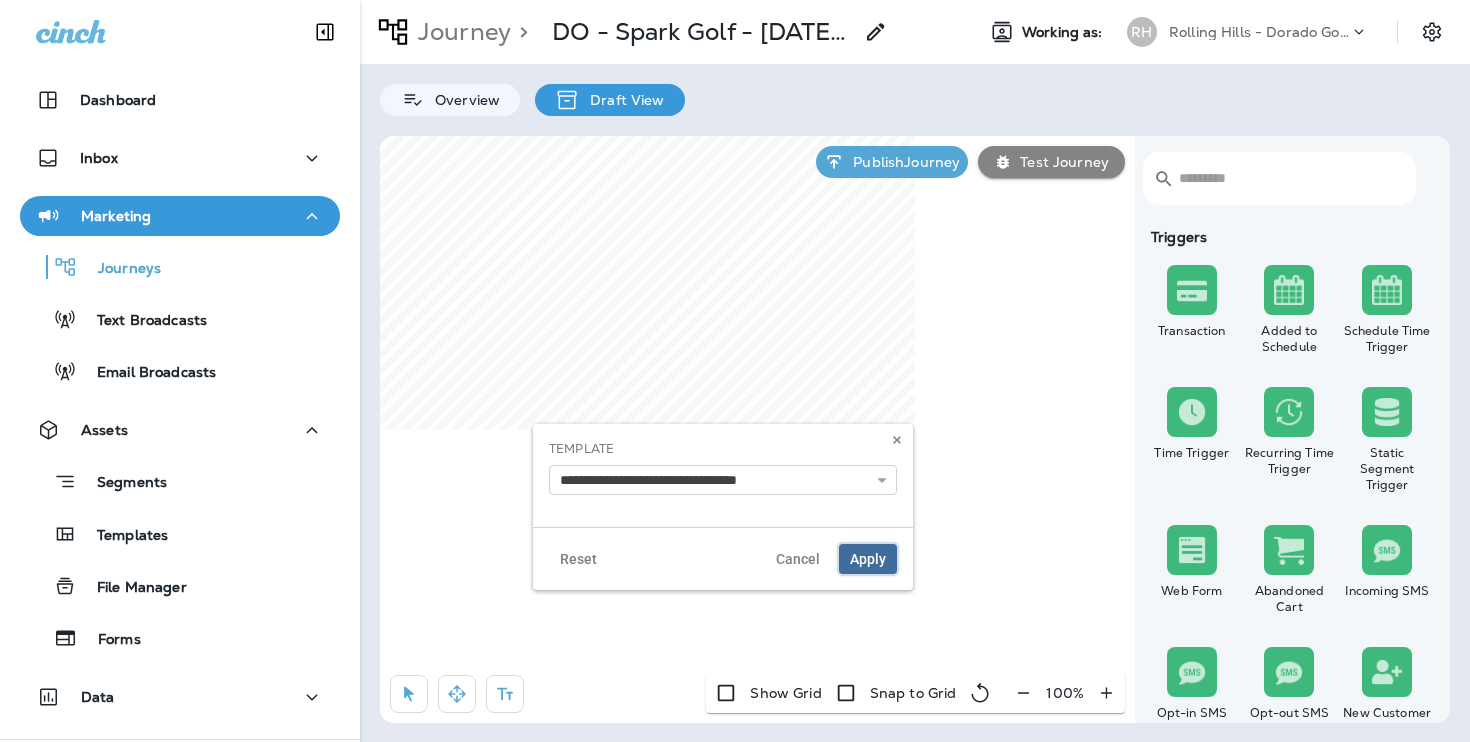 click on "Apply" at bounding box center (868, 559) 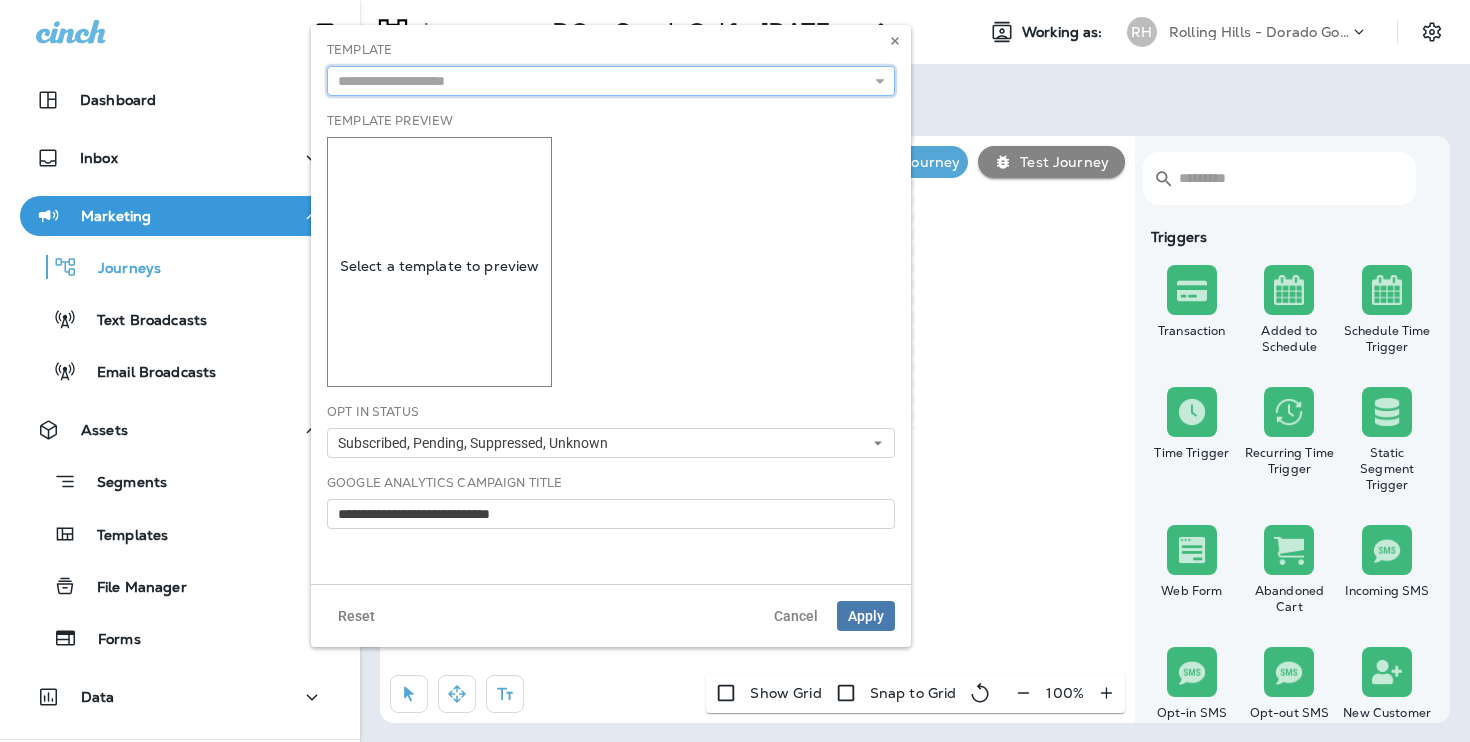 click at bounding box center (611, 81) 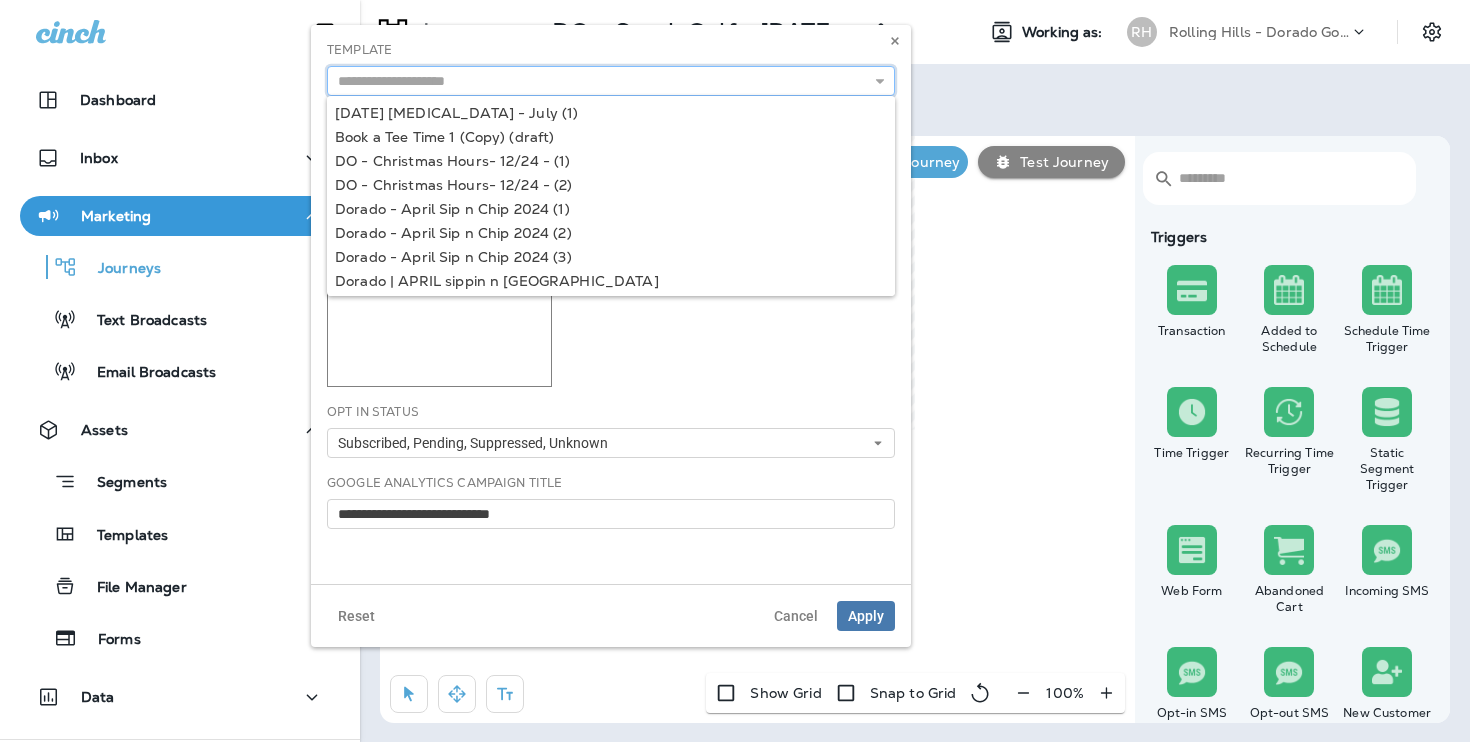 paste on "**********" 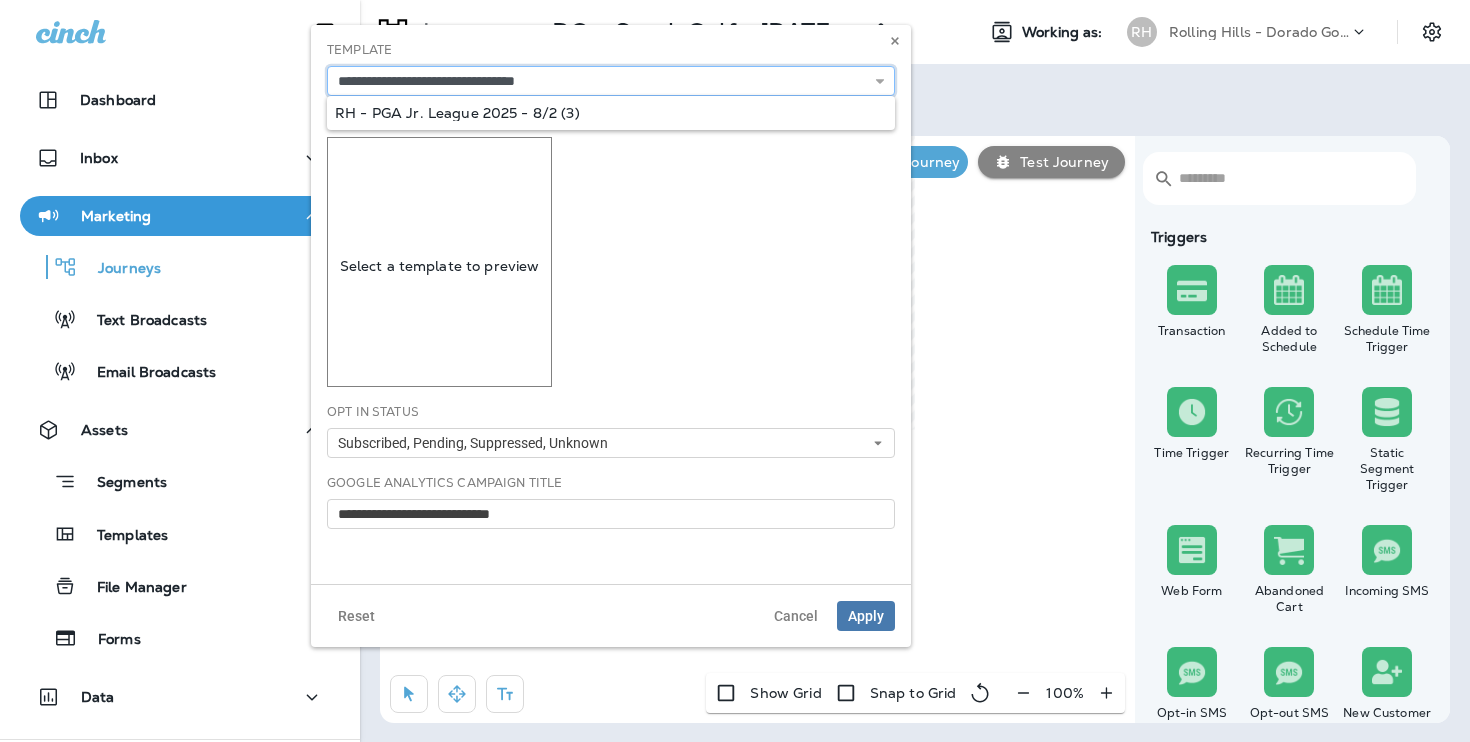 type on "**********" 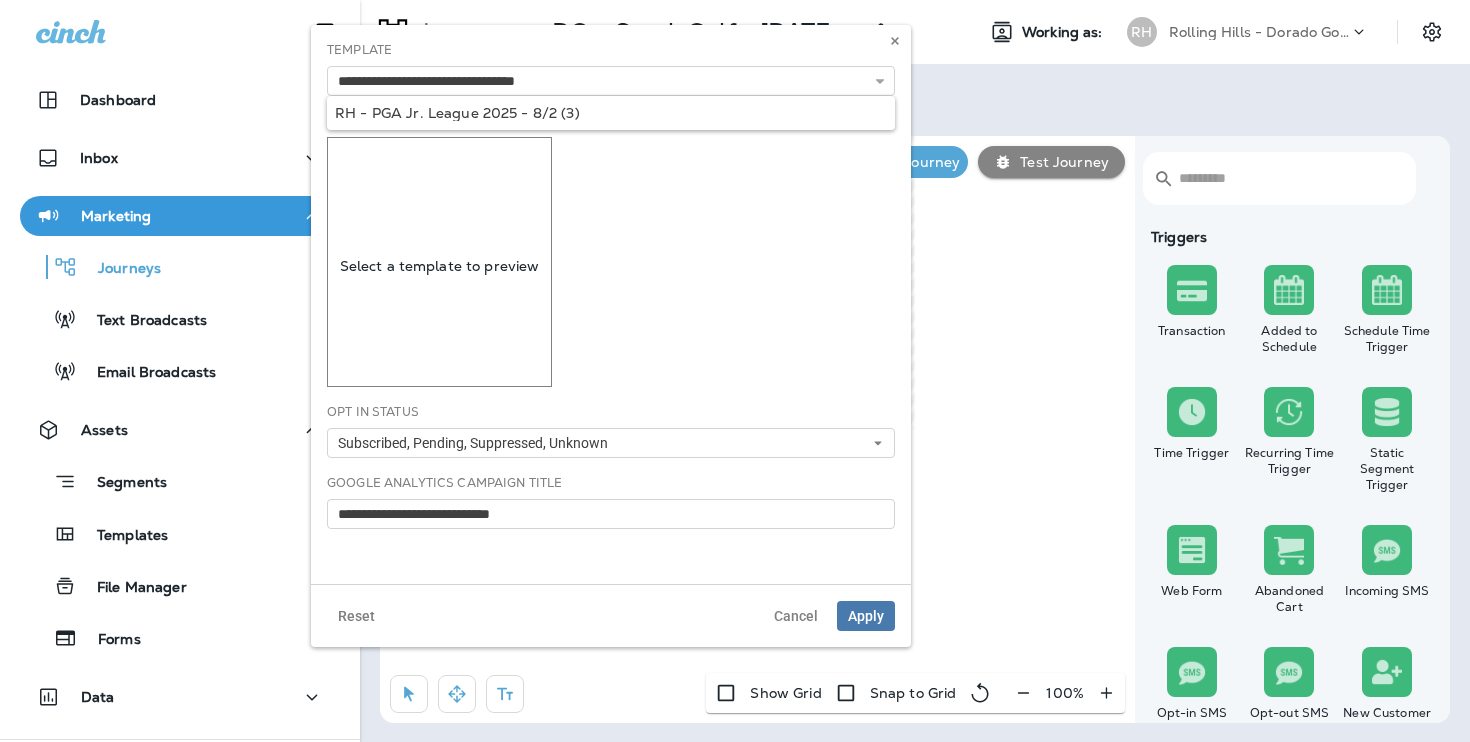 drag, startPoint x: 539, startPoint y: 111, endPoint x: 539, endPoint y: 171, distance: 60 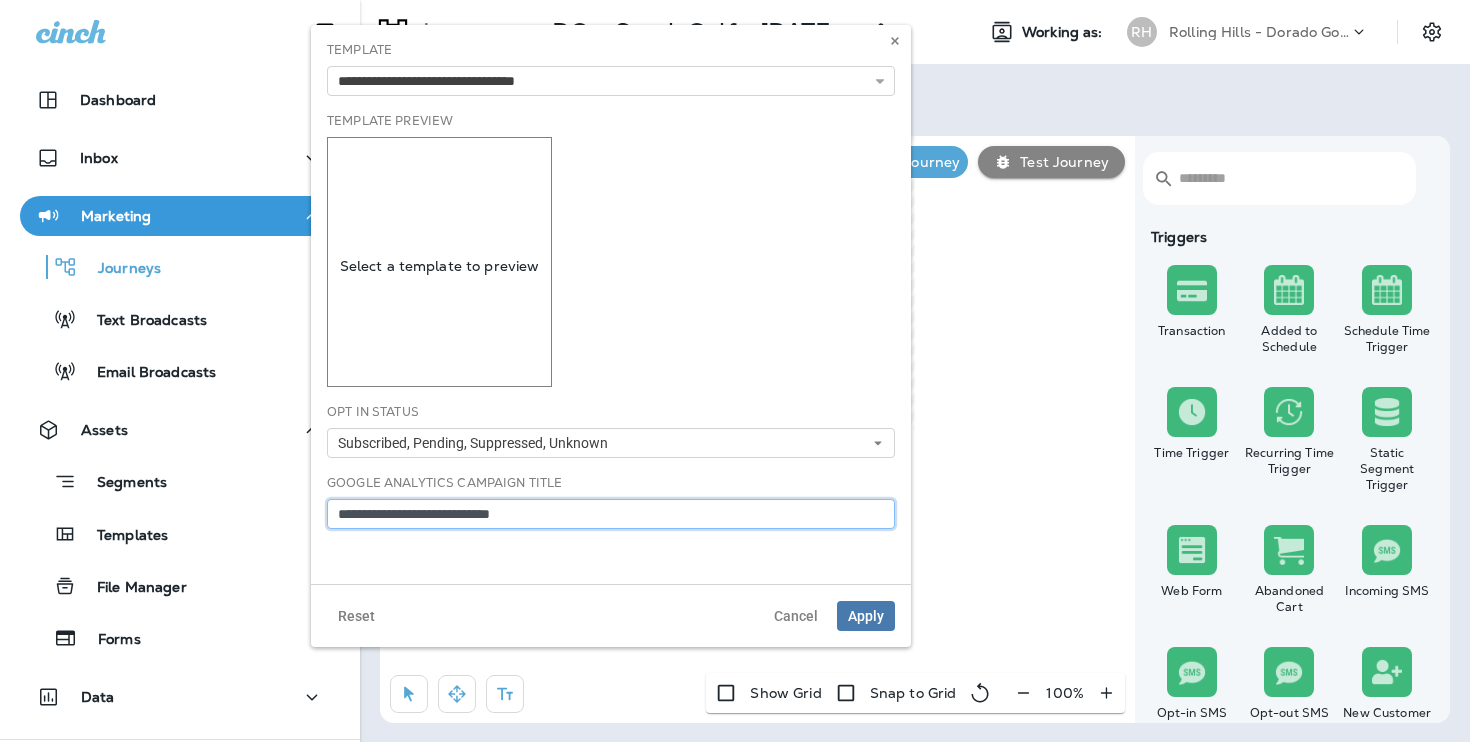 click on "Dashboard Inbox Marketing Journeys Text Broadcasts Email Broadcasts Assets Segments Templates File Manager Forms Data 1 Action Items 12 What's New Support Journey > DO - Spark Golf - [DATE] Copy Working as: RH Rolling Hills - Dorado Golf Courses Overview Draft View ​ ​ Triggers Transaction Added to Schedule Schedule Time Trigger Time Trigger Recurring Time Trigger Static Segment Trigger Web Form Abandoned Cart Incoming SMS Opt-in SMS Opt-out SMS New Customer Actions Time Delay Await SMS Reply Rate Limit Send Email Send SMS Send MMS Send Mailer Send Notification End Journey A/B Split A/B Testing Add to Static Segment Remove from Static Segment Add to Facebook Audience Remove from Facebook Audience Add to Google Ads Audience Remove from Google Ads Audience Add to Mailbox Power Remove from Mailbox Power Webhook Contest Winners Recurring Contest Winners Add to DripDrop Conditions Check Data Field Check Email Status Repeat Customer Has Transaction Distance from Location SMS Subscription Status" at bounding box center (735, 0) 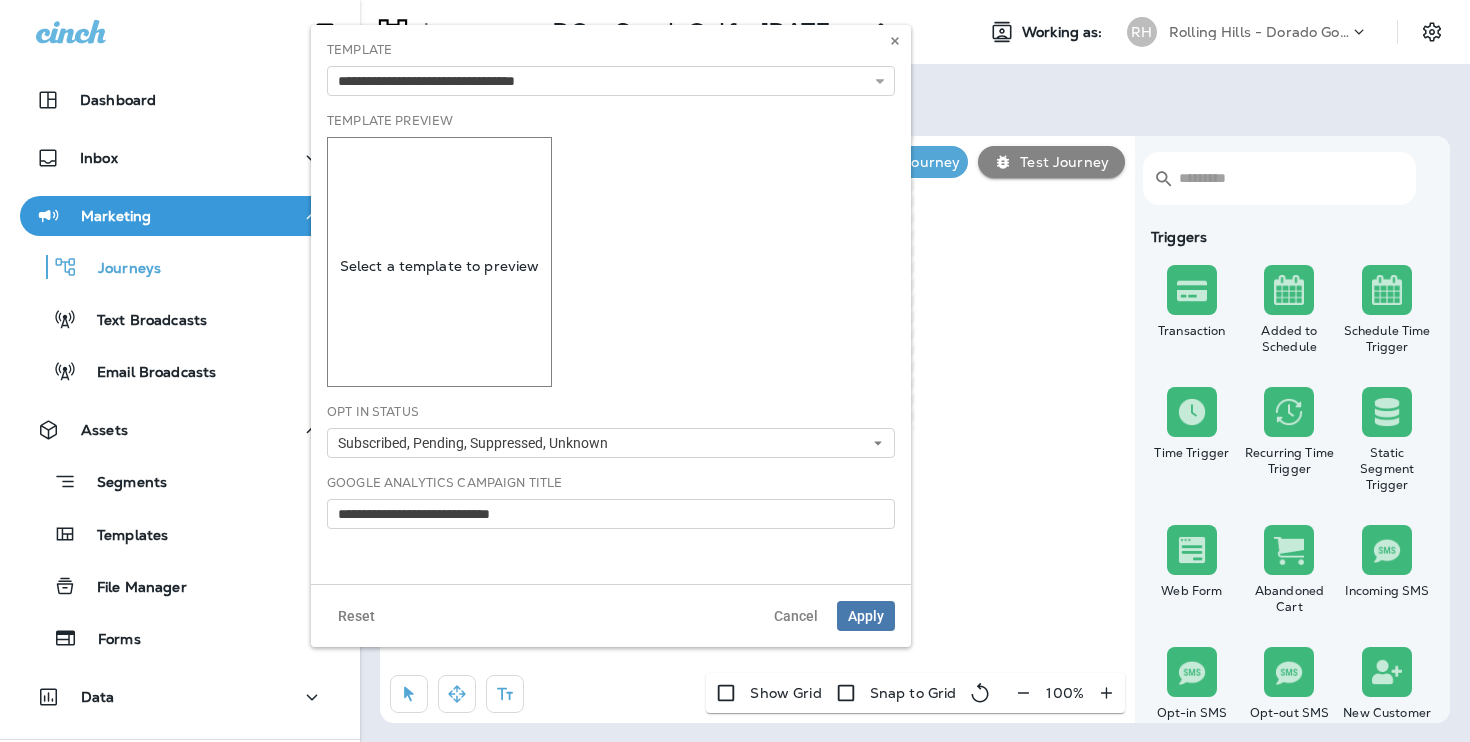 click at bounding box center (0, 0) 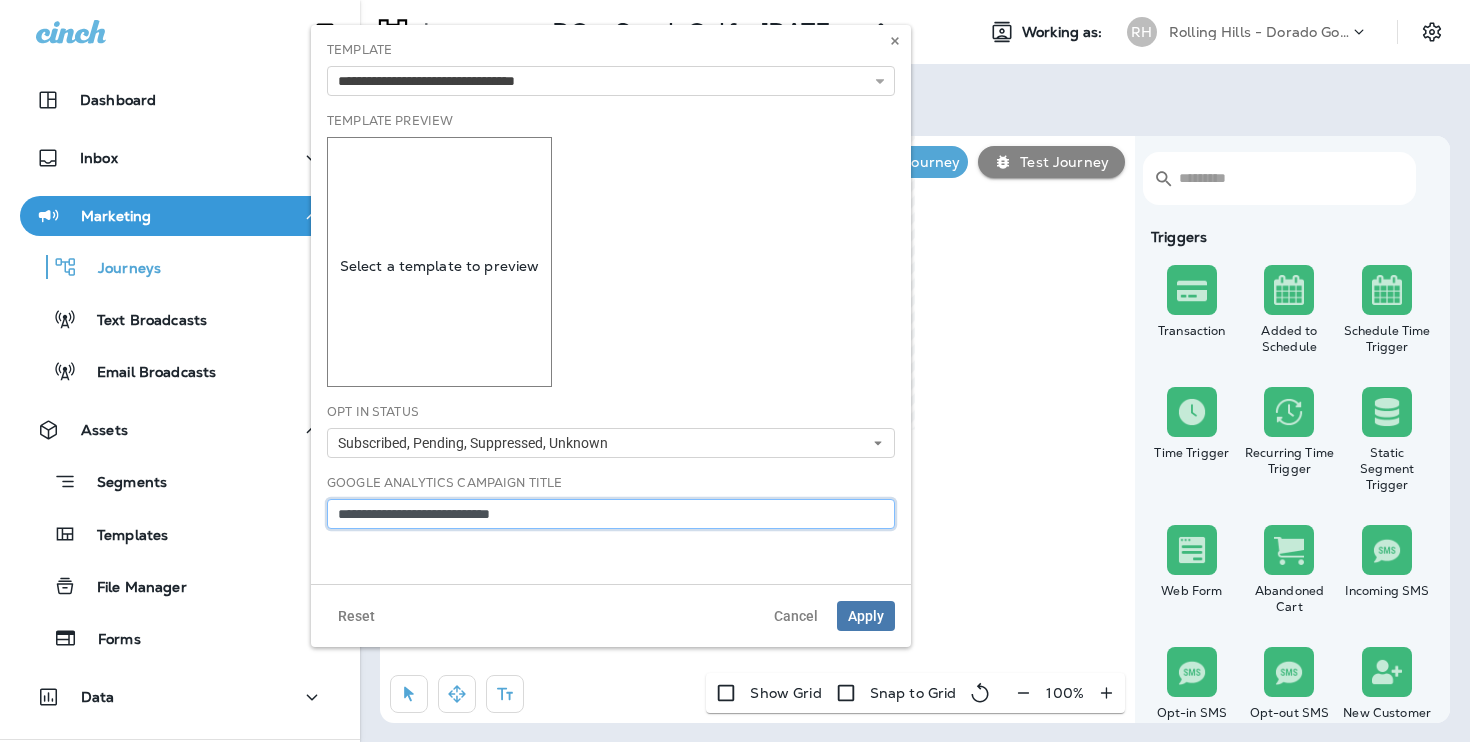 click on "**********" at bounding box center [611, 514] 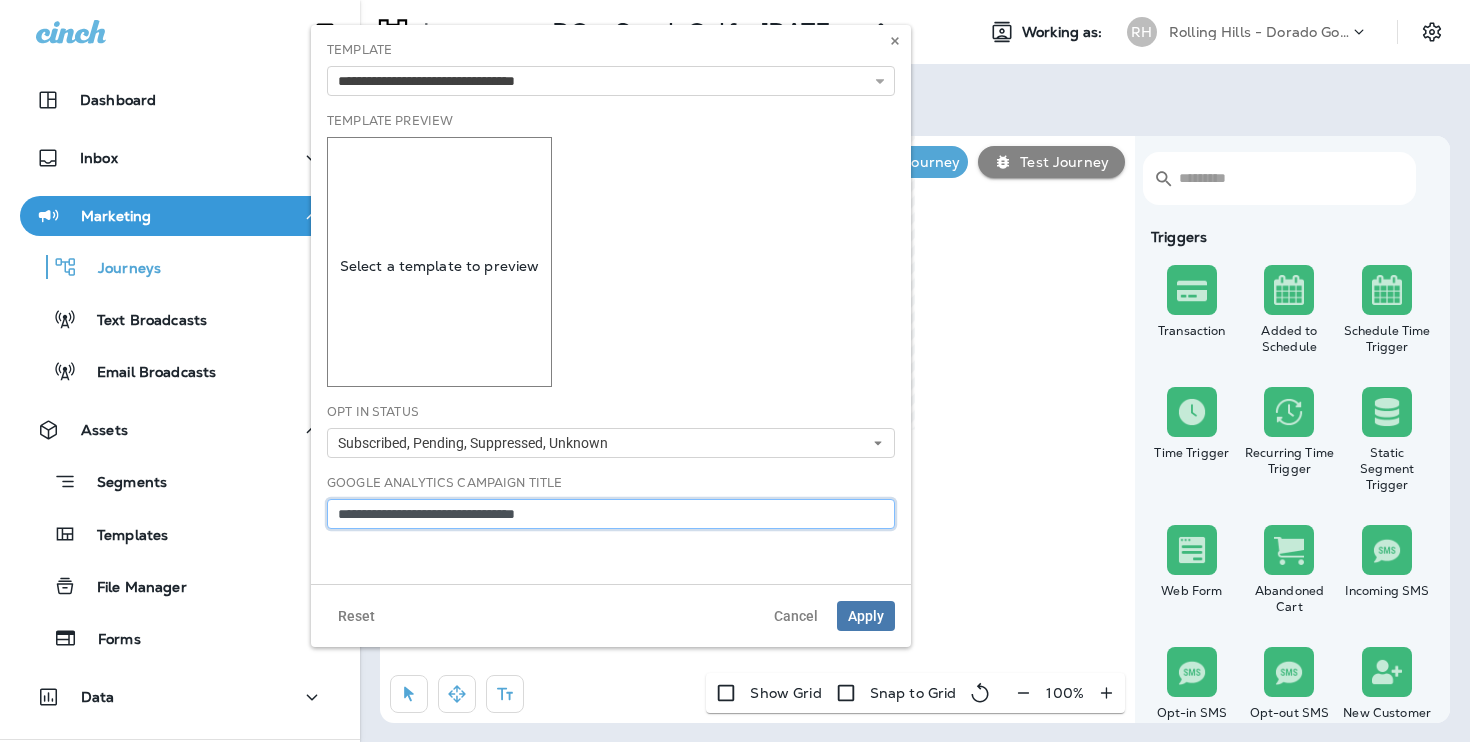 type on "**********" 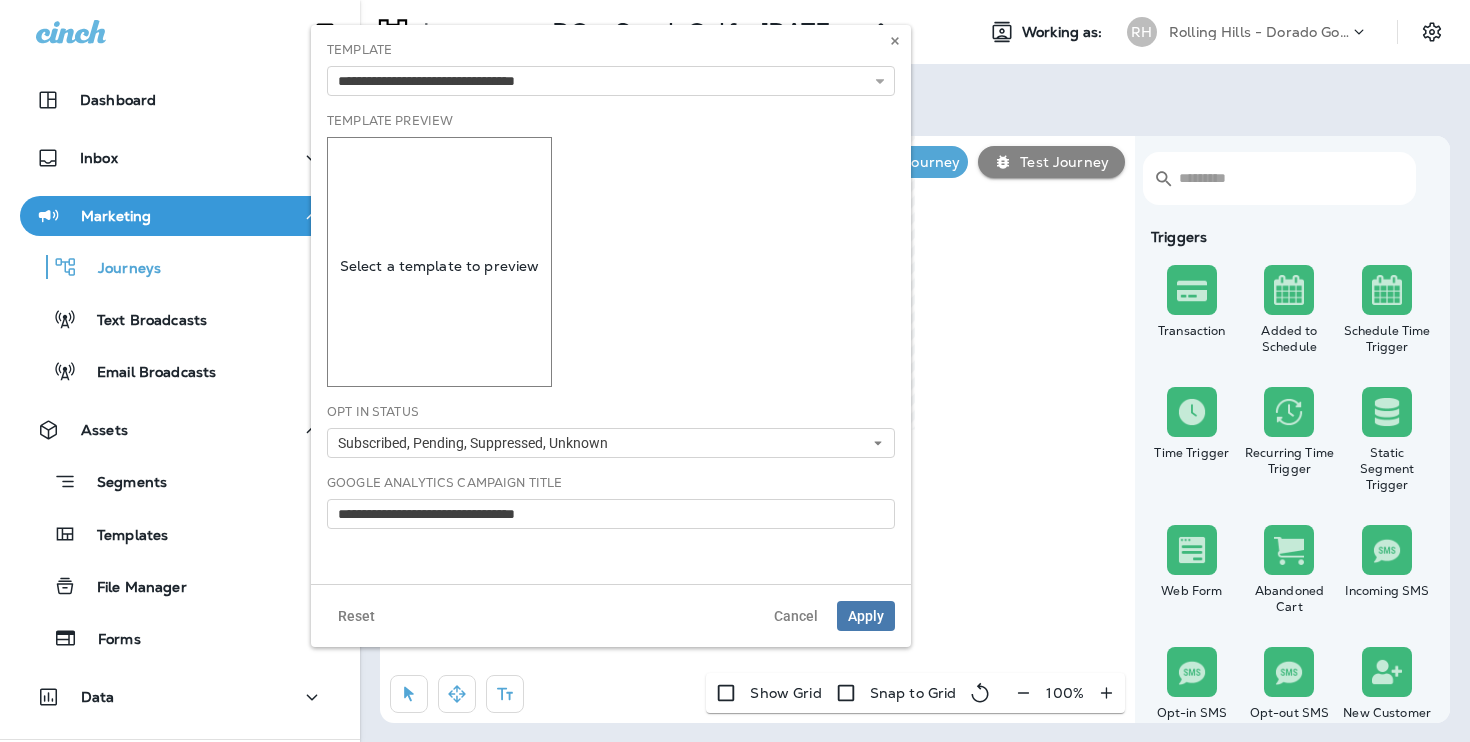 click on "Reset   Cancel   Apply" at bounding box center (611, 615) 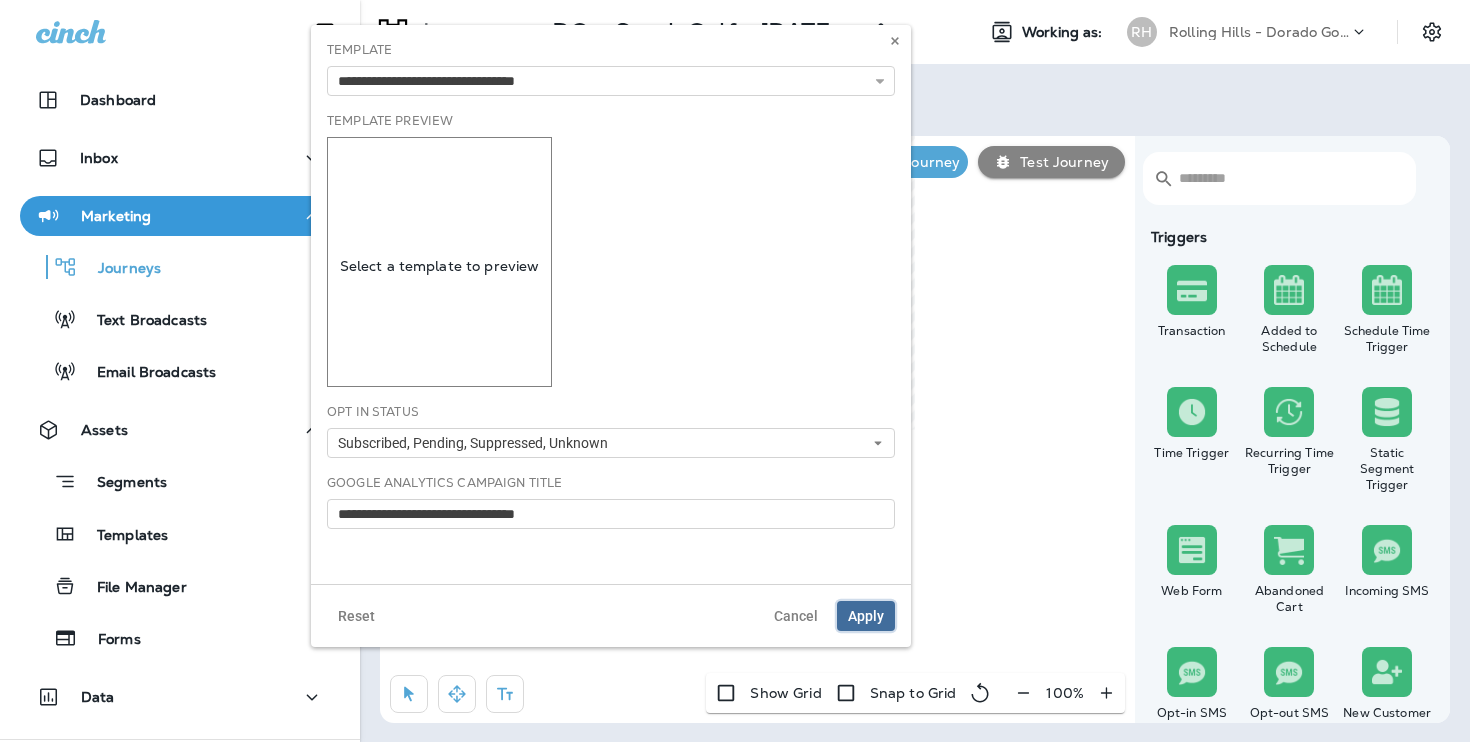 click on "Apply" at bounding box center [866, 616] 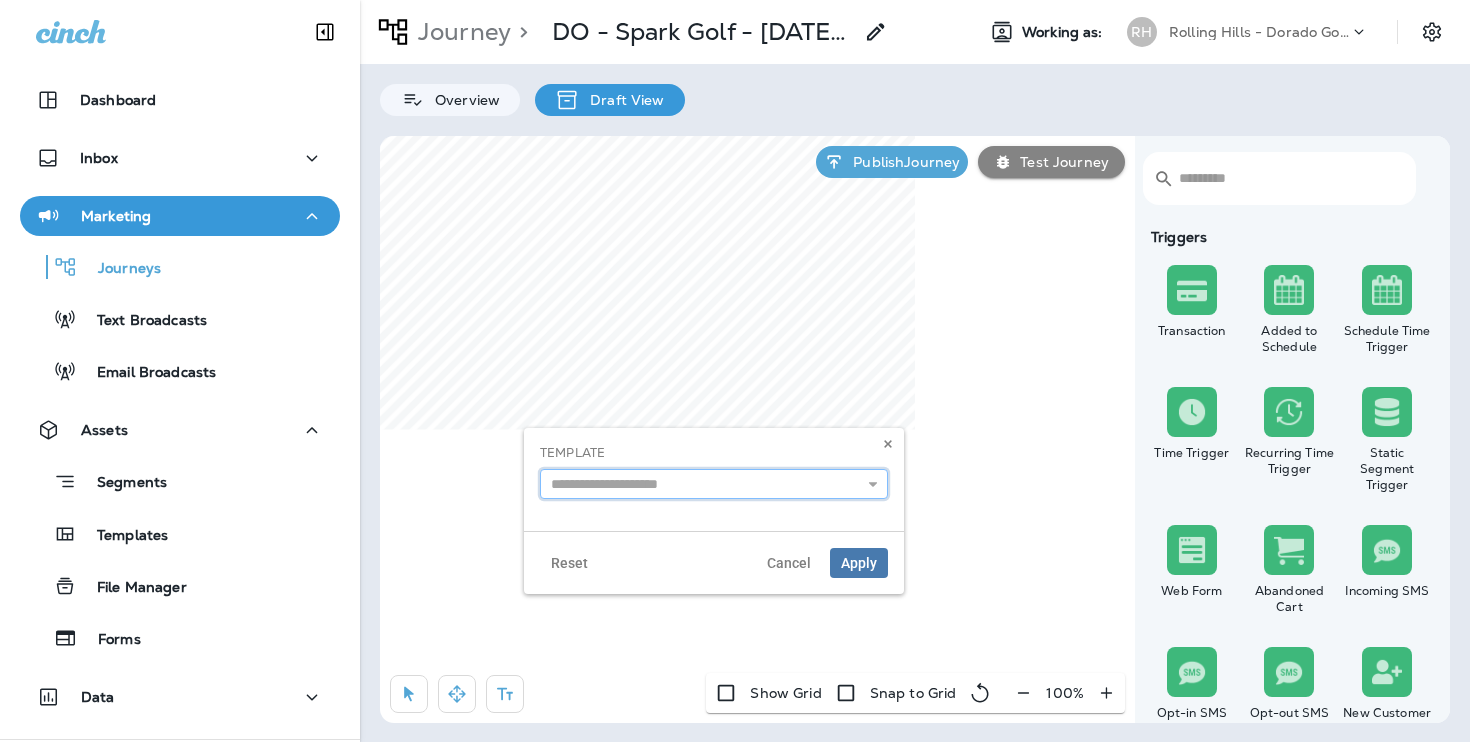 click at bounding box center (714, 484) 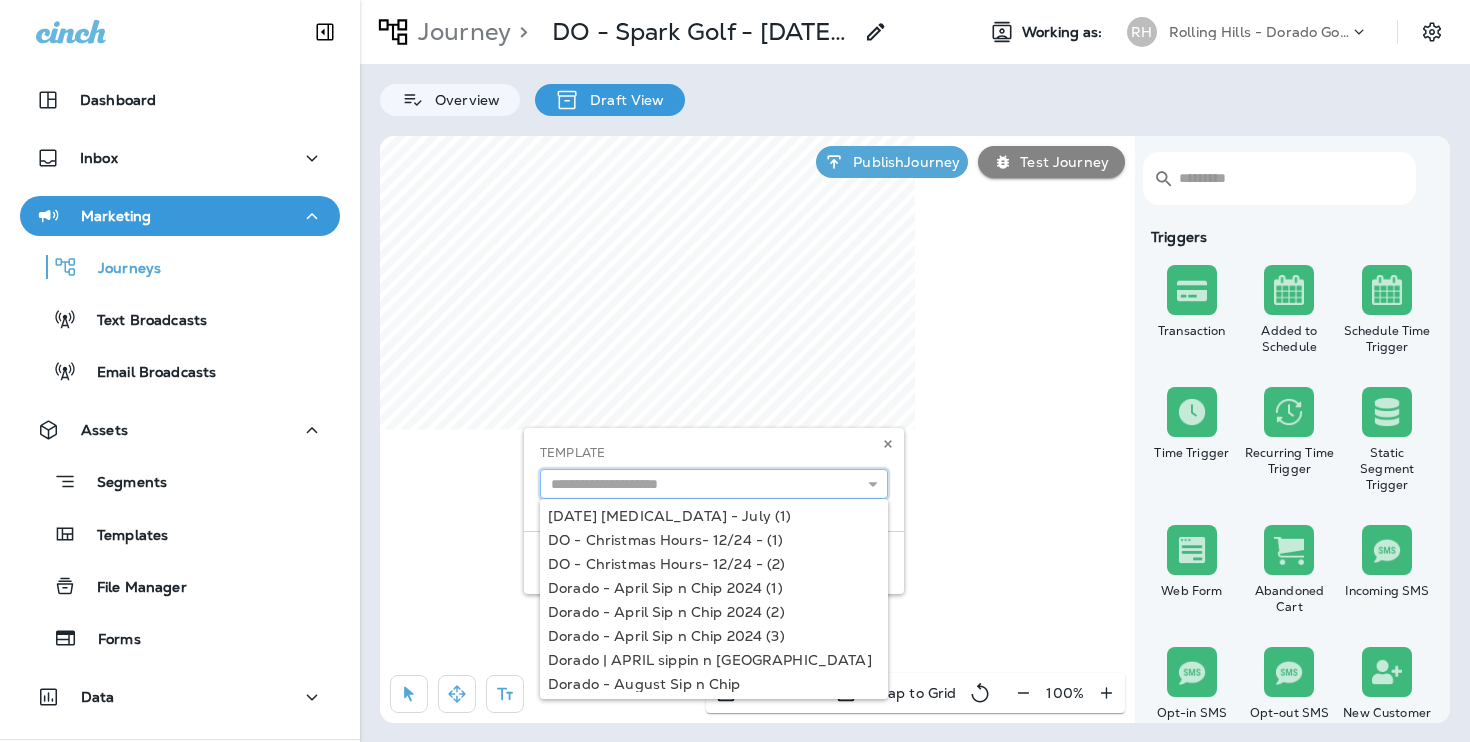 paste on "**********" 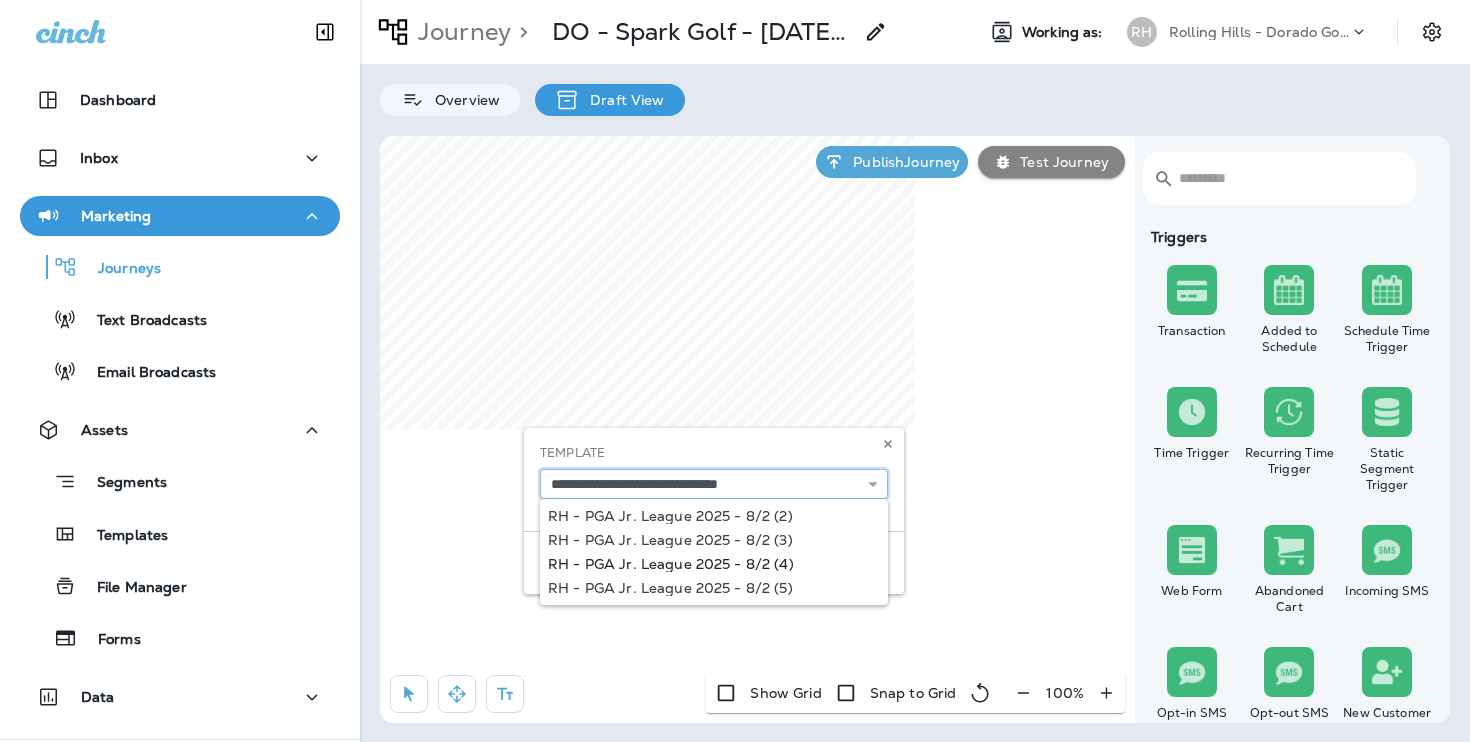 type on "**********" 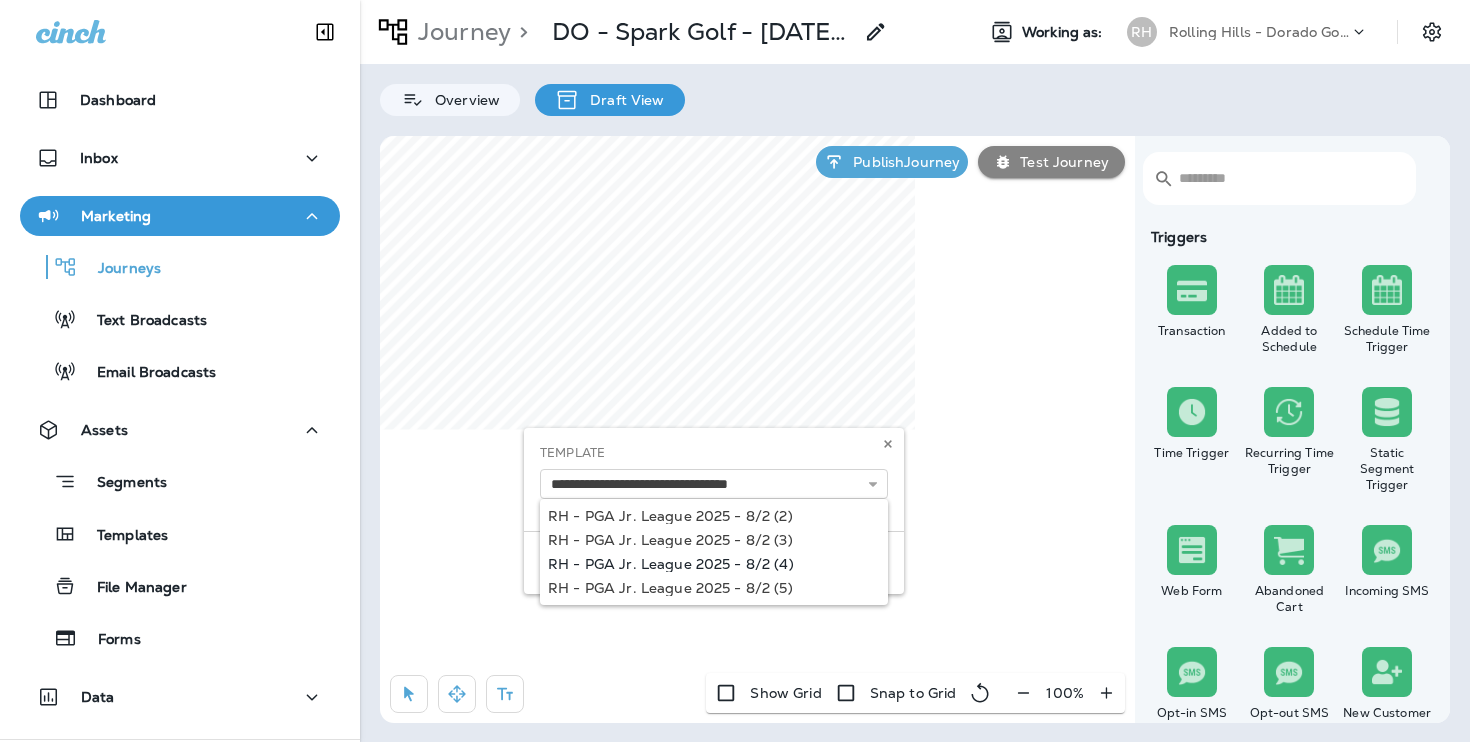 click on "**********" at bounding box center [714, 511] 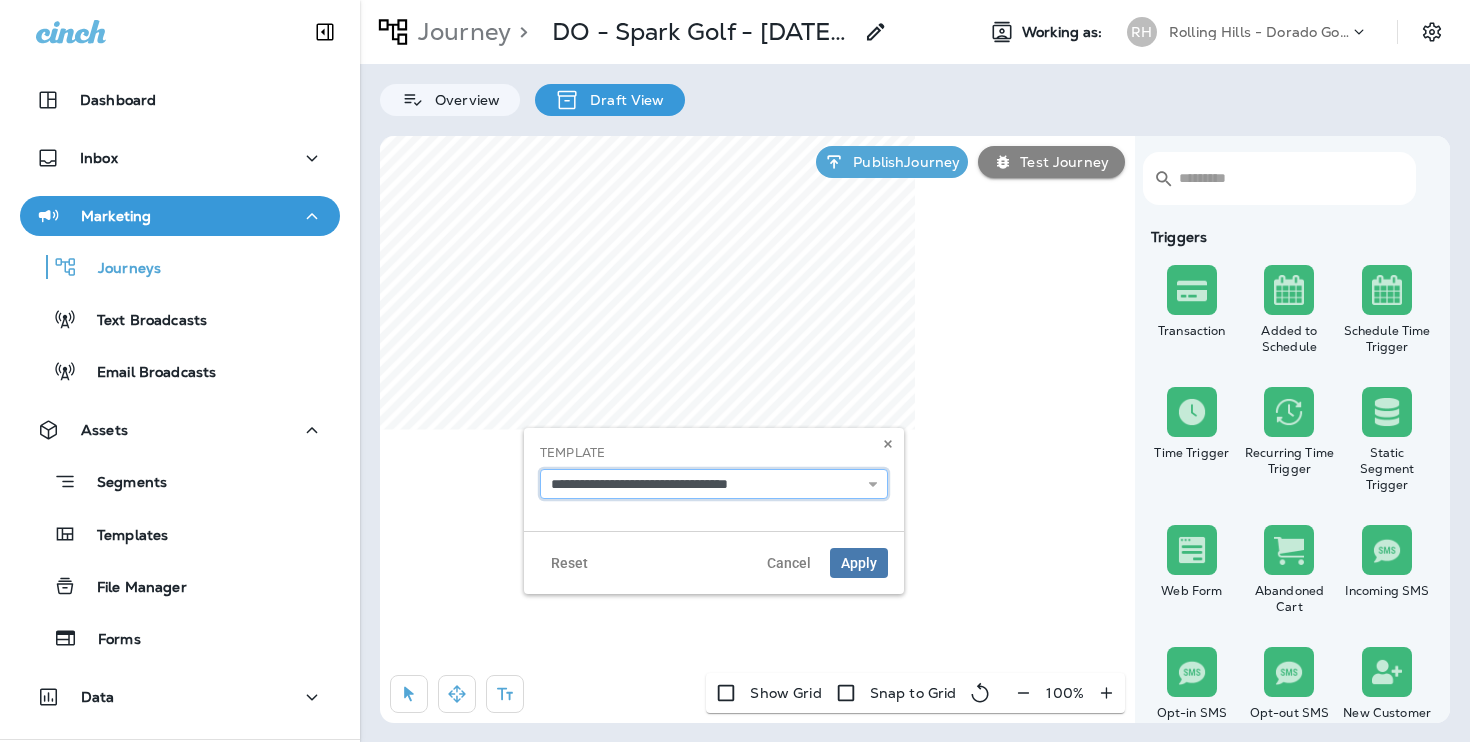 click on "**********" at bounding box center (714, 484) 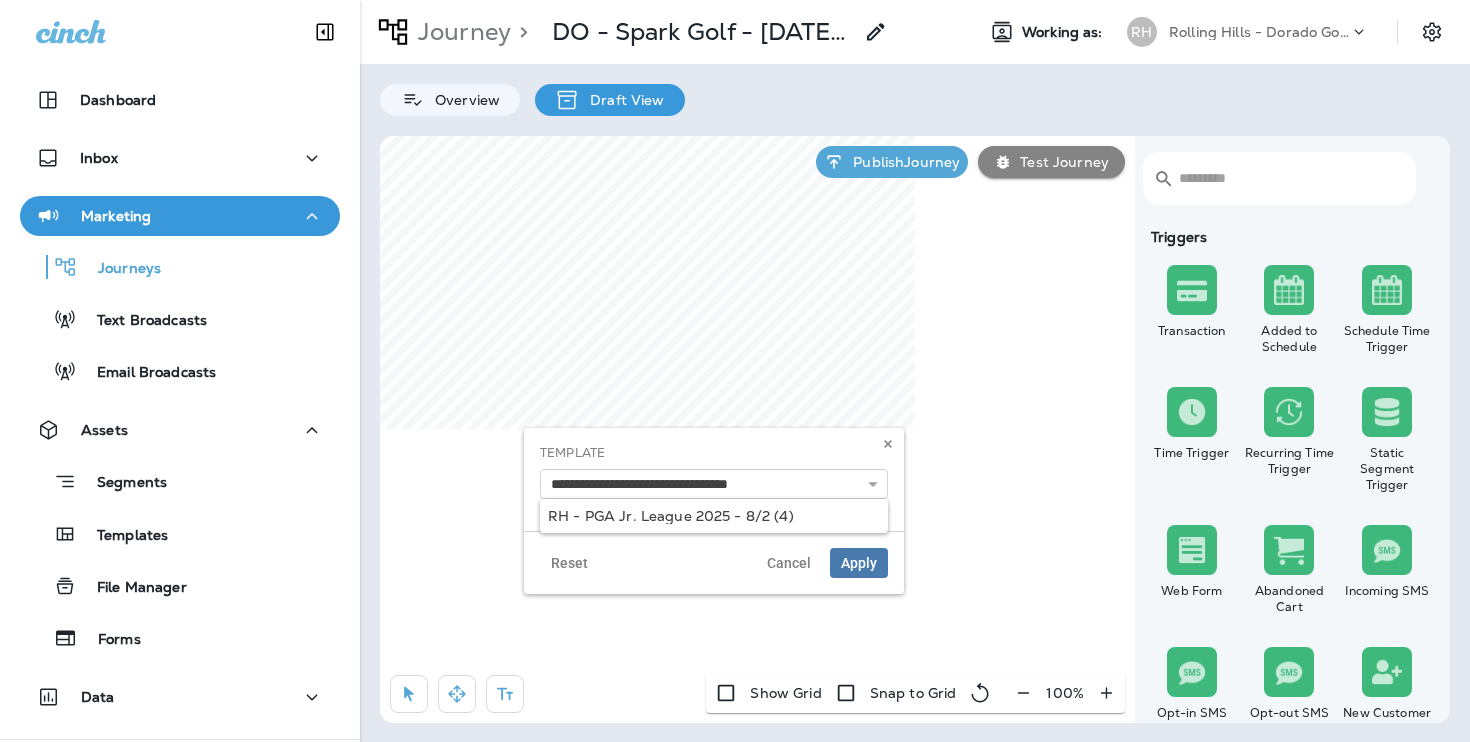 click on "**********" at bounding box center [714, 471] 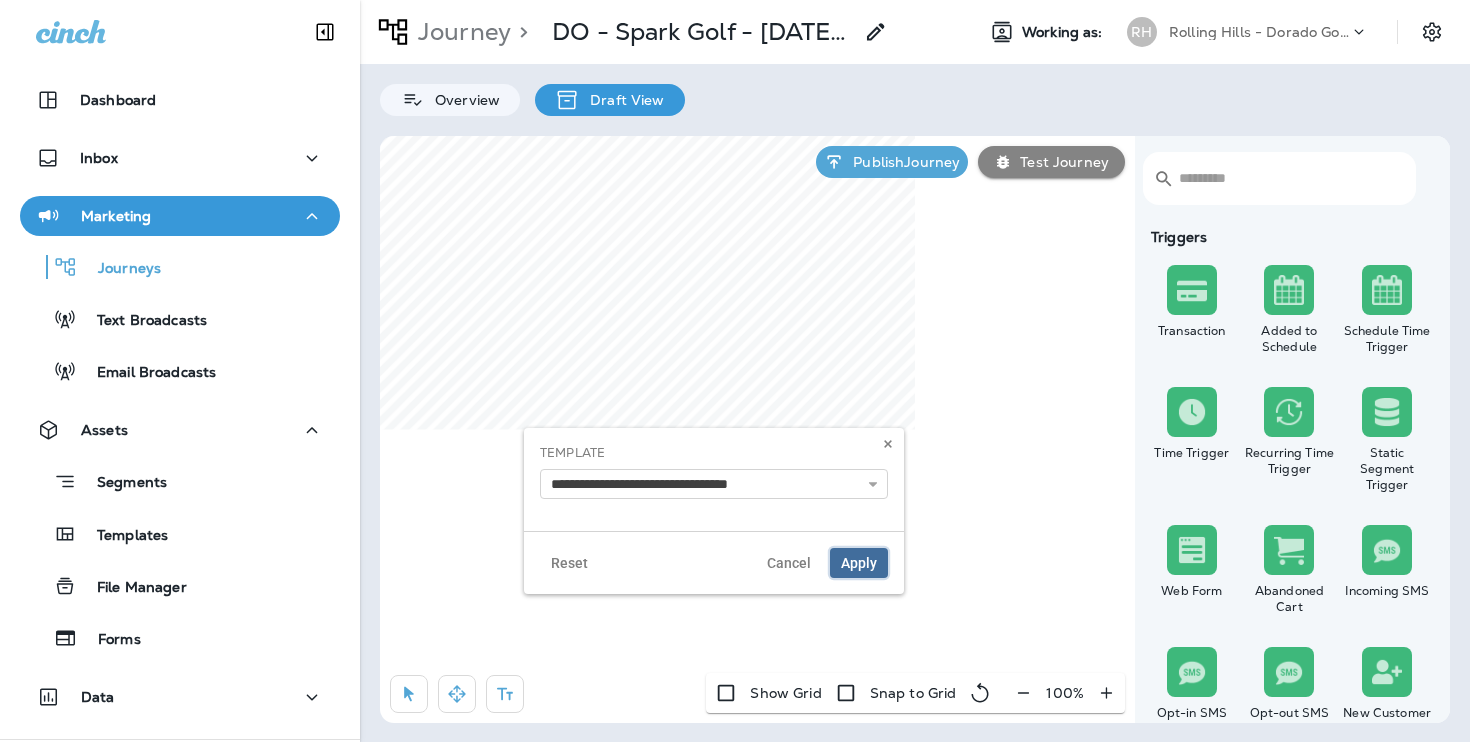 click on "Apply" at bounding box center [859, 563] 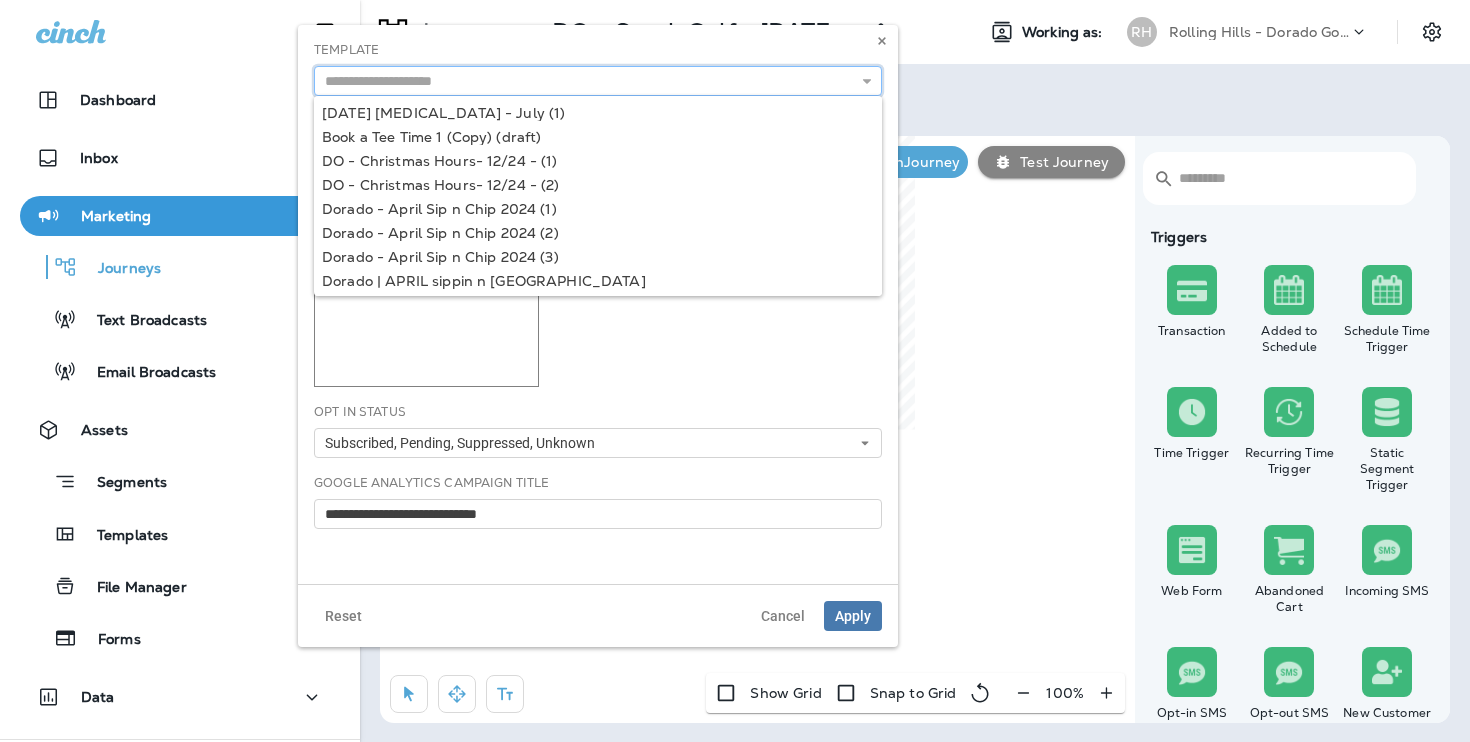 click at bounding box center [598, 81] 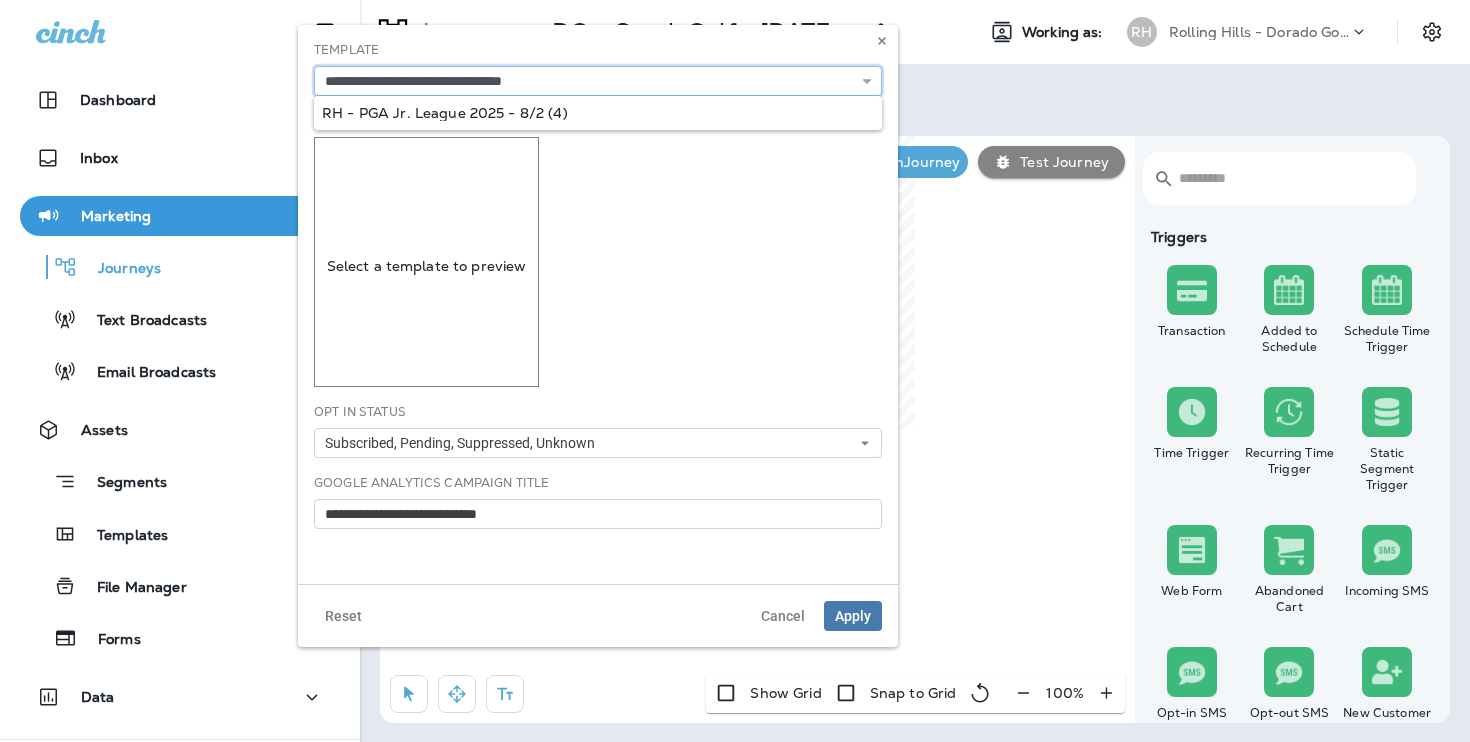 type on "**********" 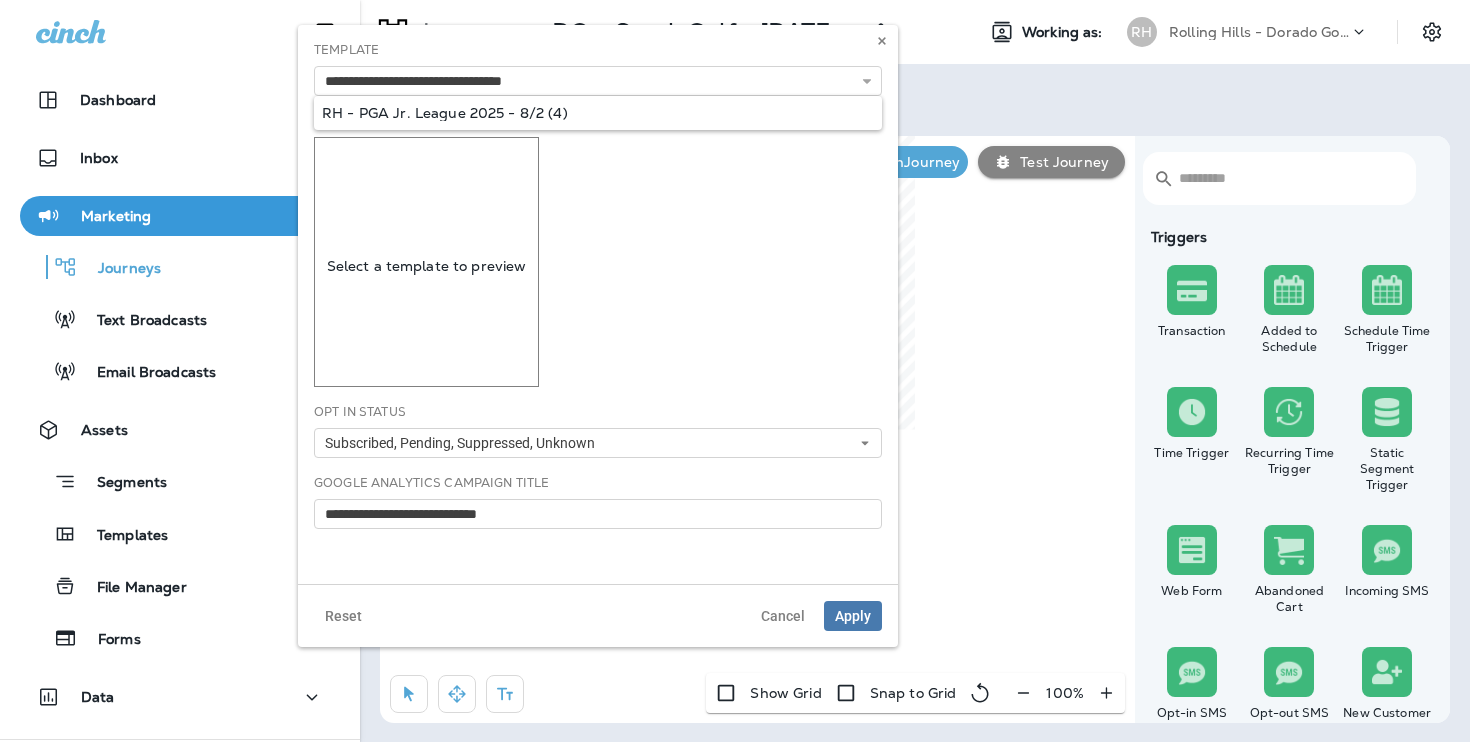 click on "**********" at bounding box center [598, 304] 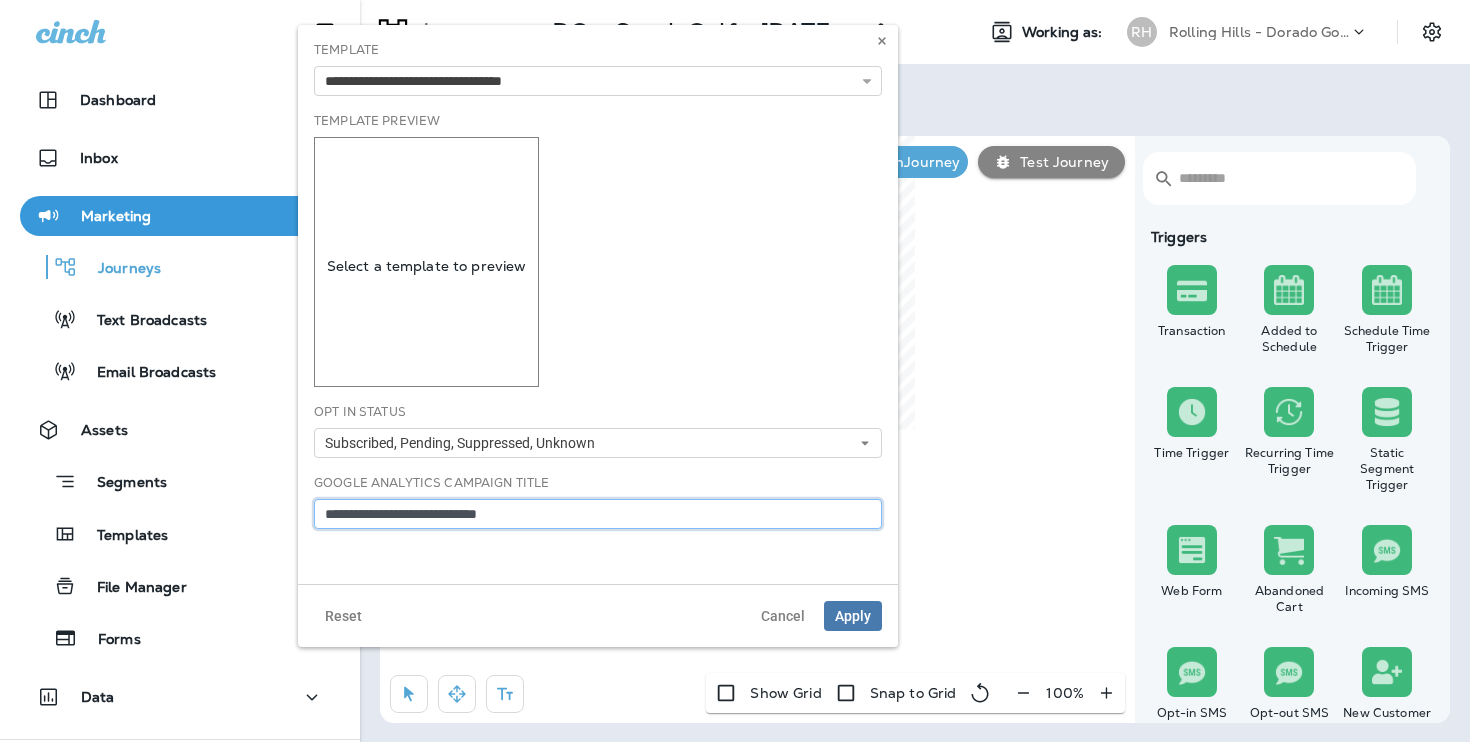click on "**********" at bounding box center [598, 514] 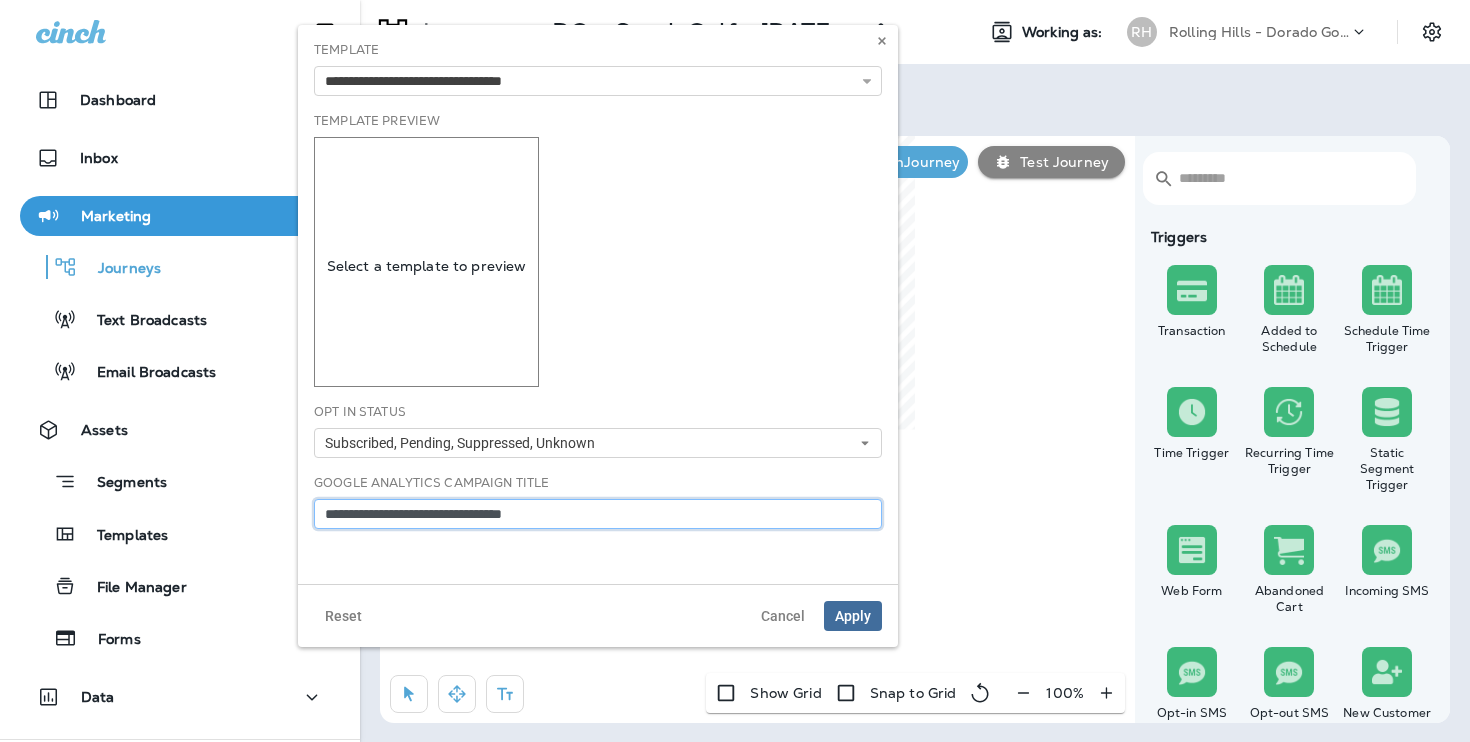 type on "**********" 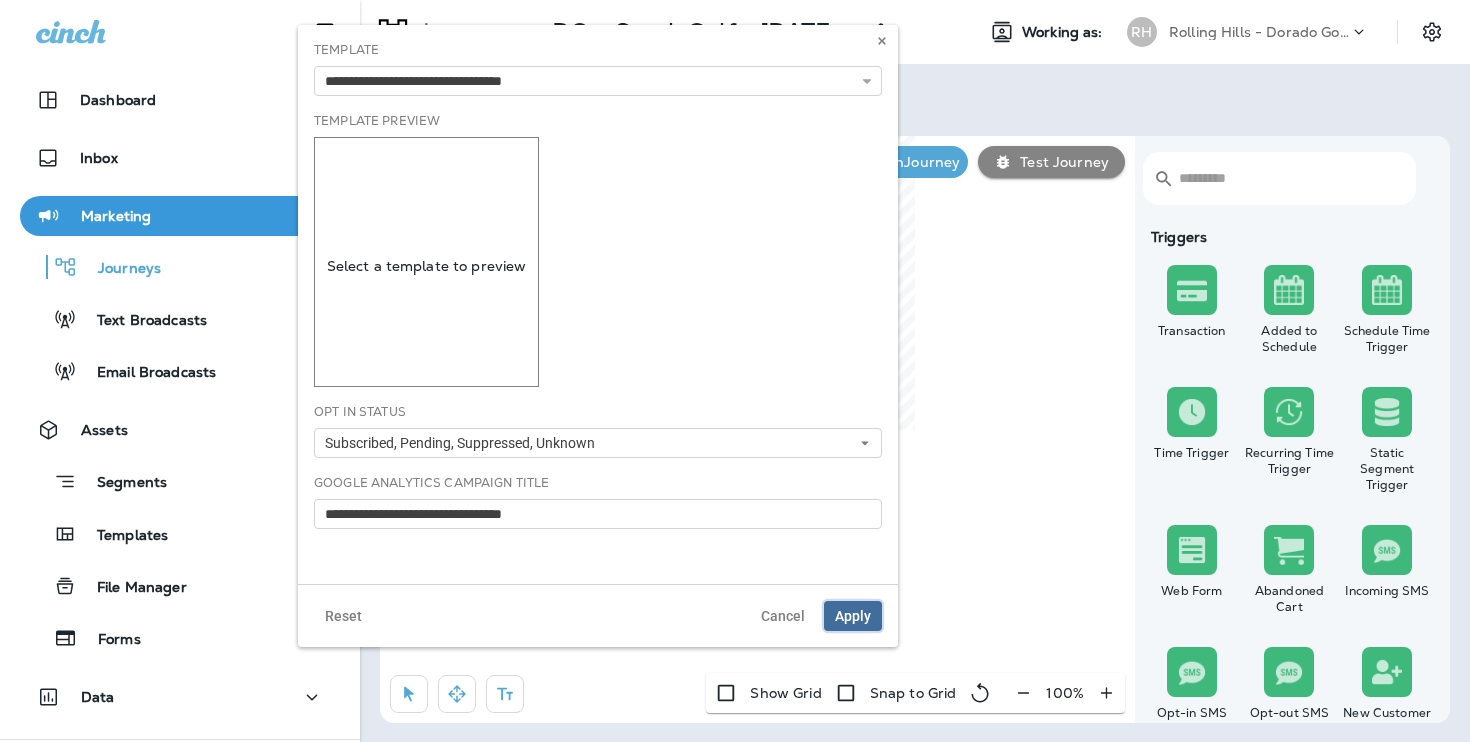 click on "Apply" at bounding box center [853, 616] 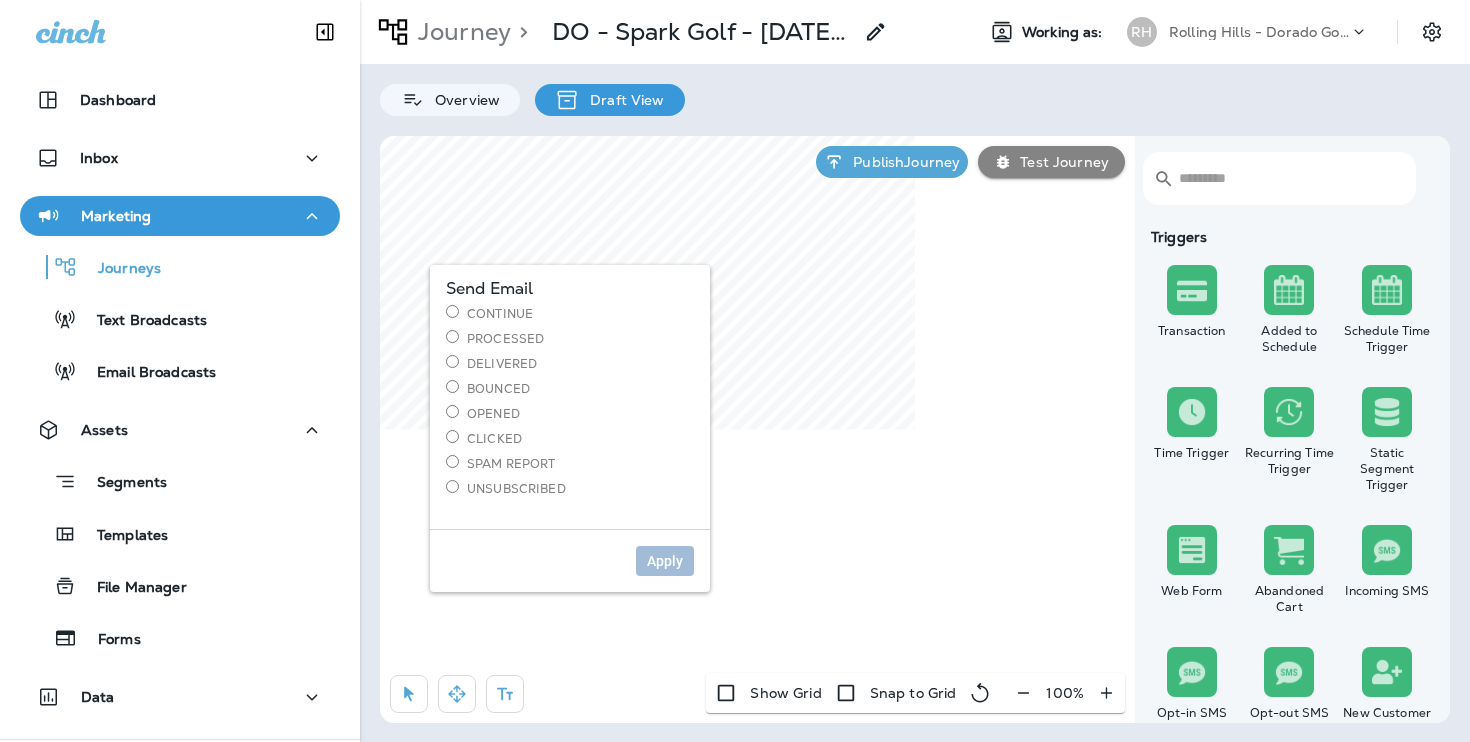 click on "Continue" at bounding box center (570, 313) 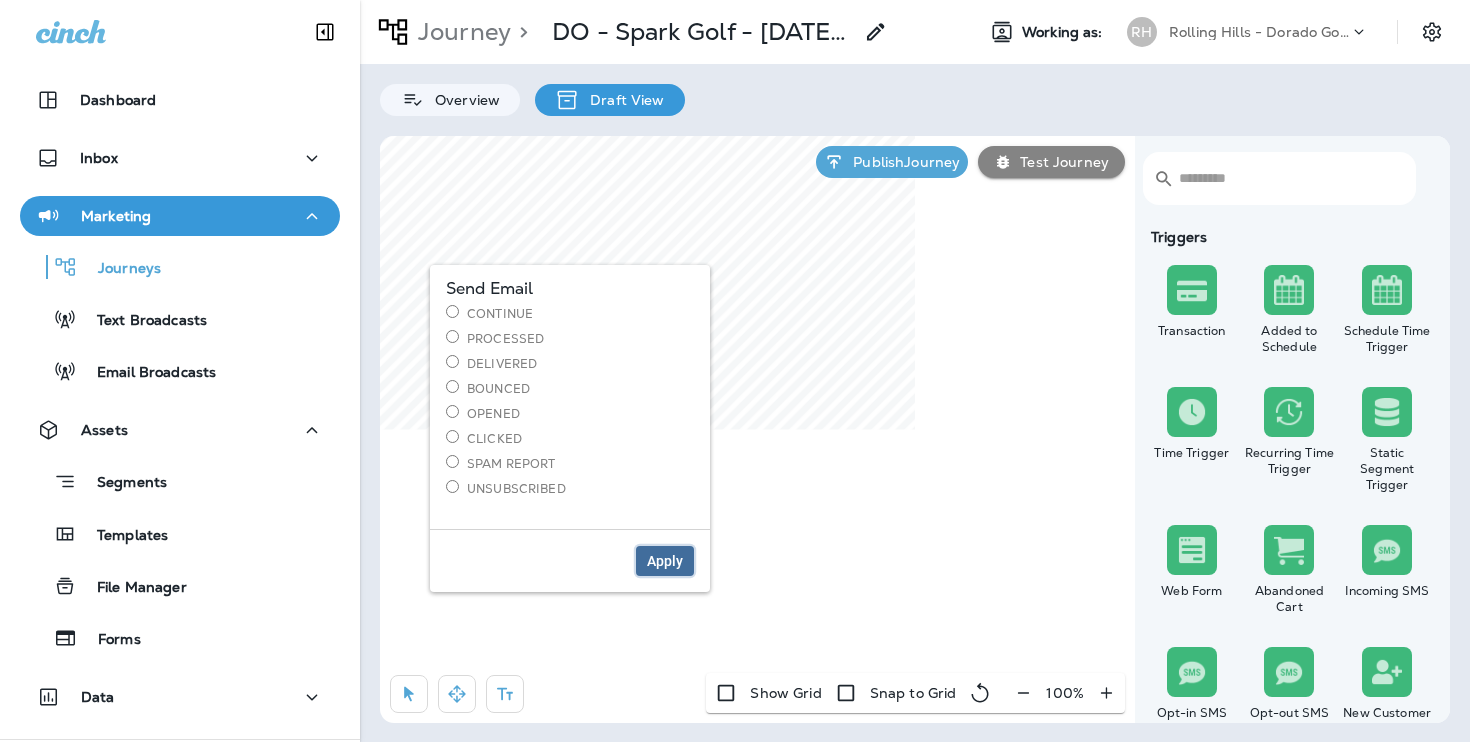 click on "Apply" at bounding box center (665, 561) 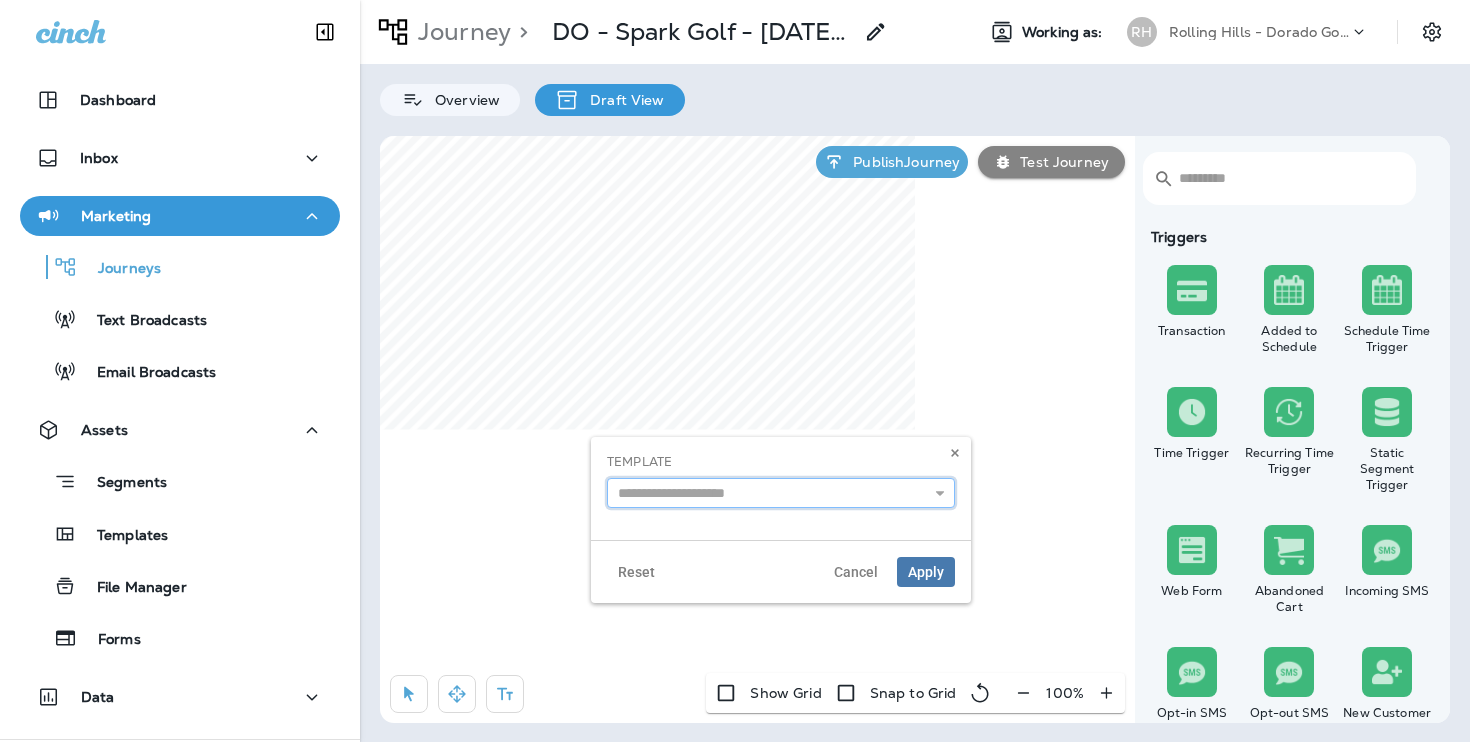 click at bounding box center (781, 493) 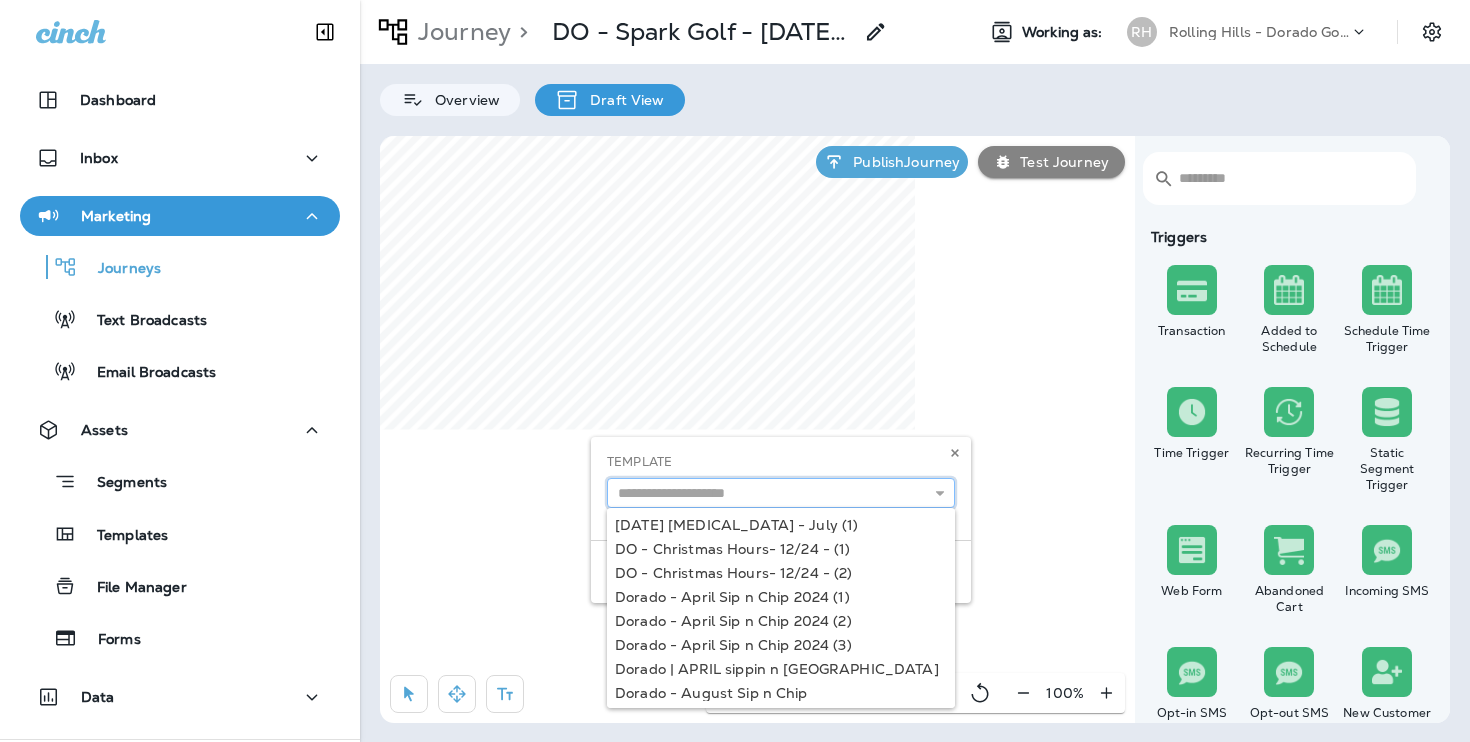 paste on "**********" 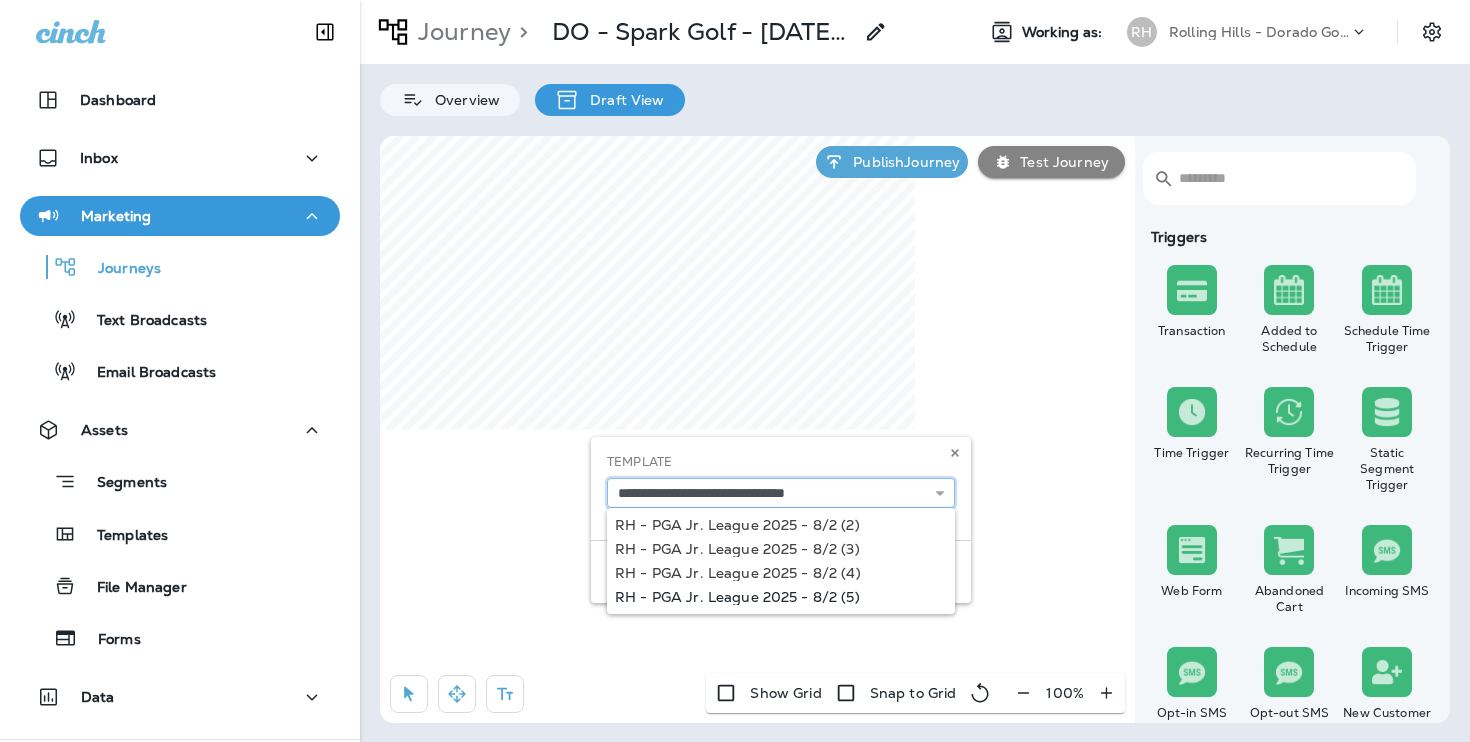 type on "**********" 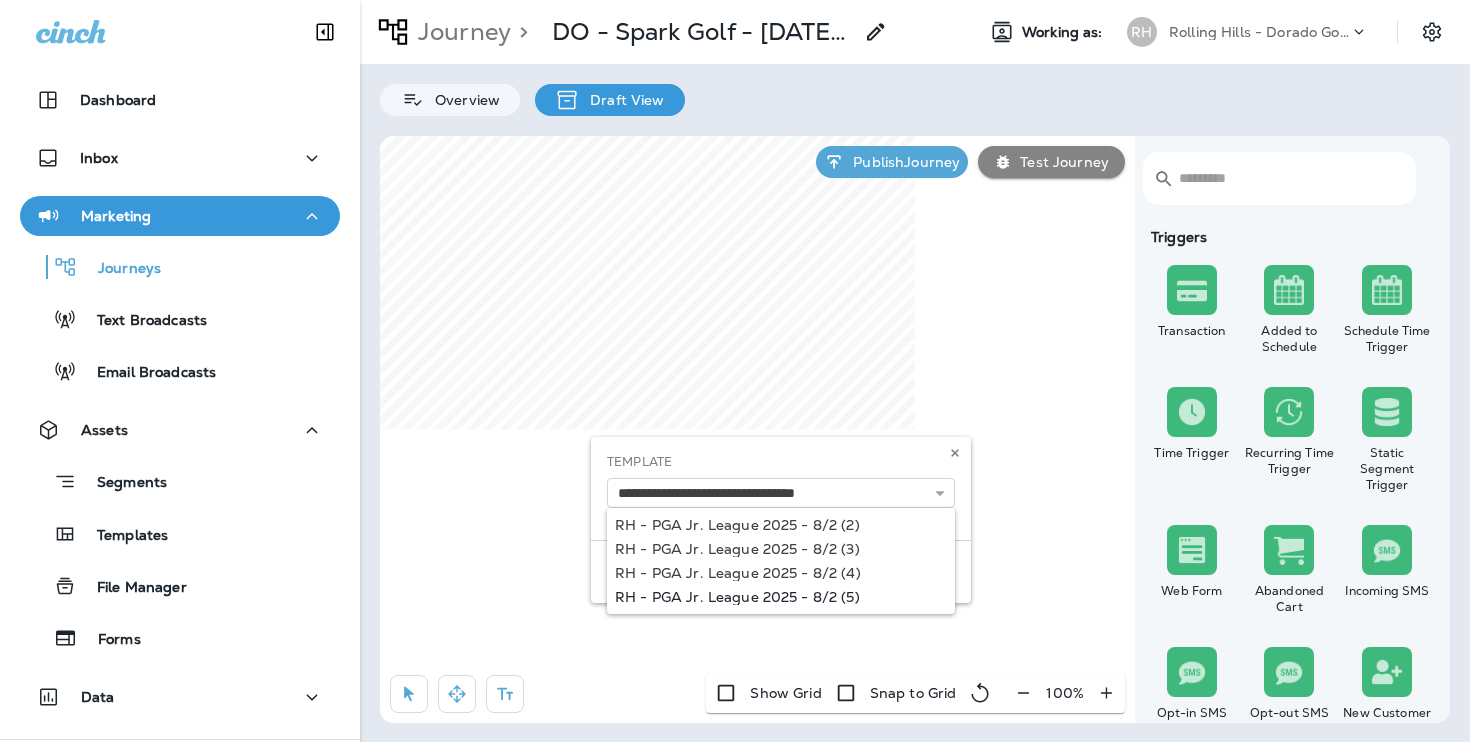click on "**********" at bounding box center [781, 520] 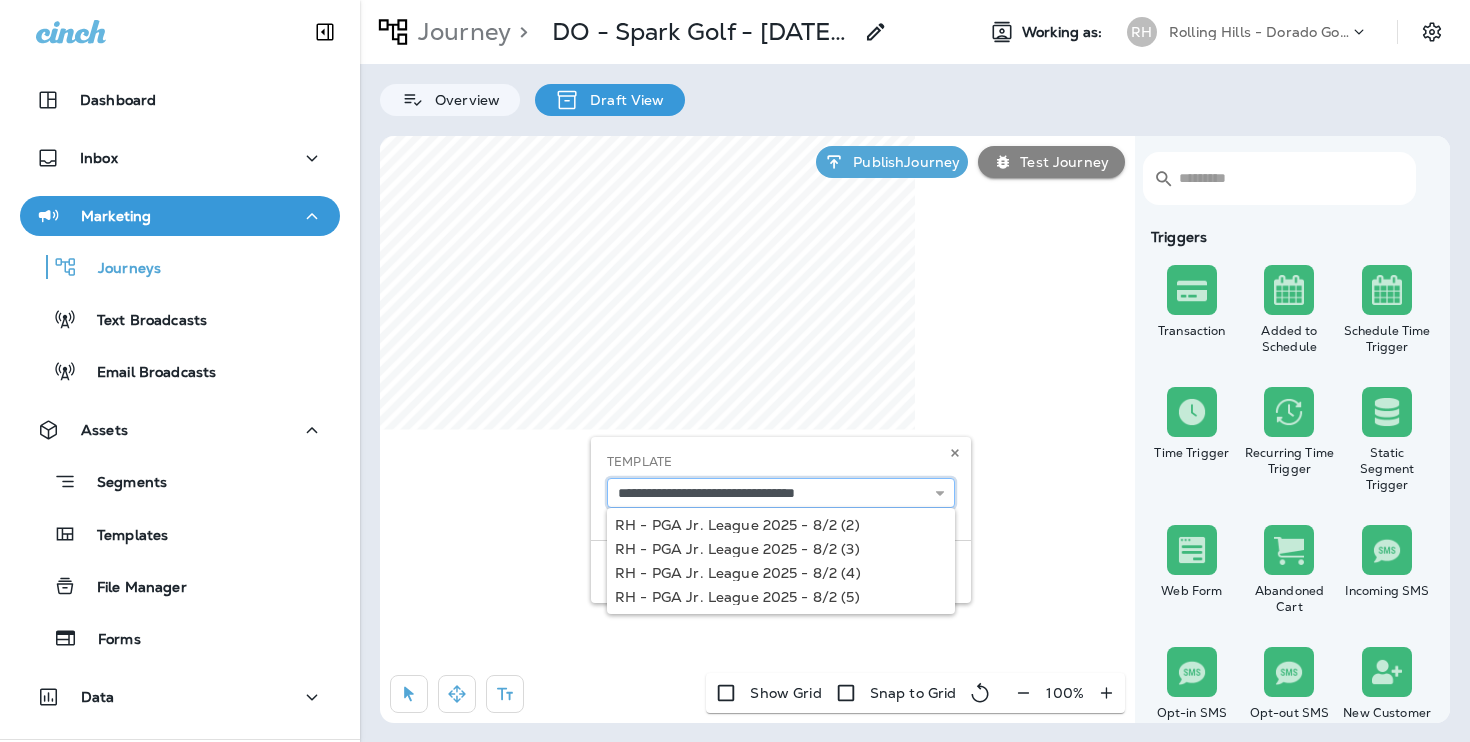 click on "**********" at bounding box center (781, 493) 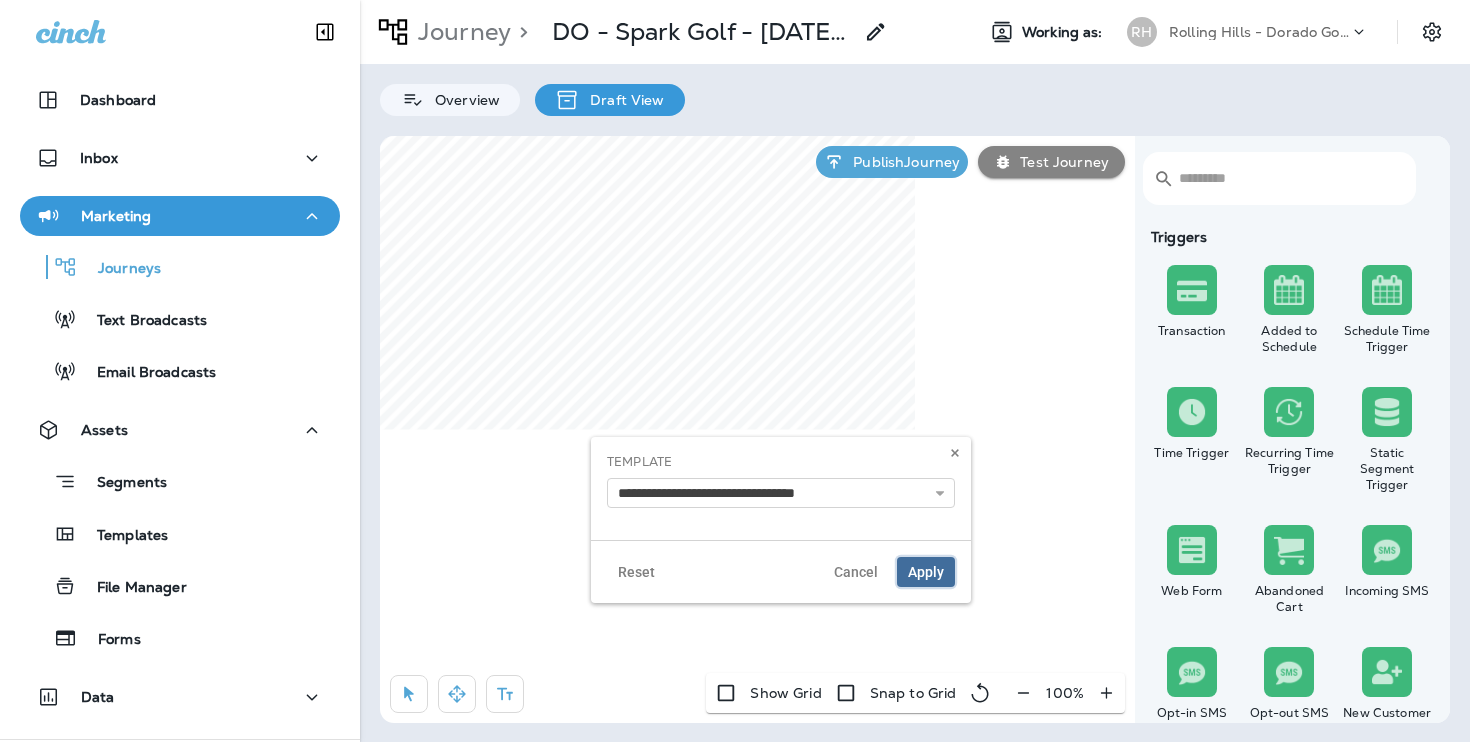 click on "Apply" at bounding box center (926, 572) 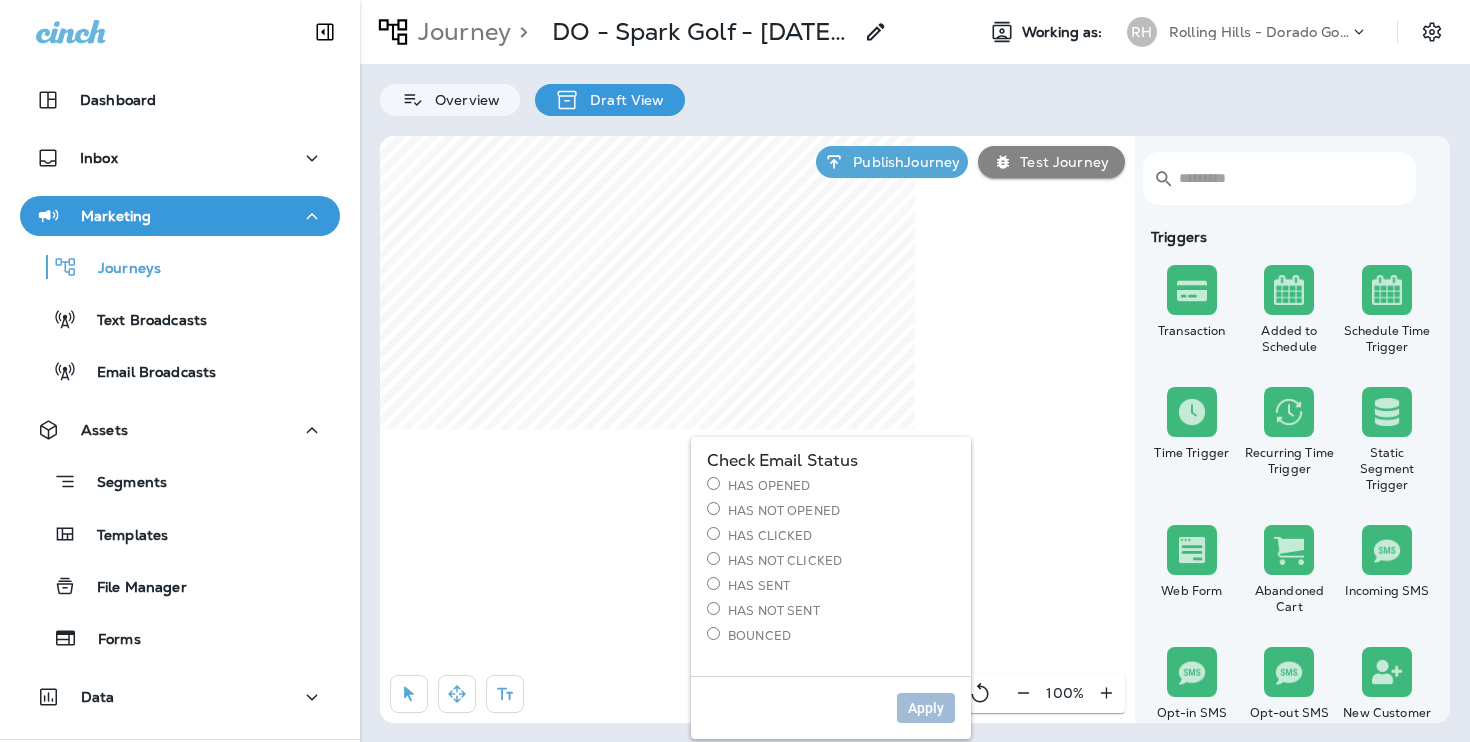 click on "Has Opened" at bounding box center (831, 485) 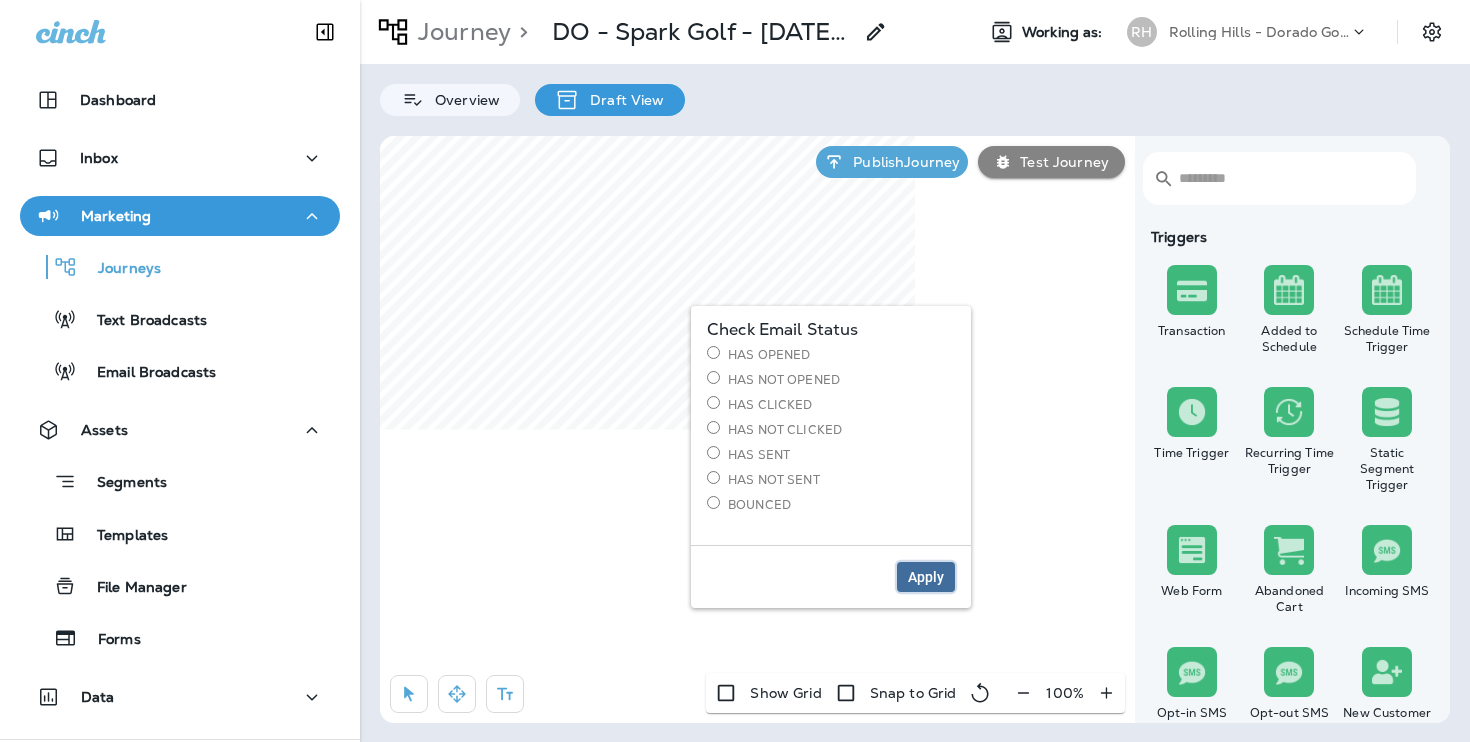 click on "Apply" at bounding box center [926, 577] 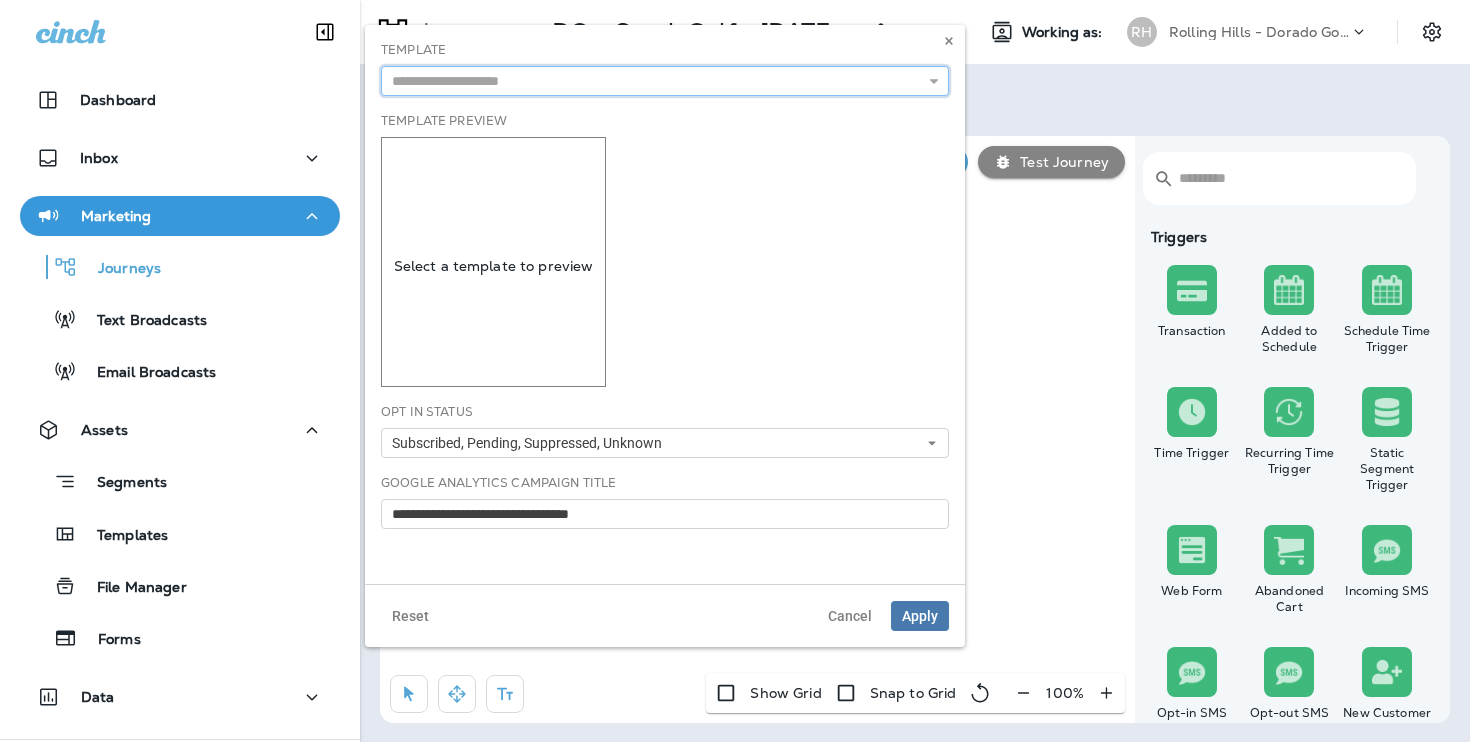 click at bounding box center [665, 81] 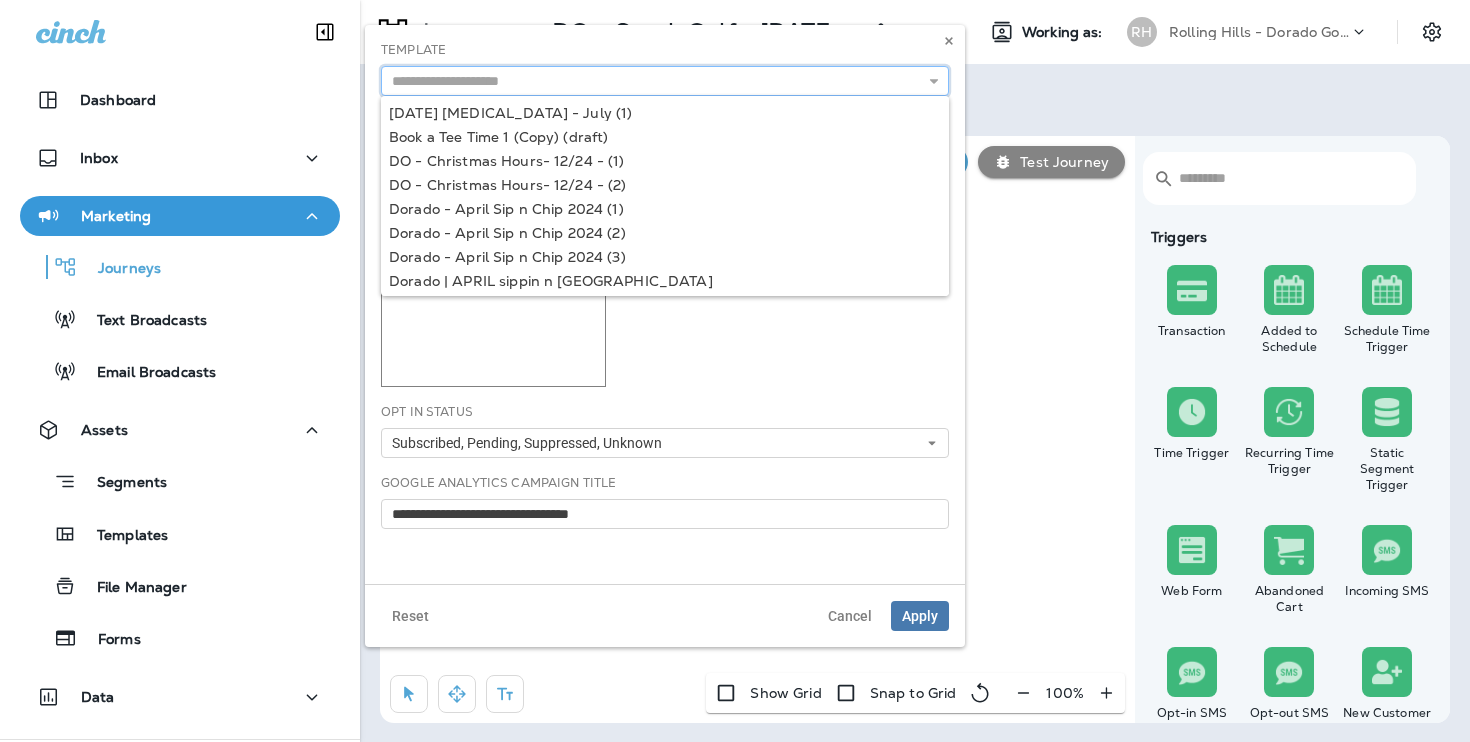 paste on "**********" 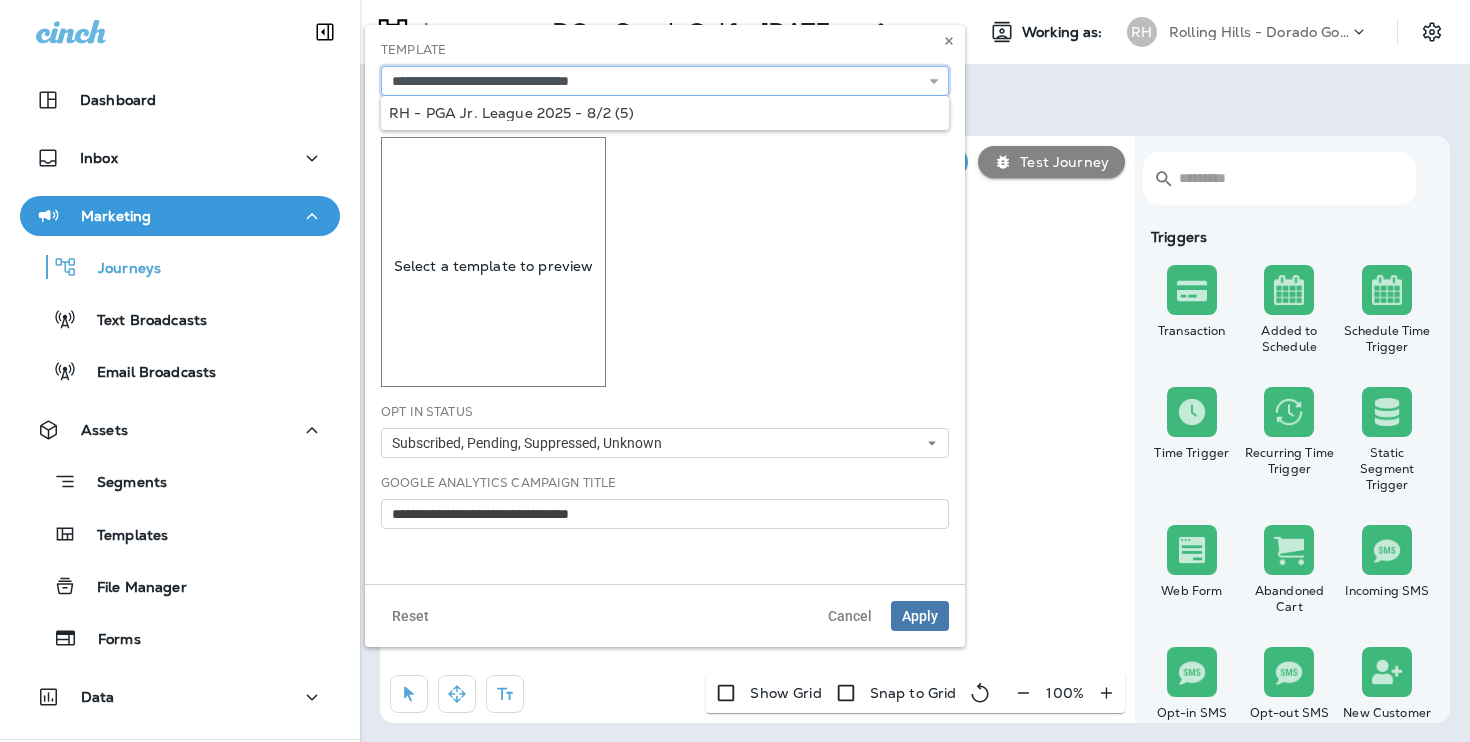 type on "**********" 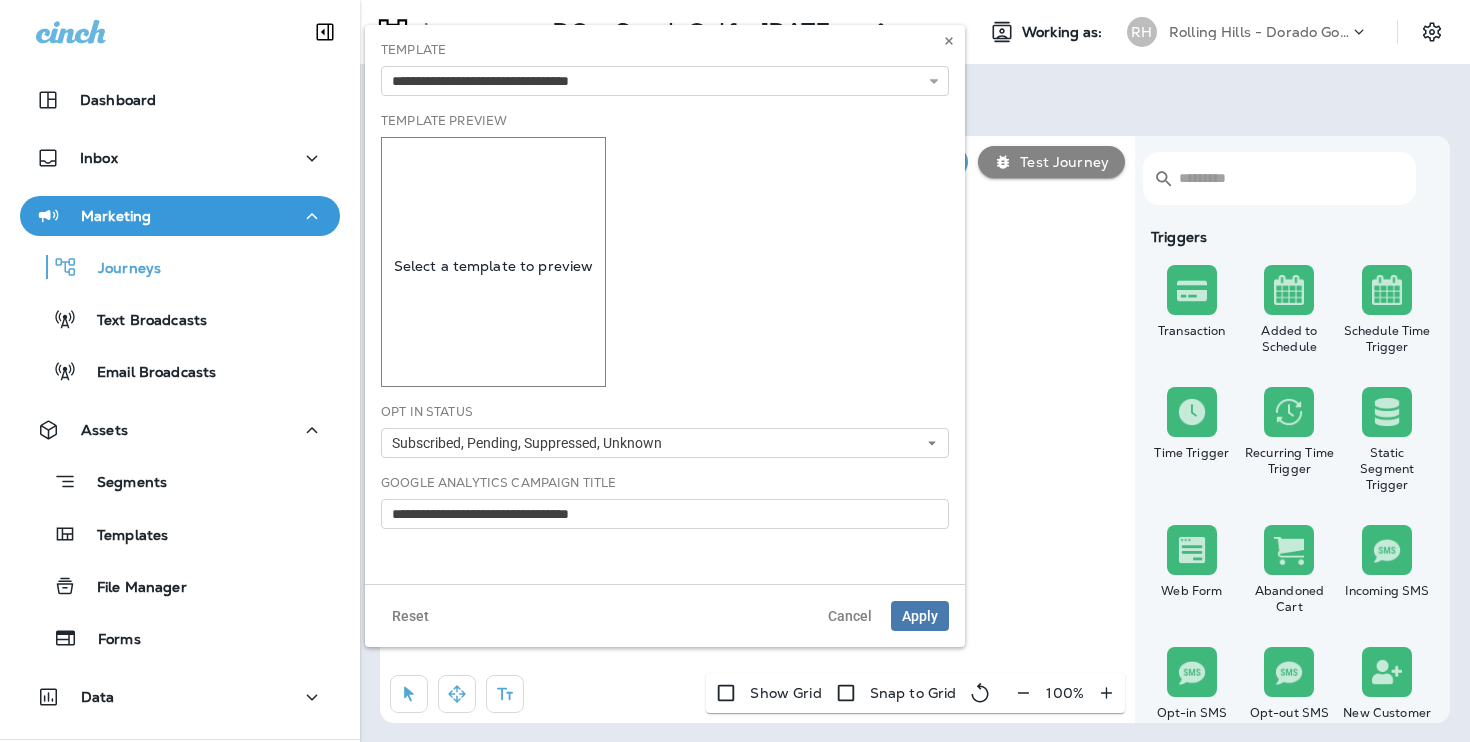 drag, startPoint x: 605, startPoint y: 115, endPoint x: 594, endPoint y: 483, distance: 368.16437 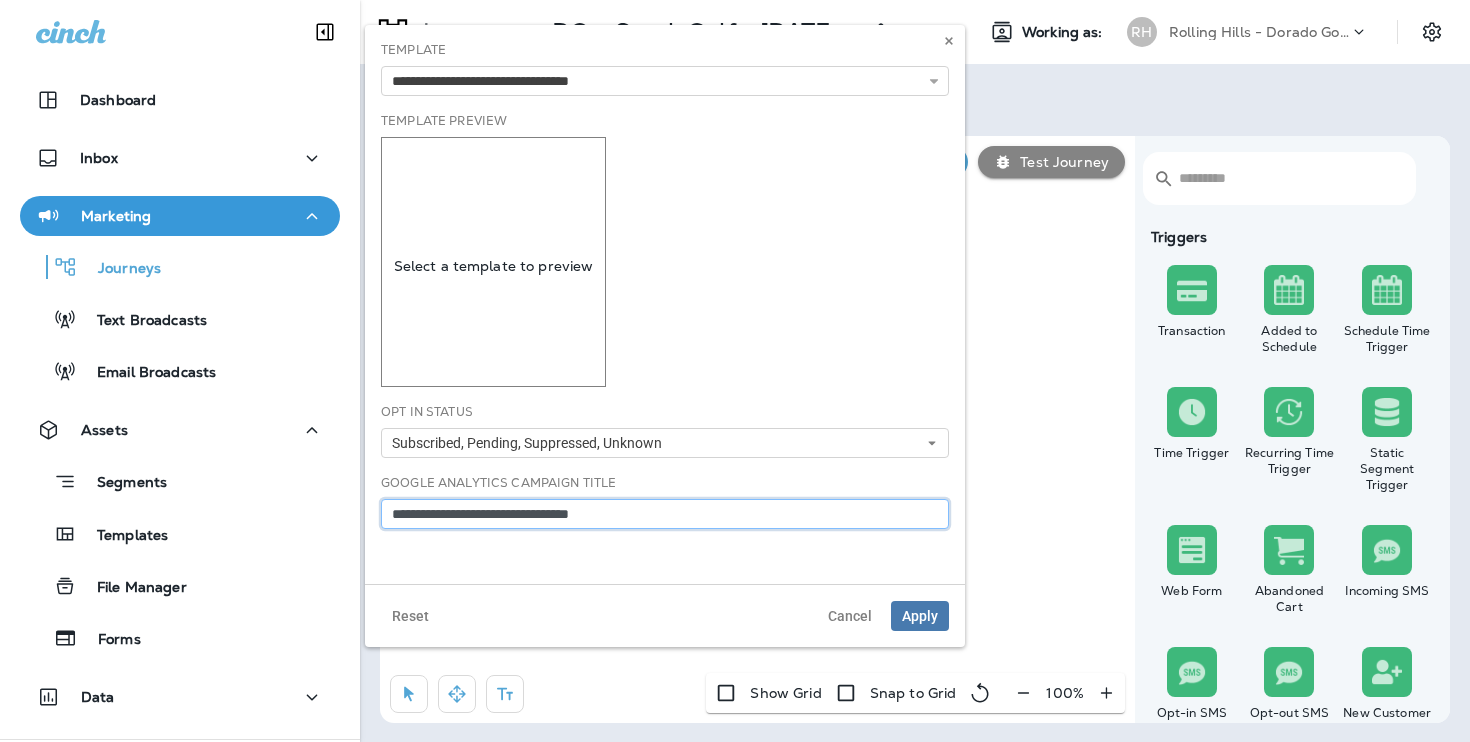click on "**********" at bounding box center [665, 514] 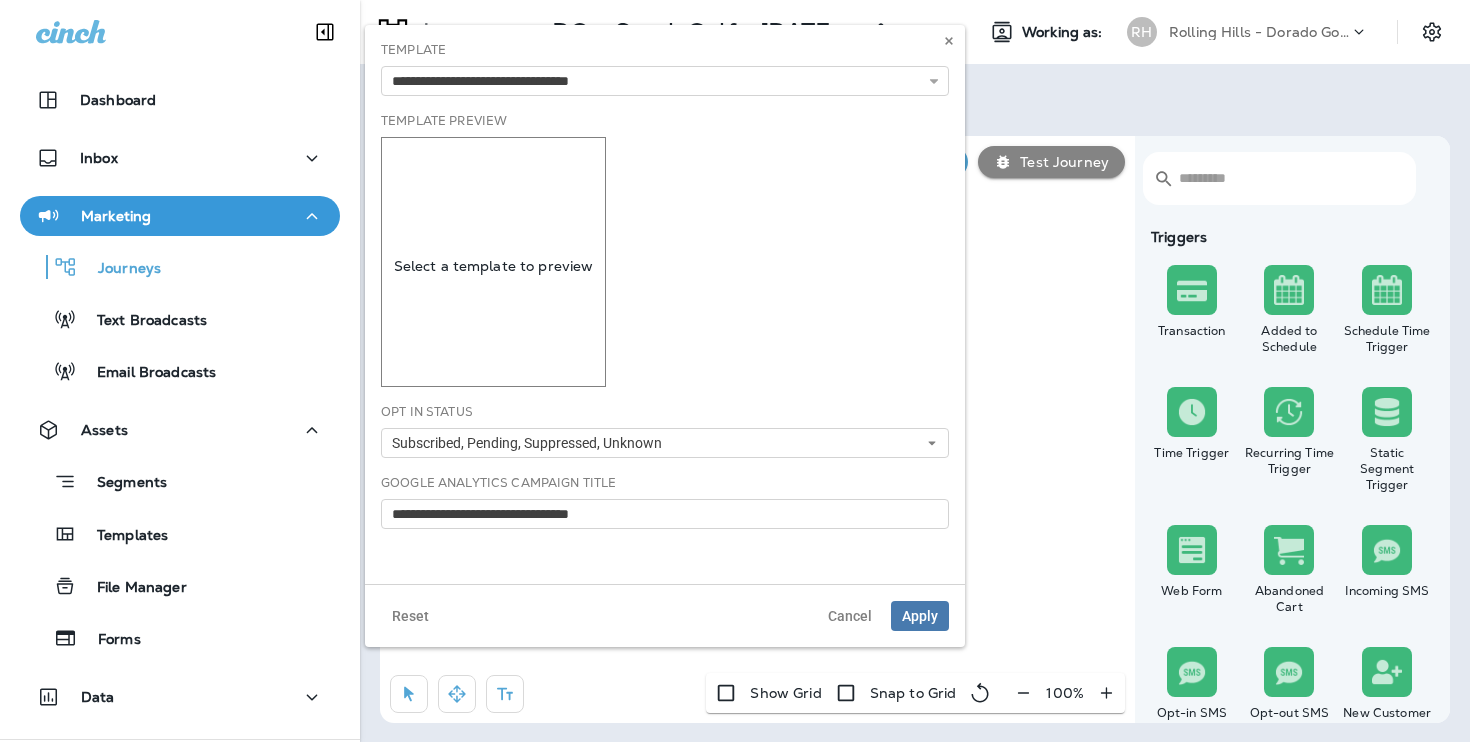 click on "Reset   Cancel   Apply" at bounding box center [665, 615] 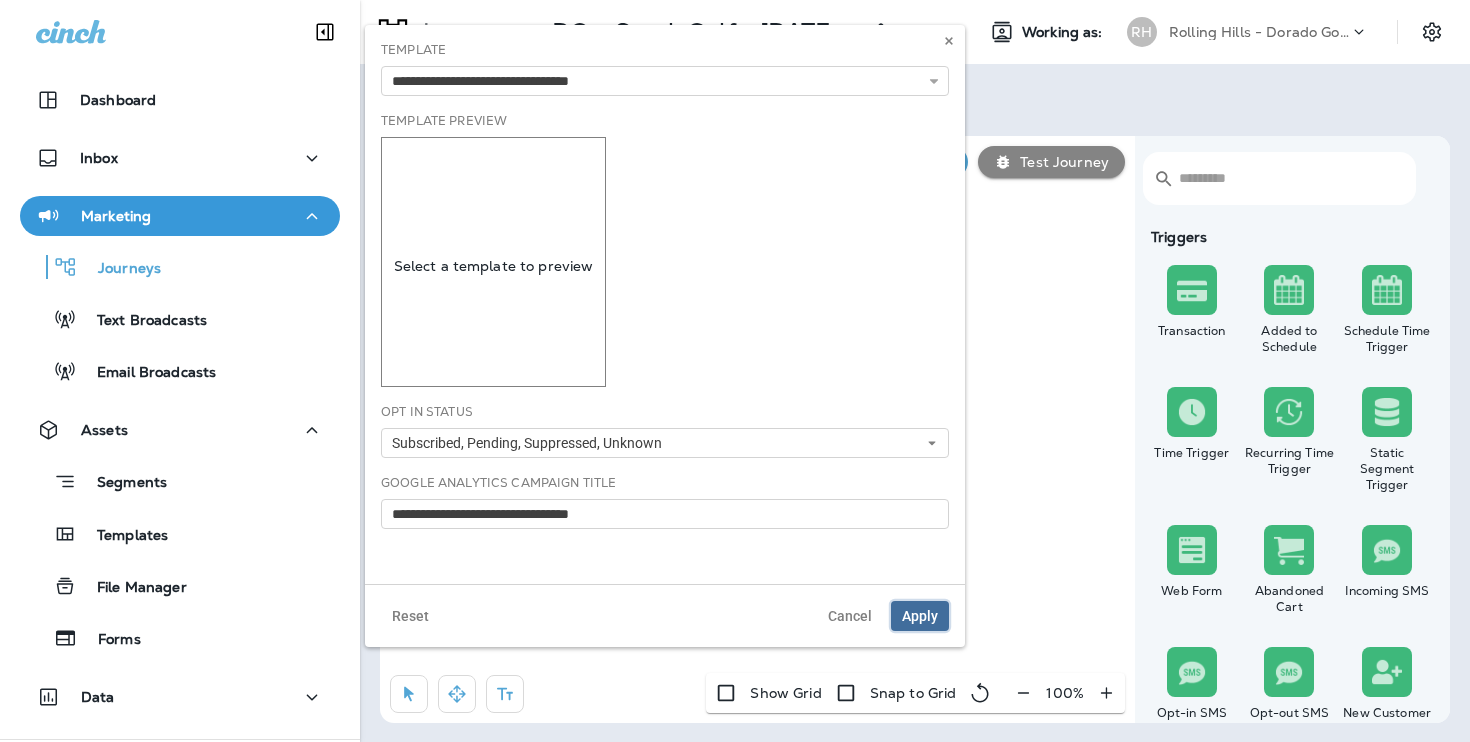 click on "Apply" at bounding box center [920, 616] 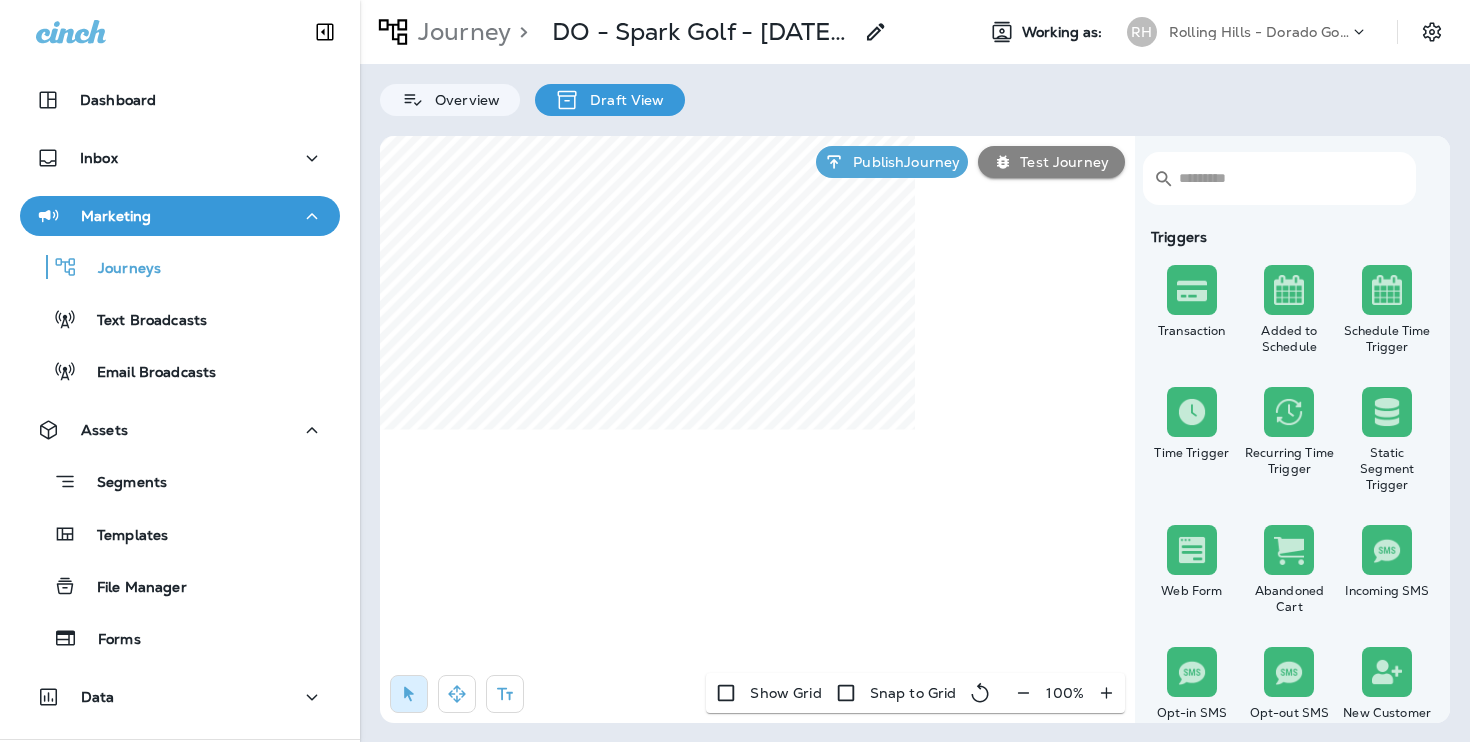 click 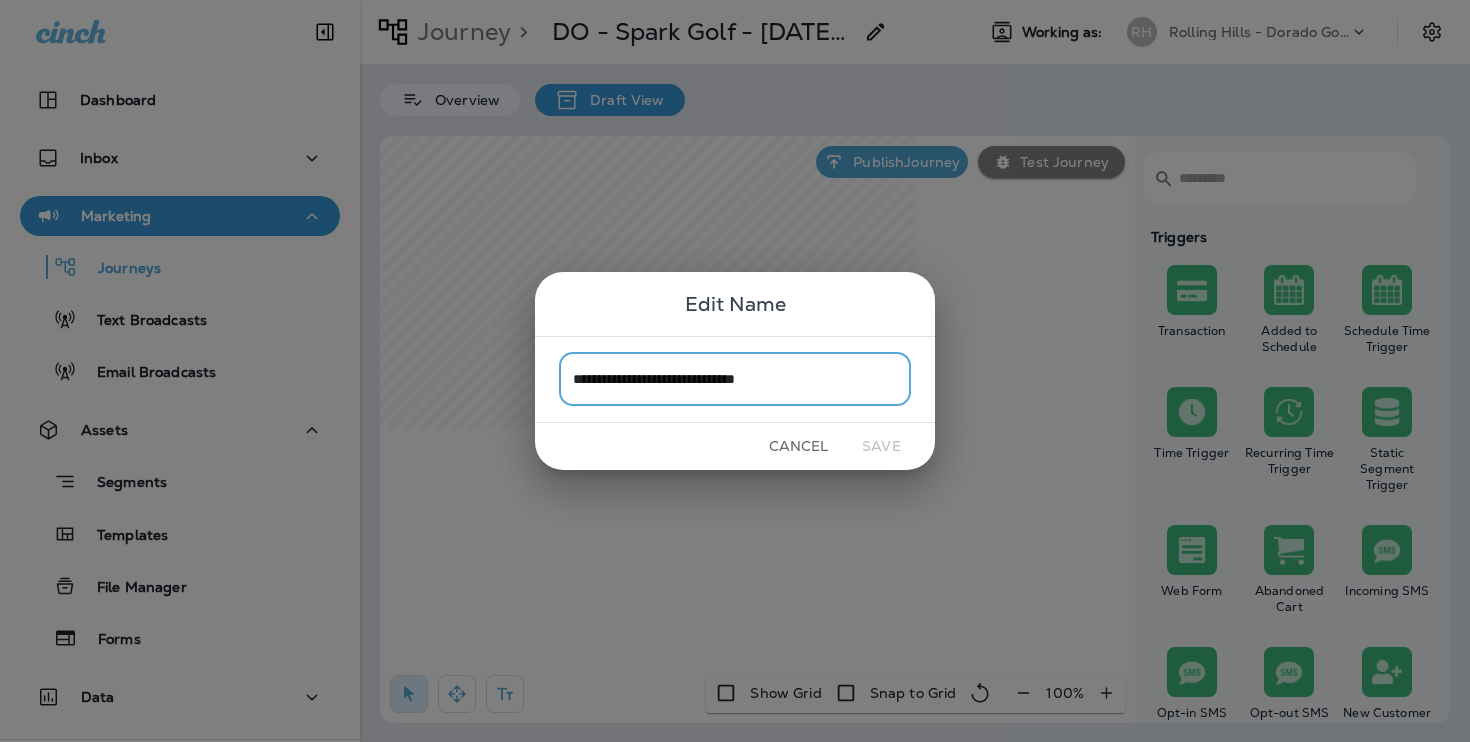 click on "**********" at bounding box center [735, 379] 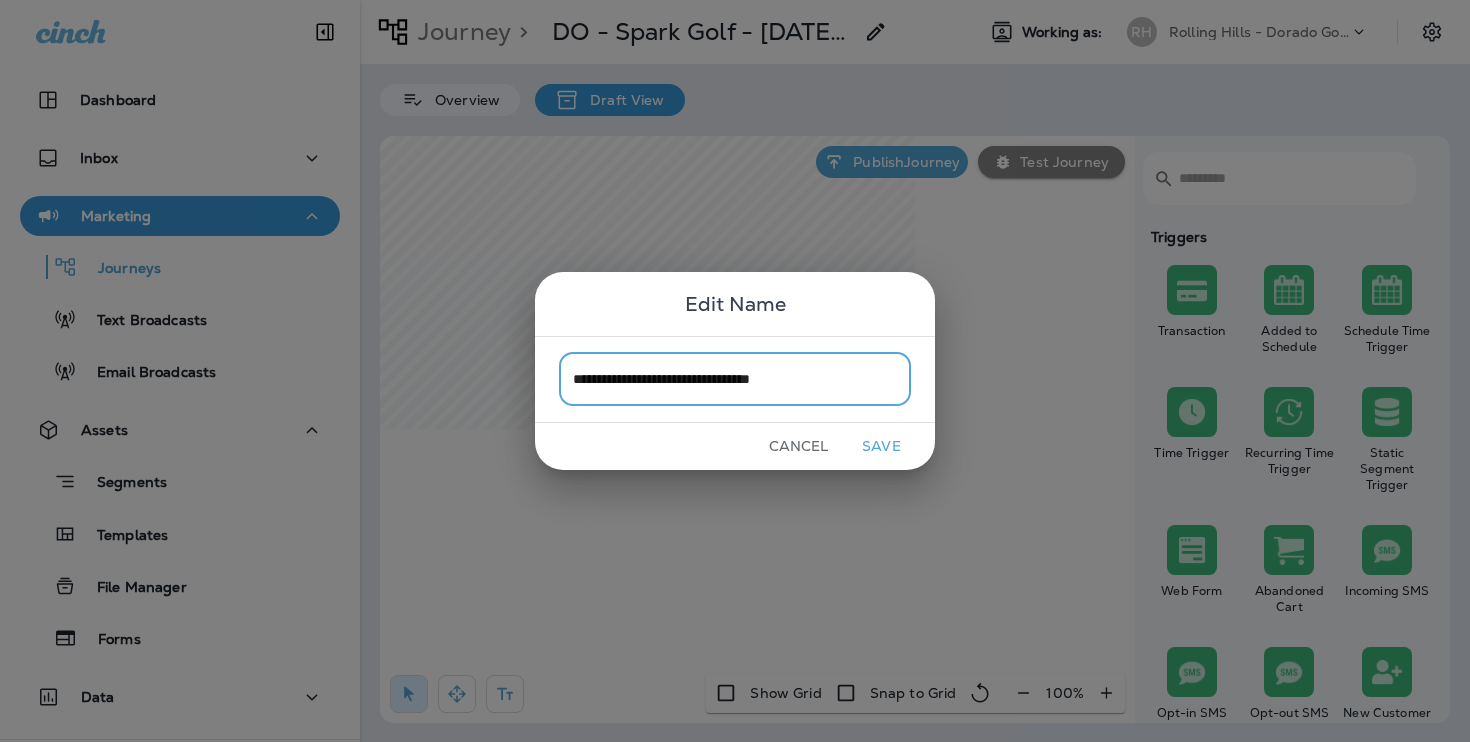 drag, startPoint x: 817, startPoint y: 383, endPoint x: 758, endPoint y: 384, distance: 59.008472 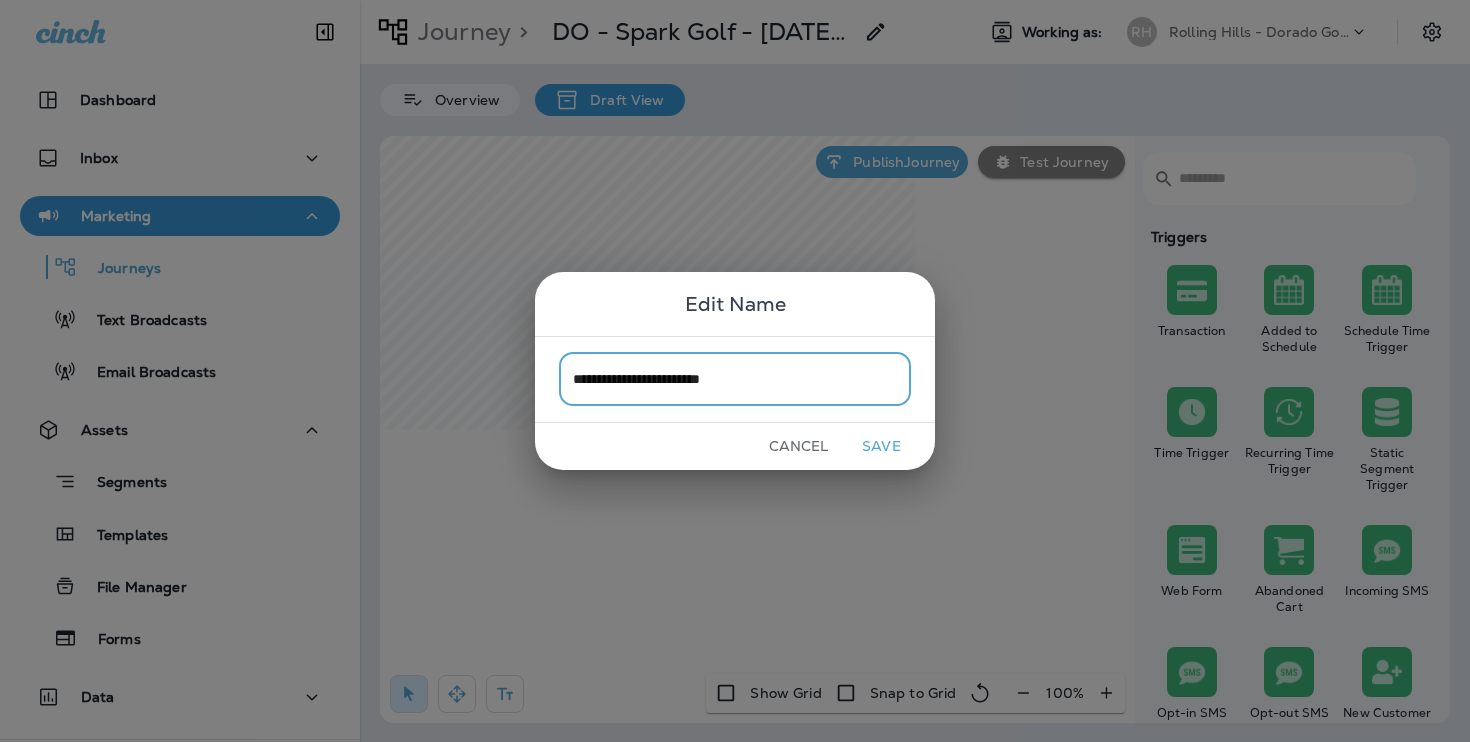 type on "**********" 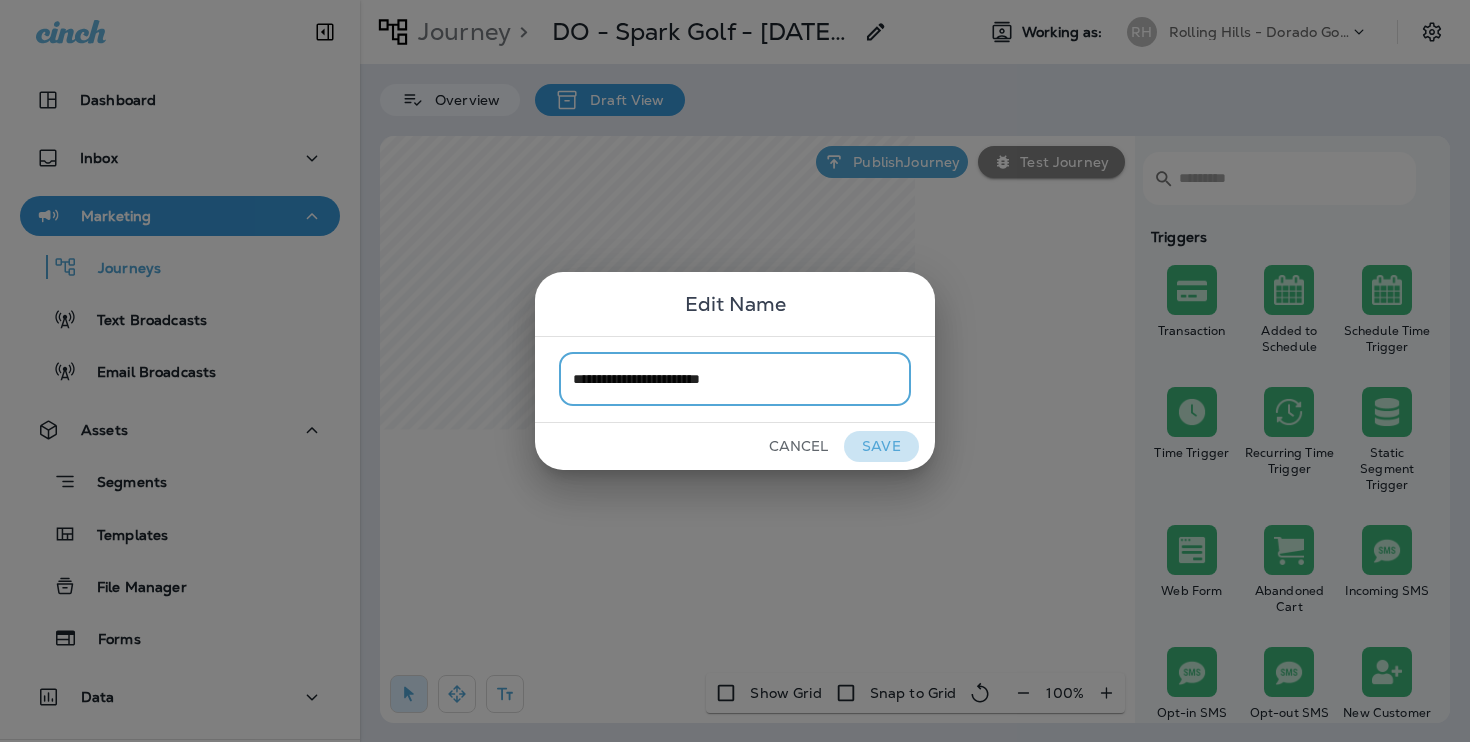 click on "Save" at bounding box center (881, 446) 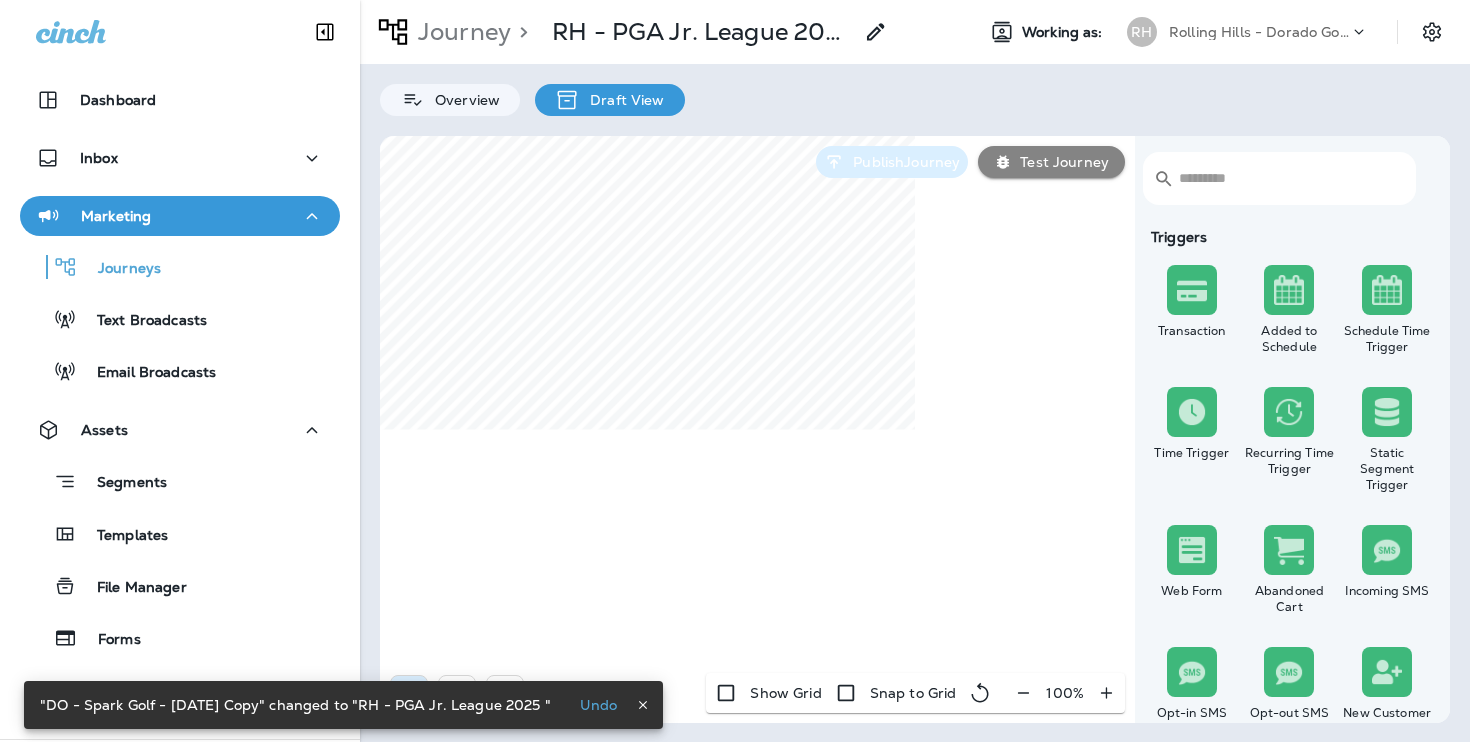 click on "Publish  Journey" at bounding box center (902, 162) 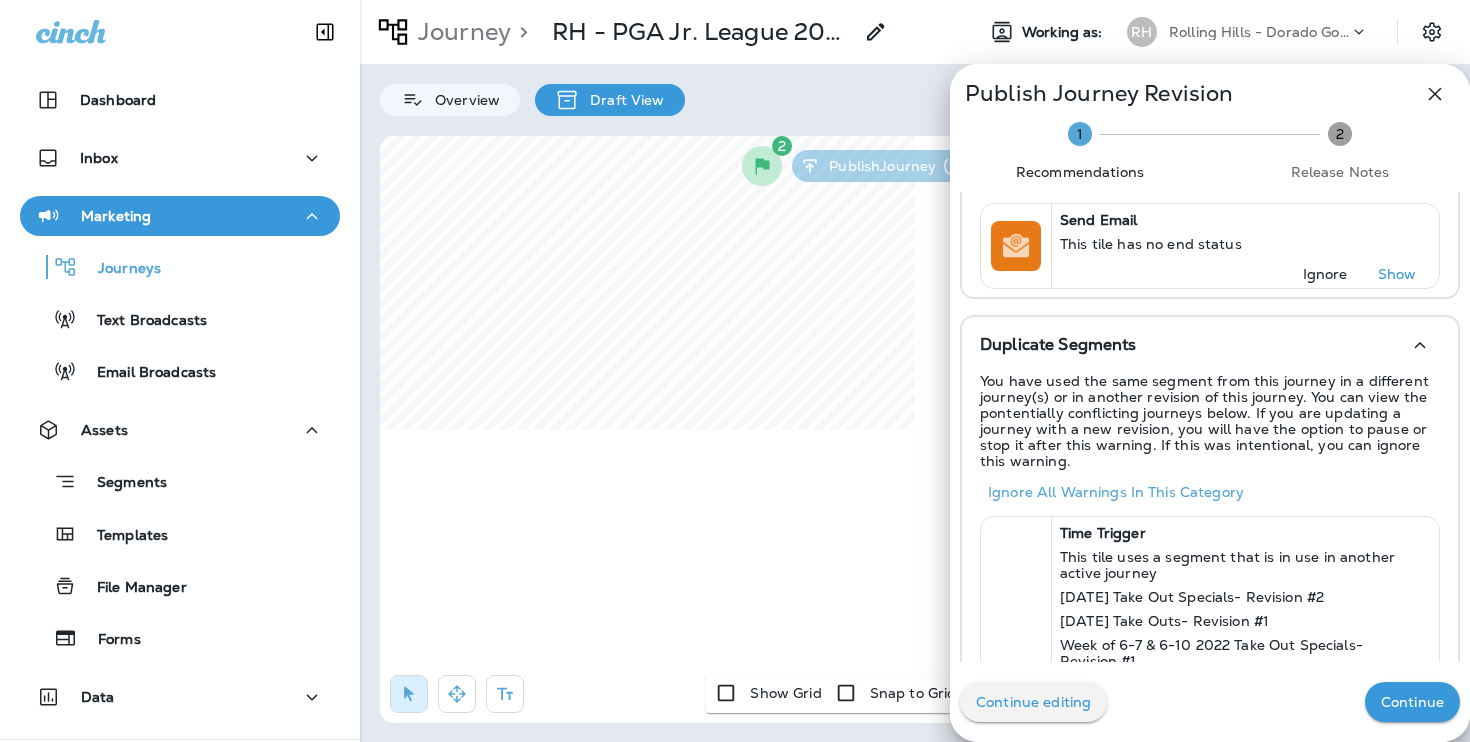 scroll, scrollTop: 159, scrollLeft: 0, axis: vertical 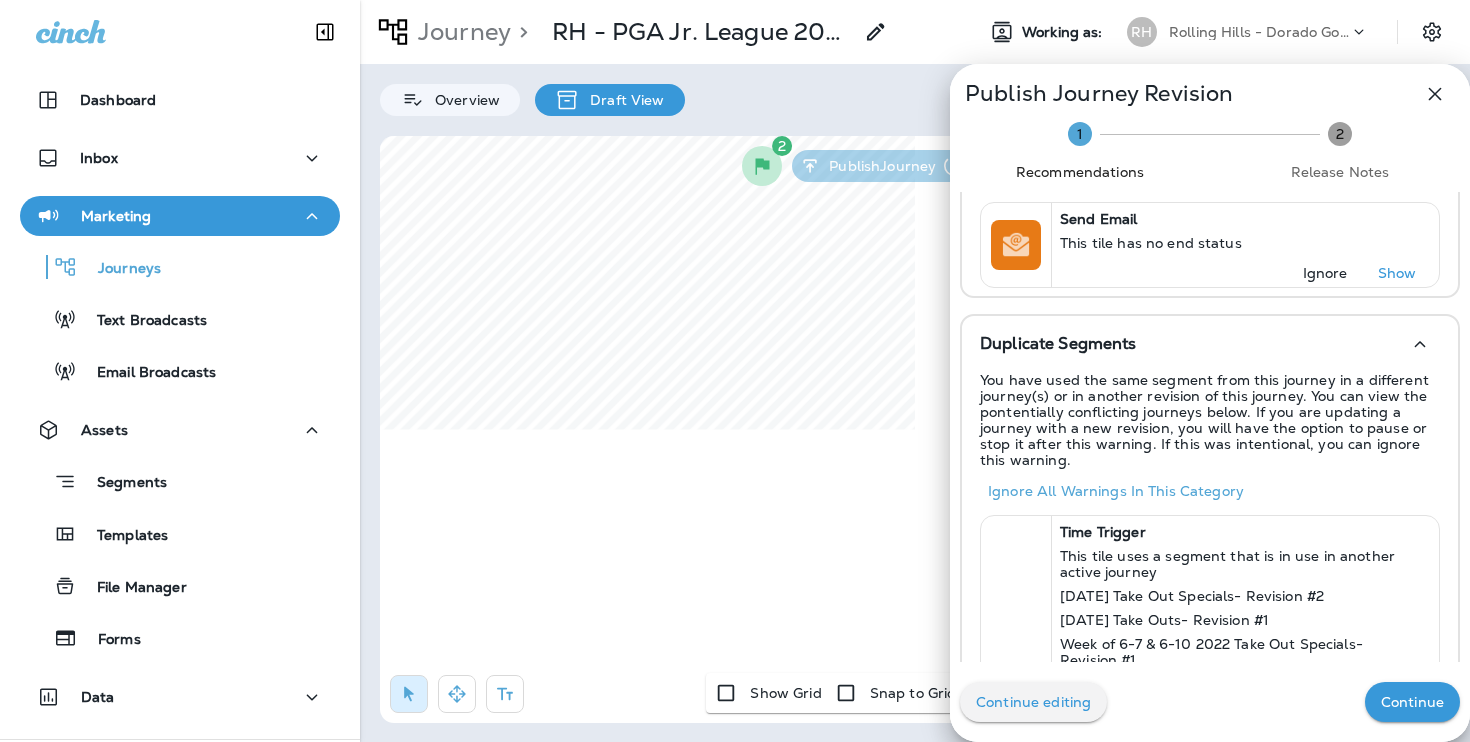click 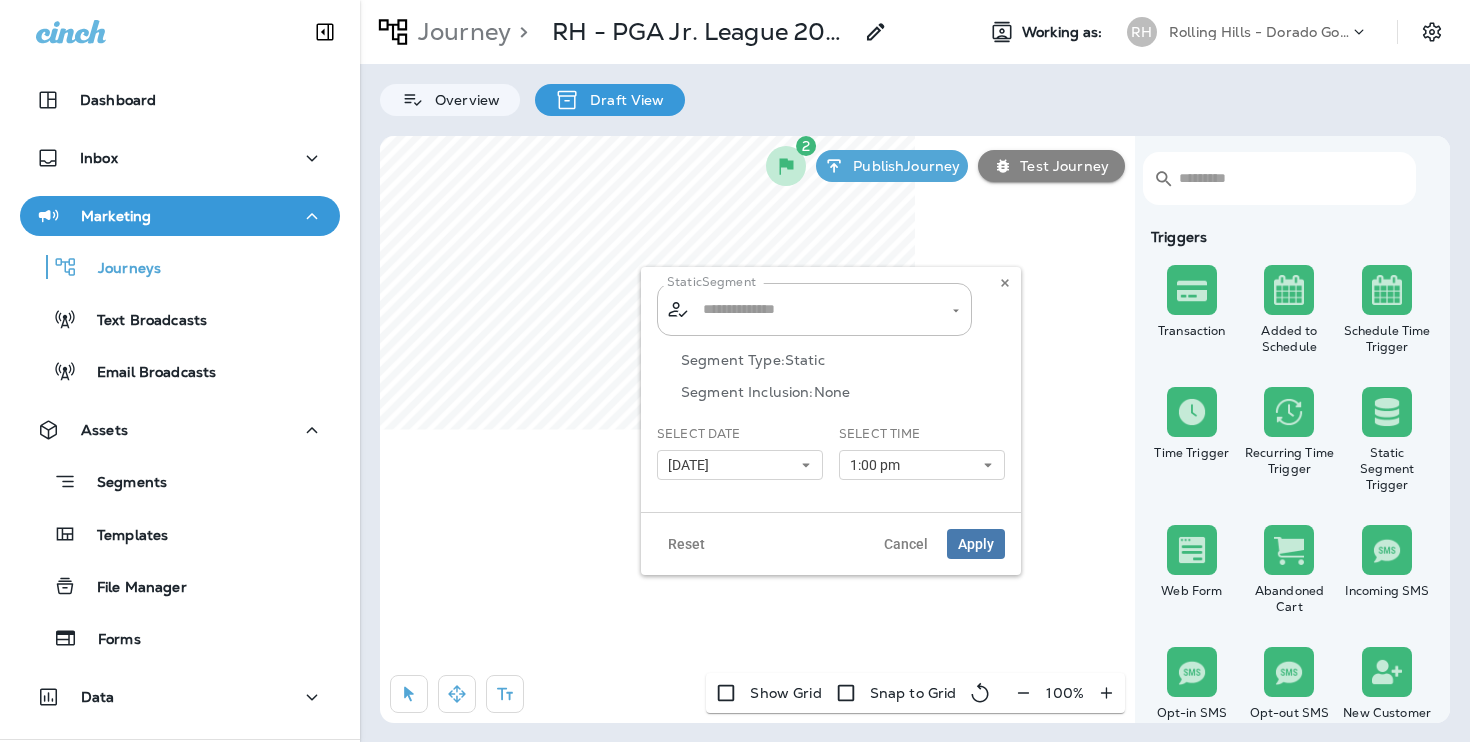 type on "**********" 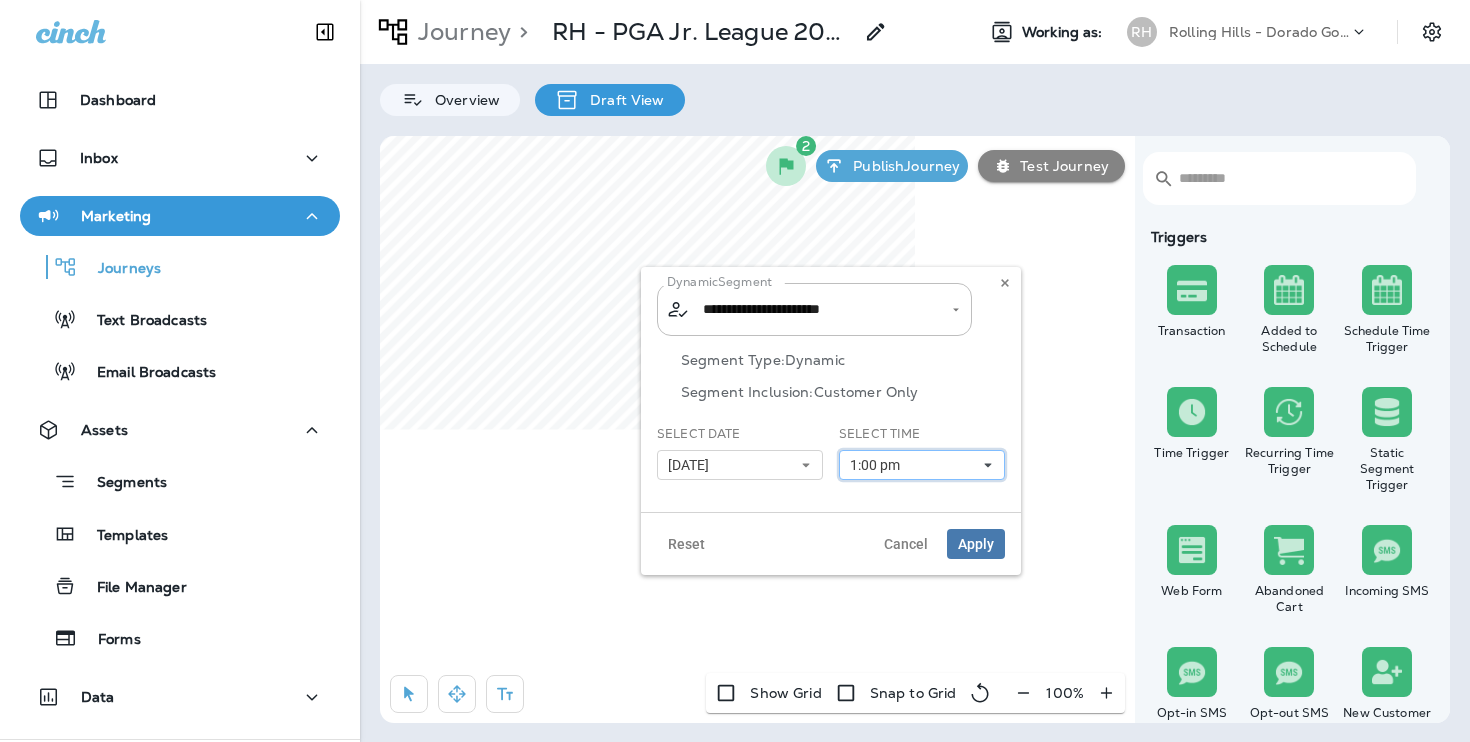 click on "1:00 pm" at bounding box center (922, 465) 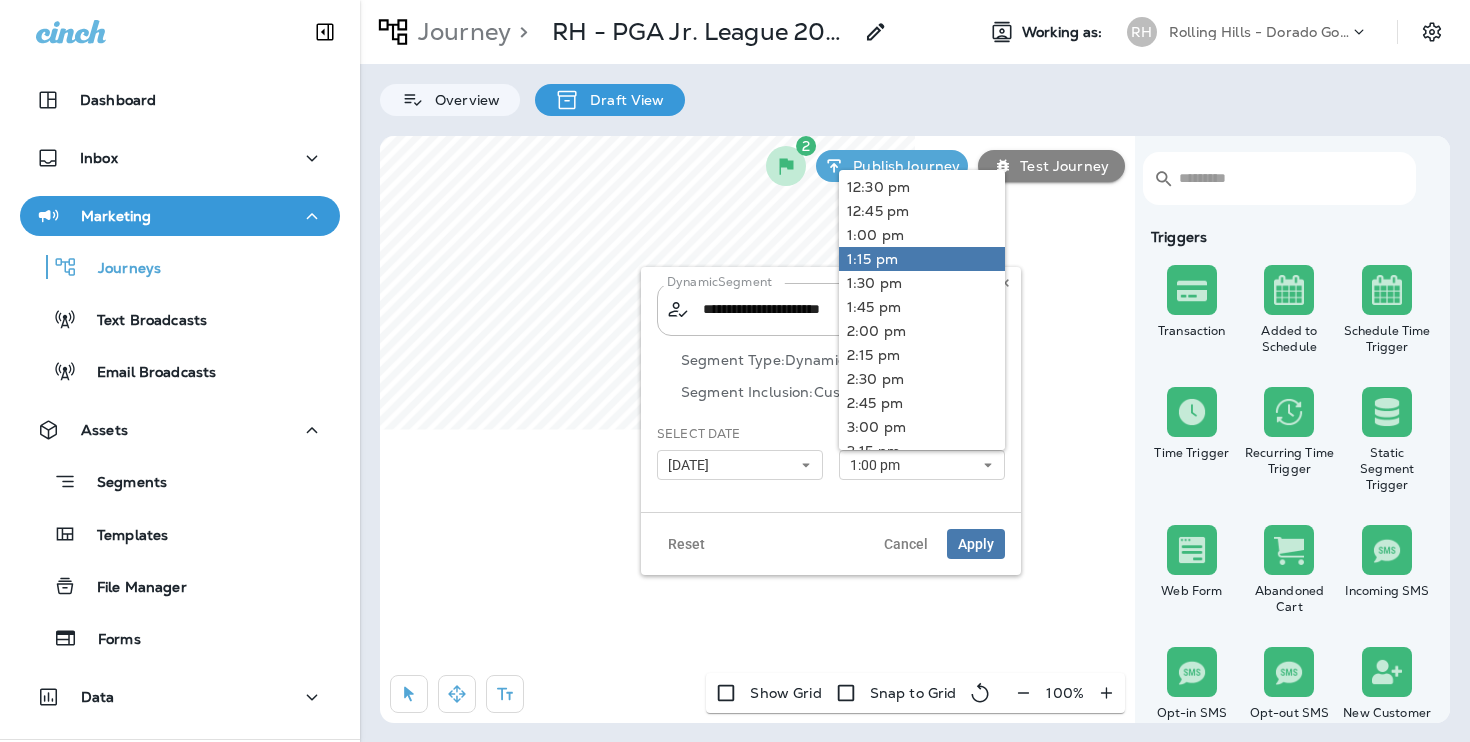 click on "1:15 pm" at bounding box center (922, 259) 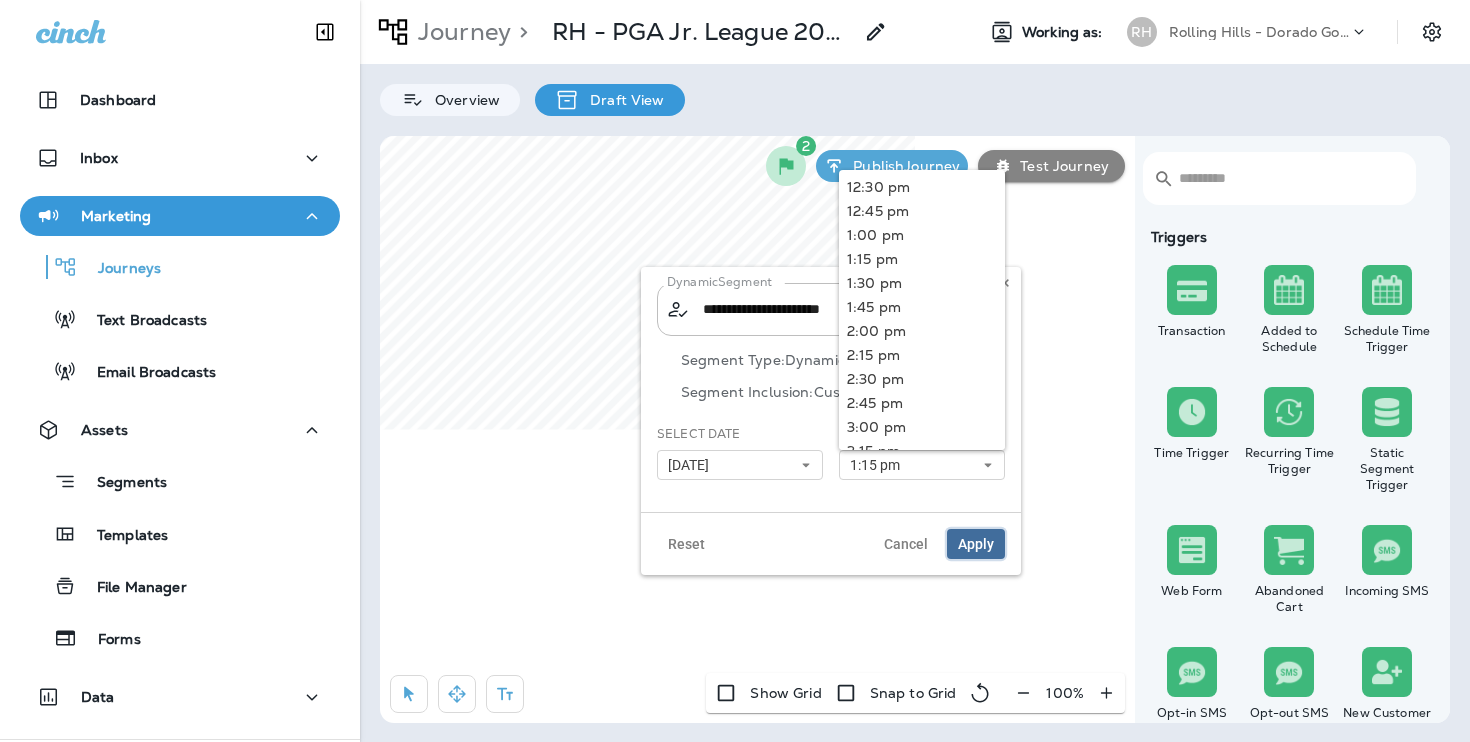 click on "Apply" at bounding box center [976, 544] 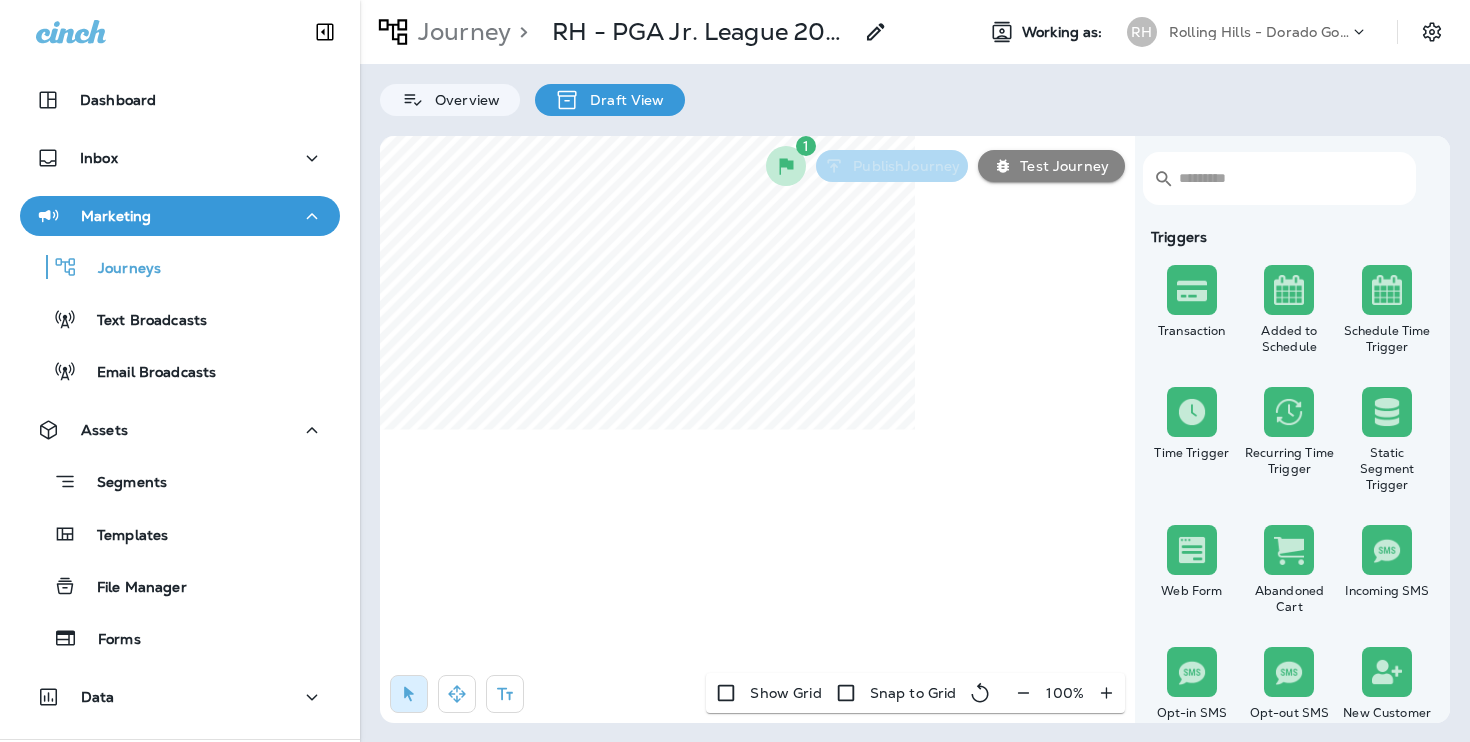 click on "Publish  Journey" at bounding box center [902, 166] 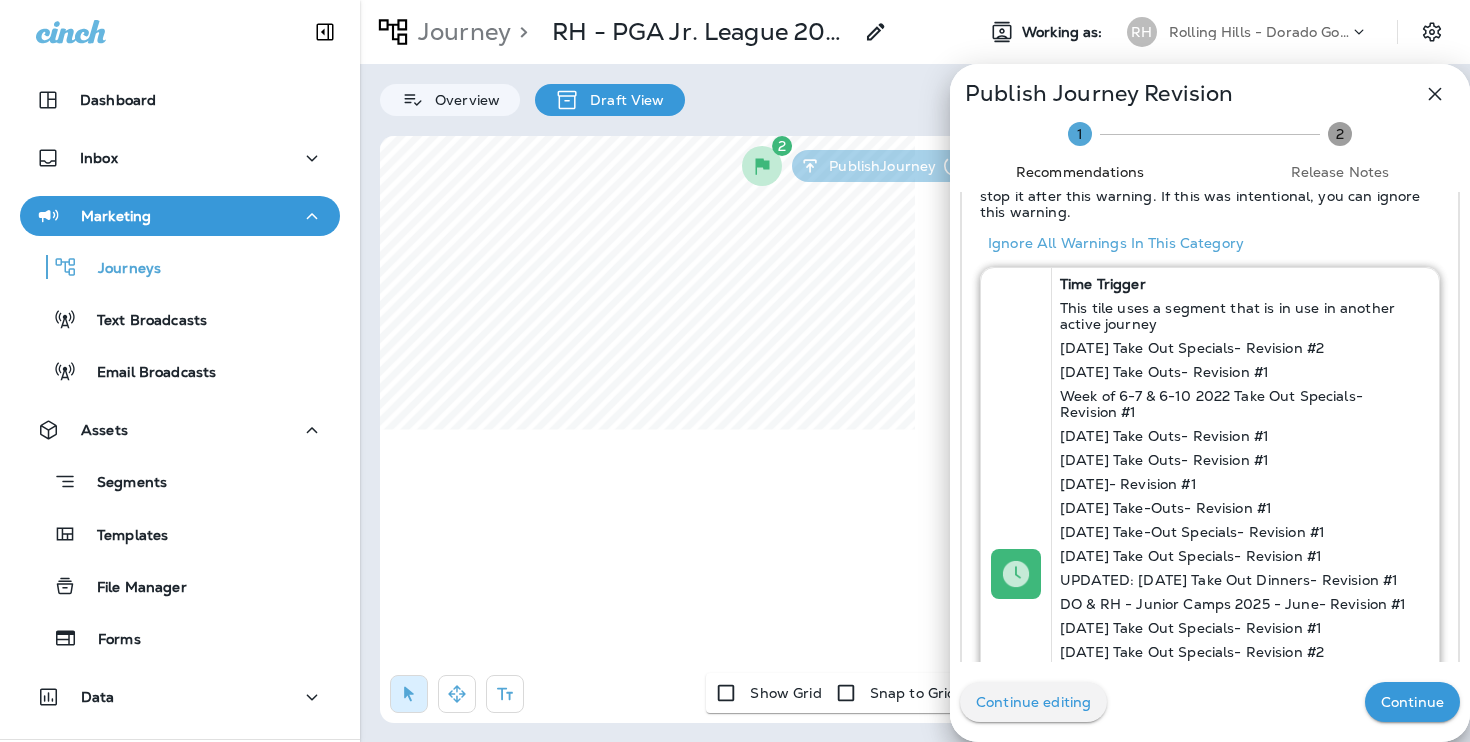 scroll, scrollTop: 409, scrollLeft: 0, axis: vertical 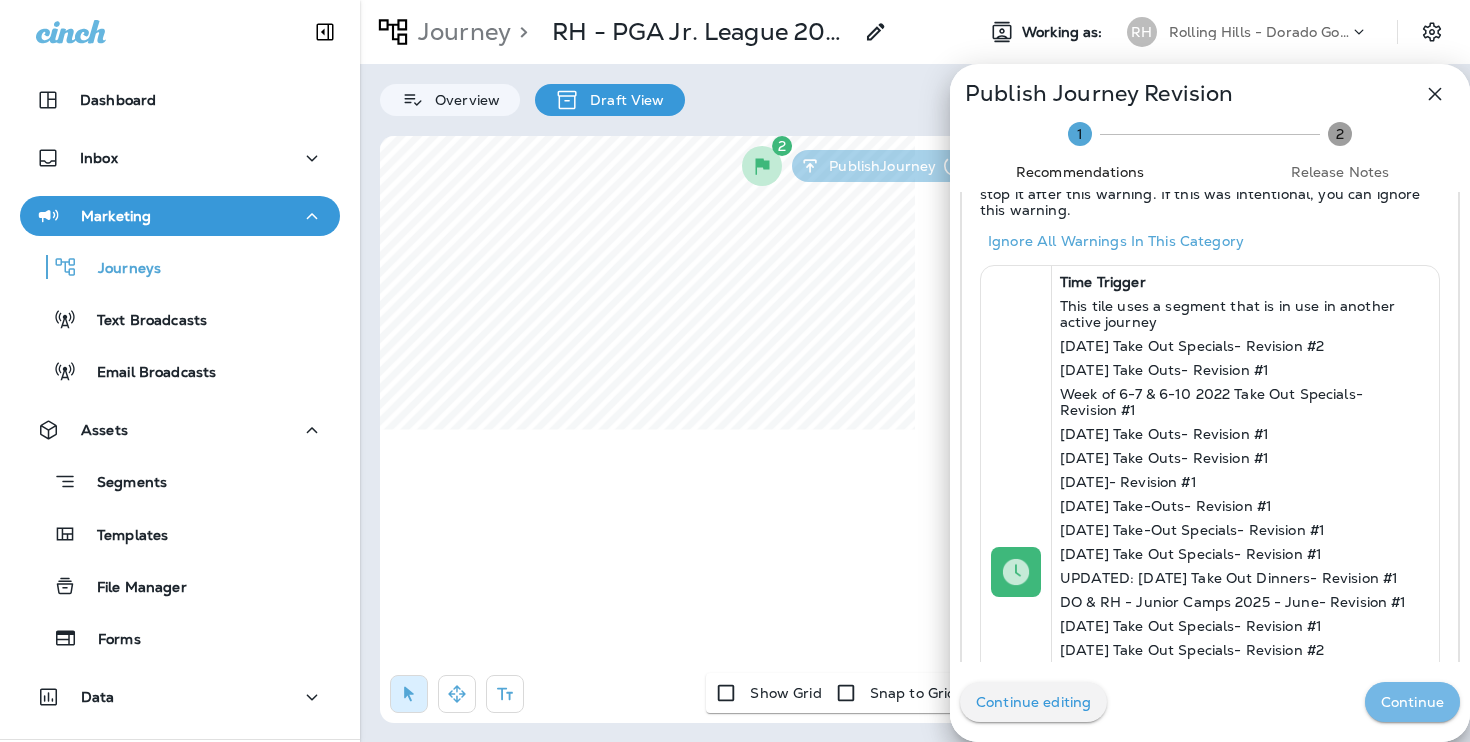click on "Continue" at bounding box center (1412, 702) 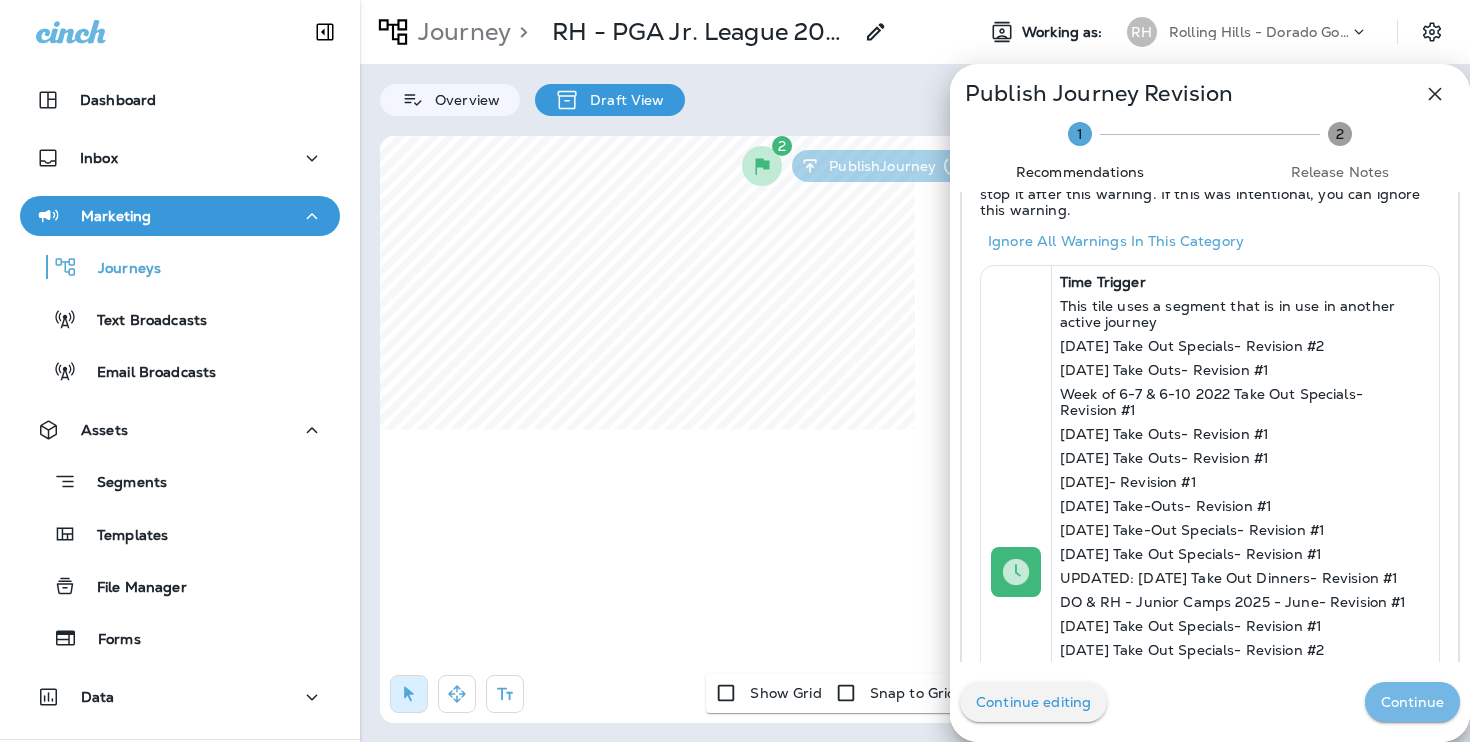 scroll, scrollTop: 0, scrollLeft: 0, axis: both 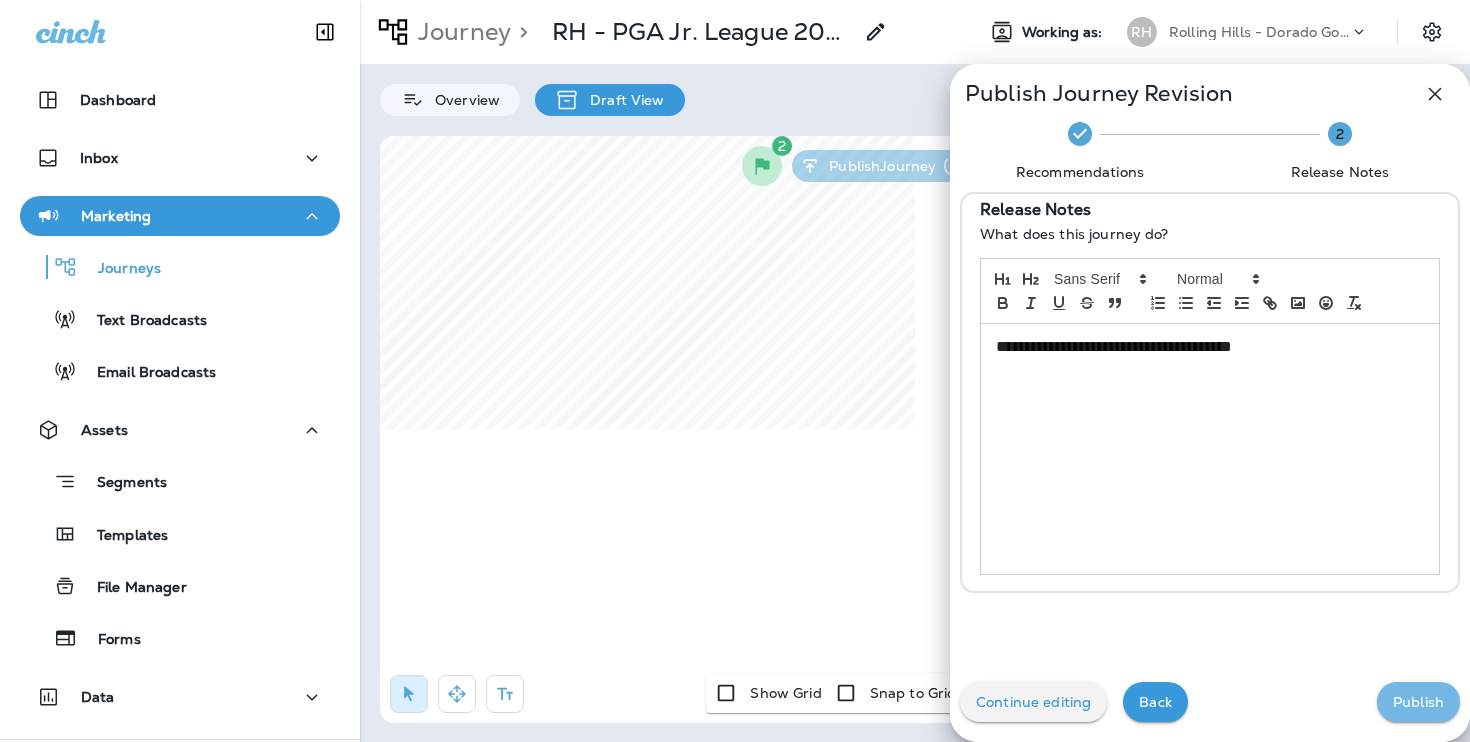 click on "Publish" at bounding box center (1418, 702) 